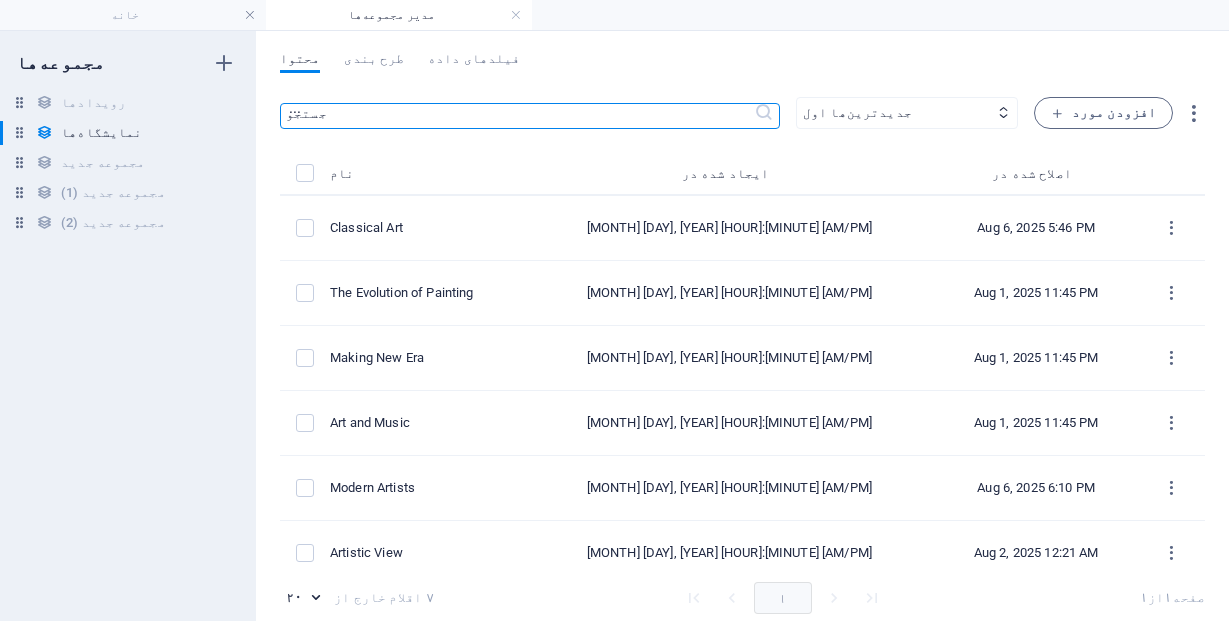 scroll, scrollTop: 0, scrollLeft: 0, axis: both 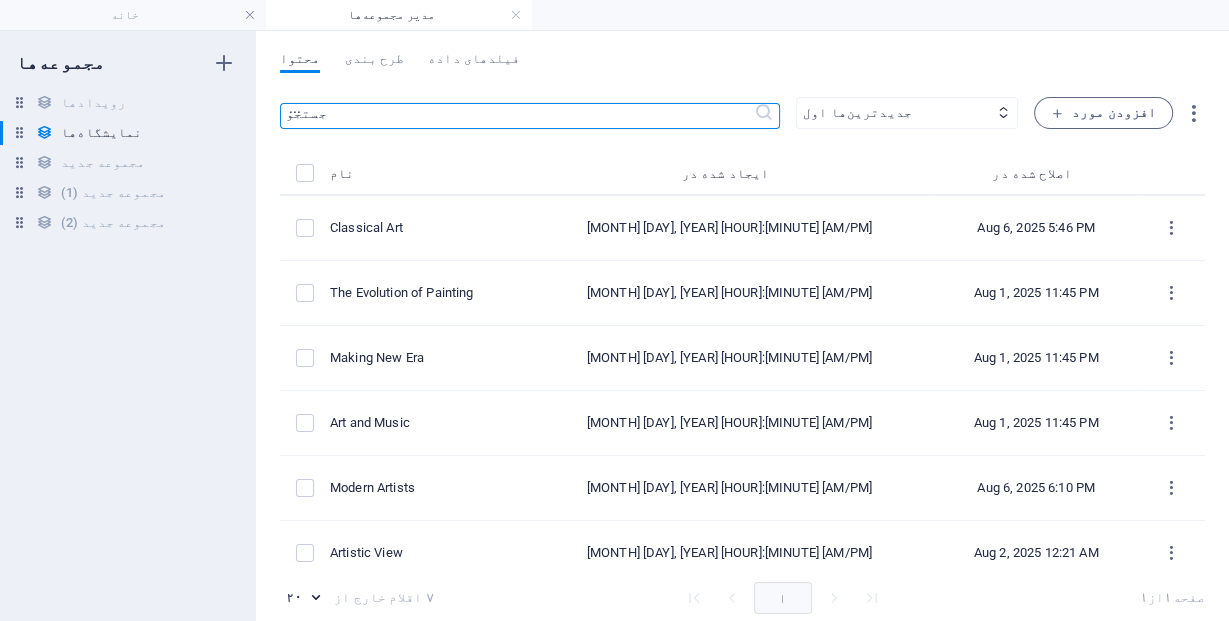 click on "مجموعه‌ها" at bounding box center (60, 62) 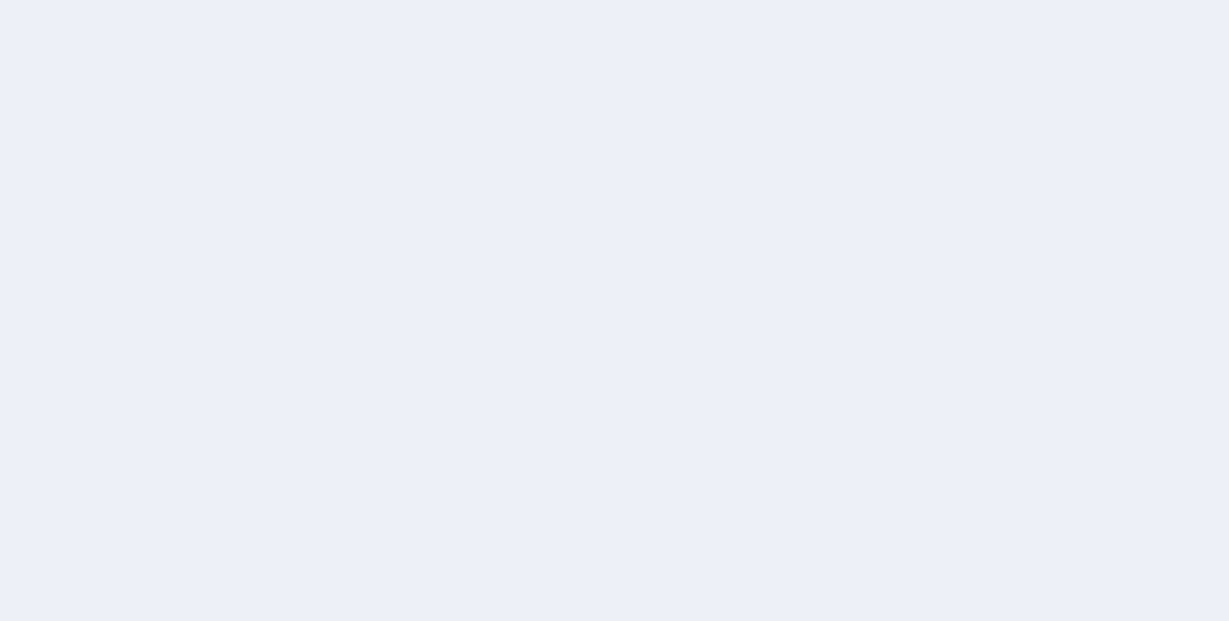 scroll, scrollTop: 0, scrollLeft: 0, axis: both 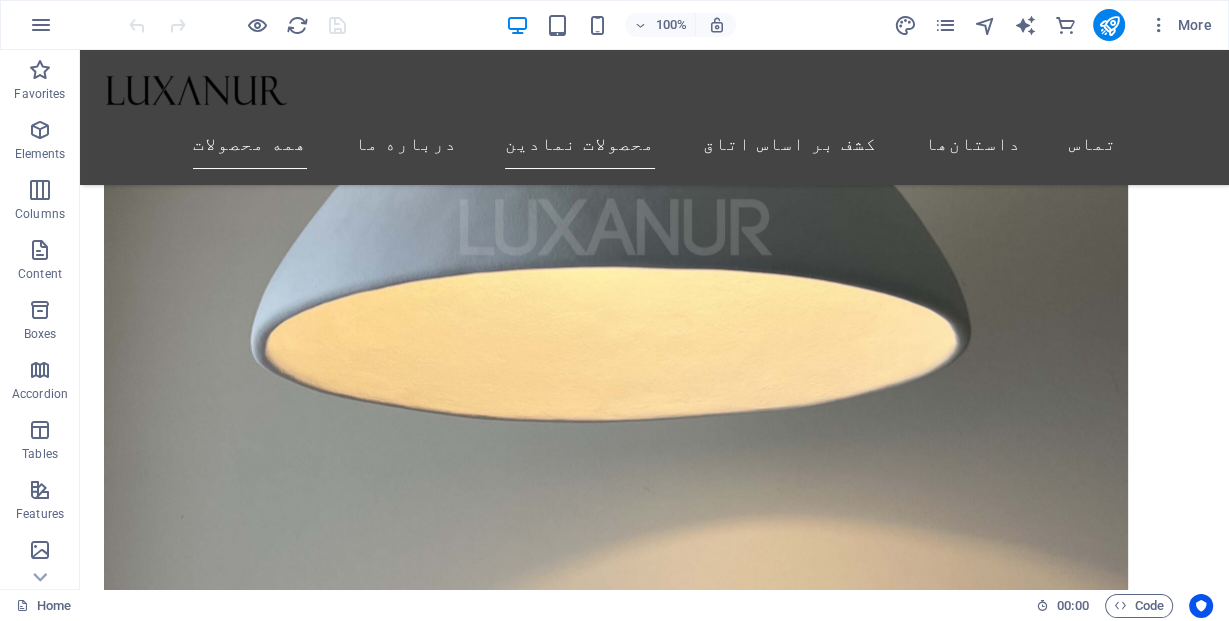 click at bounding box center (237, 25) 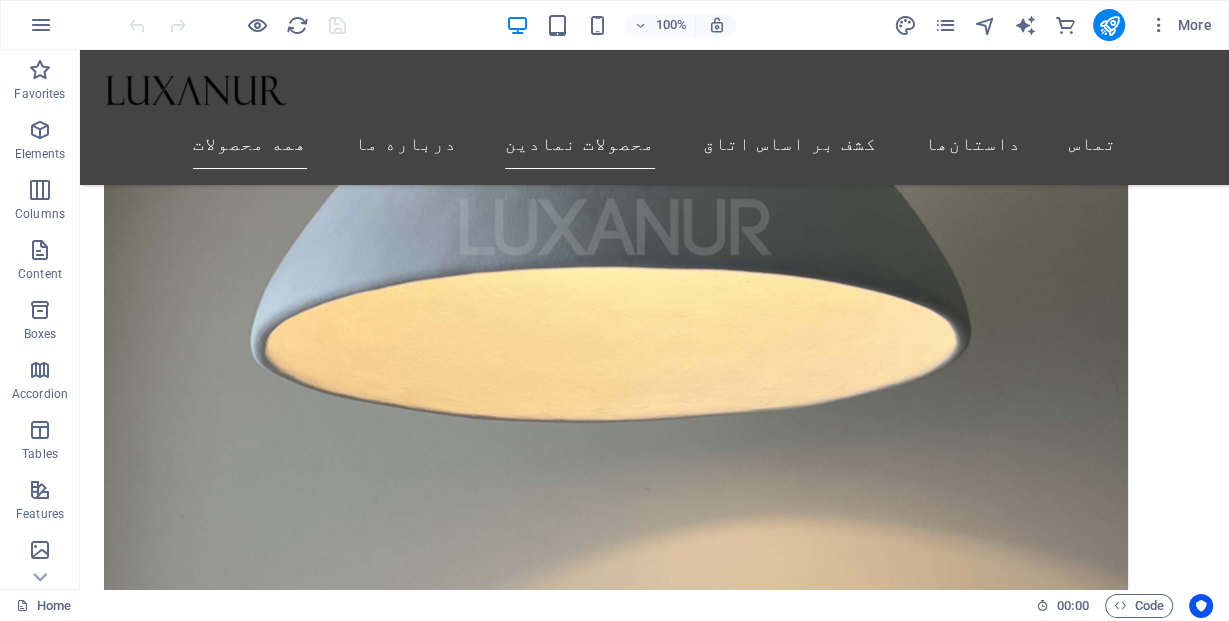 click at bounding box center (237, 25) 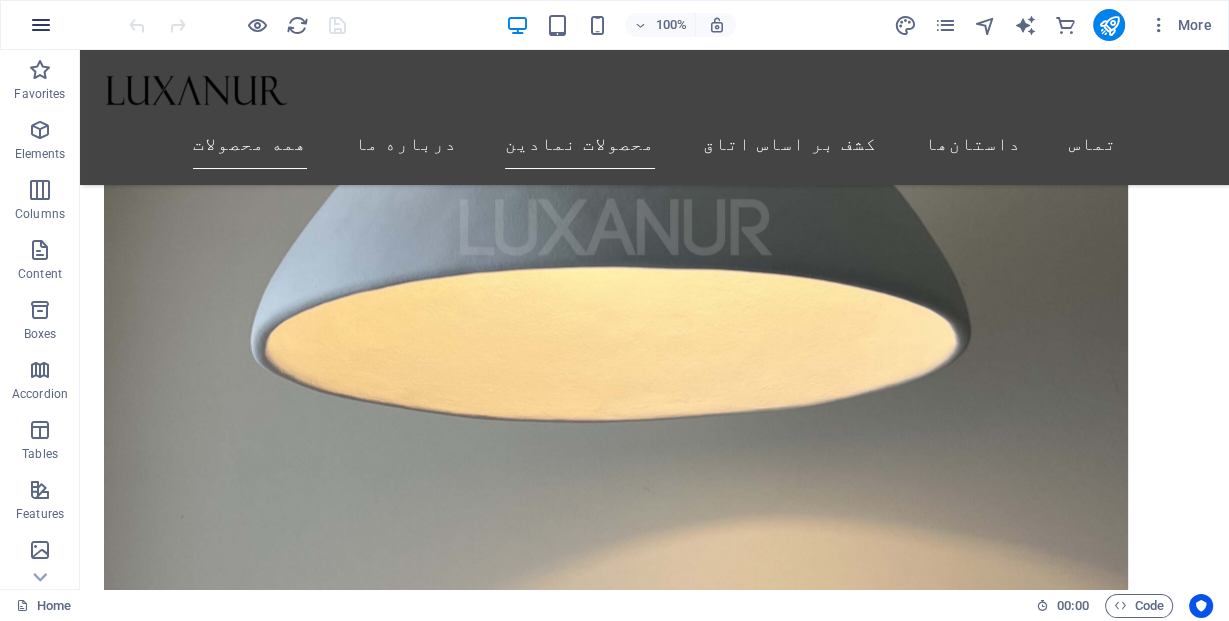 click at bounding box center (41, 25) 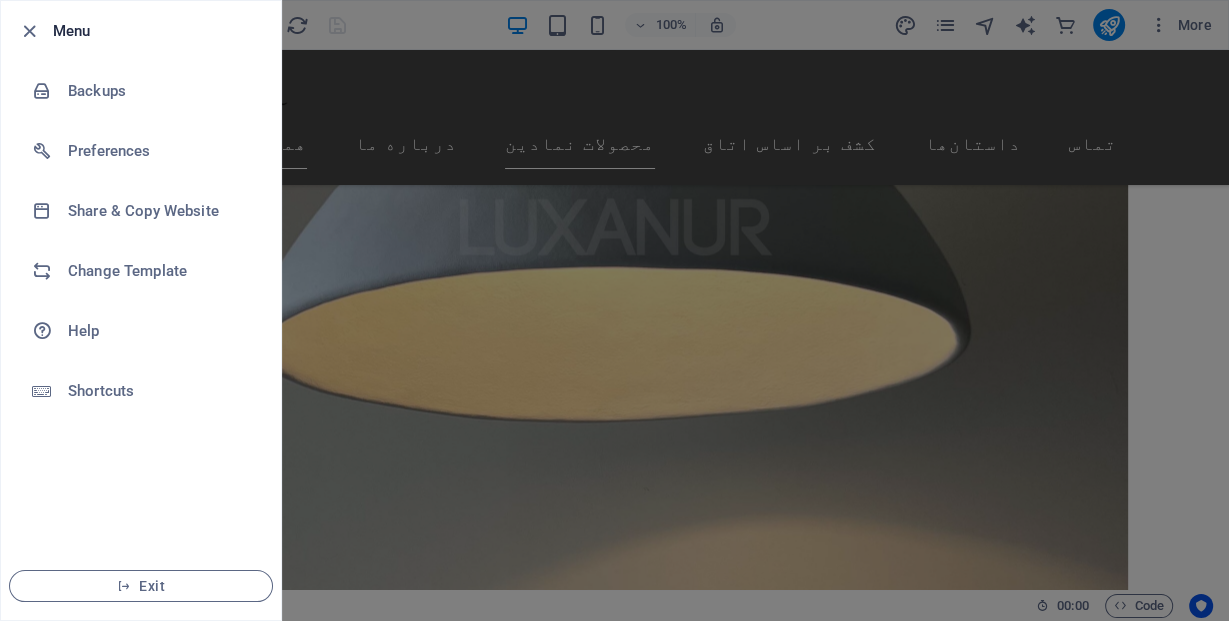 click at bounding box center (614, 310) 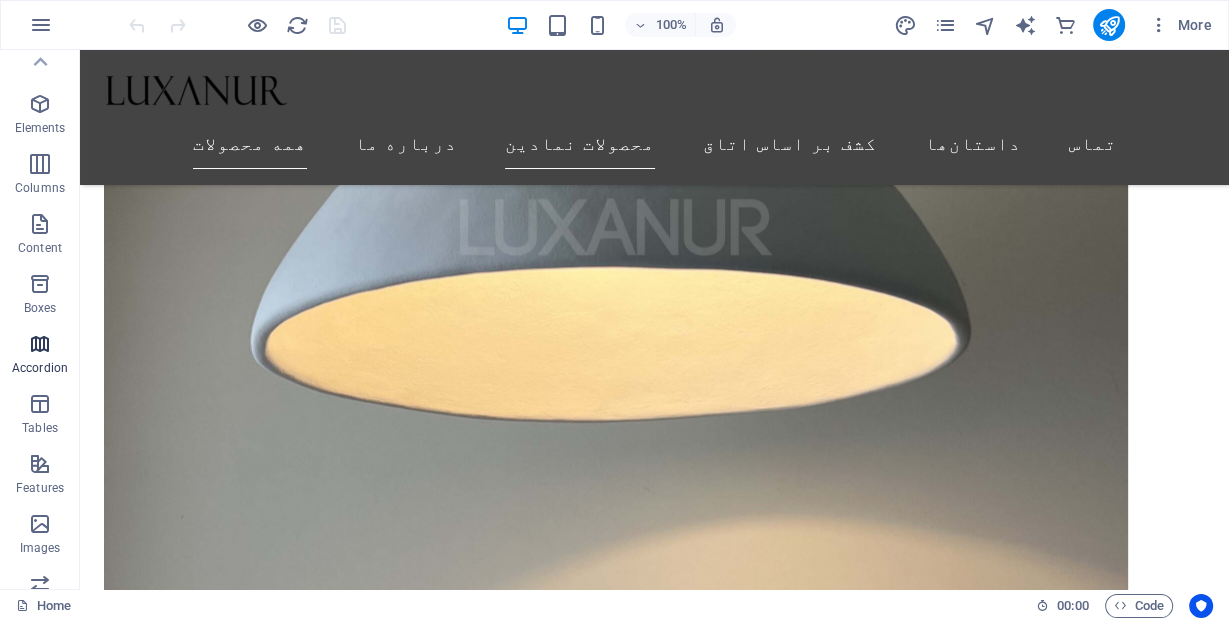scroll, scrollTop: 0, scrollLeft: 0, axis: both 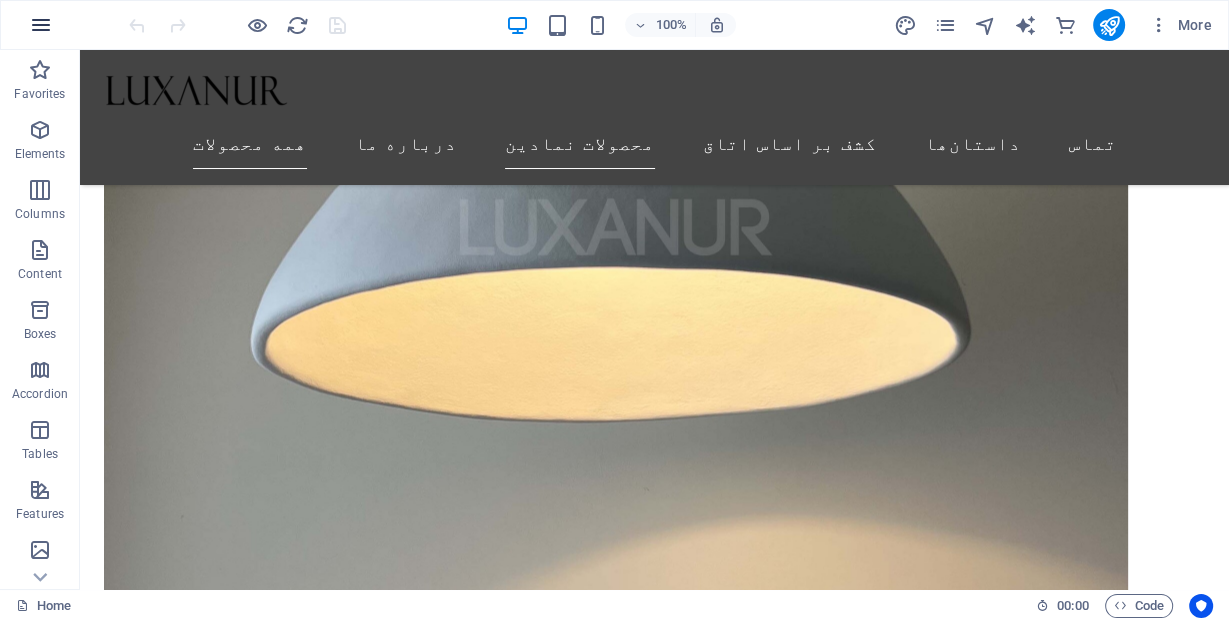 click at bounding box center [41, 25] 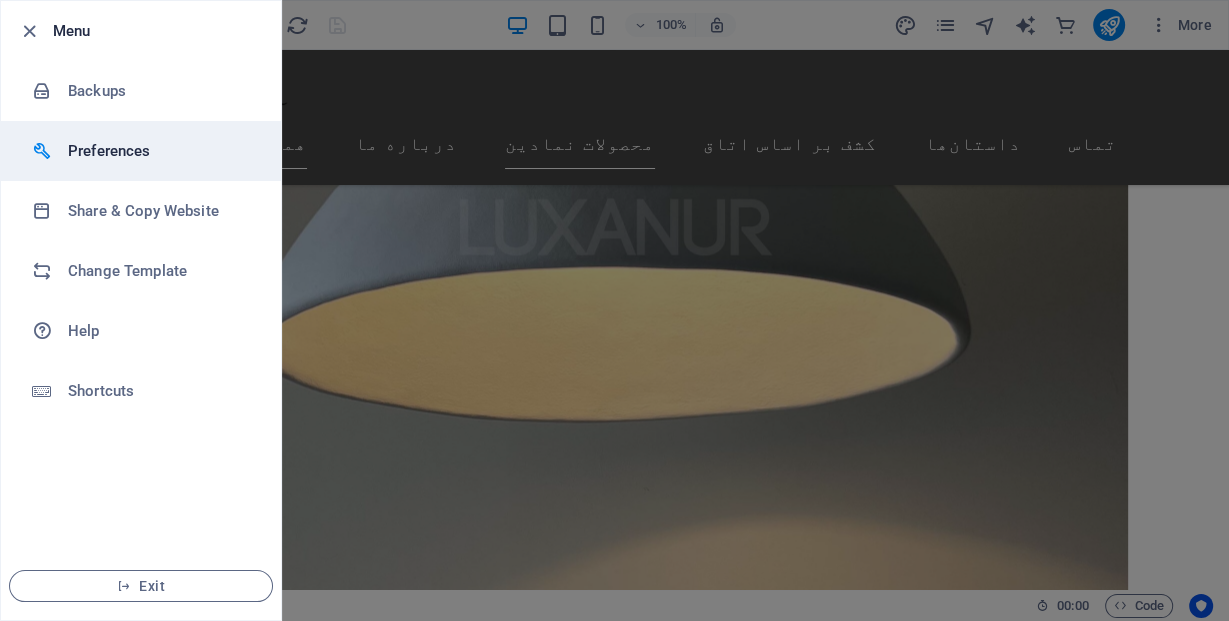 click on "Preferences" at bounding box center (141, 151) 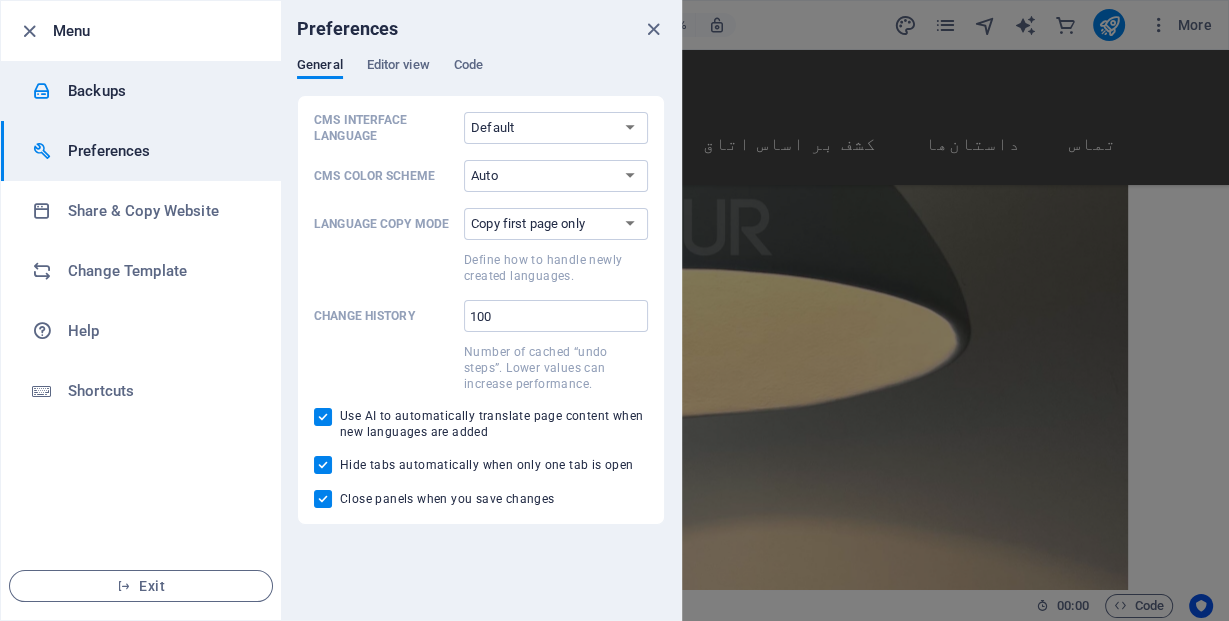 click on "Backups" at bounding box center (160, 91) 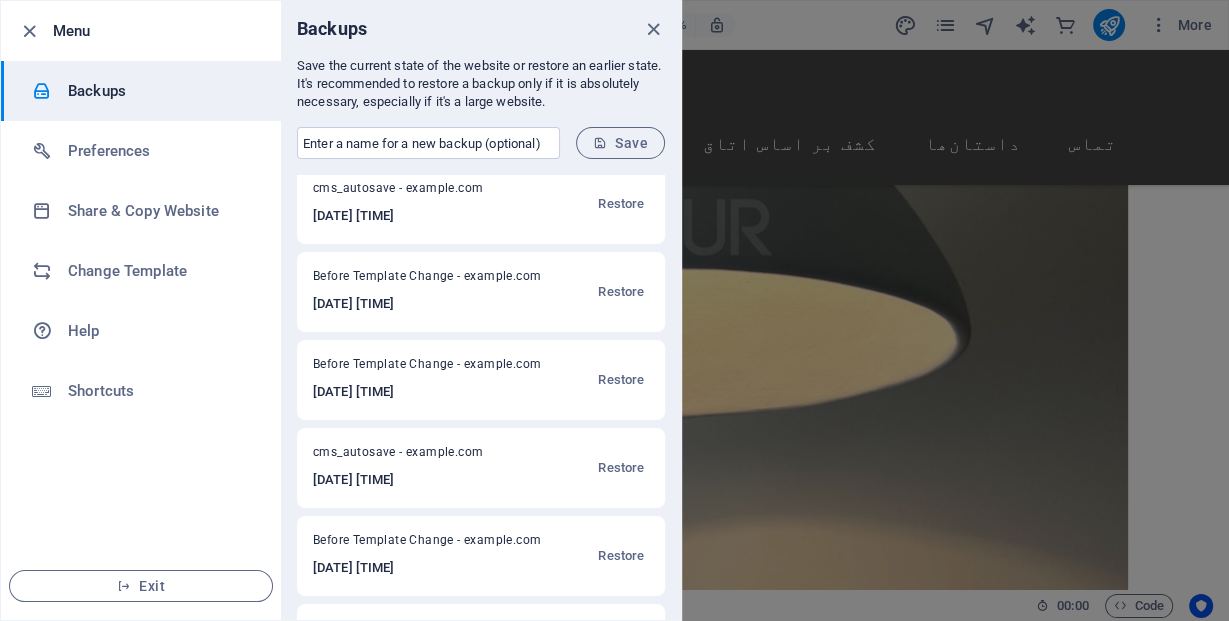 scroll, scrollTop: 0, scrollLeft: 0, axis: both 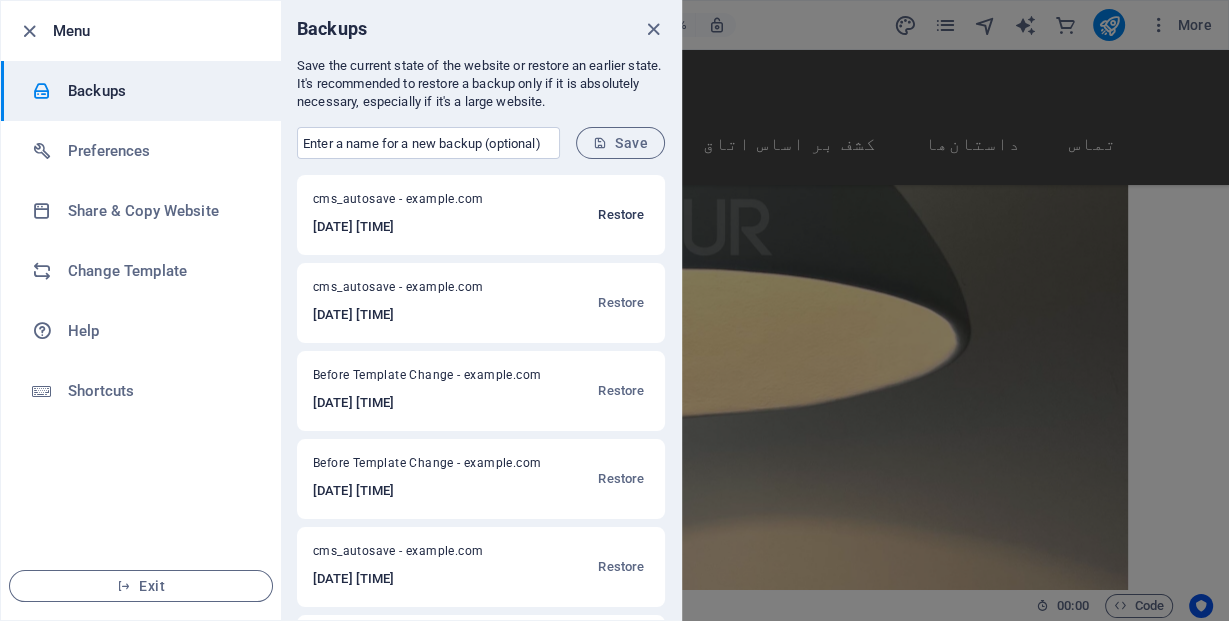 click on "Restore" at bounding box center [621, 215] 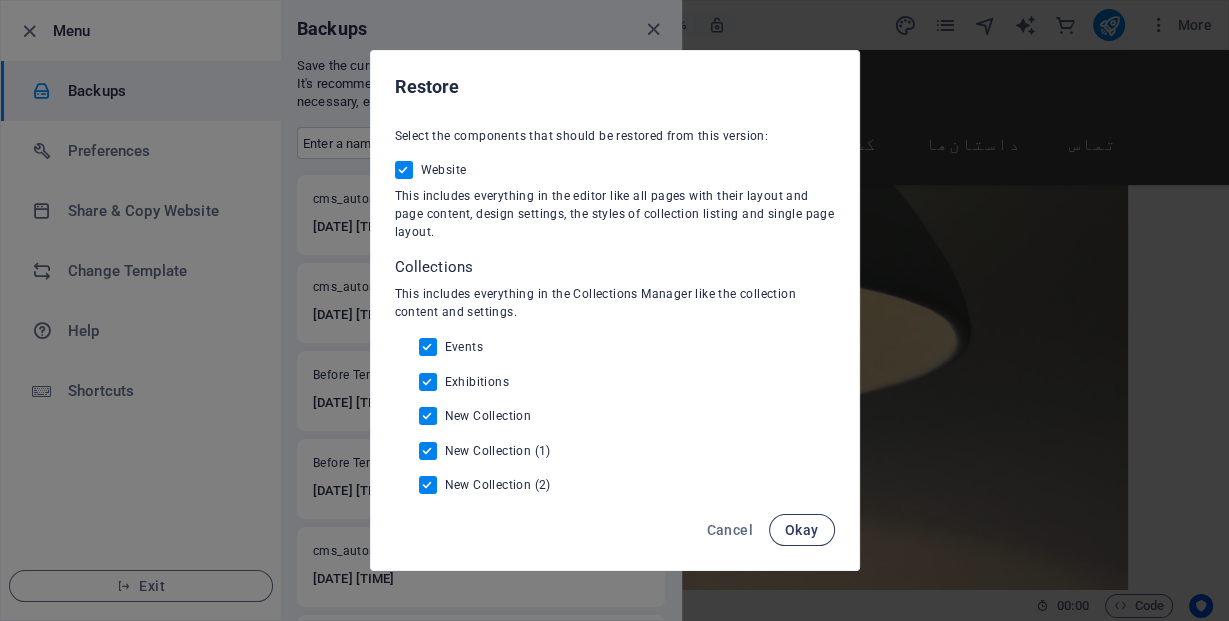 click on "Okay" at bounding box center [802, 530] 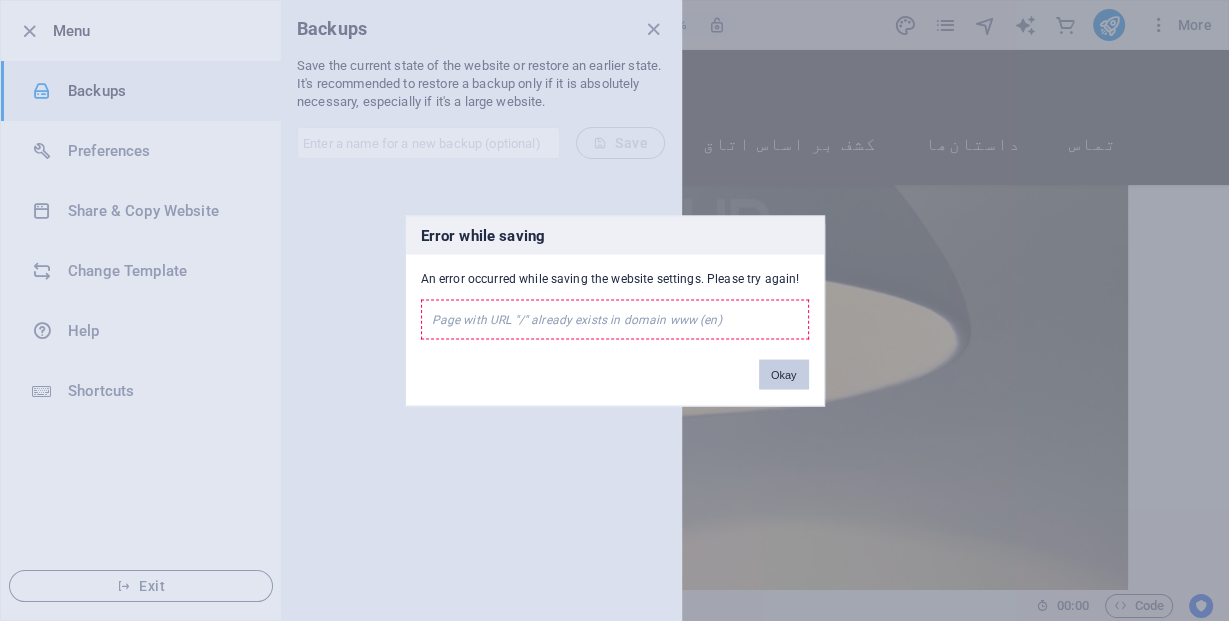 click on "Okay" at bounding box center (784, 374) 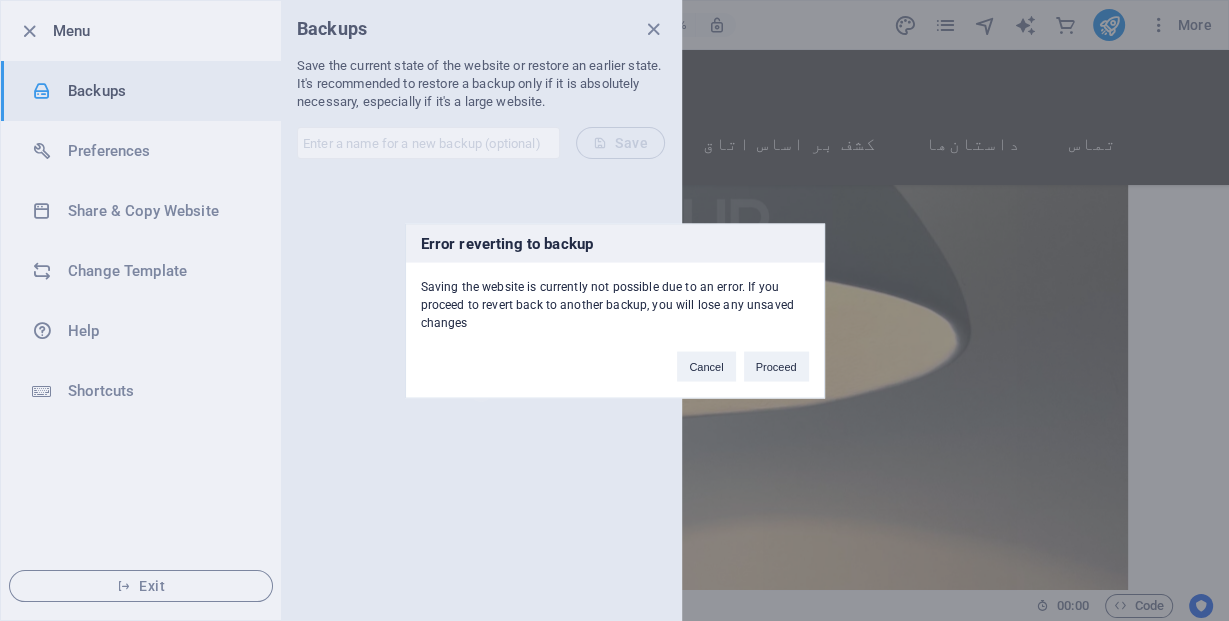 click on "Proceed" at bounding box center (776, 366) 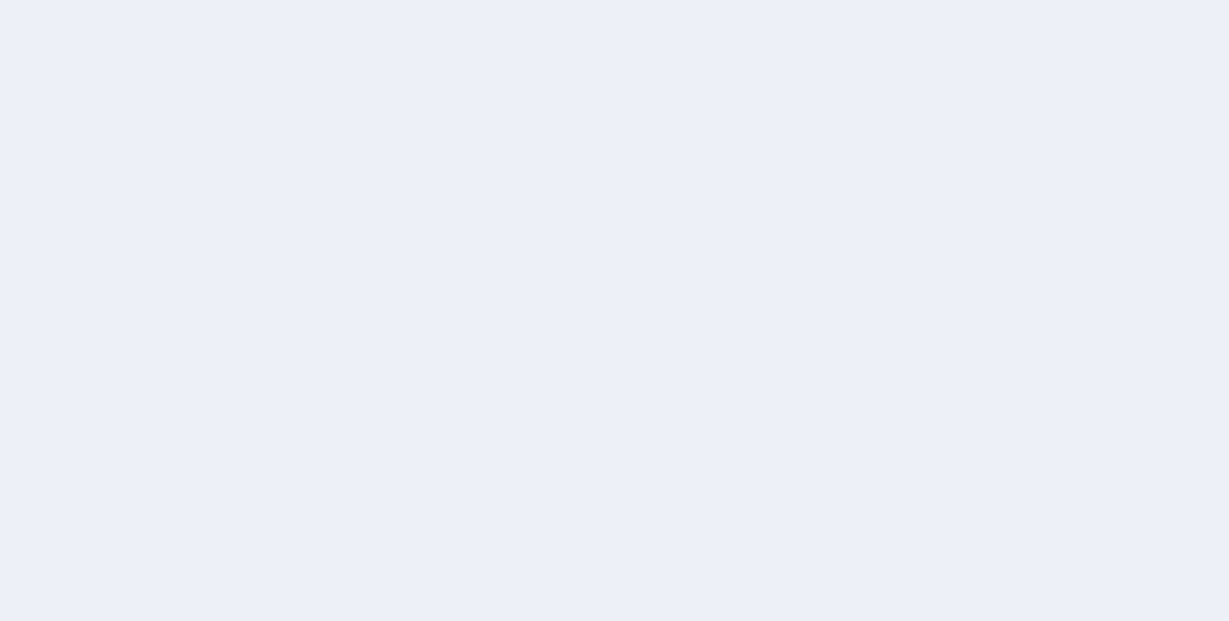 scroll, scrollTop: 0, scrollLeft: 0, axis: both 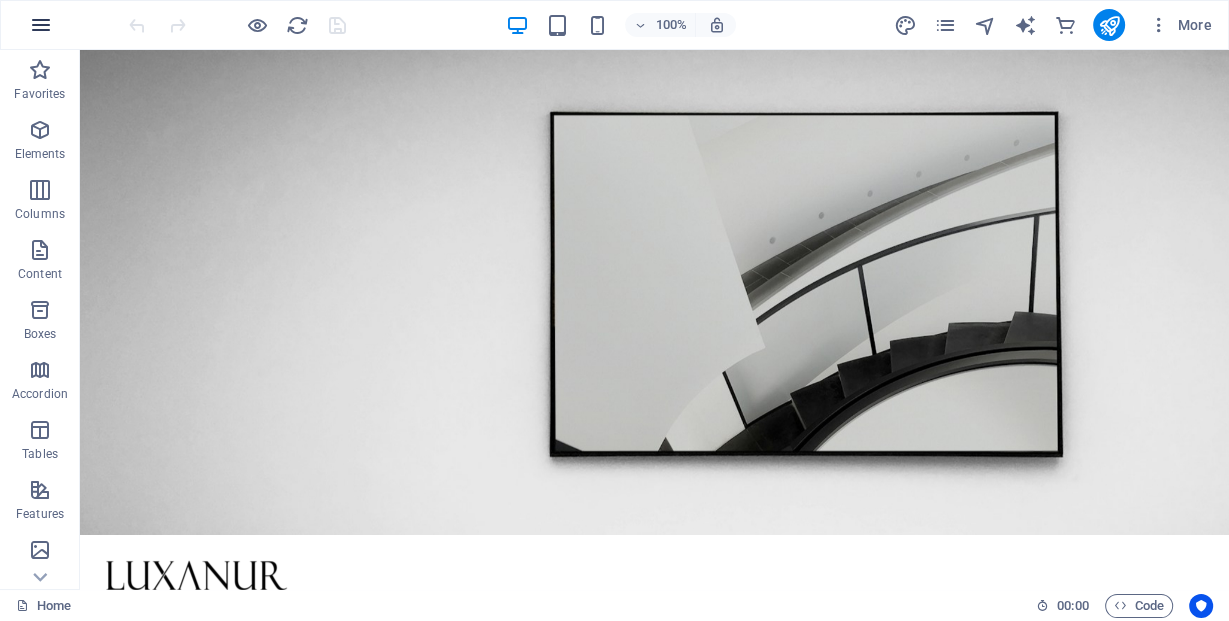 click at bounding box center [41, 25] 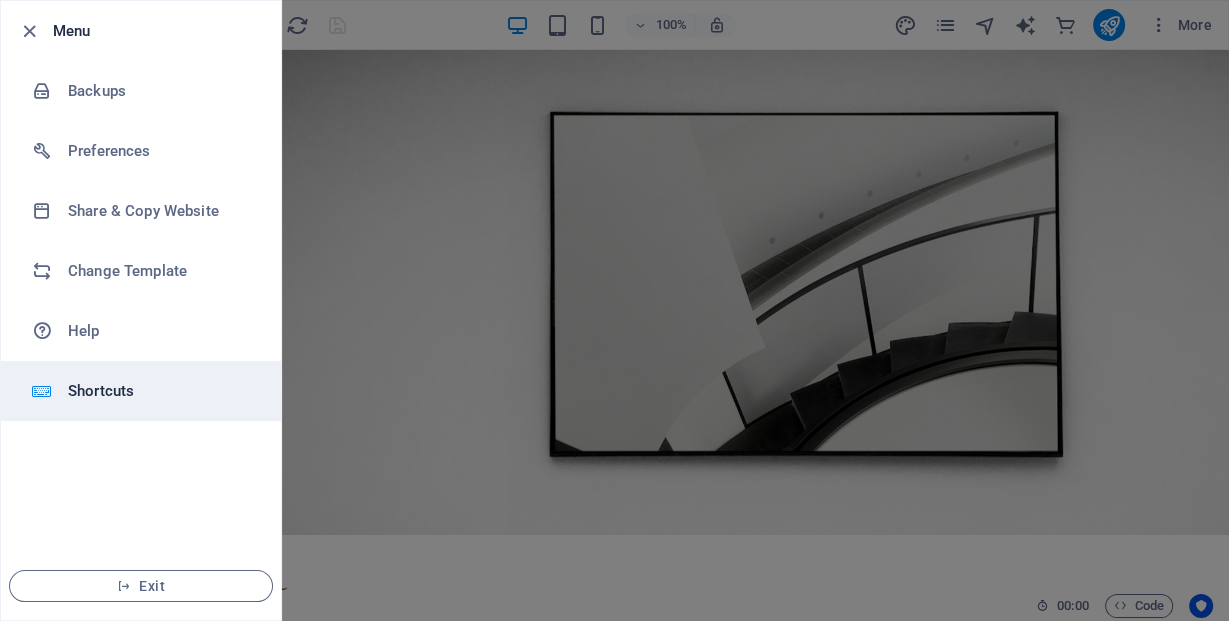 click on "Shortcuts" at bounding box center (160, 391) 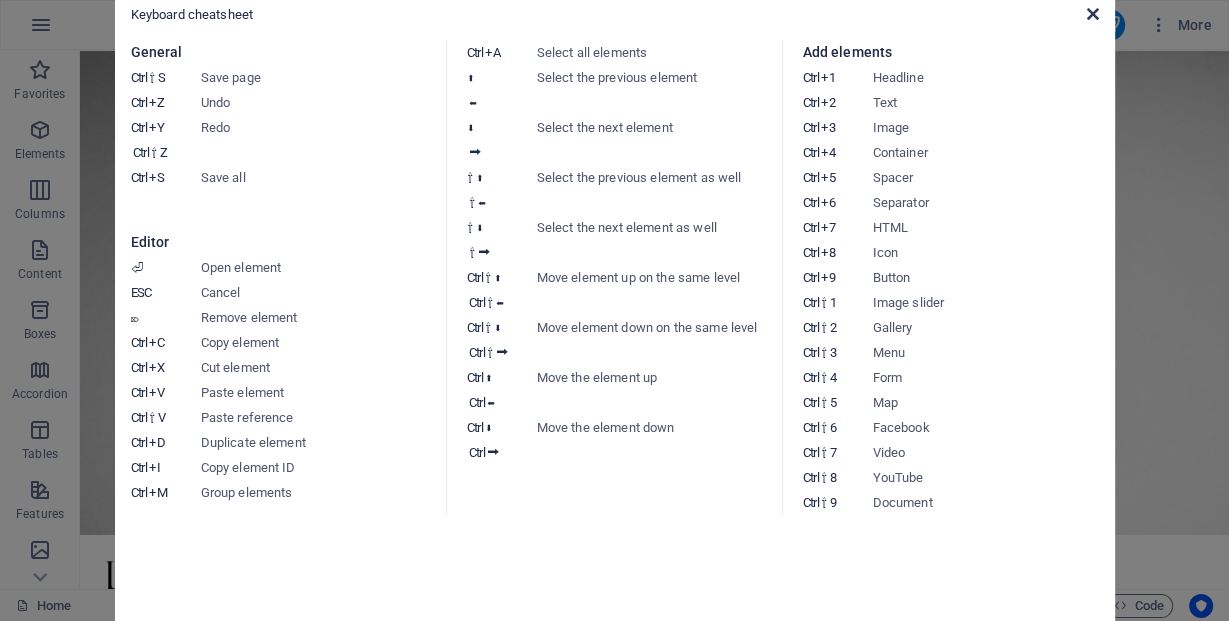 click at bounding box center [1092, 14] 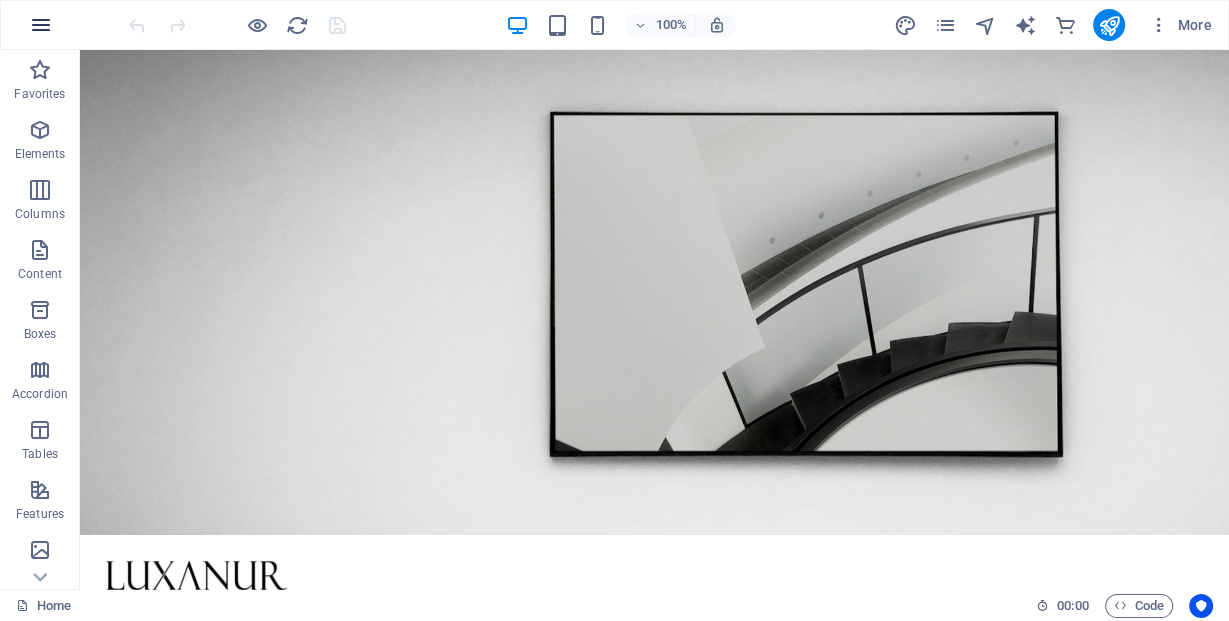 click at bounding box center (41, 25) 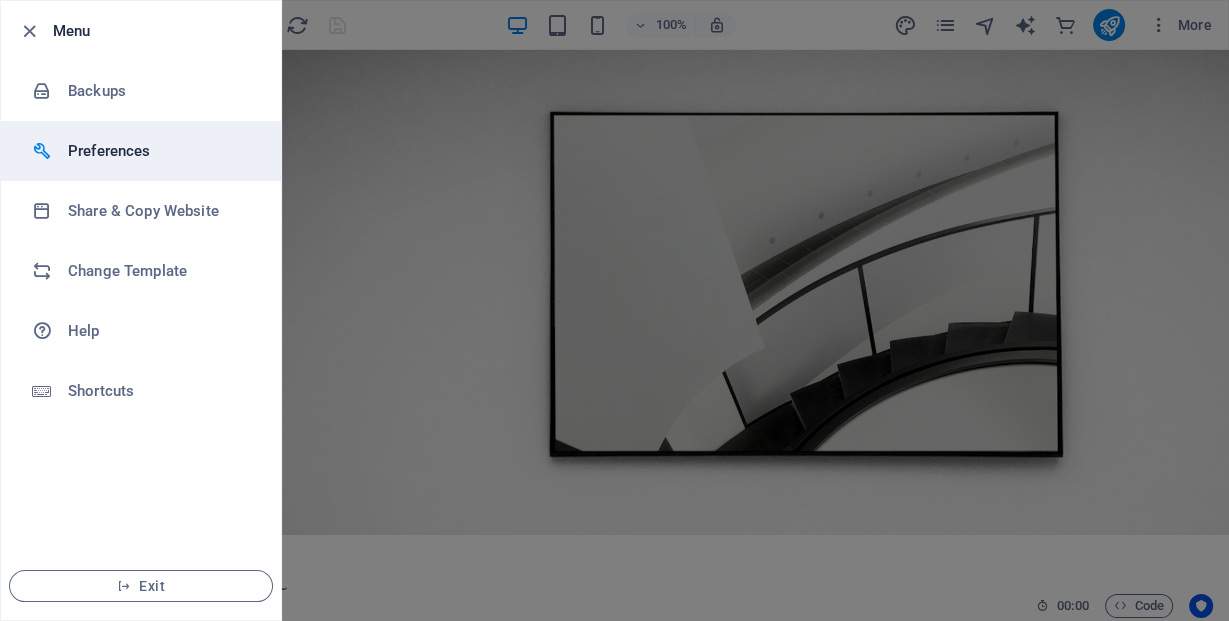 click on "Preferences" at bounding box center (160, 151) 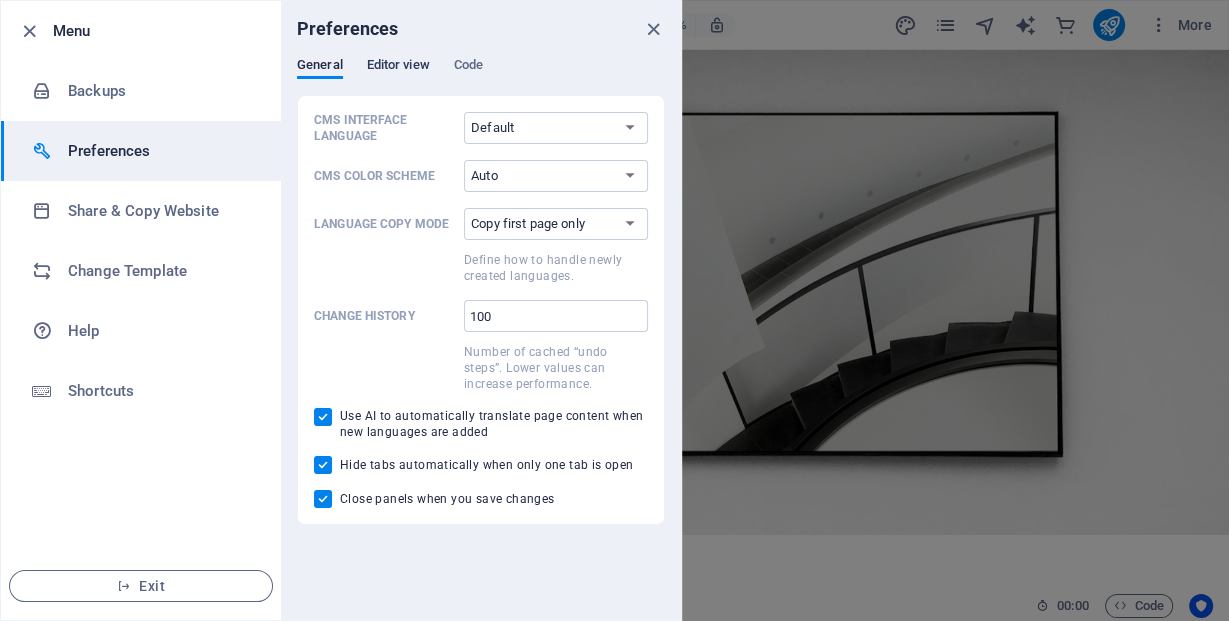 click on "Editor view" at bounding box center [398, 67] 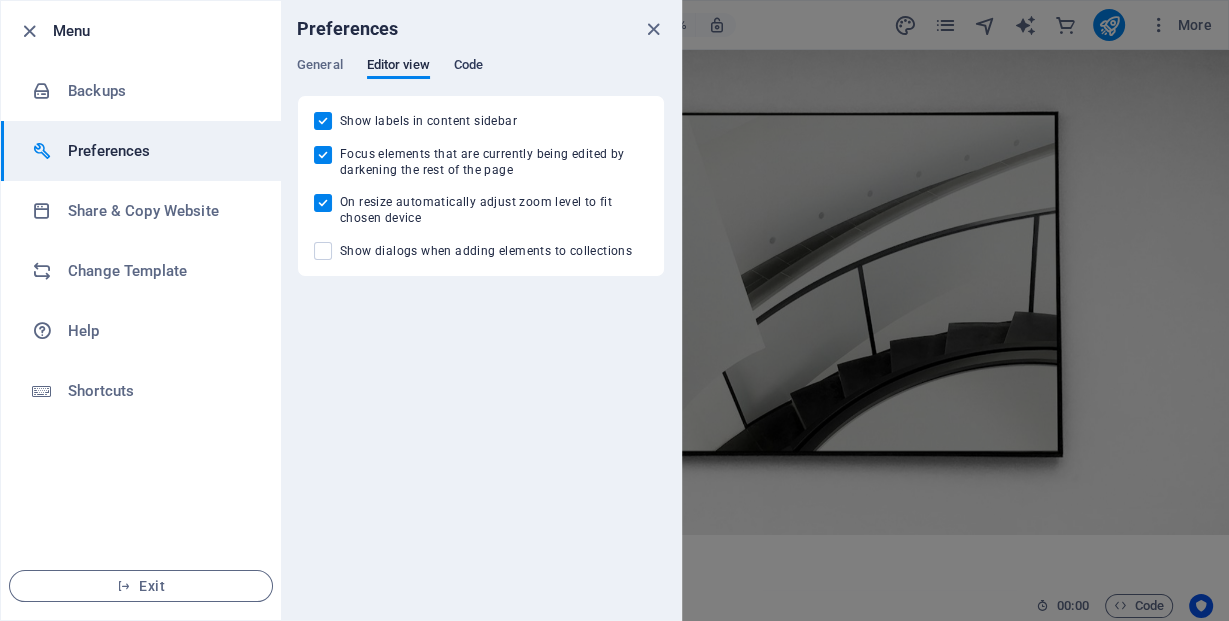click on "Code" at bounding box center (468, 64) 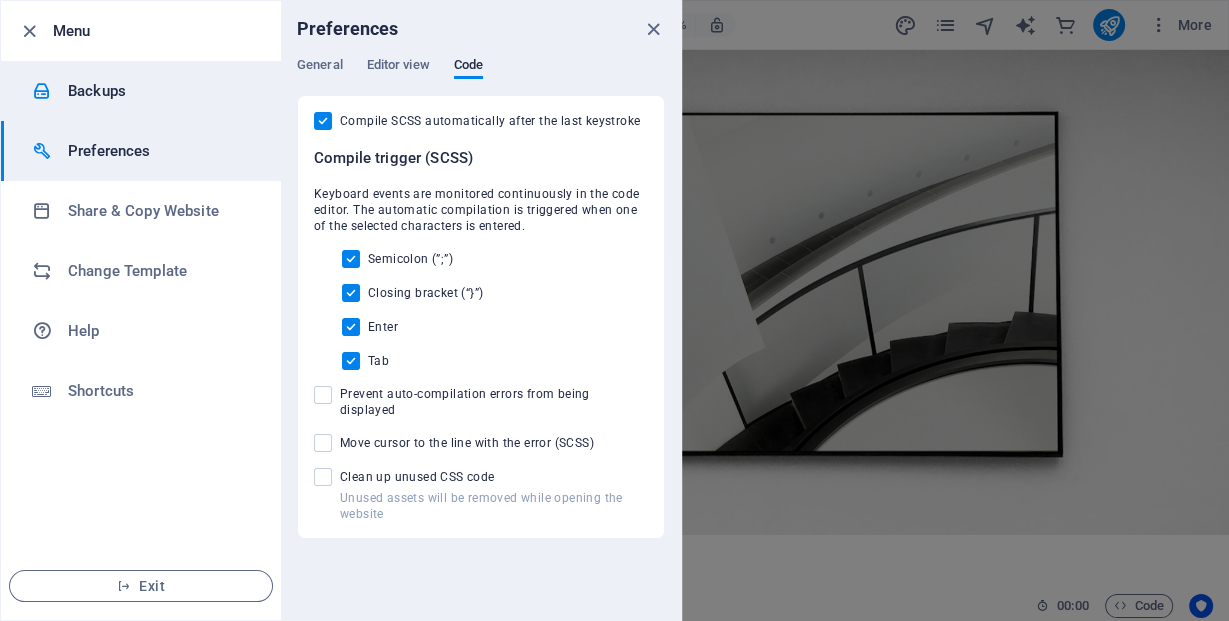 click on "Backups" at bounding box center [160, 91] 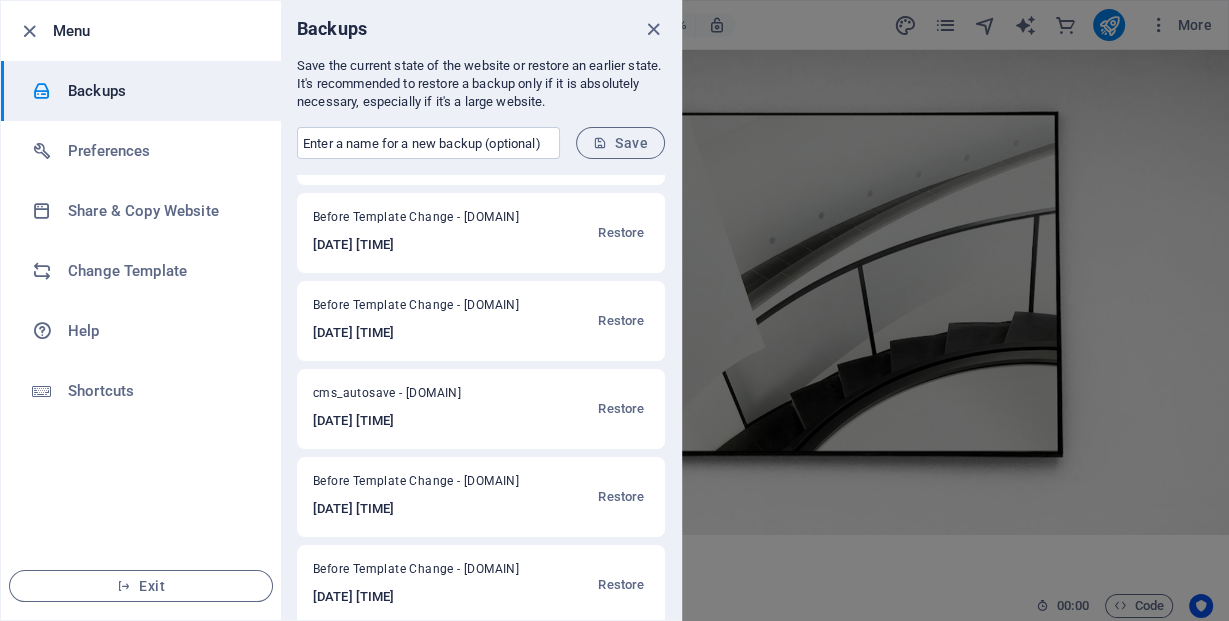 scroll, scrollTop: 178, scrollLeft: 0, axis: vertical 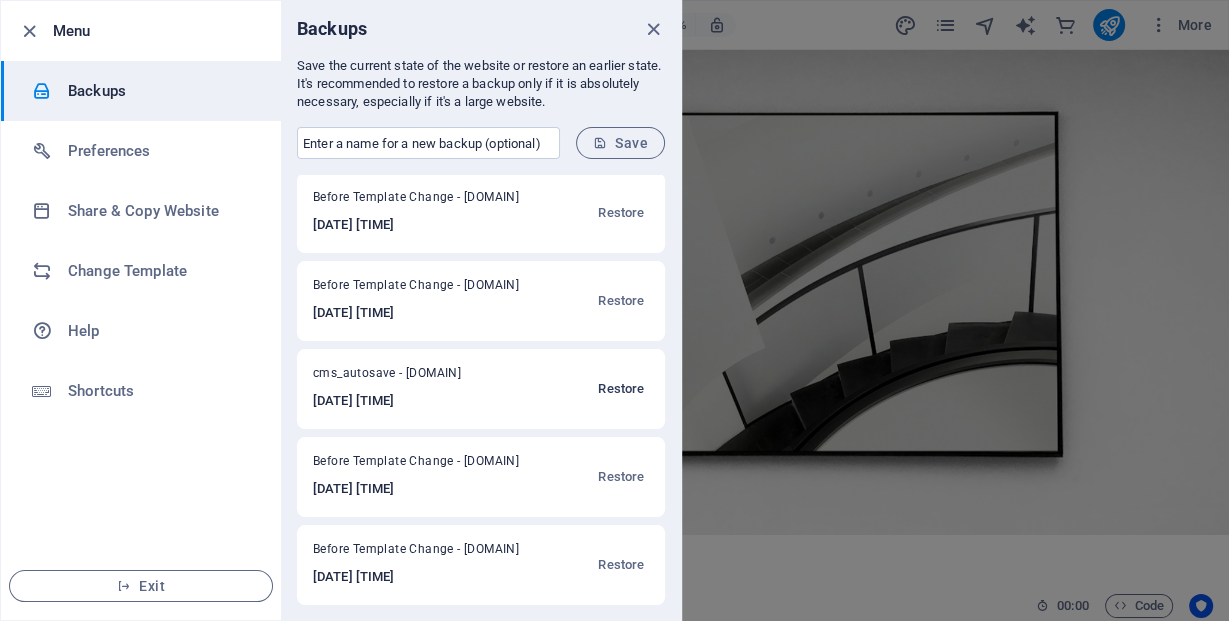 click on "Restore" at bounding box center (621, 388) 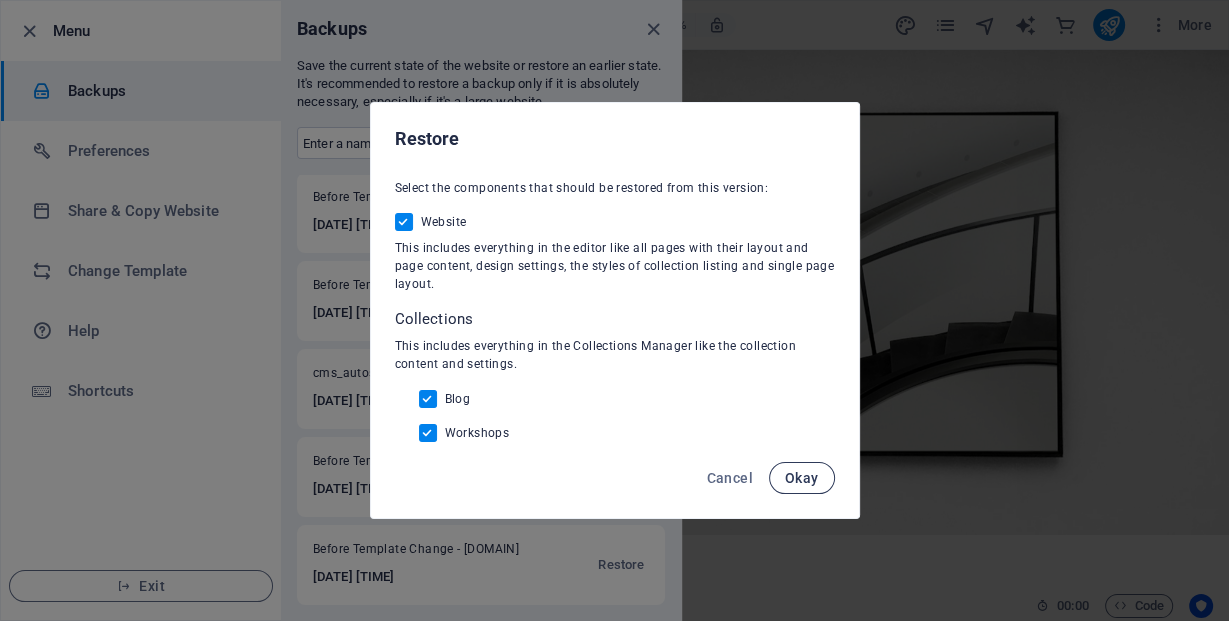 click on "Okay" at bounding box center (802, 478) 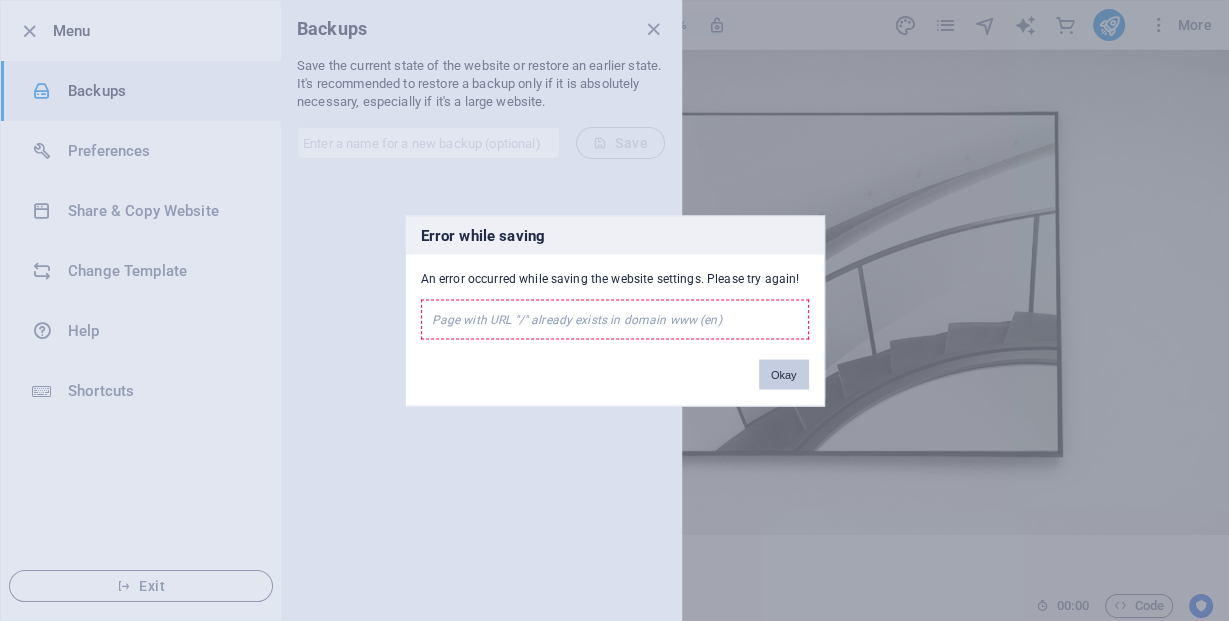 click on "Okay" at bounding box center [784, 374] 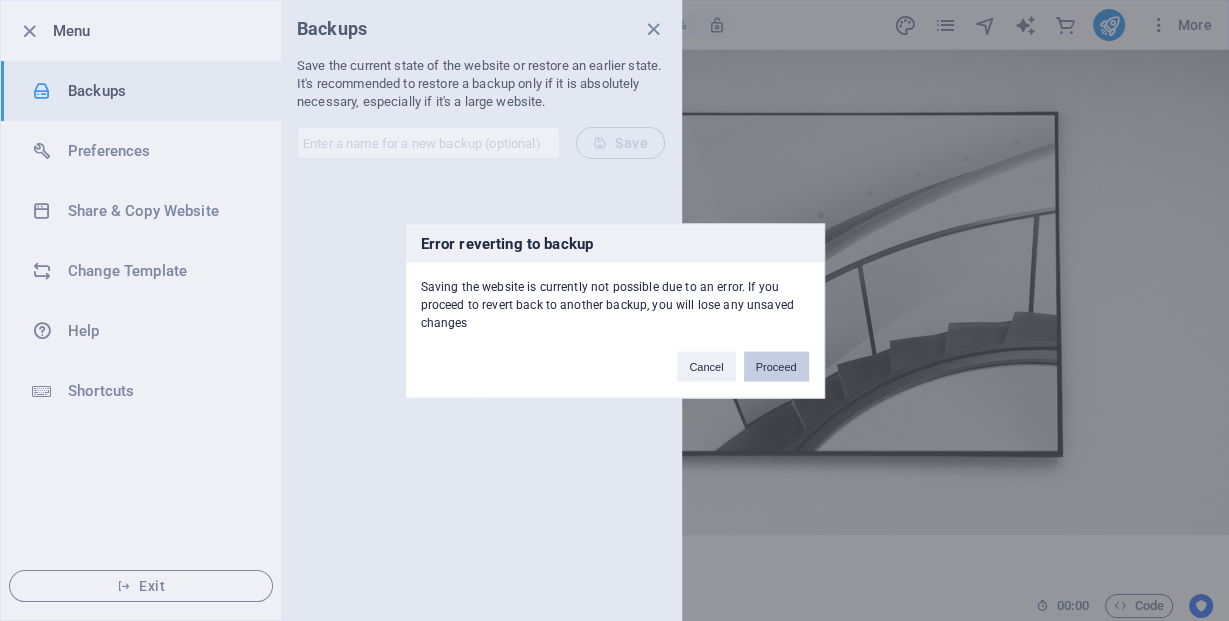 click on "Proceed" at bounding box center [776, 366] 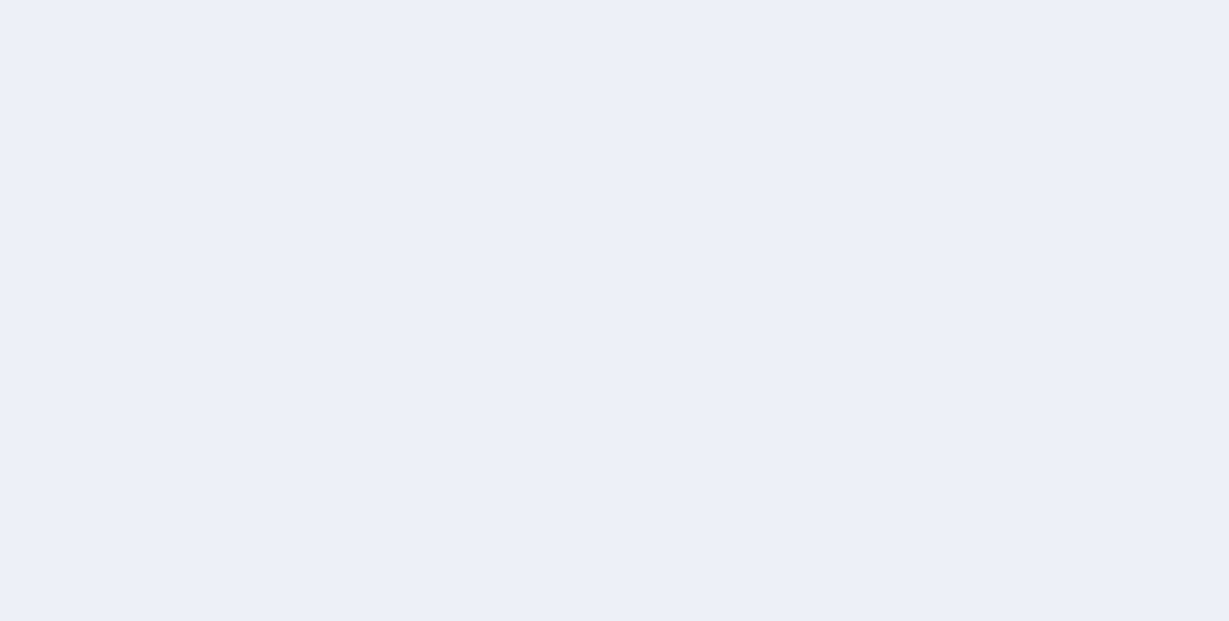 scroll, scrollTop: 0, scrollLeft: 0, axis: both 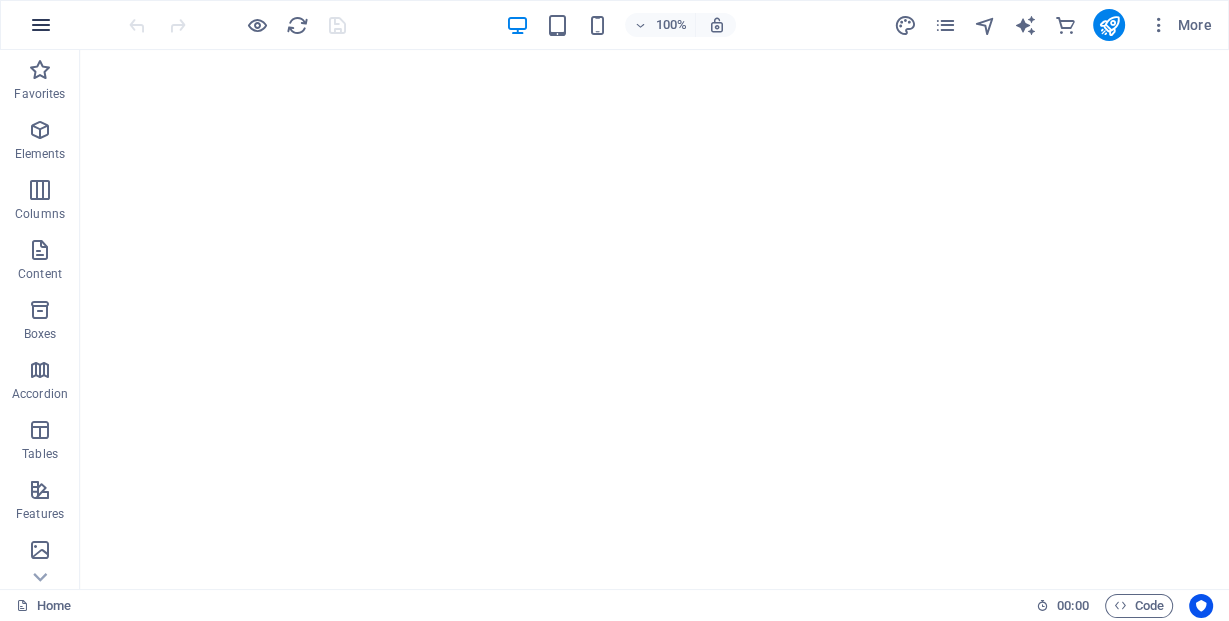 click at bounding box center [41, 25] 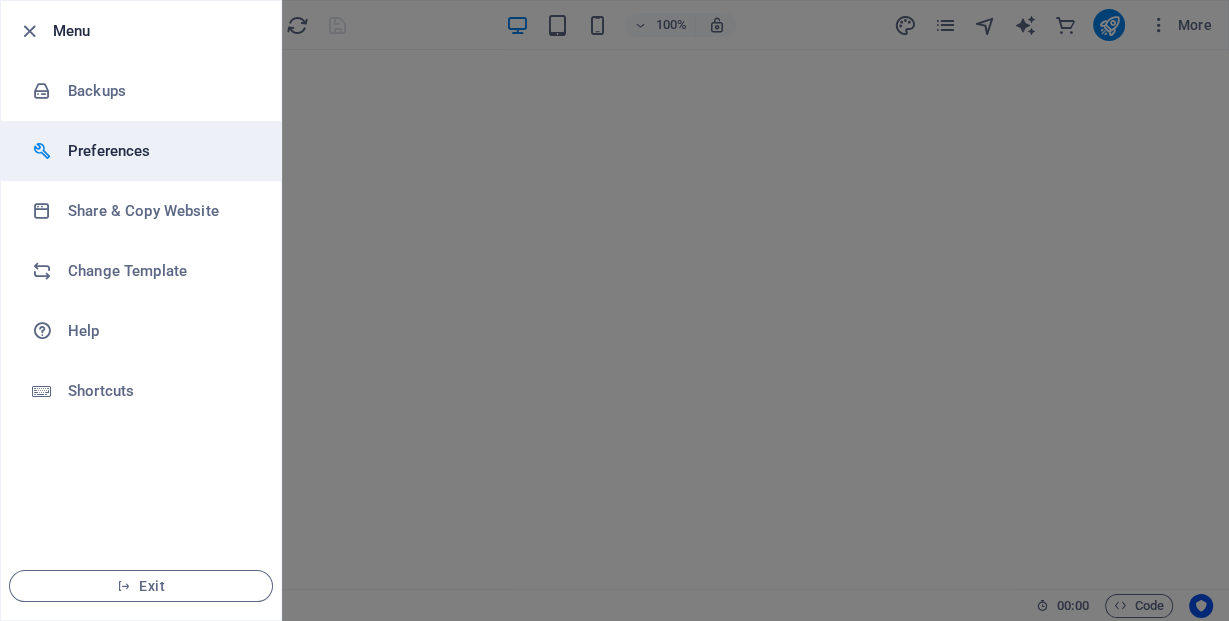 click on "Preferences" at bounding box center (160, 151) 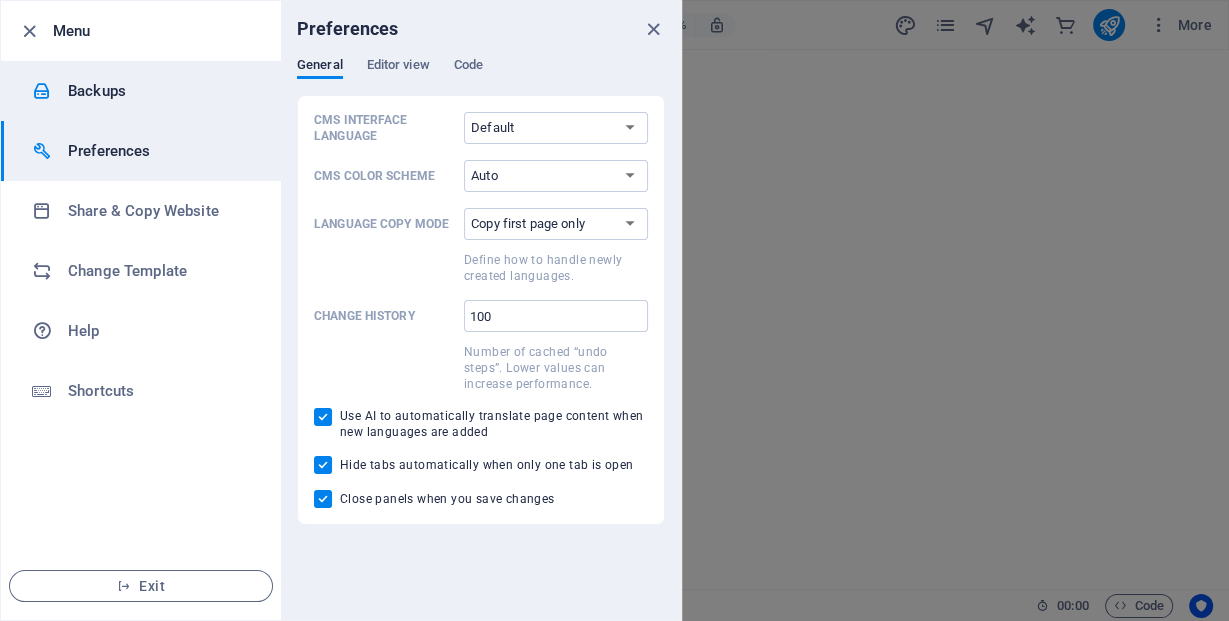 click on "Backups" at bounding box center [160, 91] 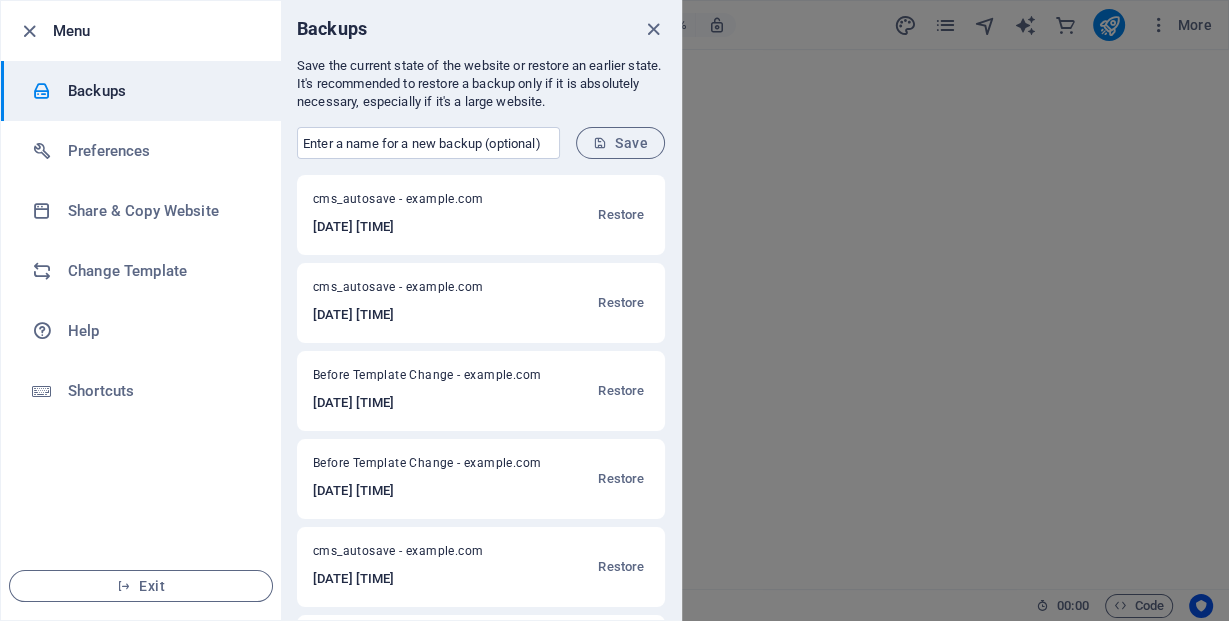 scroll, scrollTop: 22, scrollLeft: 0, axis: vertical 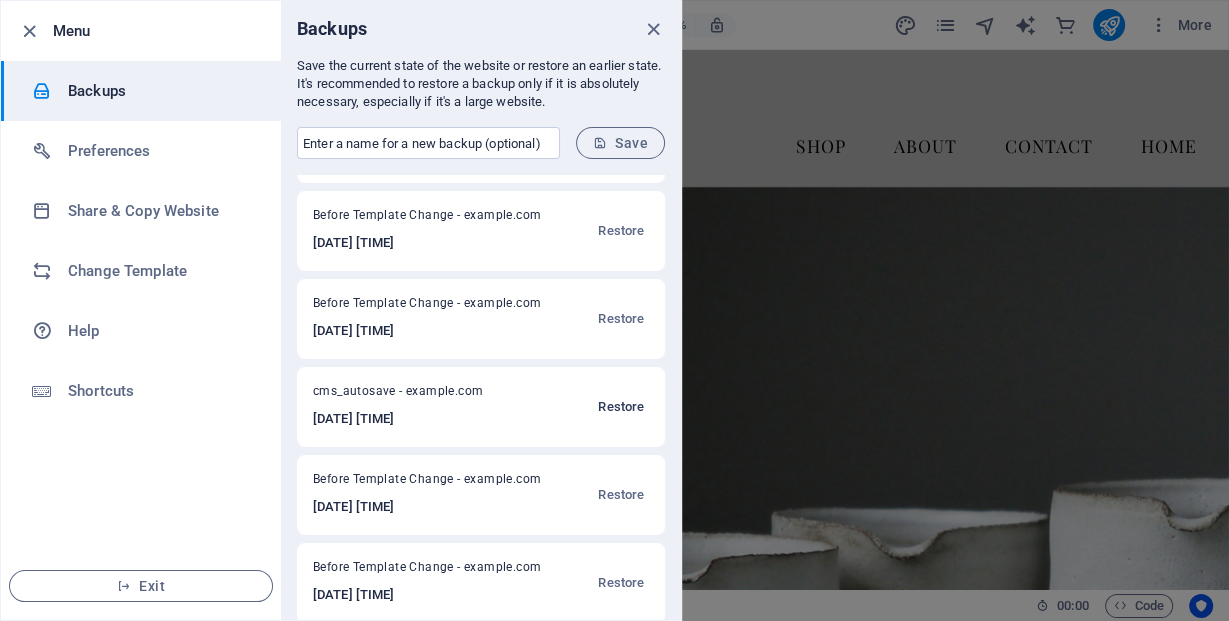 click on "Restore" at bounding box center [621, 407] 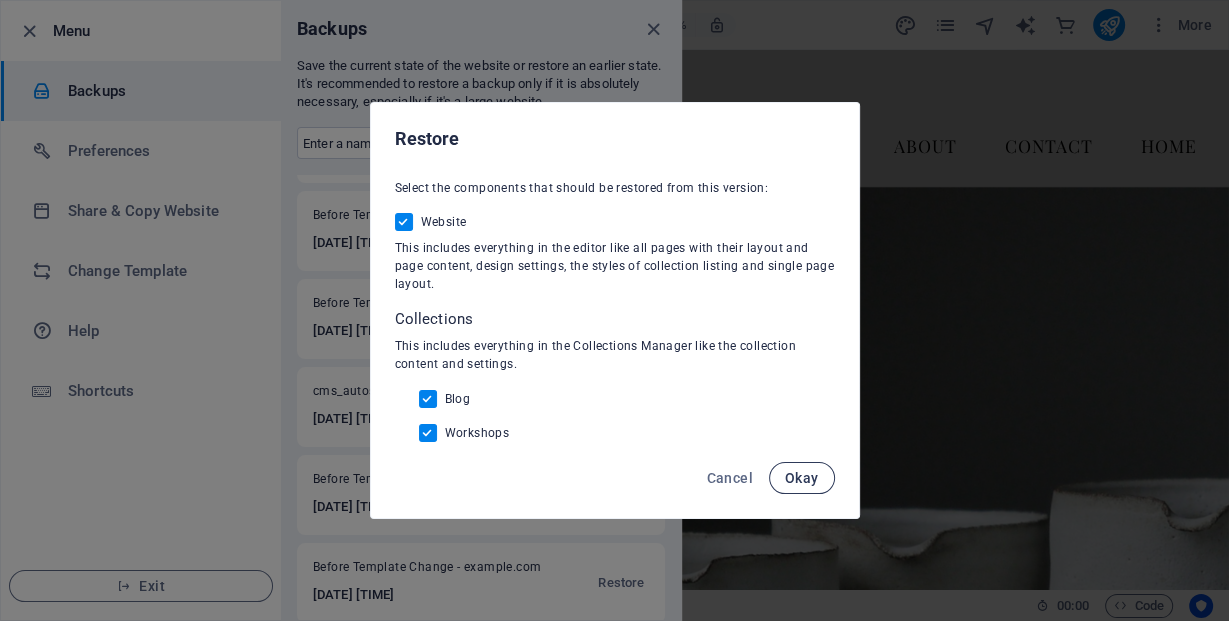 click on "Okay" at bounding box center [802, 478] 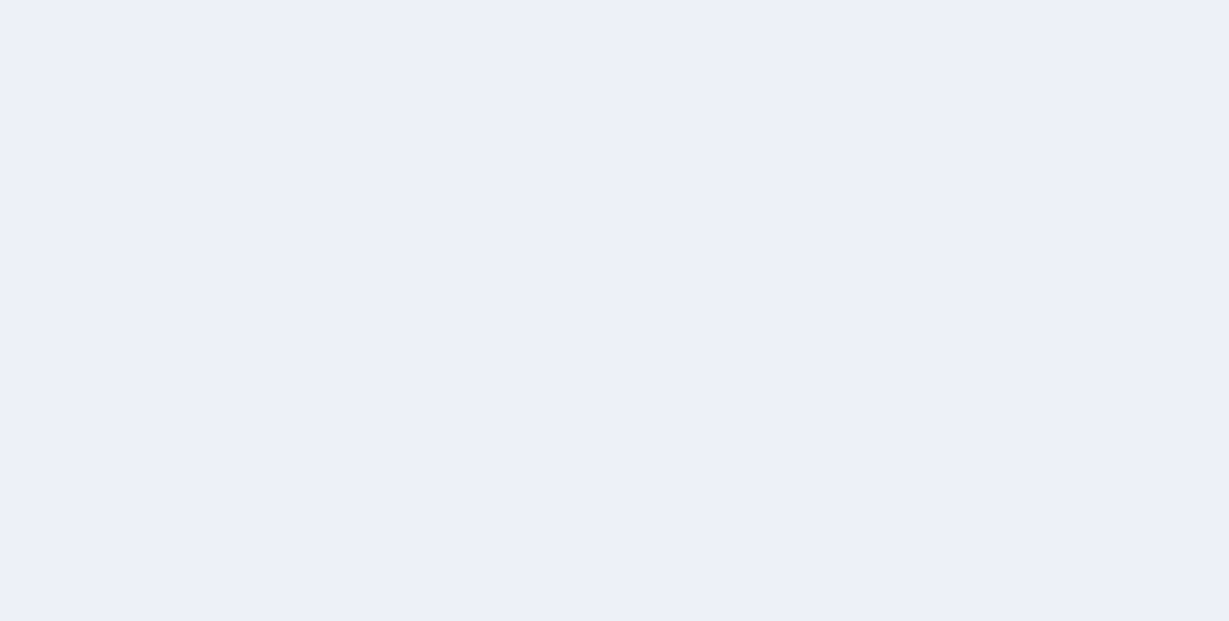 scroll, scrollTop: 0, scrollLeft: 0, axis: both 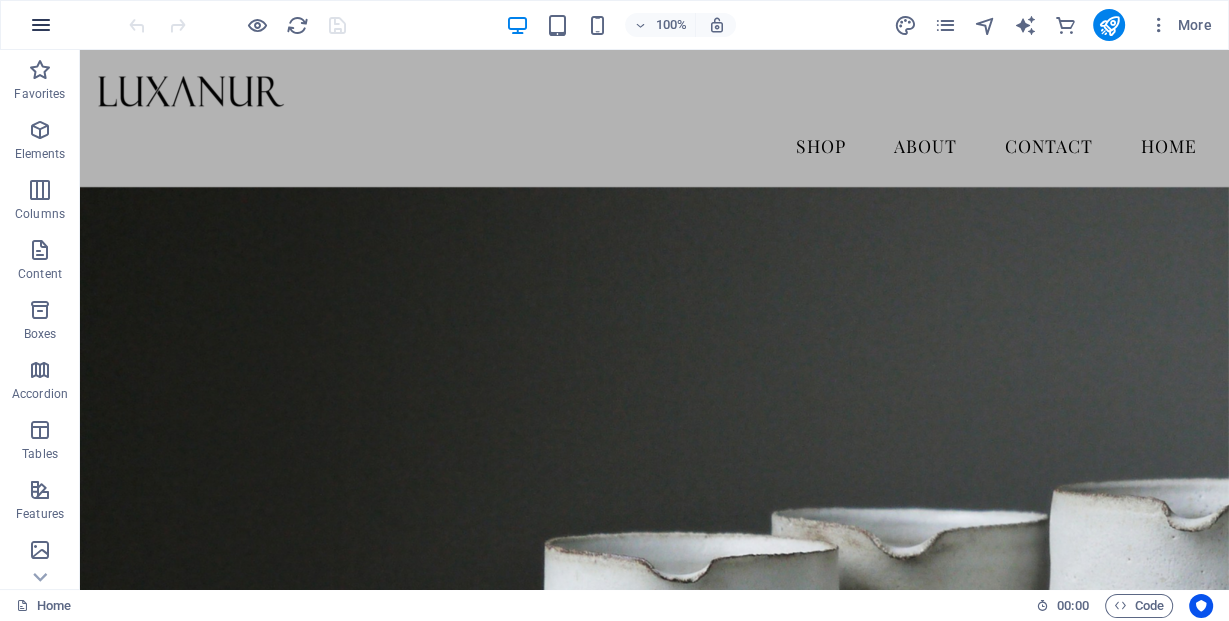 click at bounding box center [41, 25] 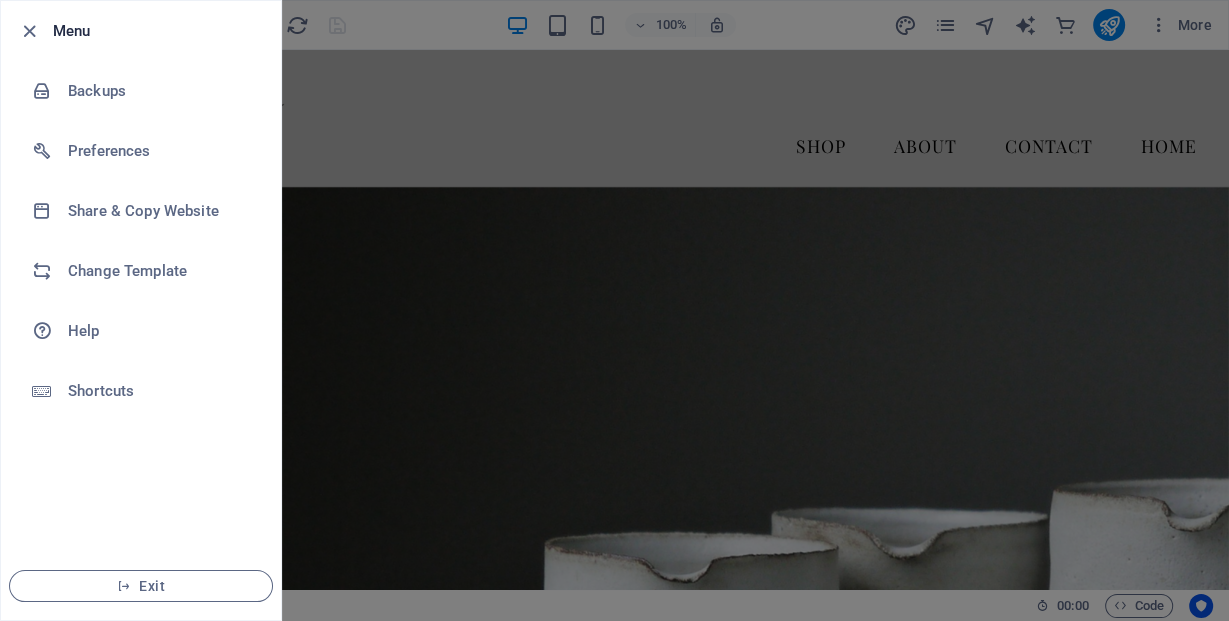 click at bounding box center (614, 310) 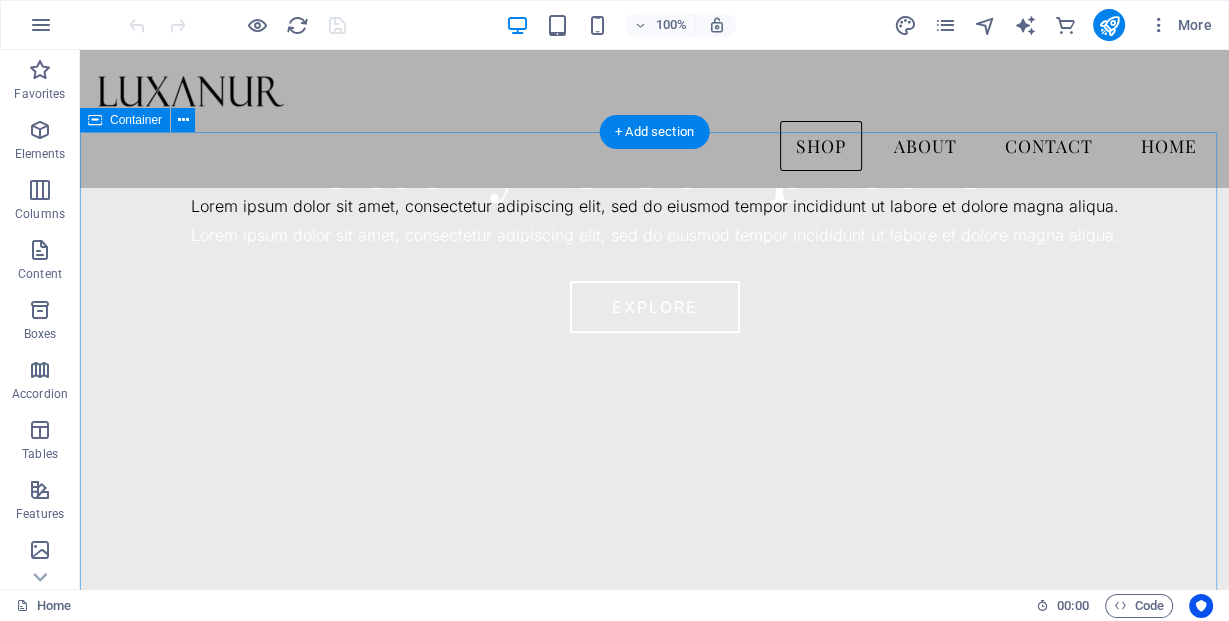 scroll, scrollTop: 0, scrollLeft: 0, axis: both 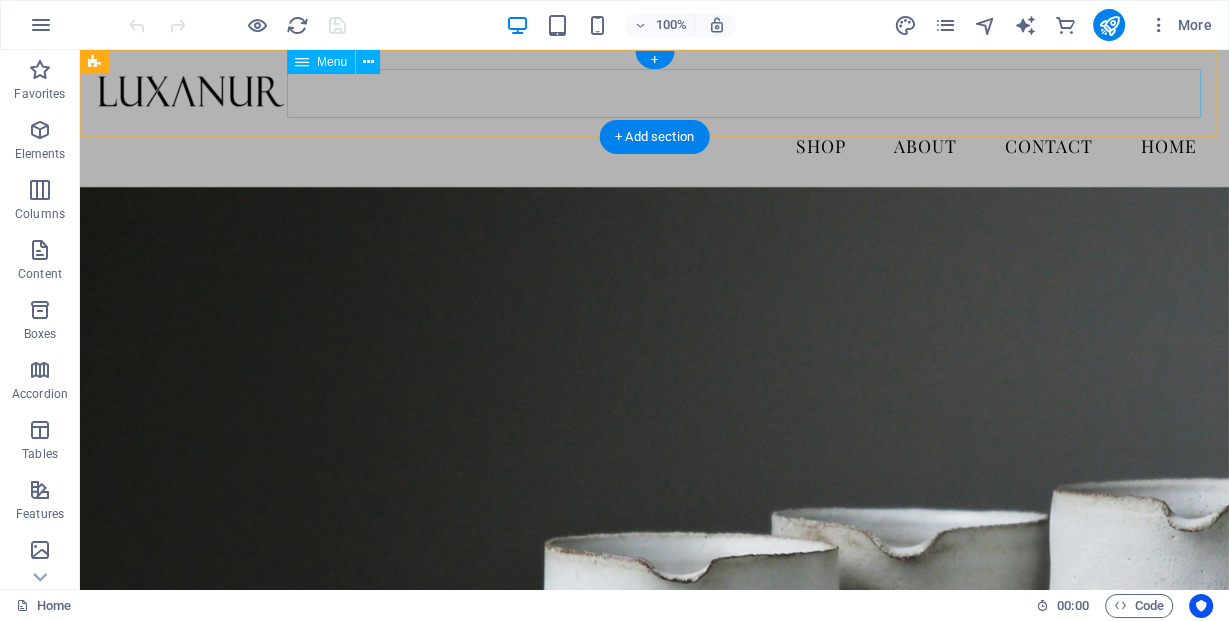 click on "Shop About Contact Home" at bounding box center [654, 146] 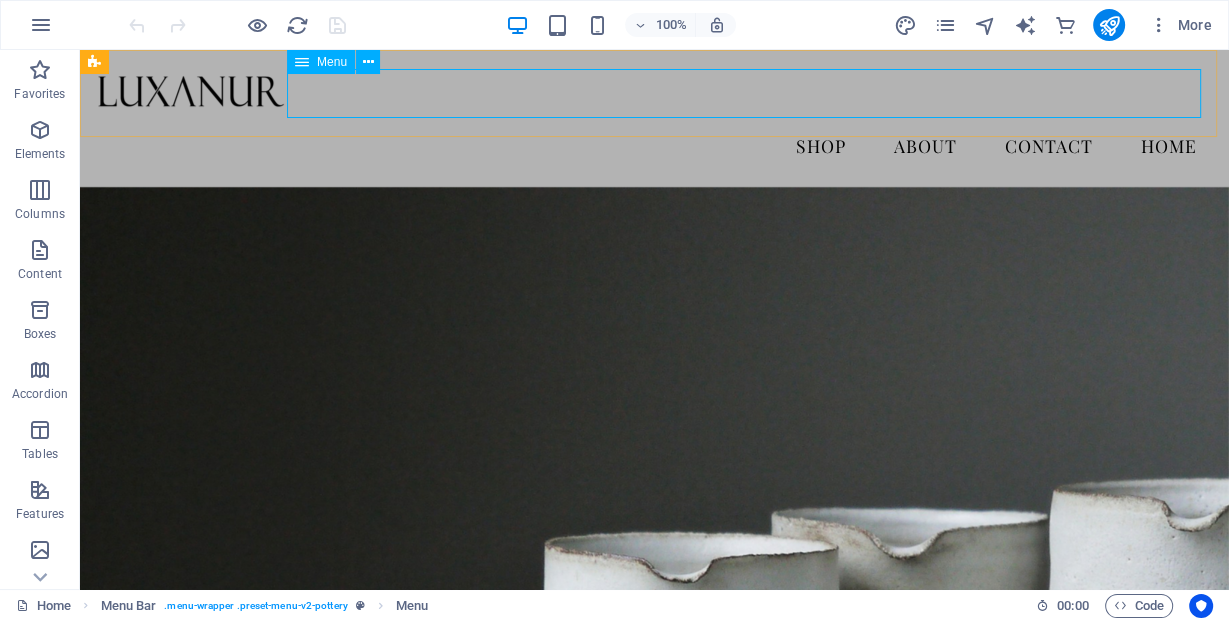 click on "Menu" at bounding box center (321, 62) 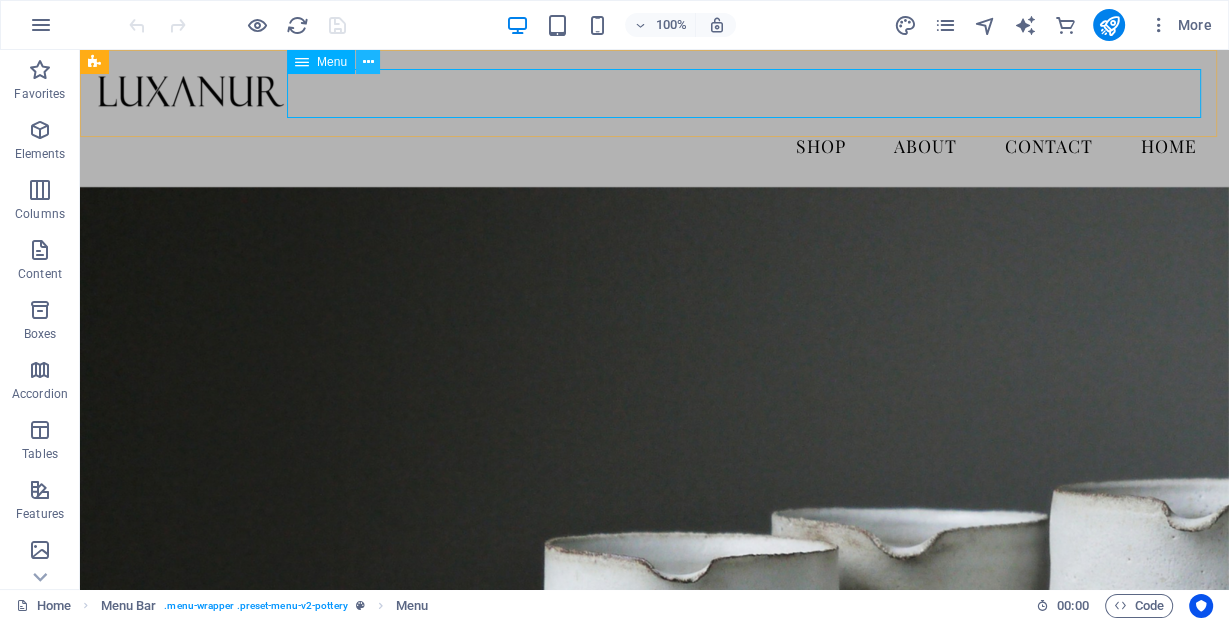 click at bounding box center (368, 62) 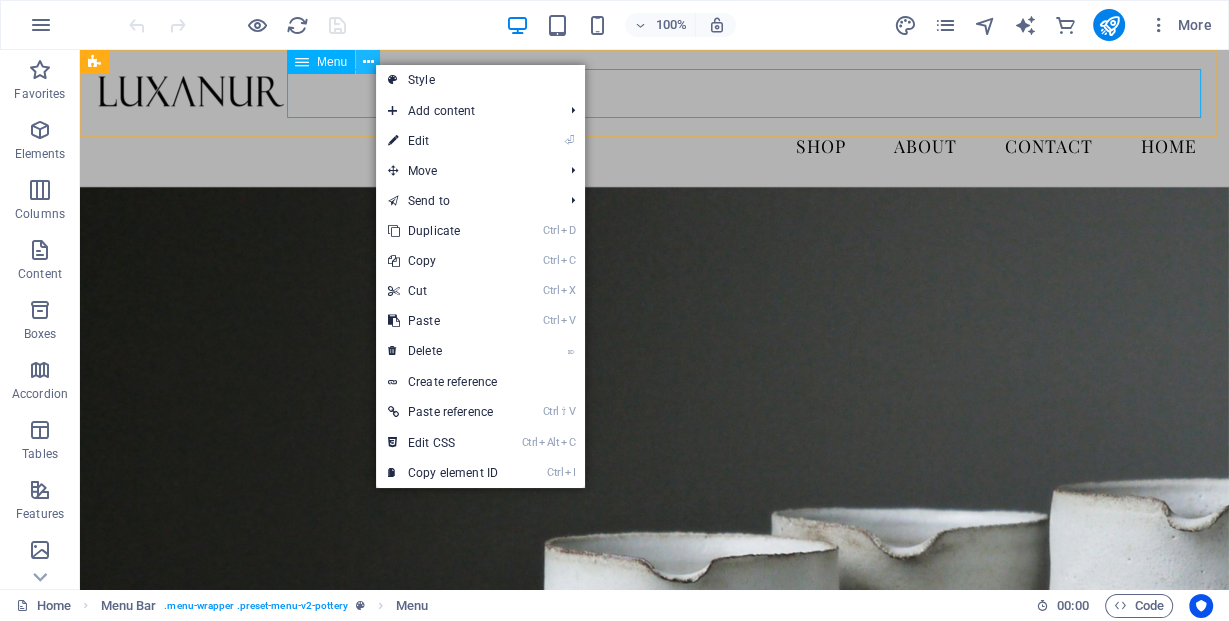 click at bounding box center [368, 62] 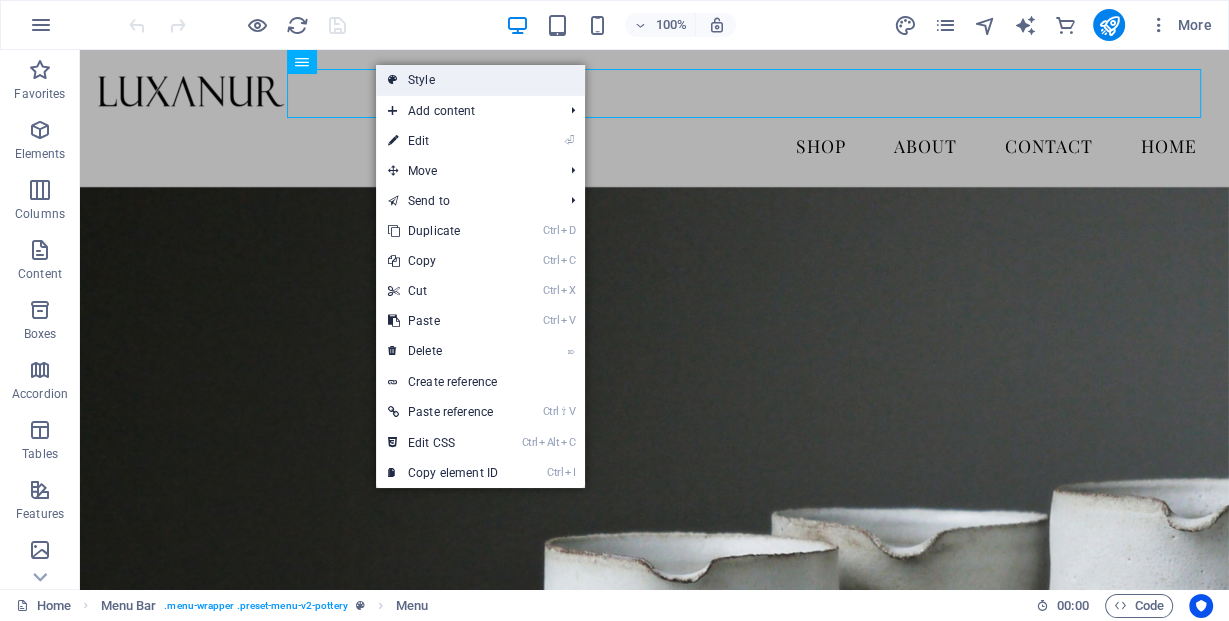 click at bounding box center [393, 80] 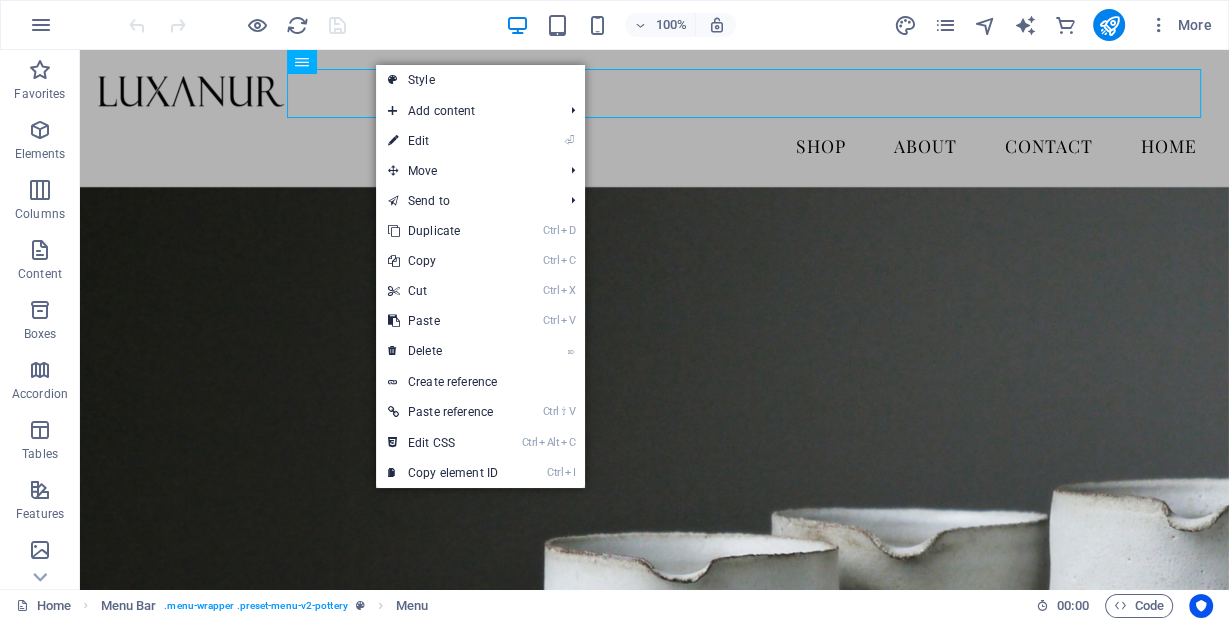 select on "rem" 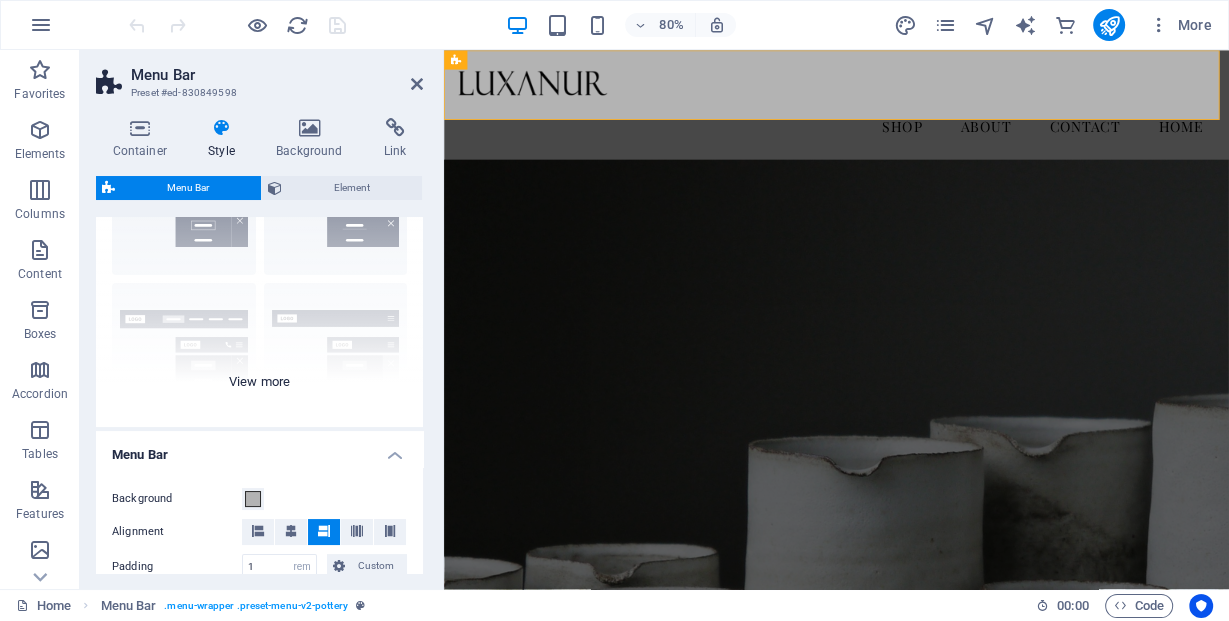 scroll, scrollTop: 160, scrollLeft: 0, axis: vertical 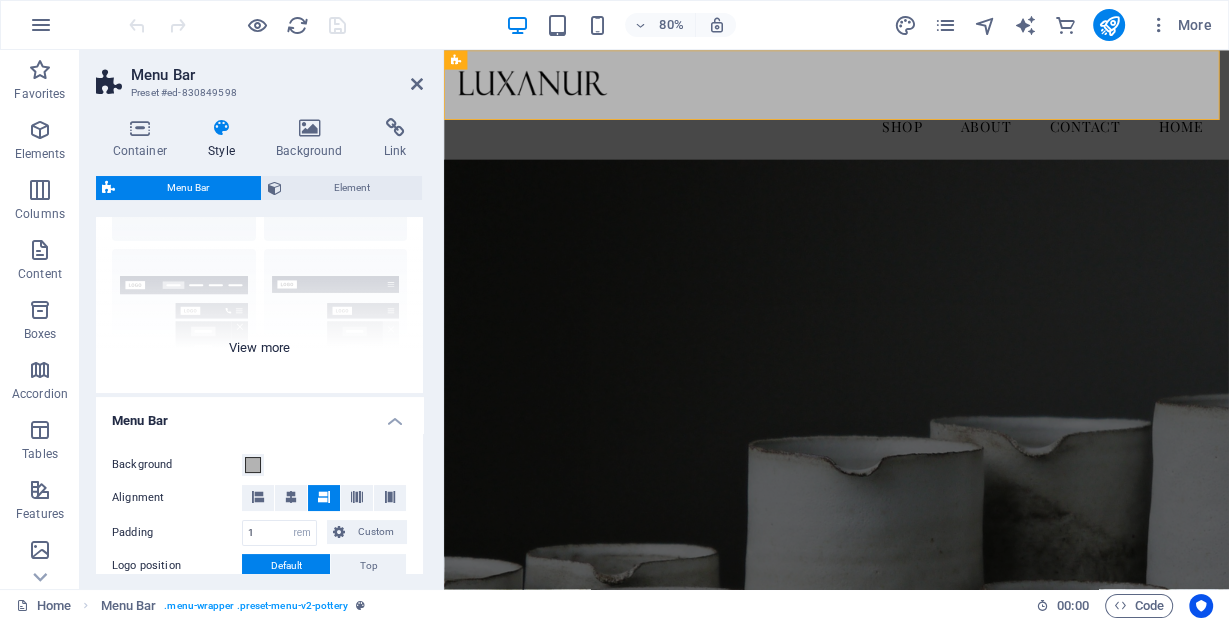 click on "Border Centered Default Fixed Loki Trigger Wide XXL" at bounding box center (259, 243) 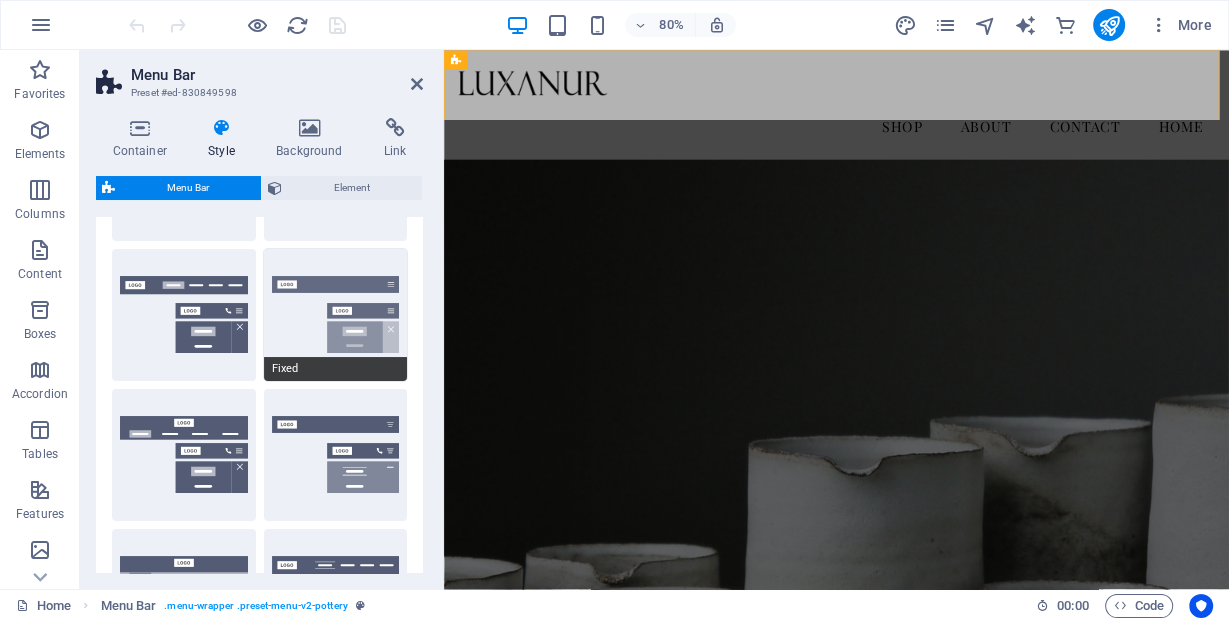 click on "Fixed" at bounding box center (336, 315) 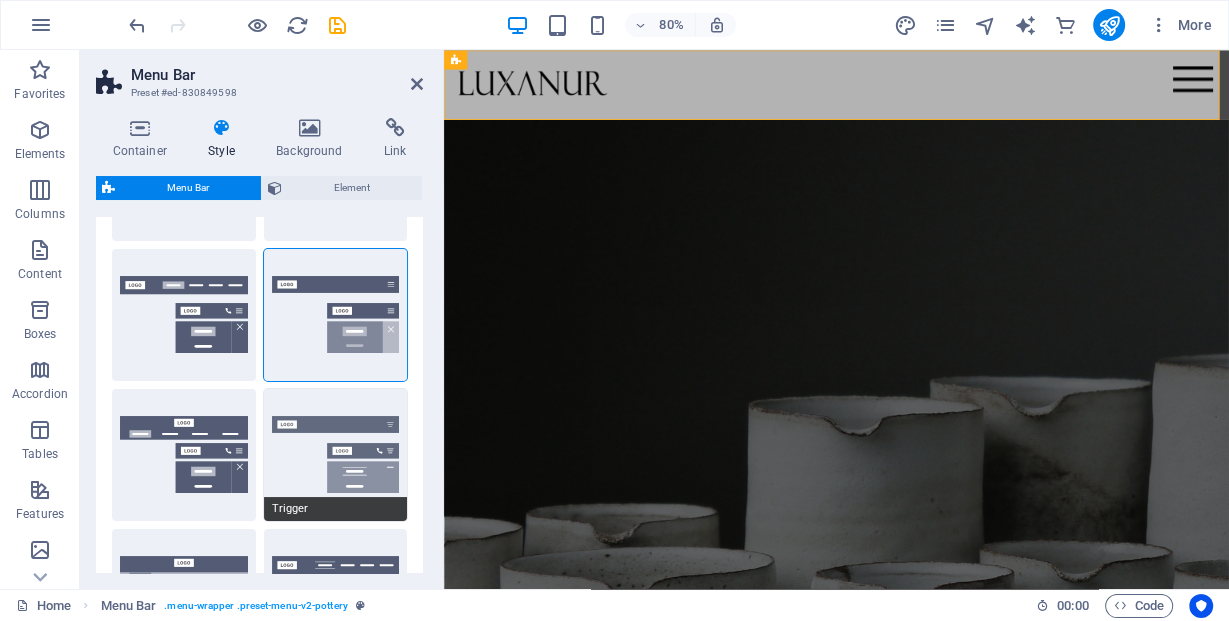click on "Trigger" at bounding box center [336, 455] 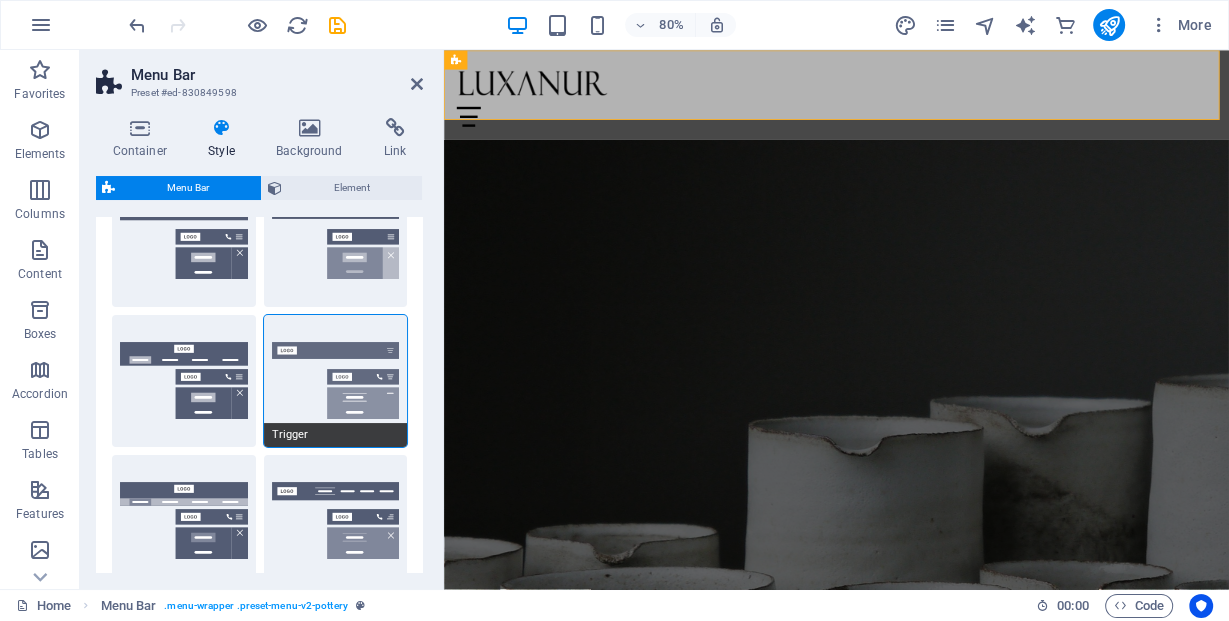 scroll, scrollTop: 240, scrollLeft: 0, axis: vertical 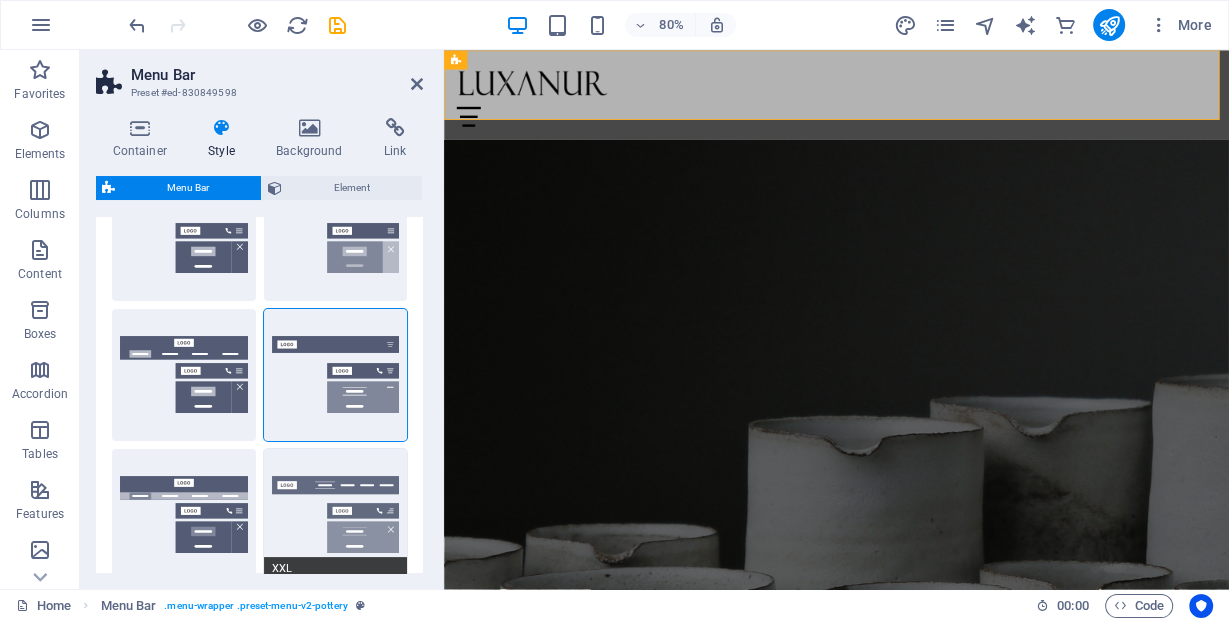 click on "XXL" at bounding box center (336, 515) 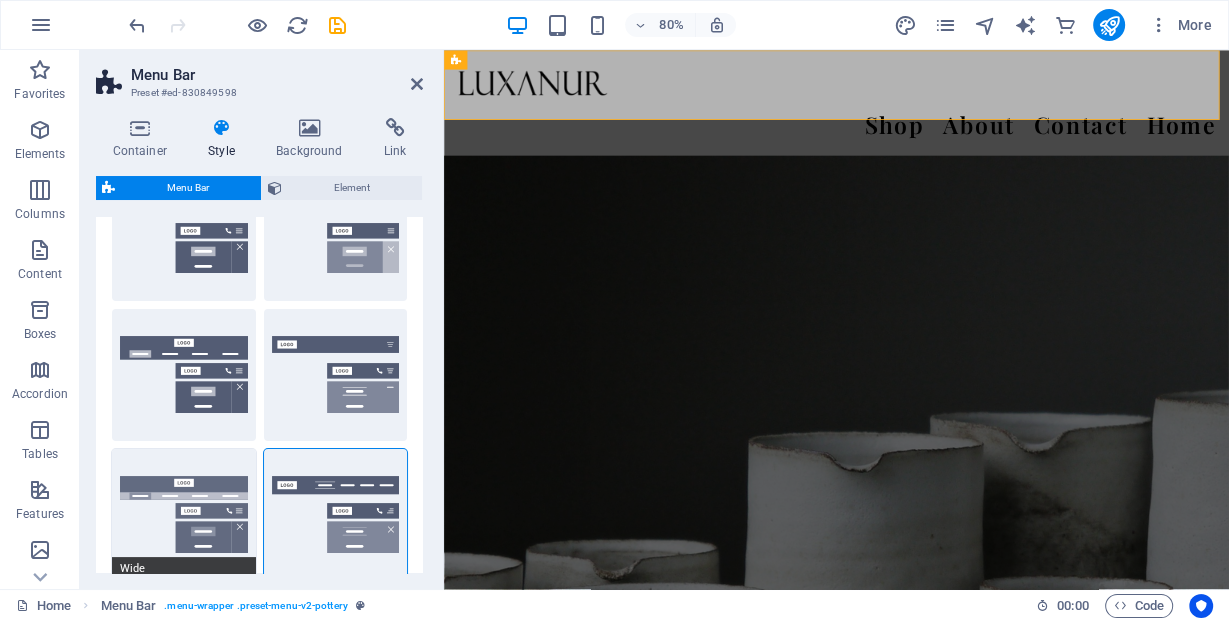 click on "Wide" at bounding box center [184, 515] 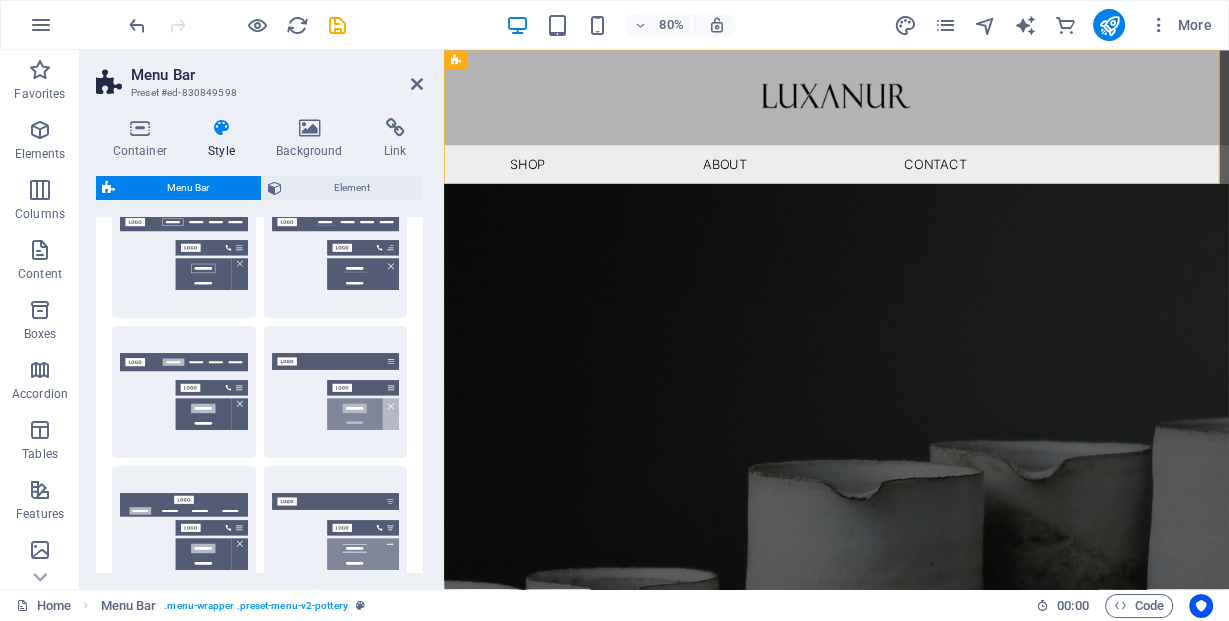scroll, scrollTop: 80, scrollLeft: 0, axis: vertical 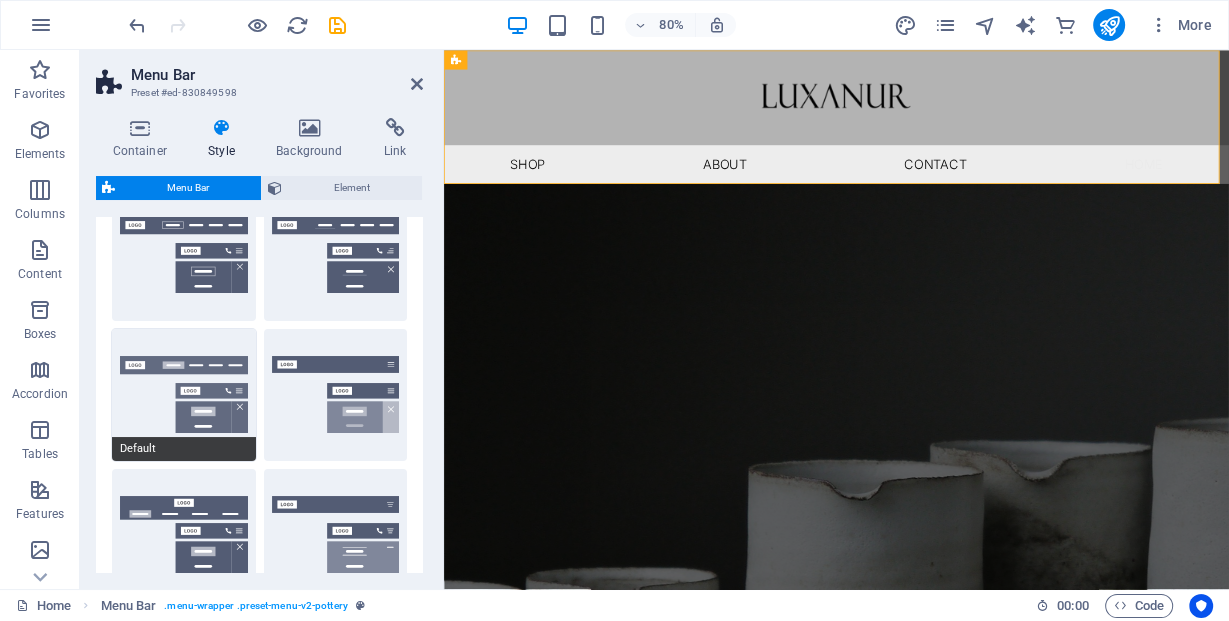 click on "Default" at bounding box center (184, 395) 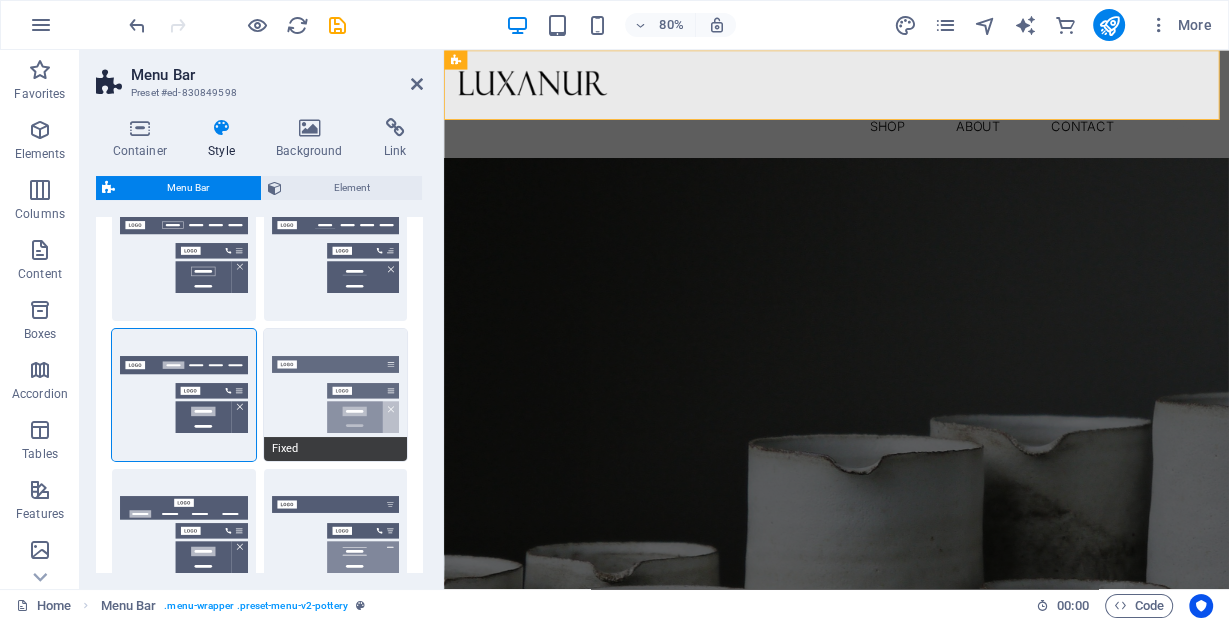 click on "Fixed" at bounding box center (336, 395) 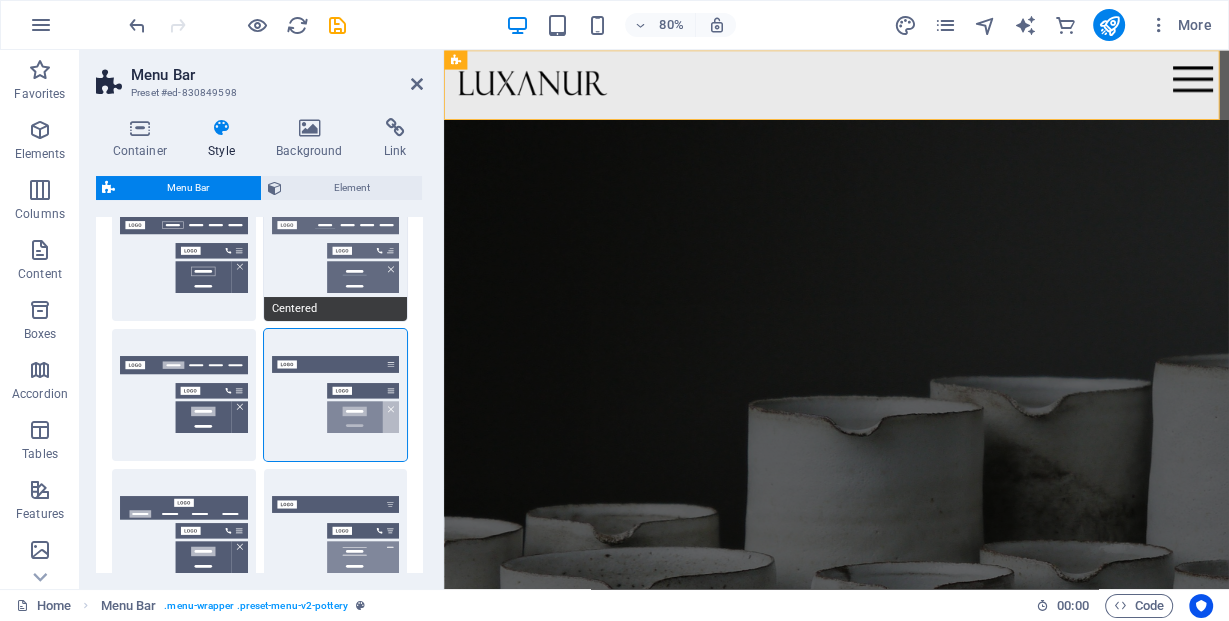 click on "Centered" at bounding box center [336, 255] 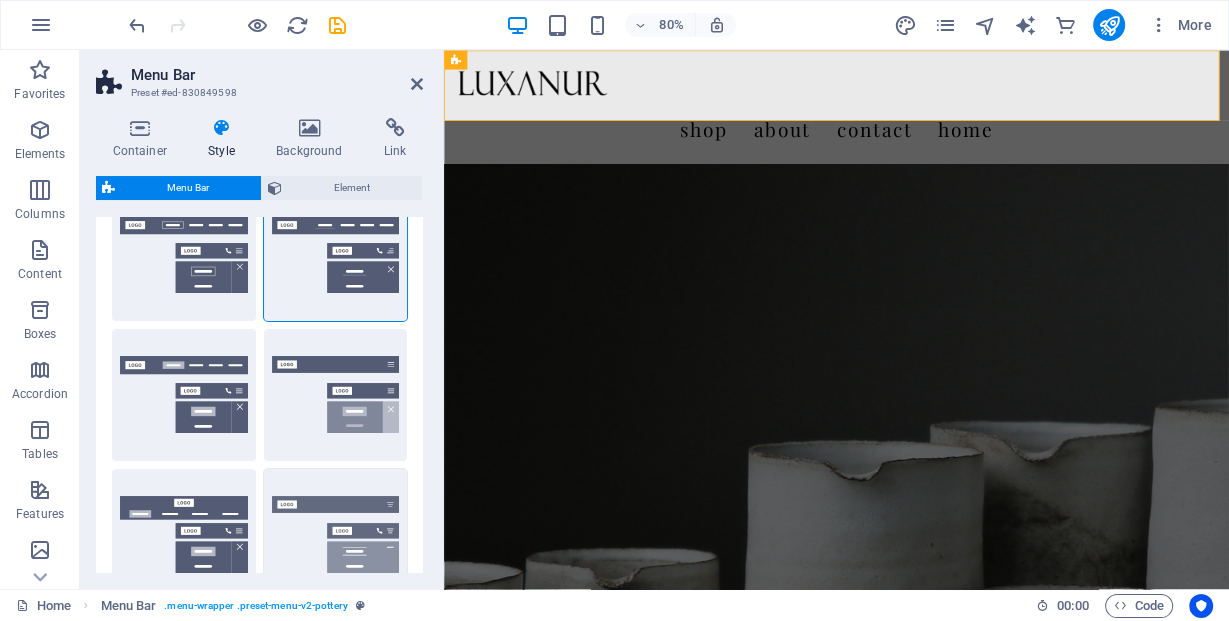 click on "Trigger" at bounding box center [336, 535] 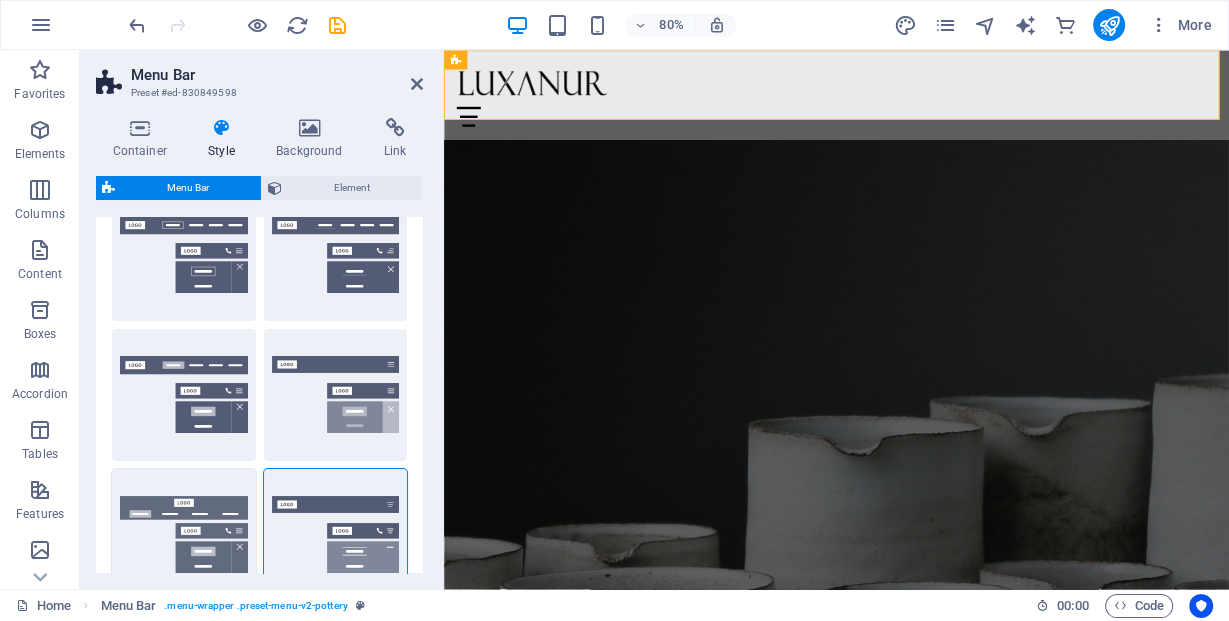 click on "Loki" at bounding box center (184, 535) 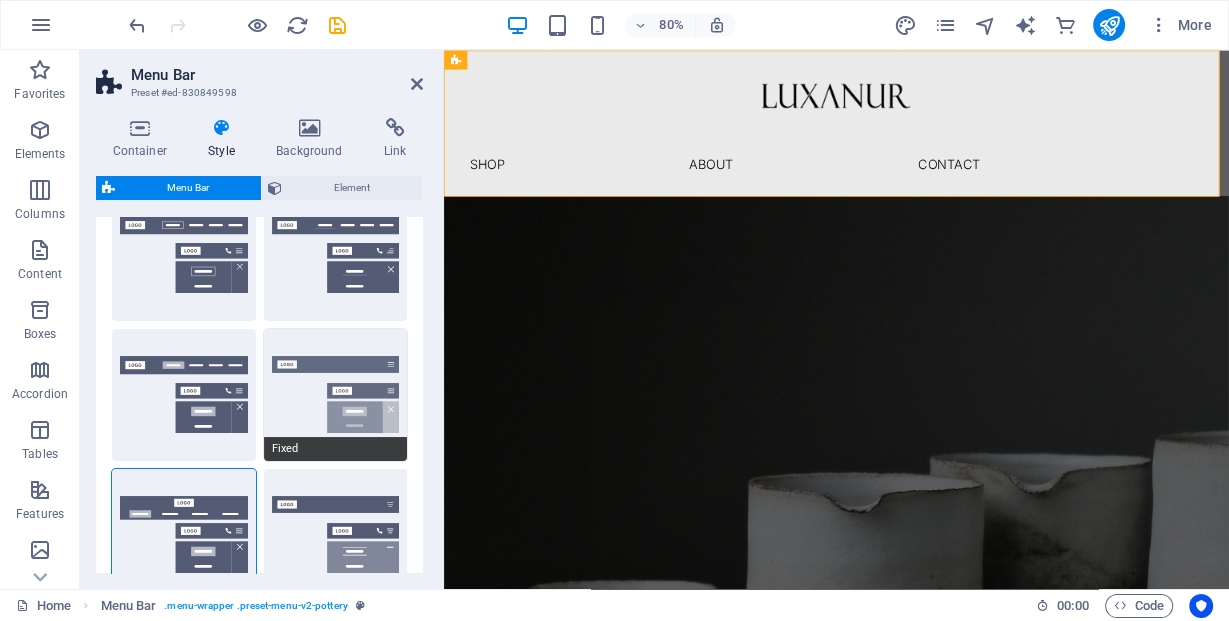 click on "Fixed" at bounding box center [336, 395] 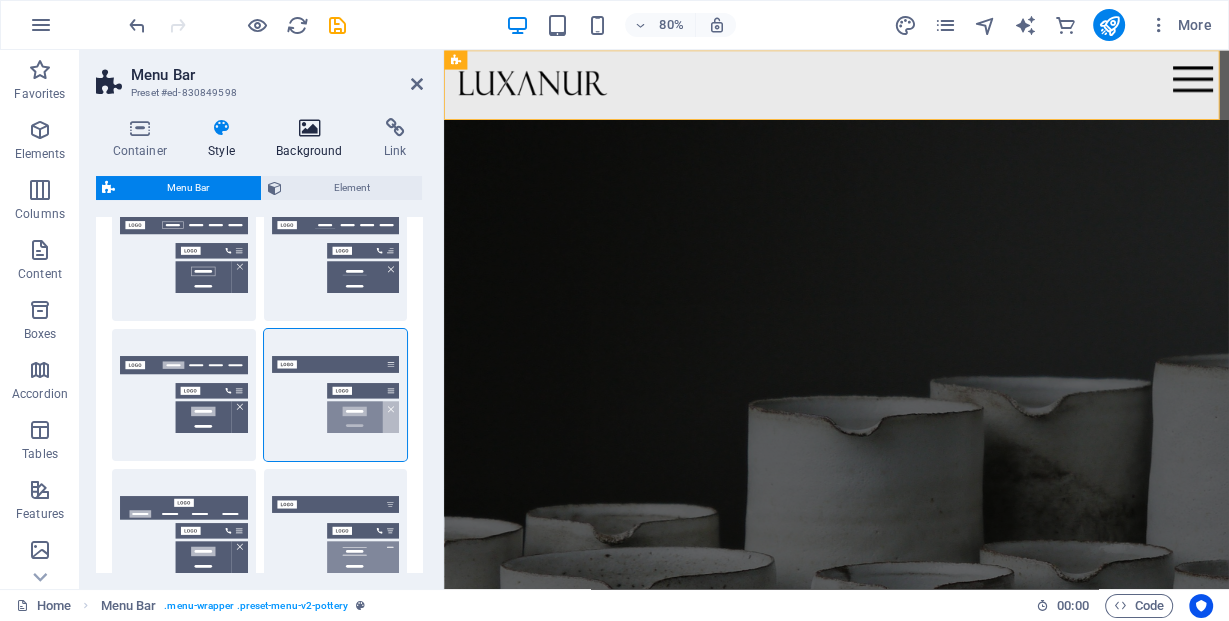 click on "Background" at bounding box center (314, 139) 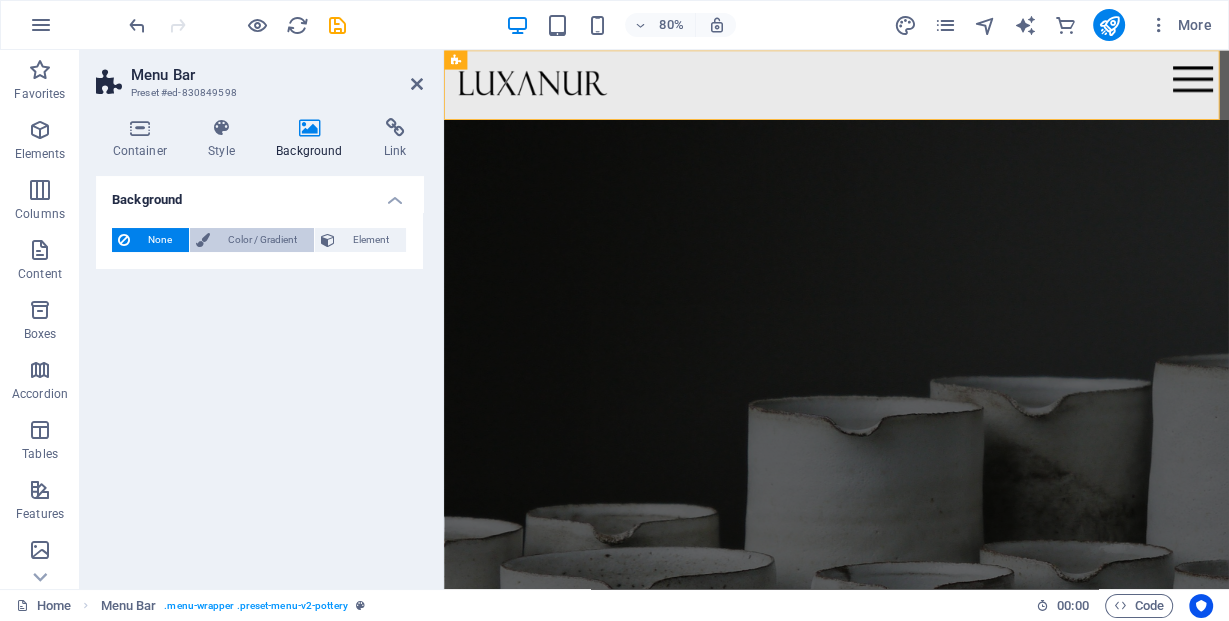 click on "Color / Gradient" at bounding box center [262, 240] 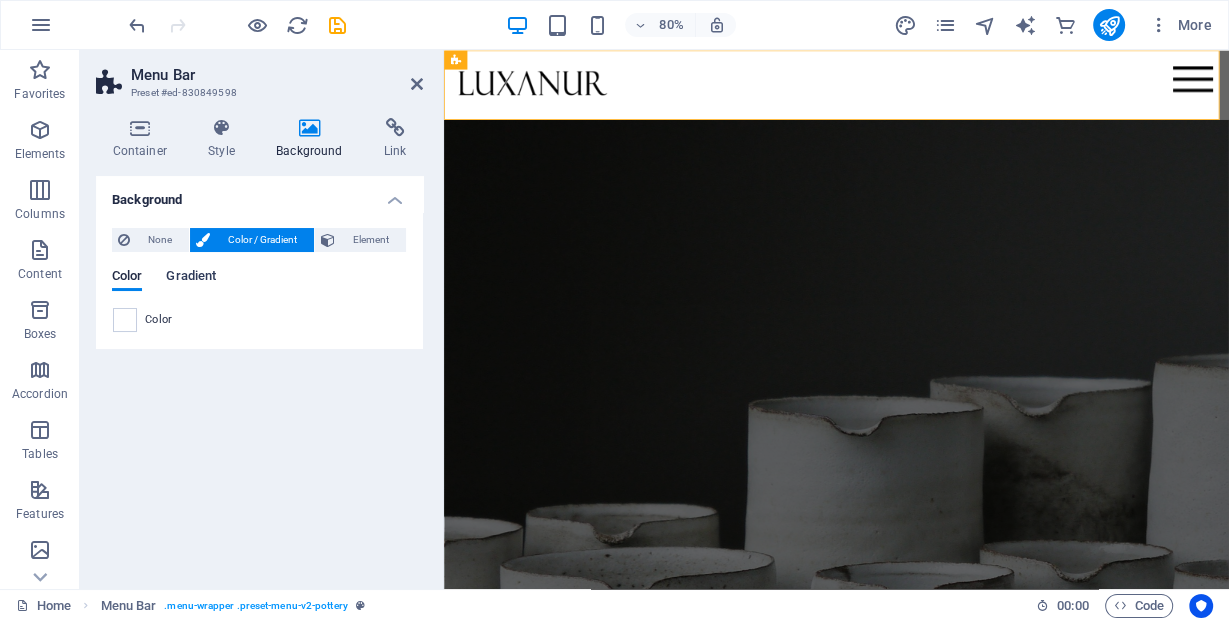 click on "Gradient" at bounding box center [191, 278] 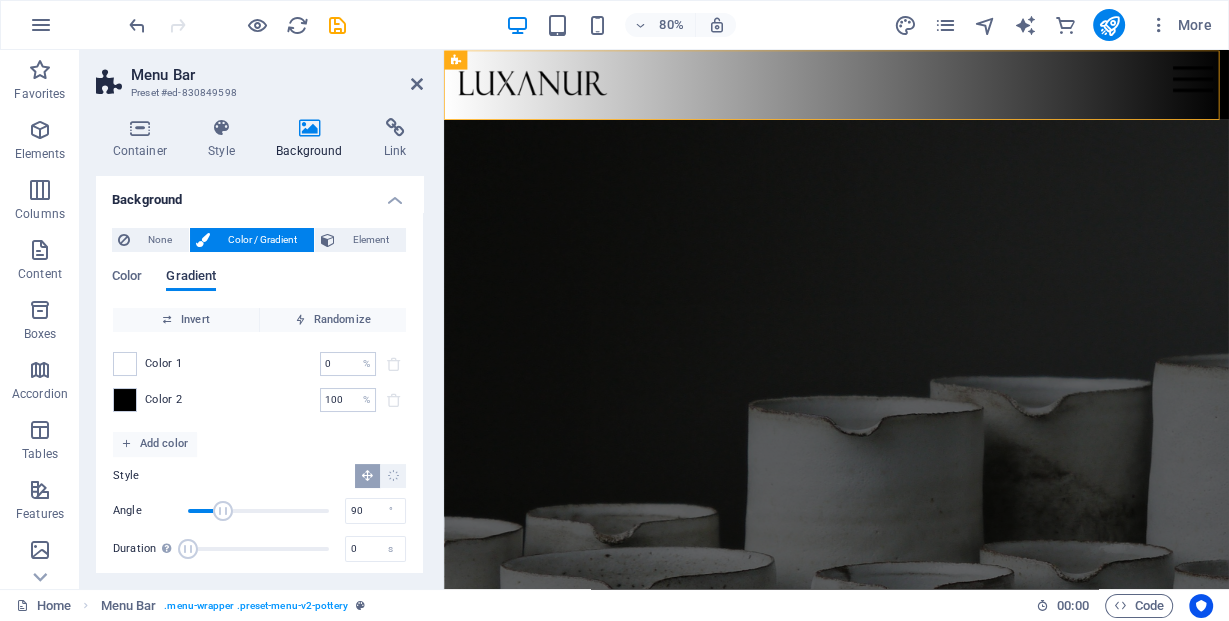 click on "Gradient" at bounding box center (191, 278) 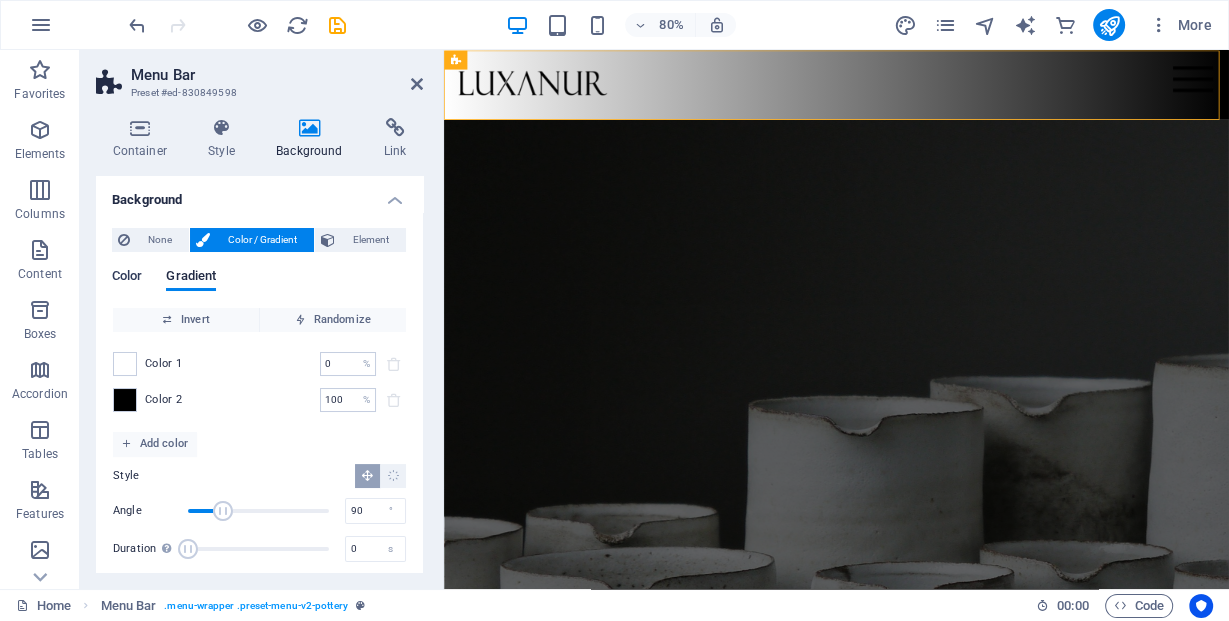 click on "Color" at bounding box center [127, 278] 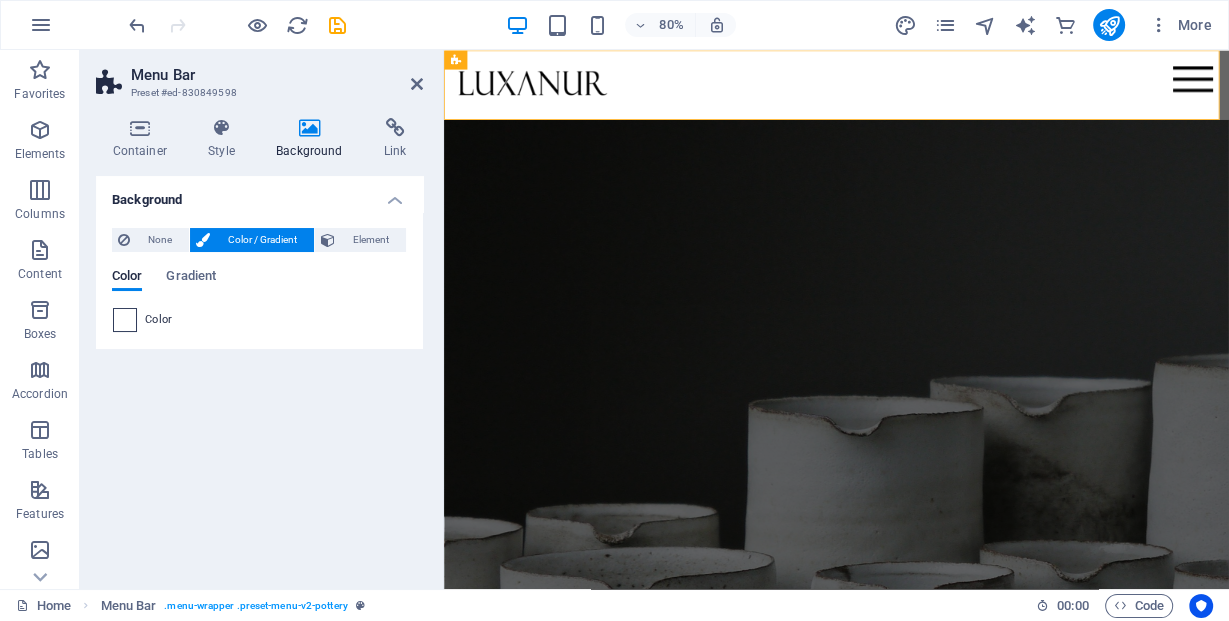 click at bounding box center (125, 320) 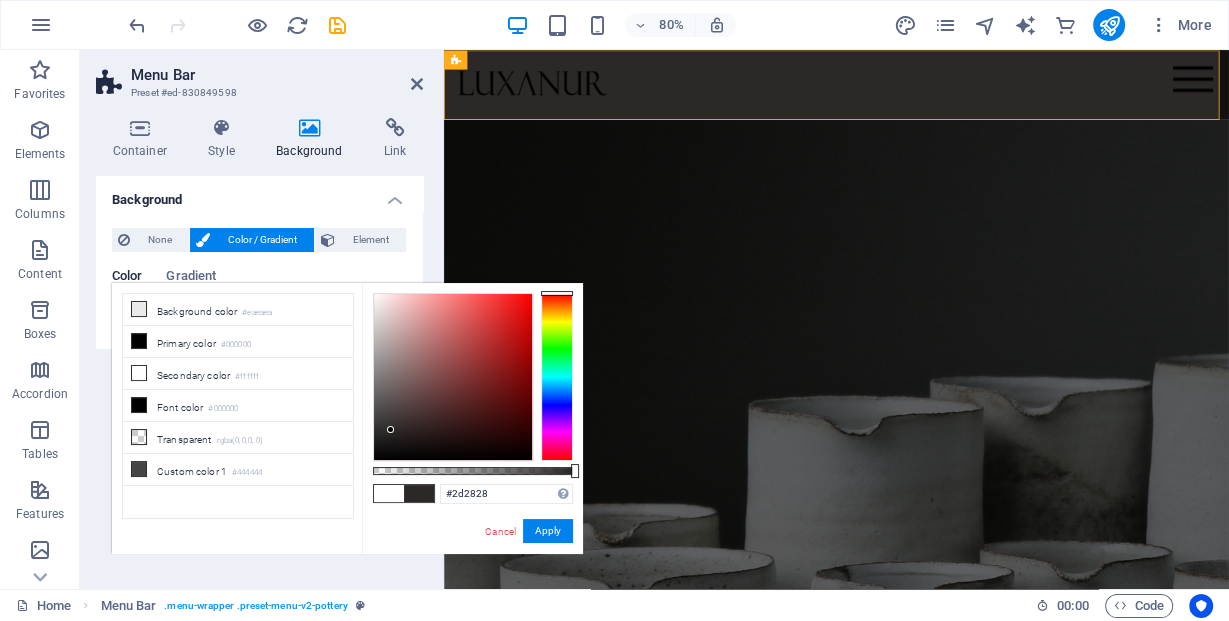 click at bounding box center [453, 377] 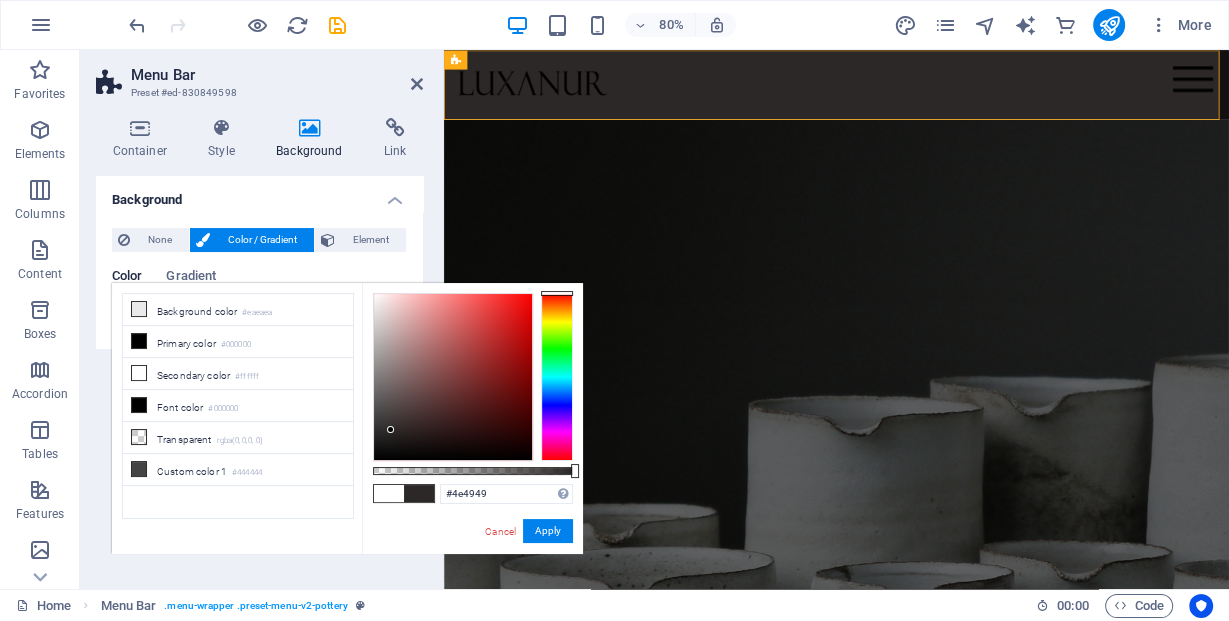 click at bounding box center (453, 377) 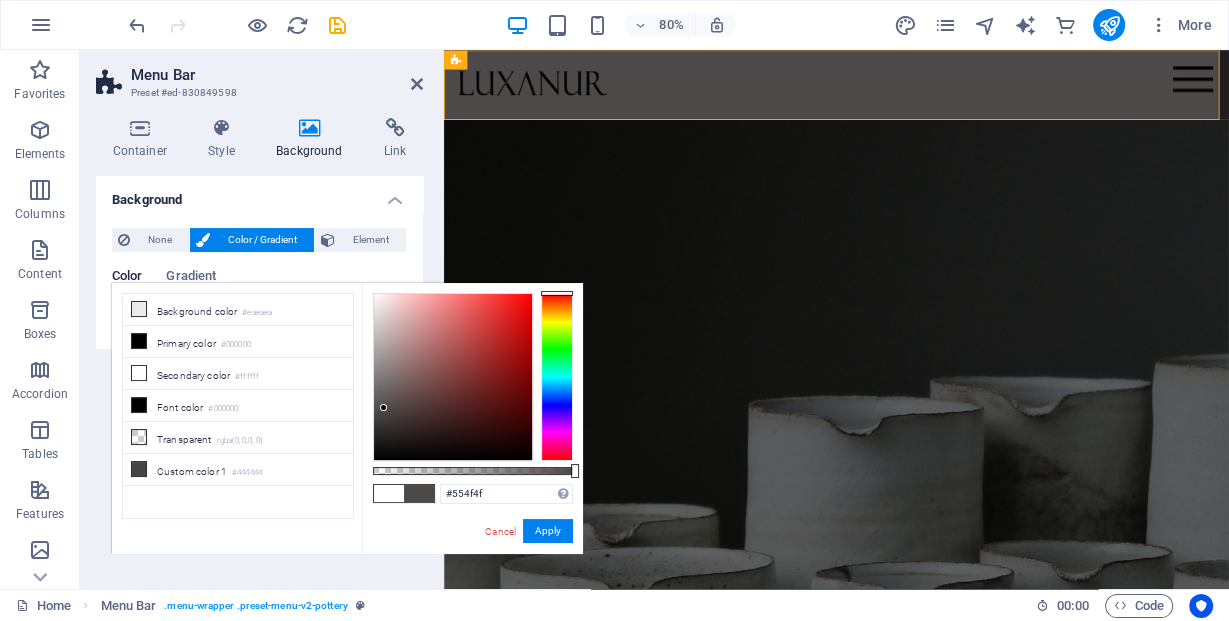 click at bounding box center [383, 407] 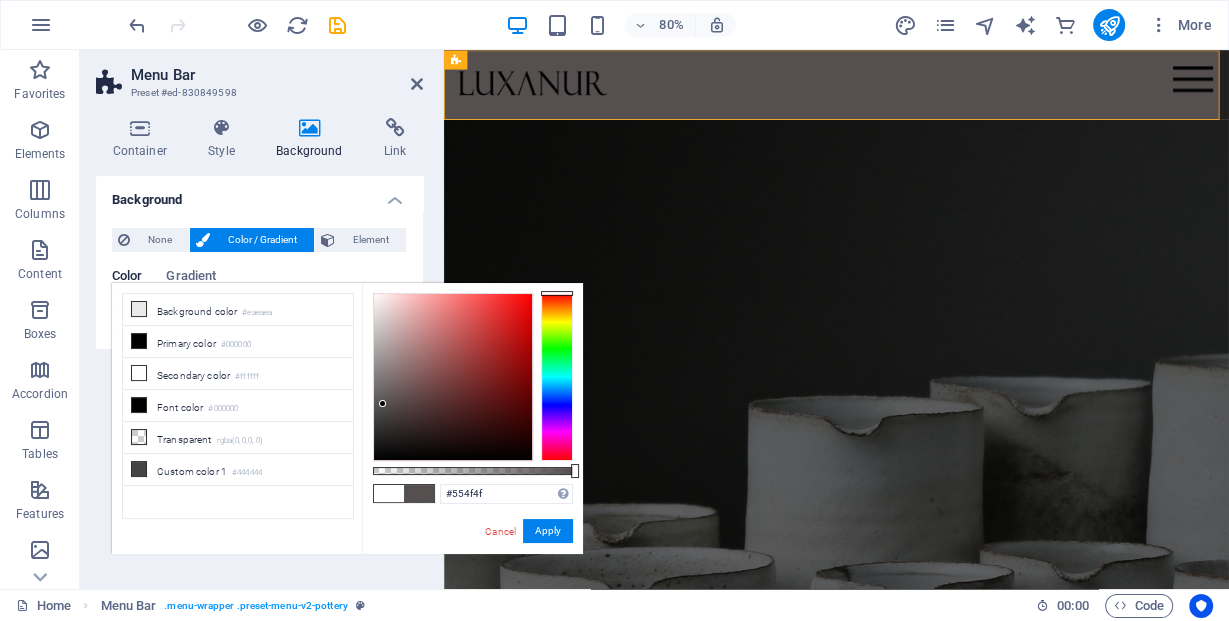 type on "#686464" 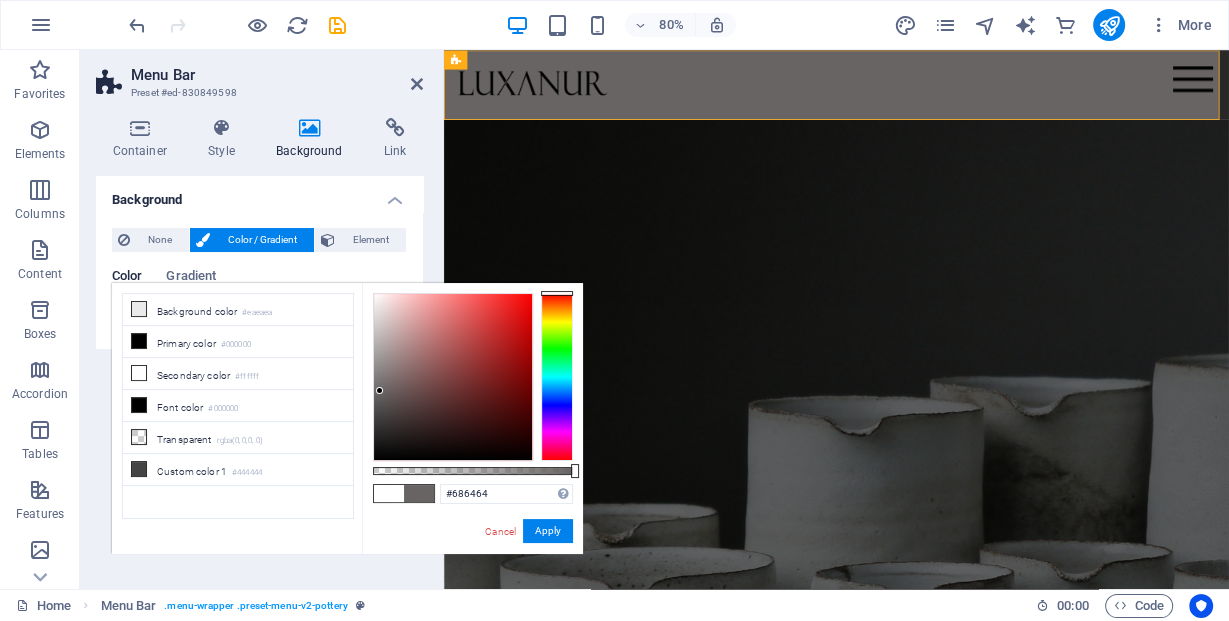 click at bounding box center (453, 377) 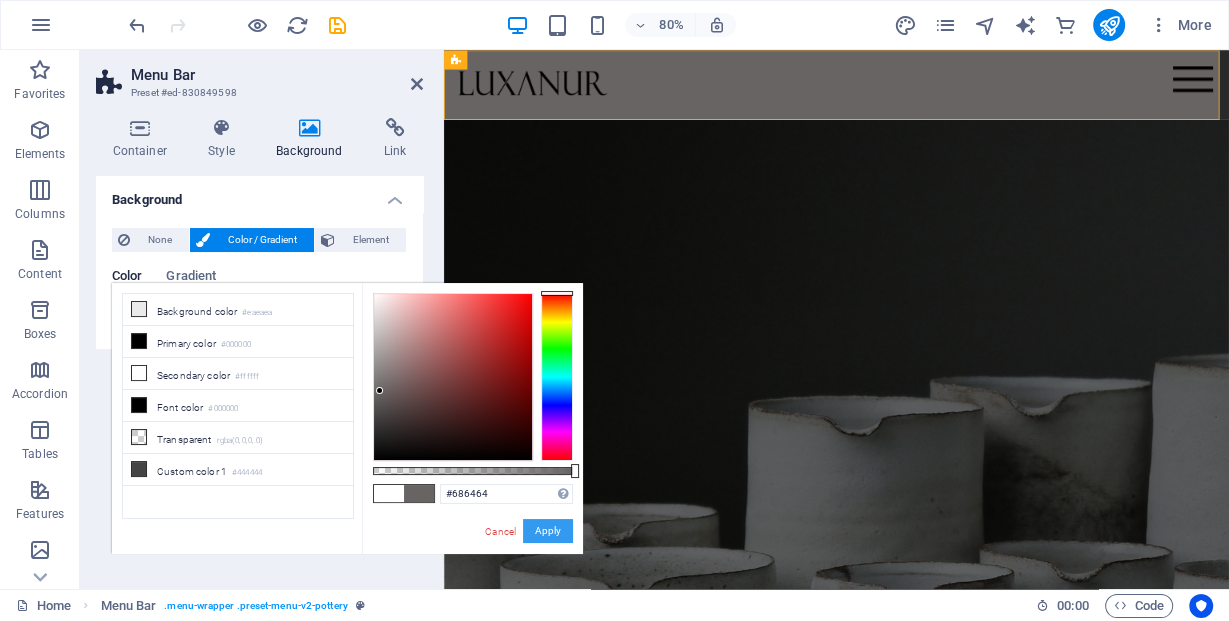 click on "Apply" at bounding box center (548, 531) 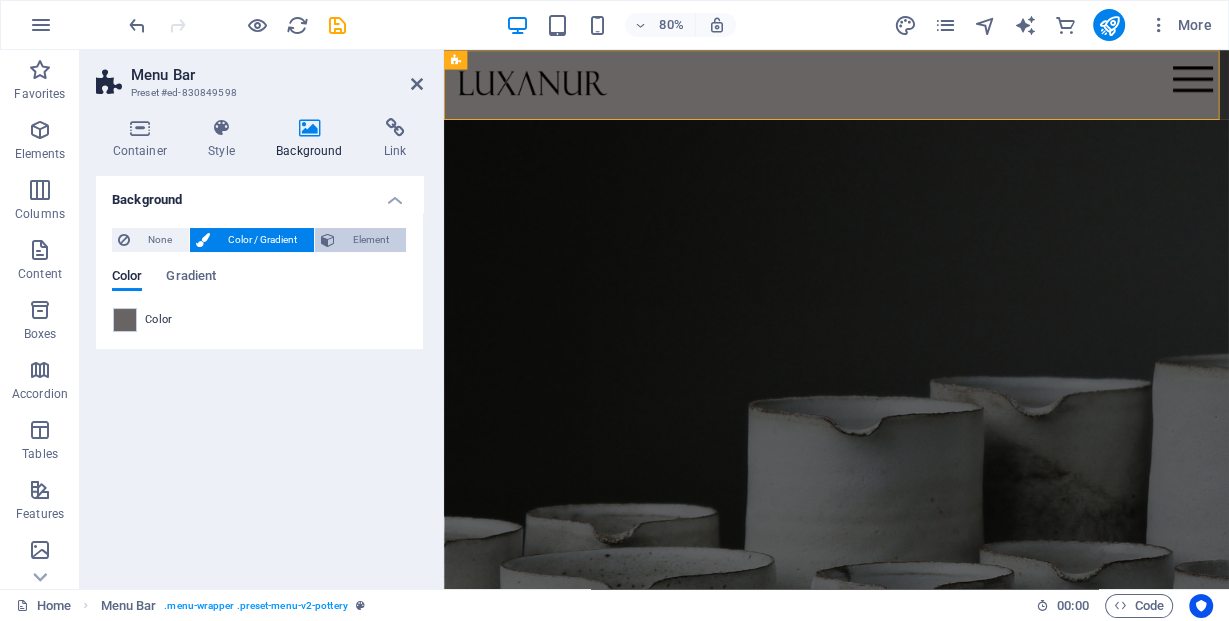 click on "Element" at bounding box center (370, 240) 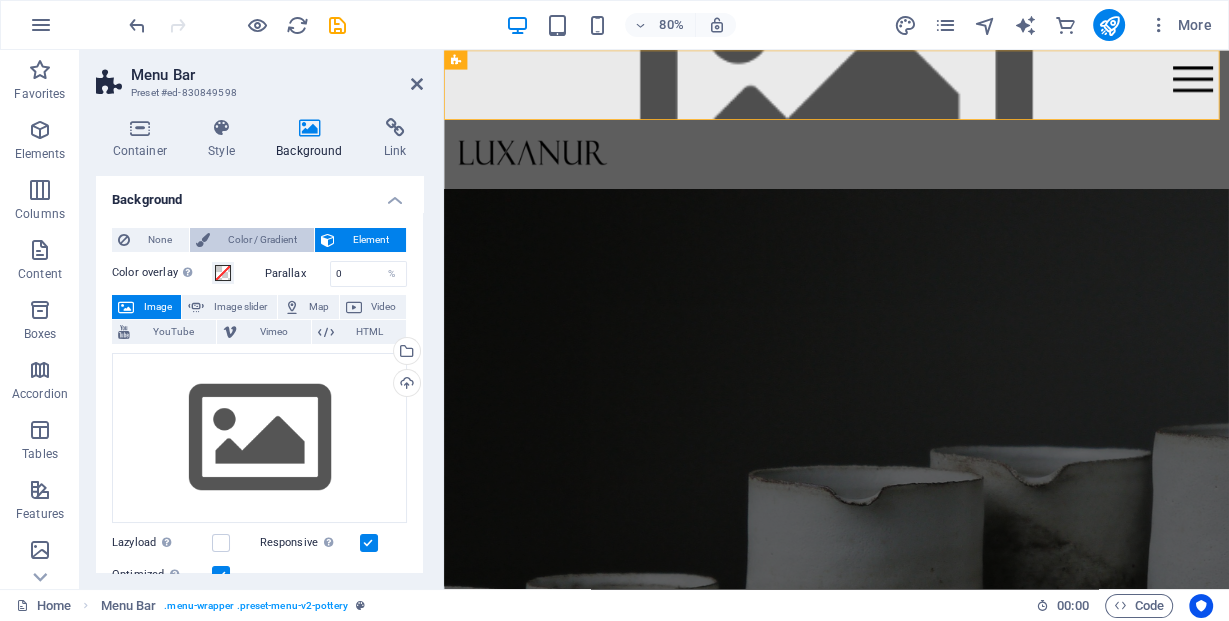 click on "Color / Gradient" at bounding box center (262, 240) 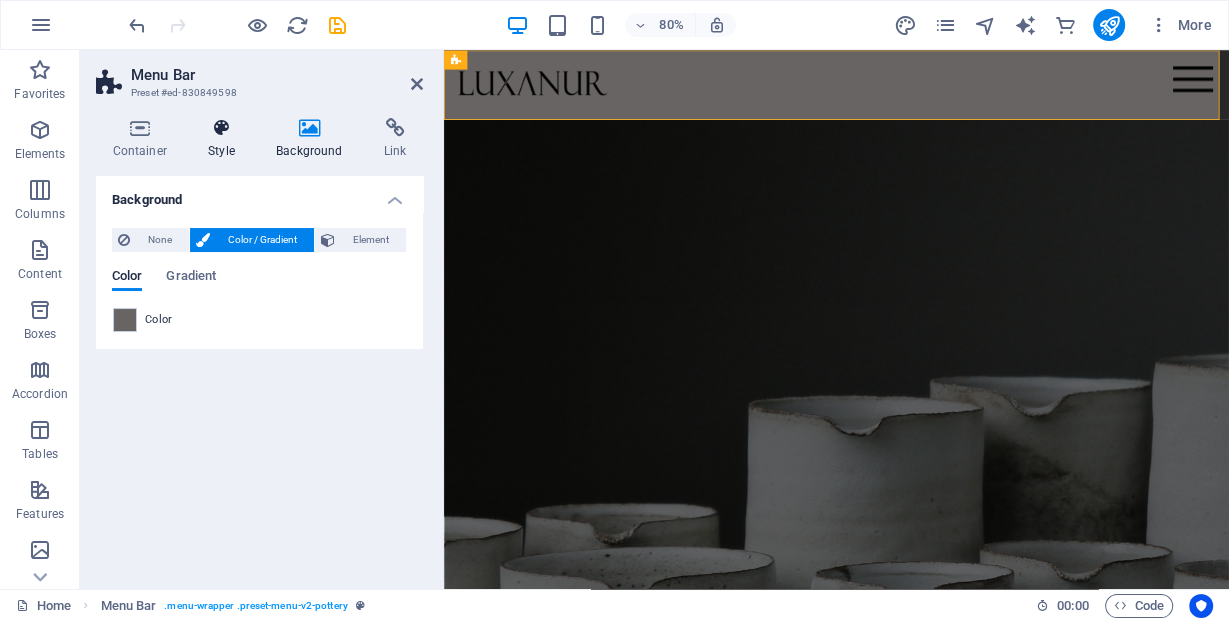 click at bounding box center [222, 128] 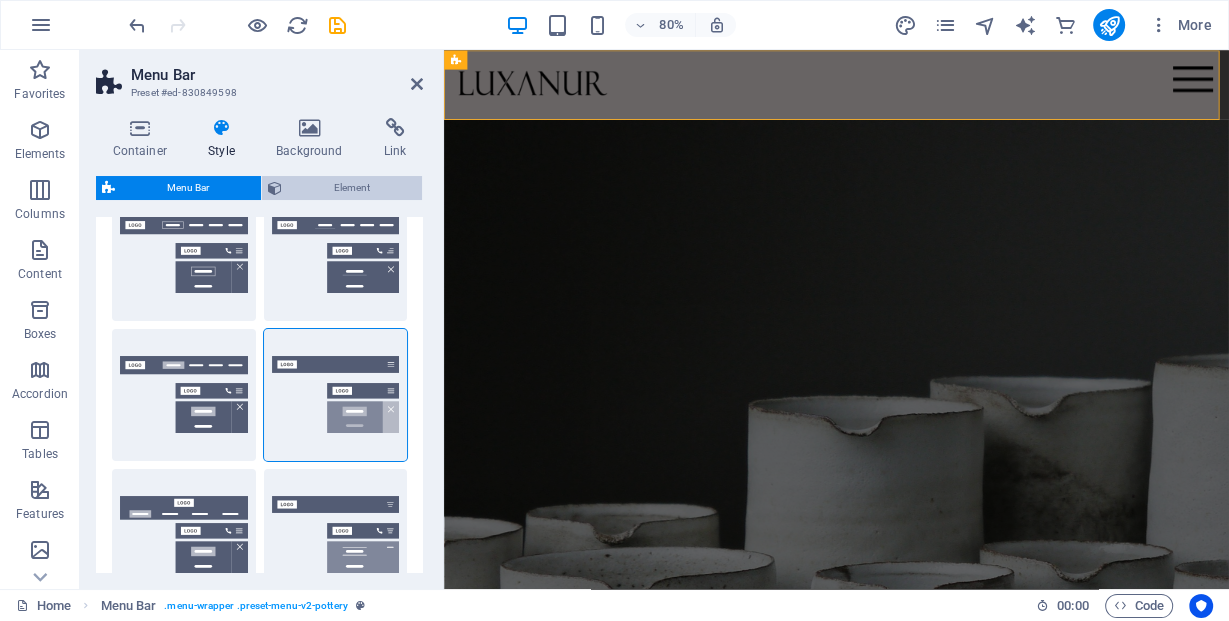 click on "Element" at bounding box center [352, 188] 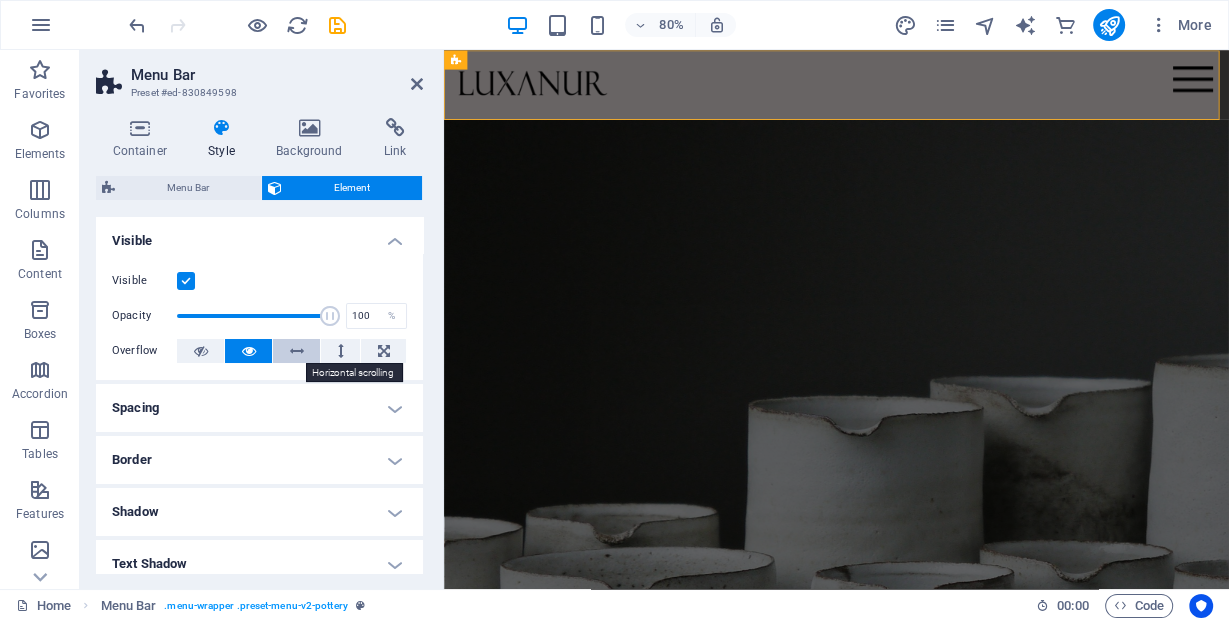 click at bounding box center (297, 351) 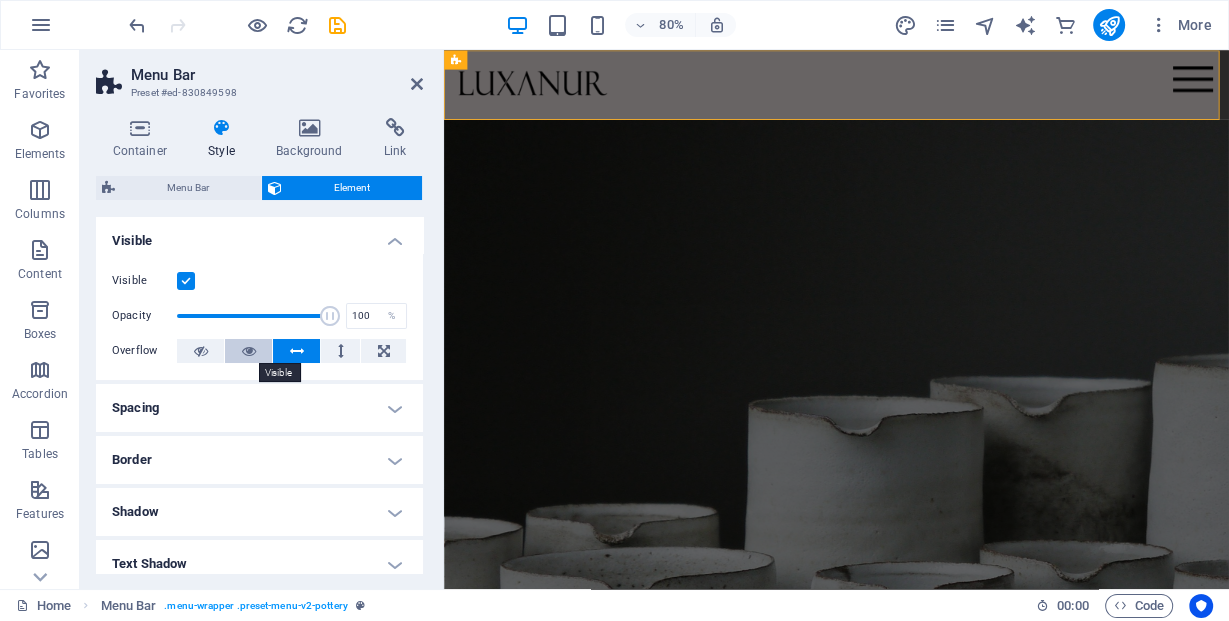 click at bounding box center [248, 351] 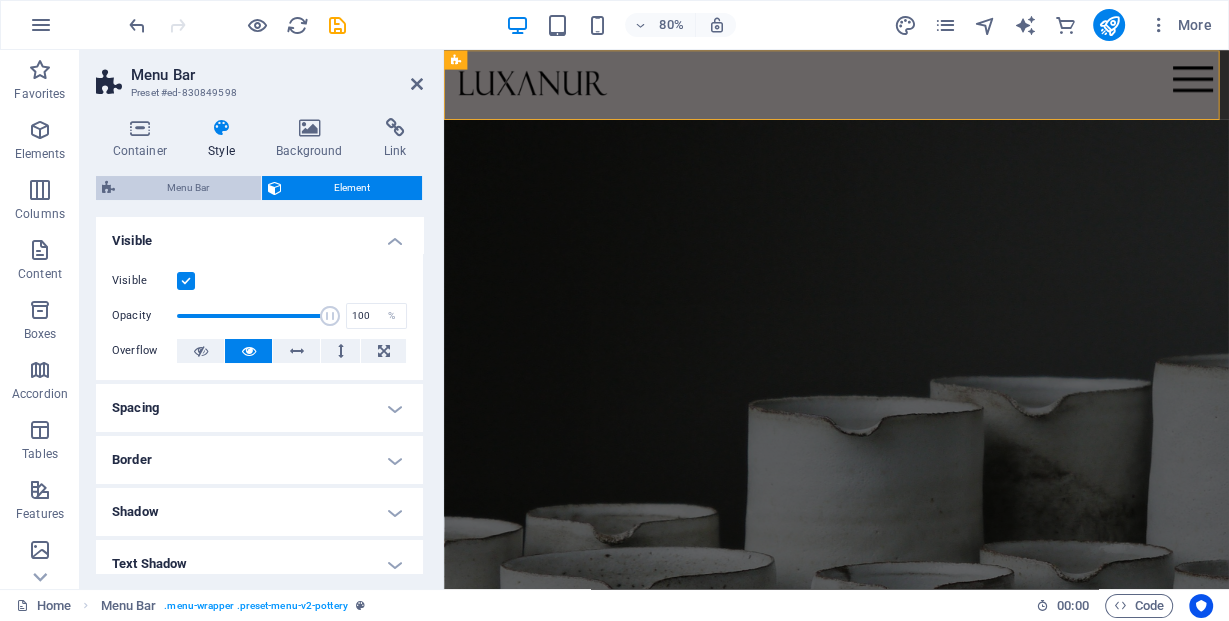 click on "Menu Bar" at bounding box center (188, 188) 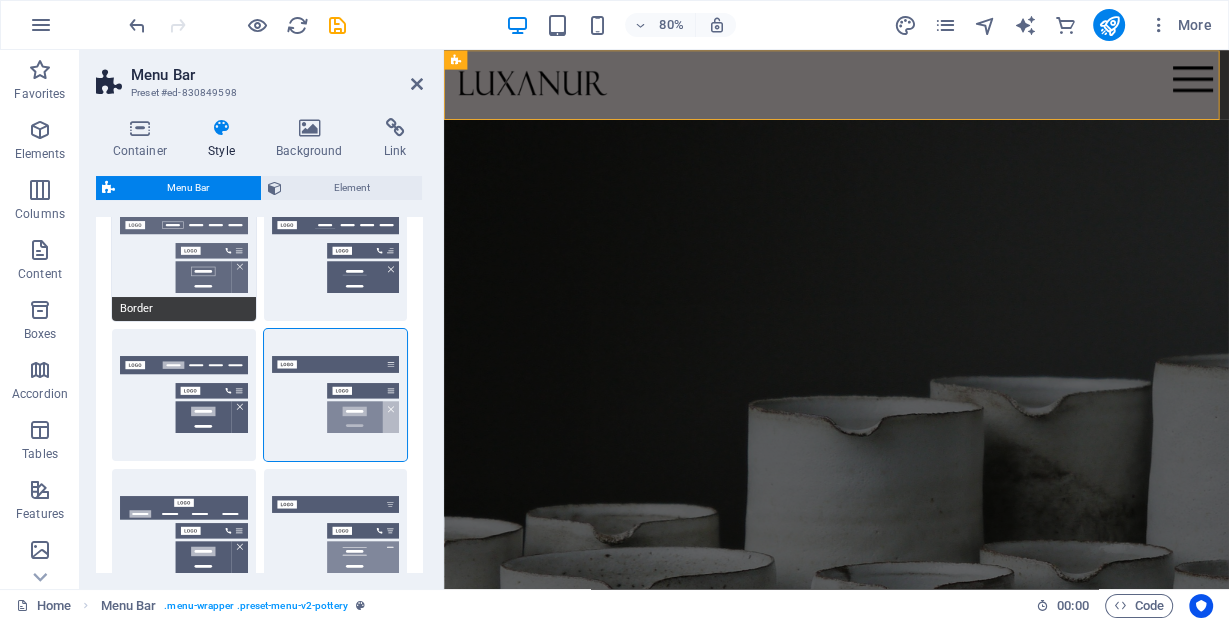 click on "Border" at bounding box center [184, 255] 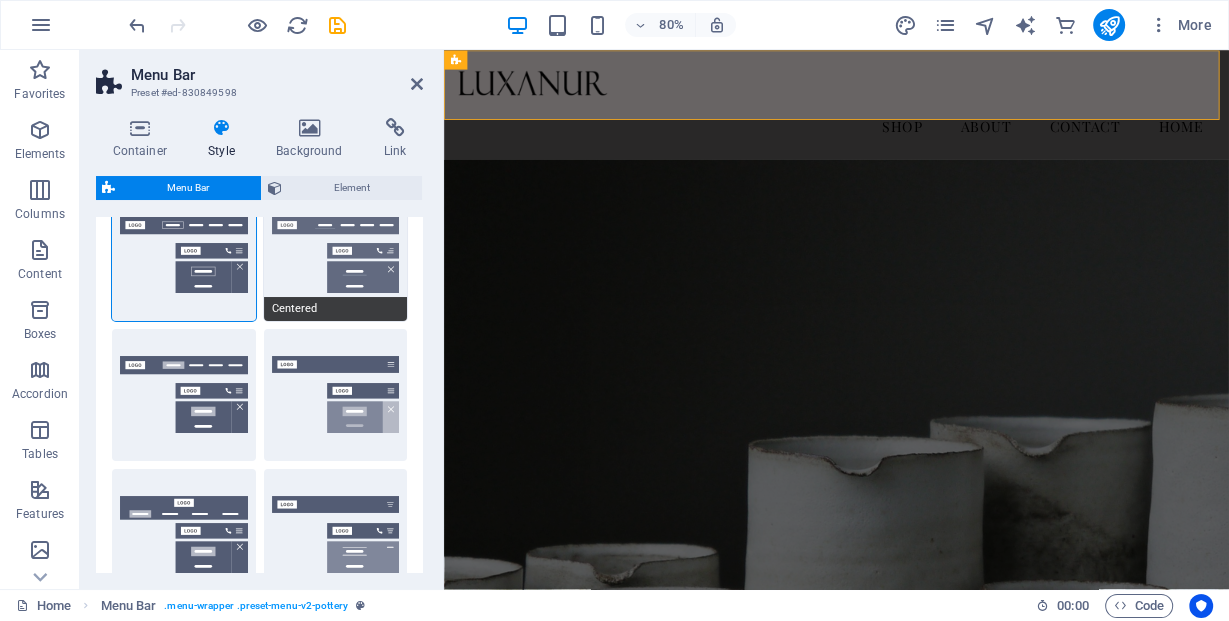 click on "Centered" at bounding box center (336, 255) 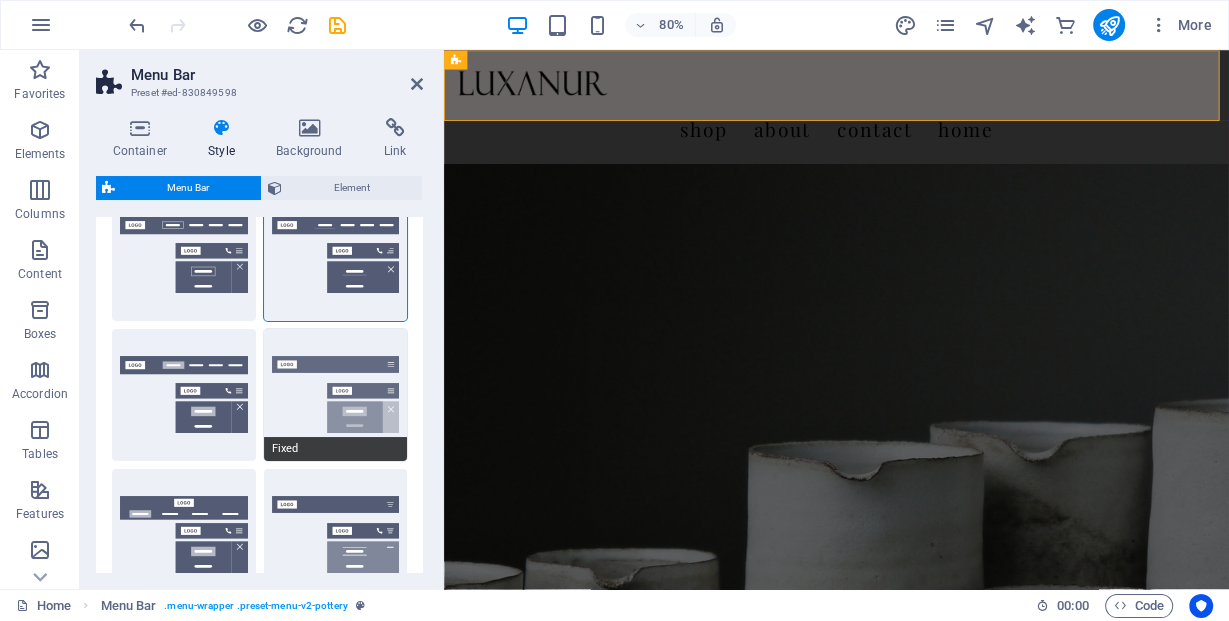 click on "Fixed" at bounding box center (336, 395) 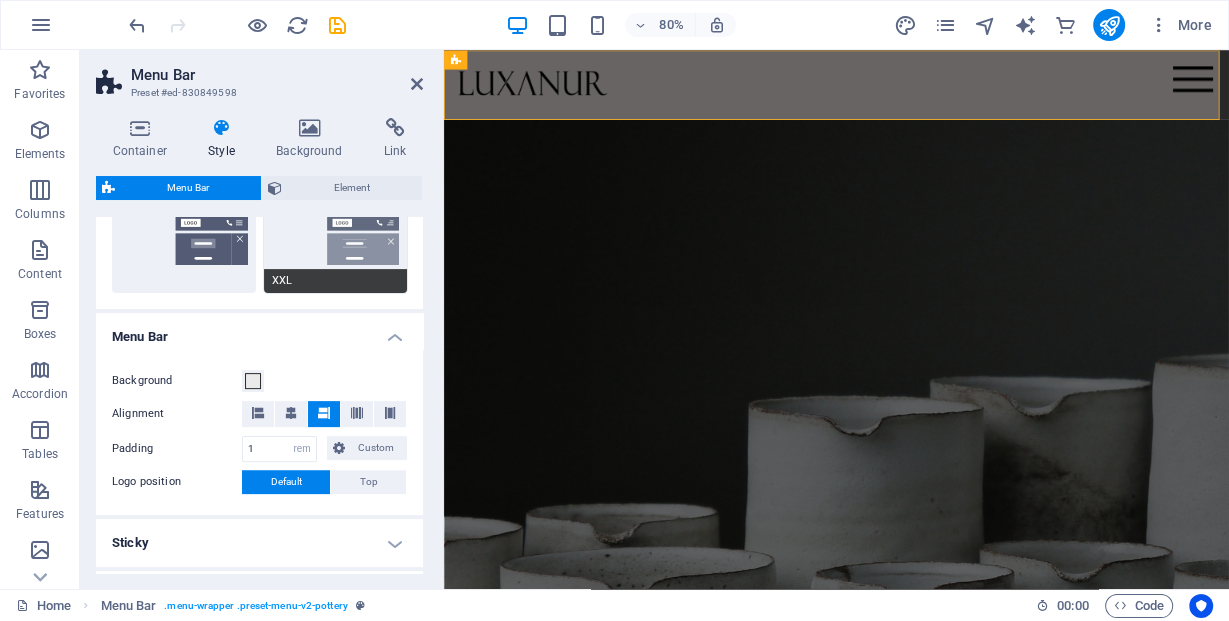 scroll, scrollTop: 560, scrollLeft: 0, axis: vertical 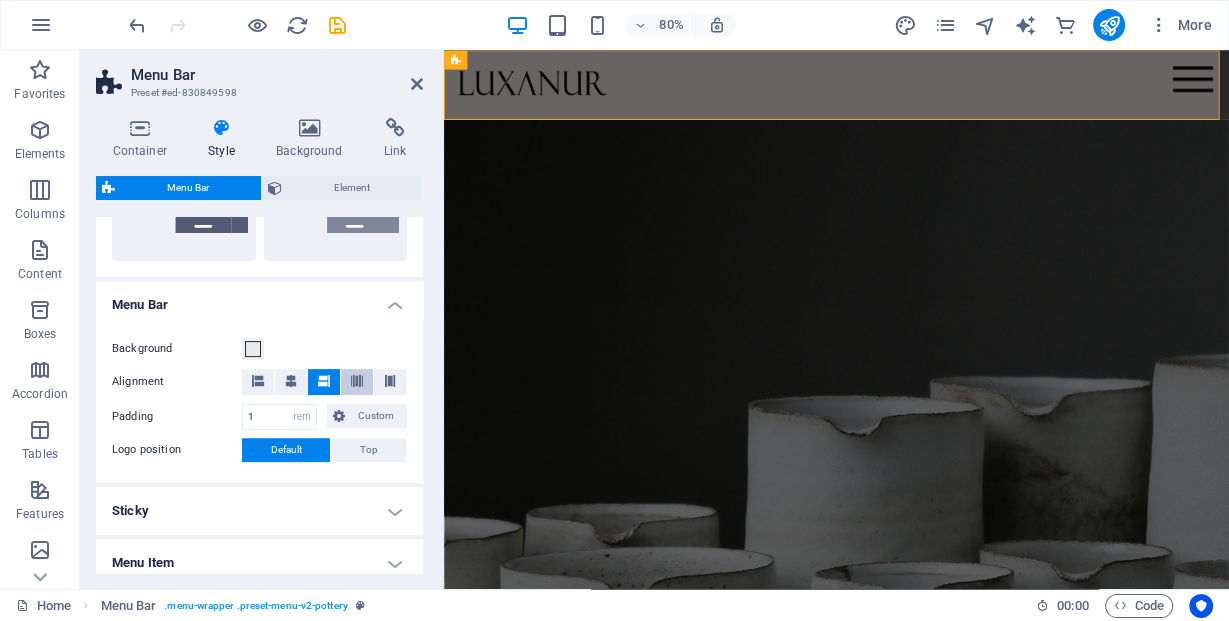 click at bounding box center (357, 381) 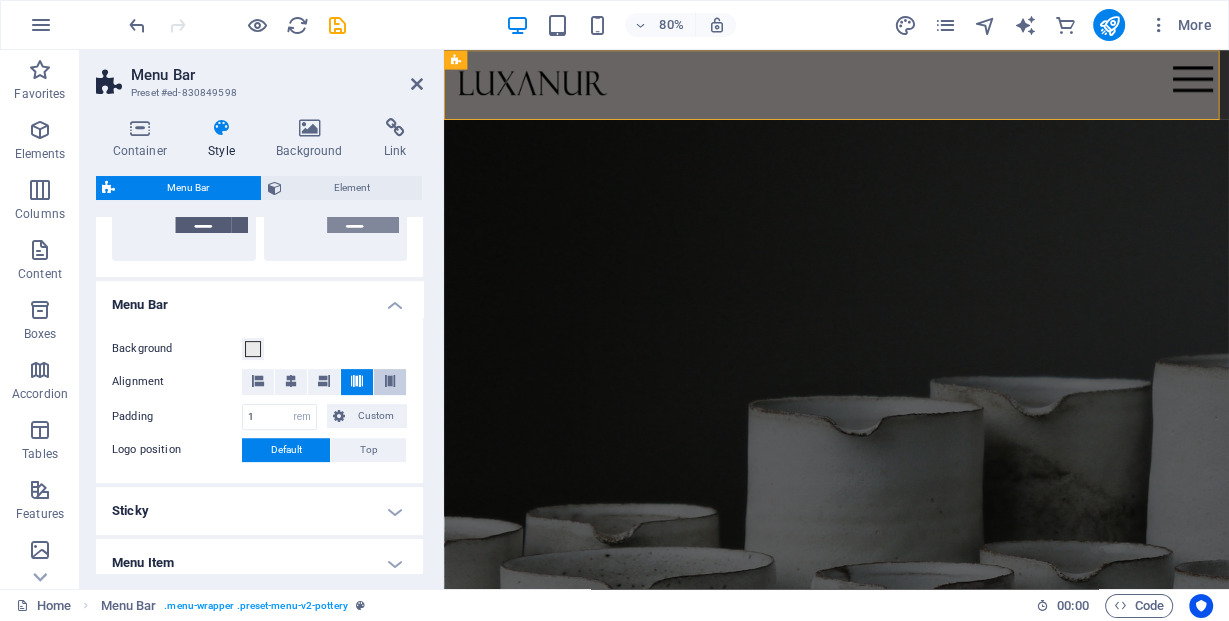 click at bounding box center (390, 382) 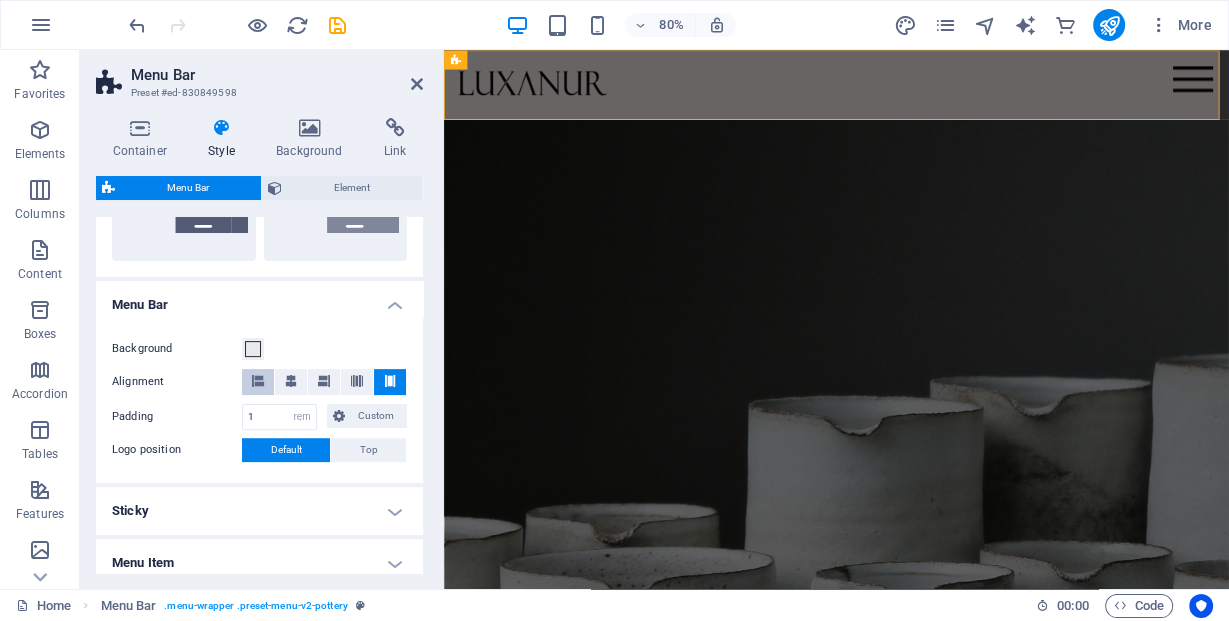 click at bounding box center (258, 382) 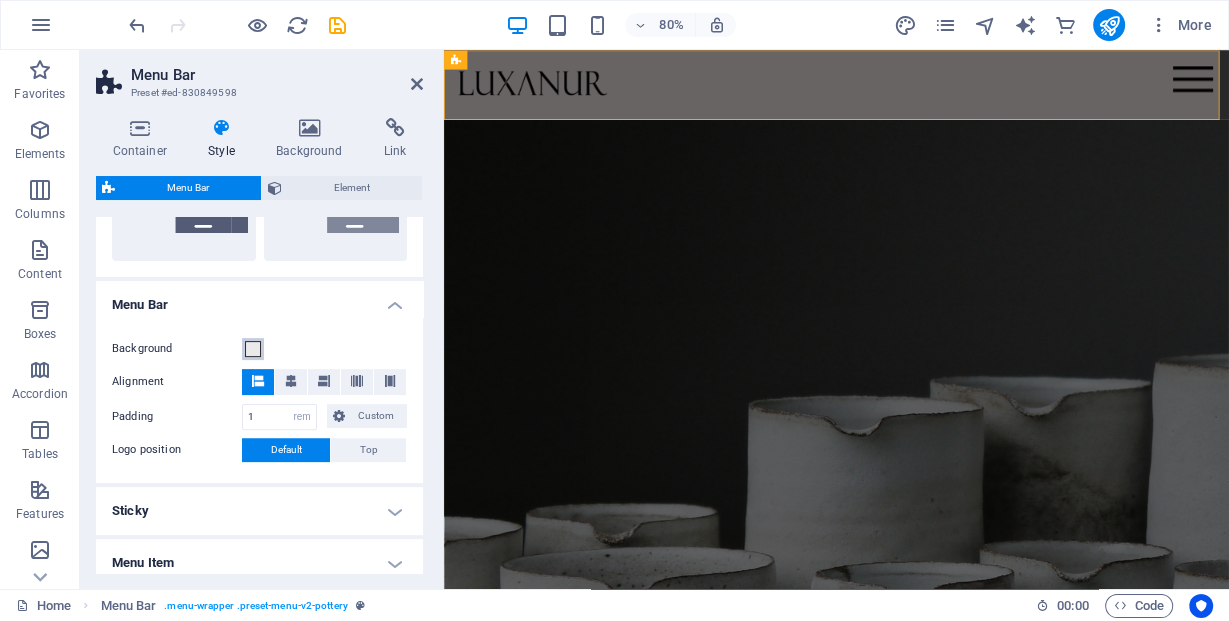 click at bounding box center (253, 349) 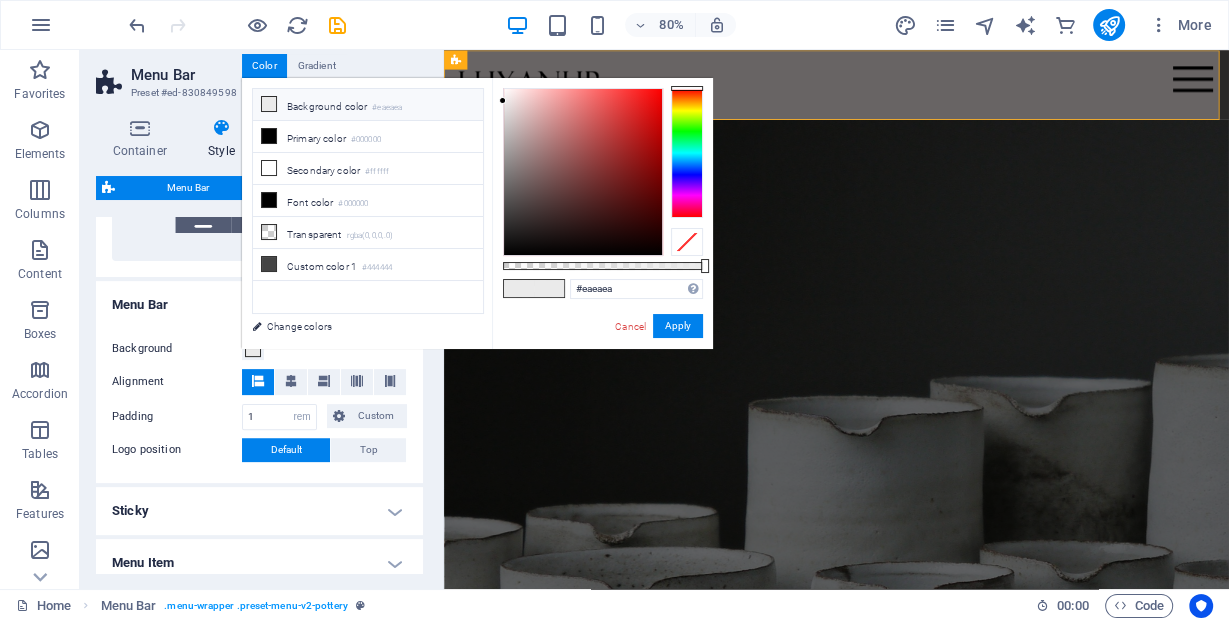 click on "less
Background color
#eaeaea
Primary color
#000000
Secondary color
#ffffff
Font color
#eaeaea" at bounding box center [477, 213] 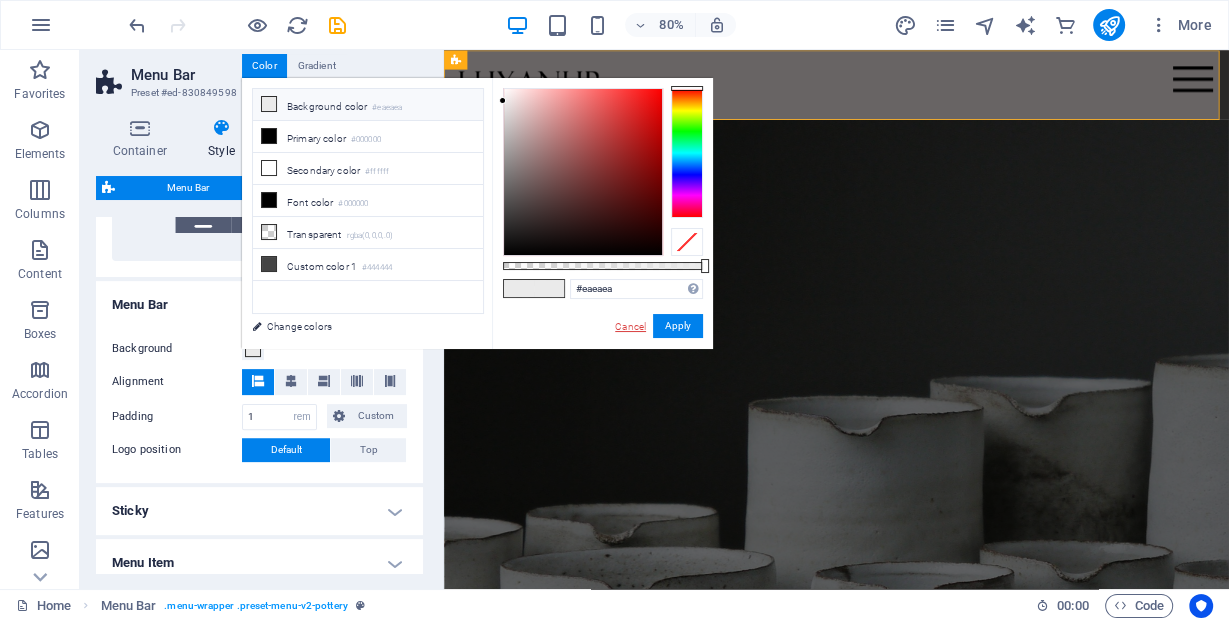 drag, startPoint x: 641, startPoint y: 327, endPoint x: 184, endPoint y: 372, distance: 459.2102 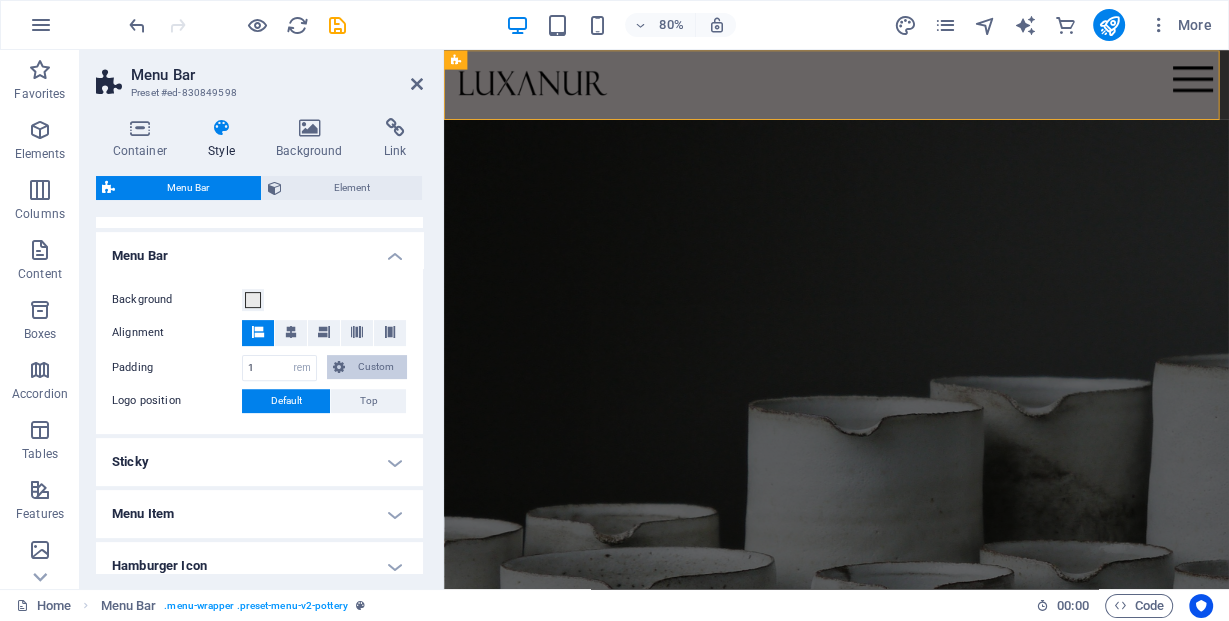 scroll, scrollTop: 800, scrollLeft: 0, axis: vertical 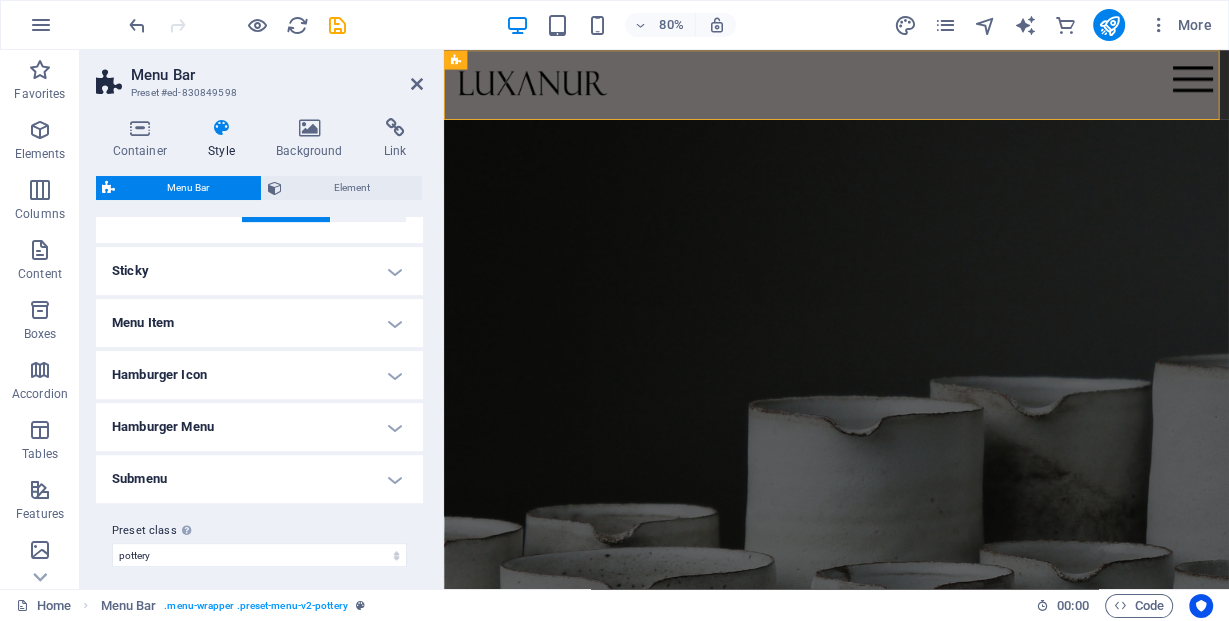 click on "Sticky" at bounding box center [259, 271] 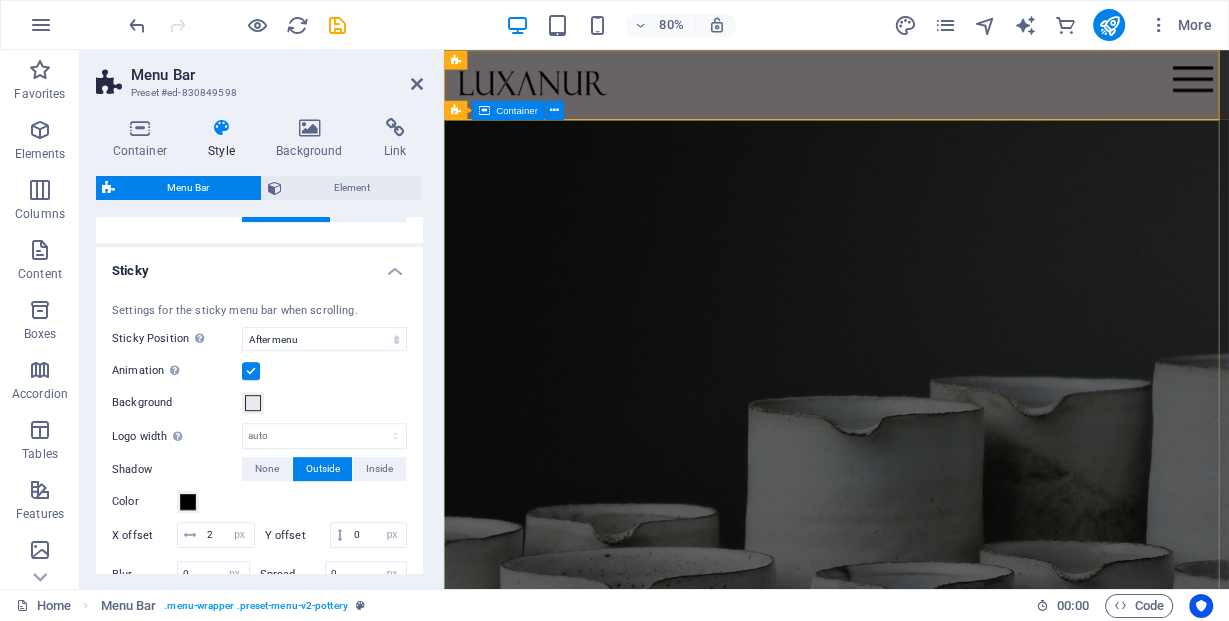 click on "Pottery is our passion Lorem ipsum dolor sit amet, consectetur adipiscing elit, sed do eiusmod tempor incididunt ut labore et dolore magna aliqua. Explore" at bounding box center [934, 942] 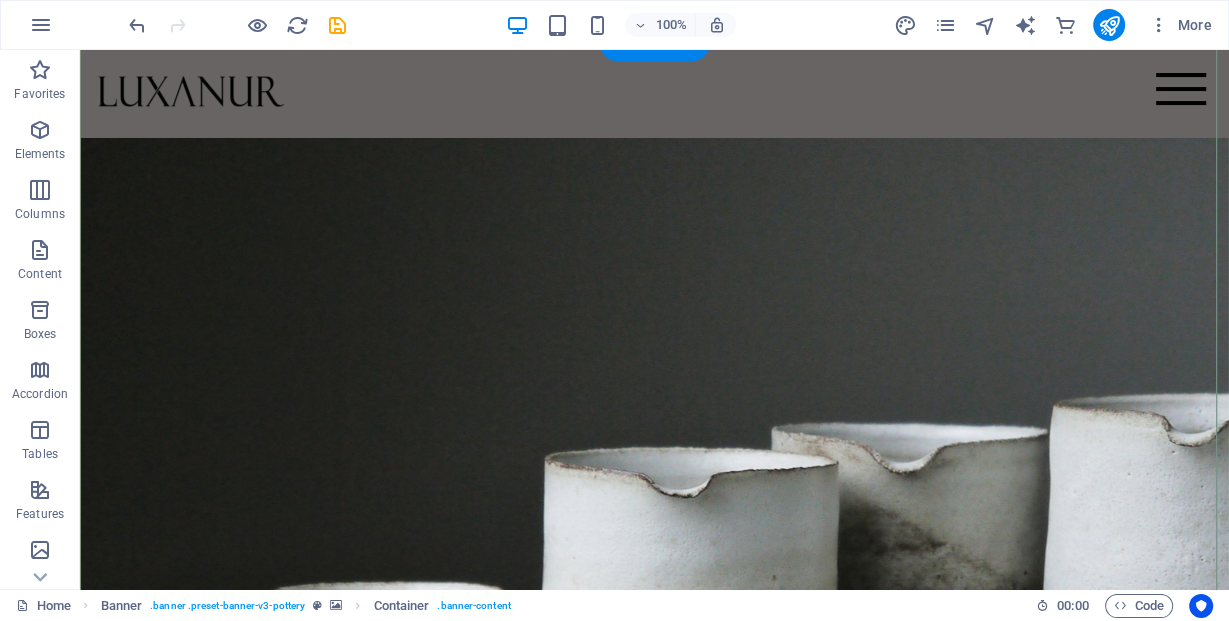 scroll, scrollTop: 160, scrollLeft: 0, axis: vertical 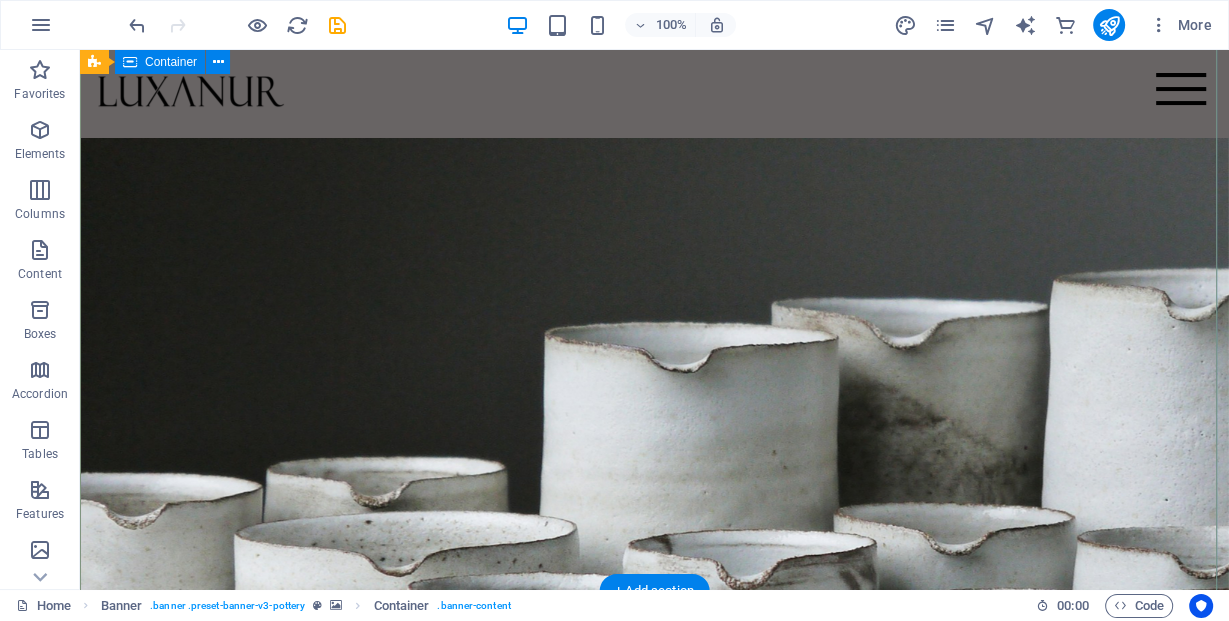 click on "Pottery is our passion Lorem ipsum dolor sit amet, consectetur adipiscing elit, sed do eiusmod tempor incididunt ut labore et dolore magna aliqua. Explore" at bounding box center (654, 782) 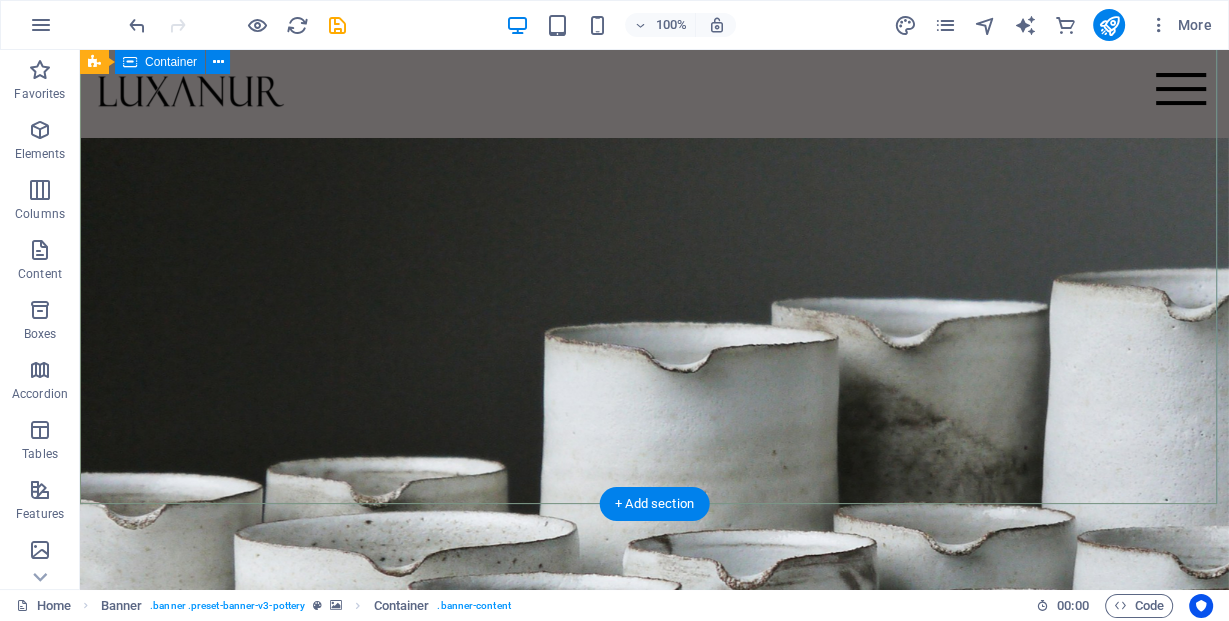 click on "Pottery is our passion Lorem ipsum dolor sit amet, consectetur adipiscing elit, sed do eiusmod tempor incididunt ut labore et dolore magna aliqua. Explore" at bounding box center (654, 782) 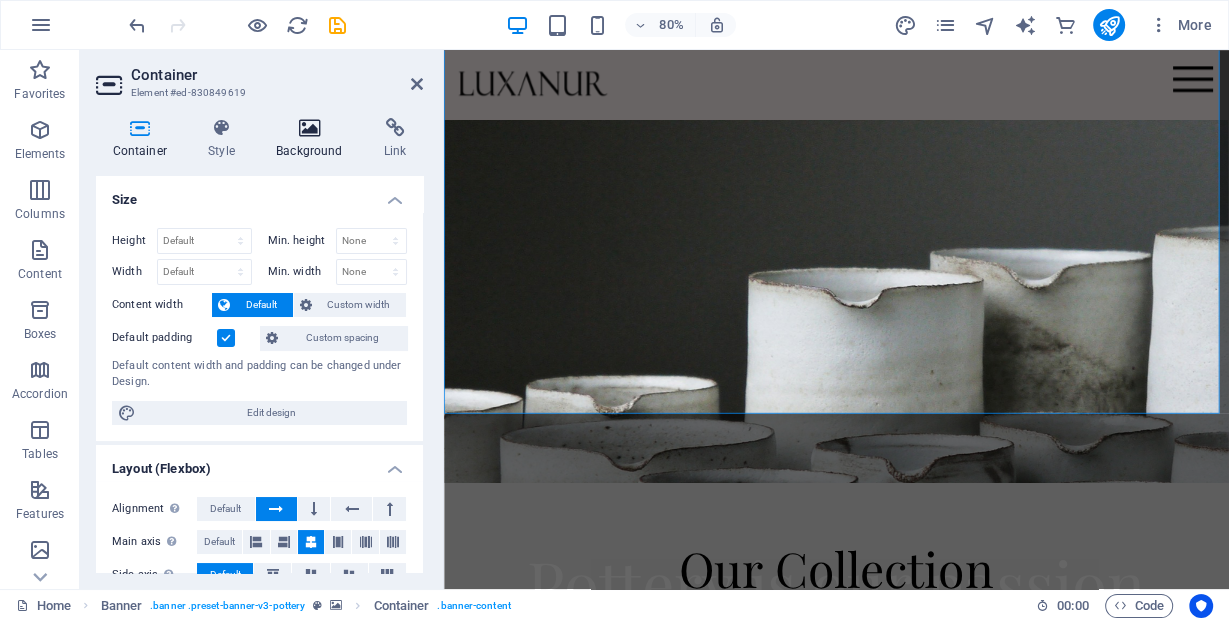 click on "Background" at bounding box center [314, 139] 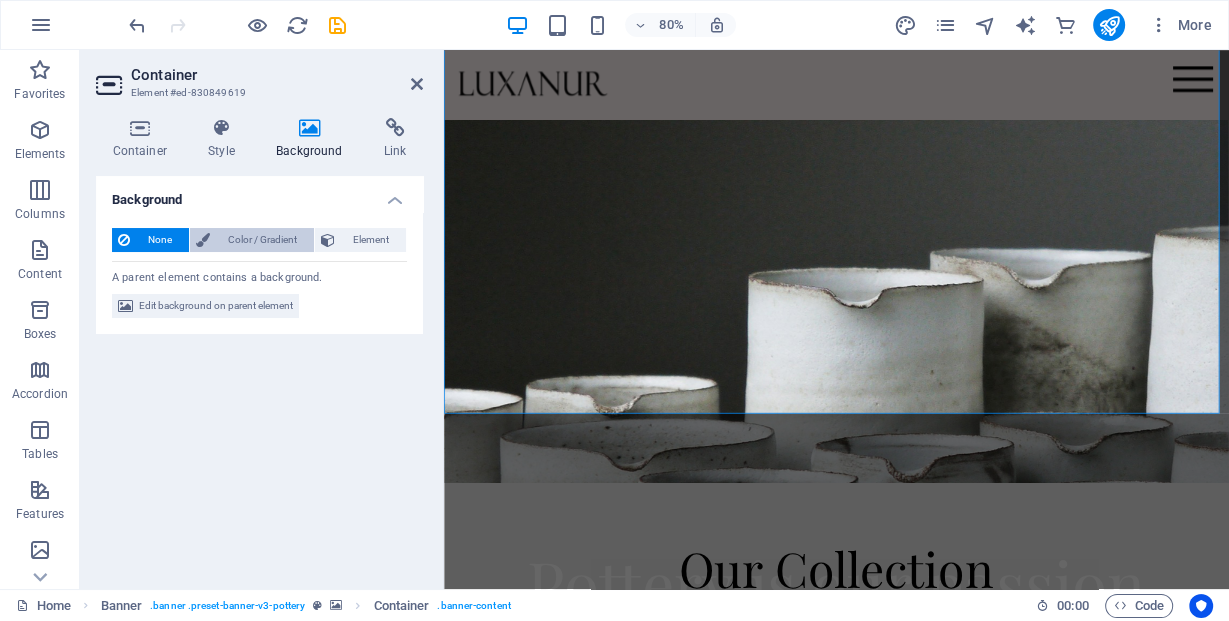 click on "Color / Gradient" at bounding box center (262, 240) 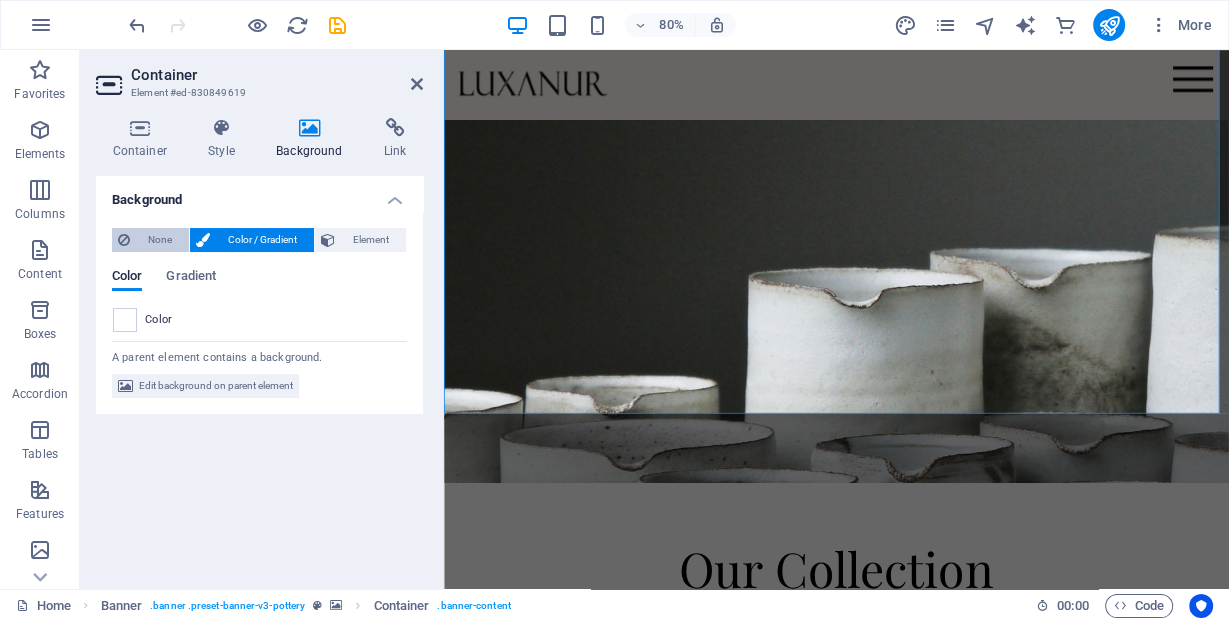 click on "None" at bounding box center [159, 240] 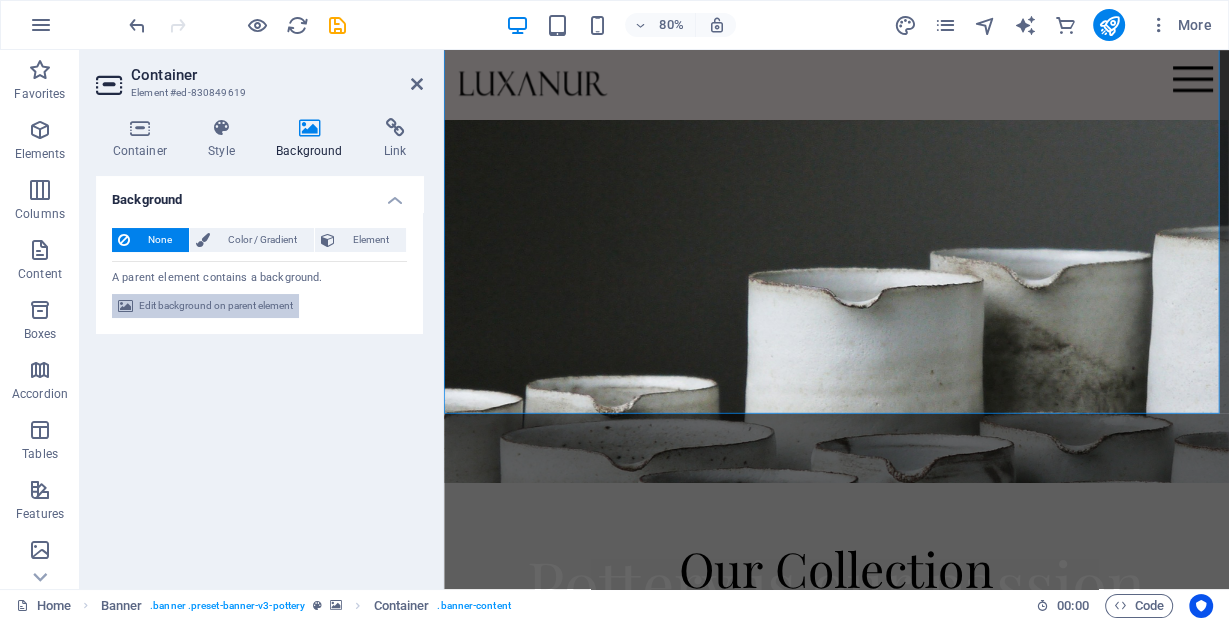 click on "Edit background on parent element" at bounding box center [216, 306] 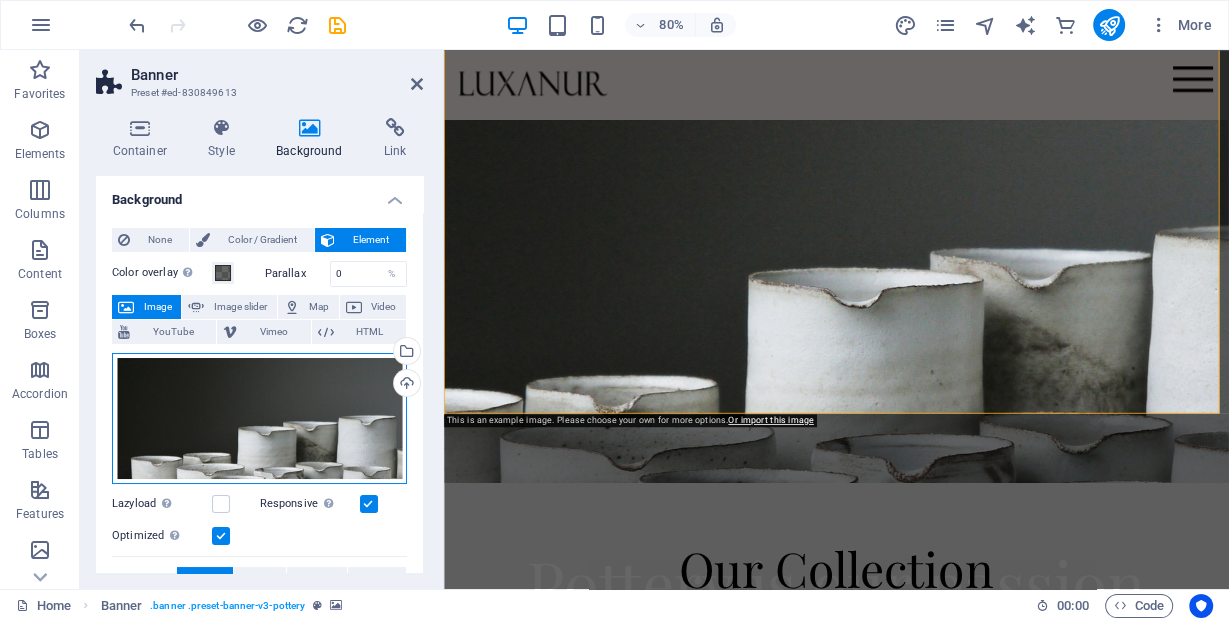 click on "Drag files here, click to choose files or select files from Files or our free stock photos & videos" at bounding box center (259, 419) 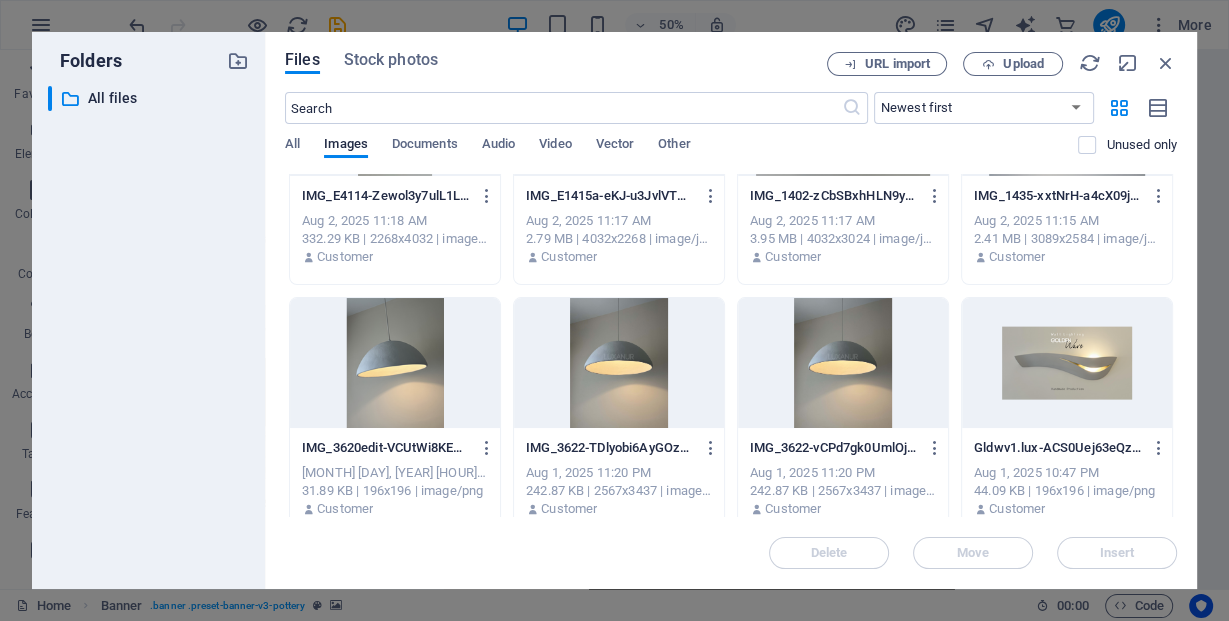 scroll, scrollTop: 640, scrollLeft: 0, axis: vertical 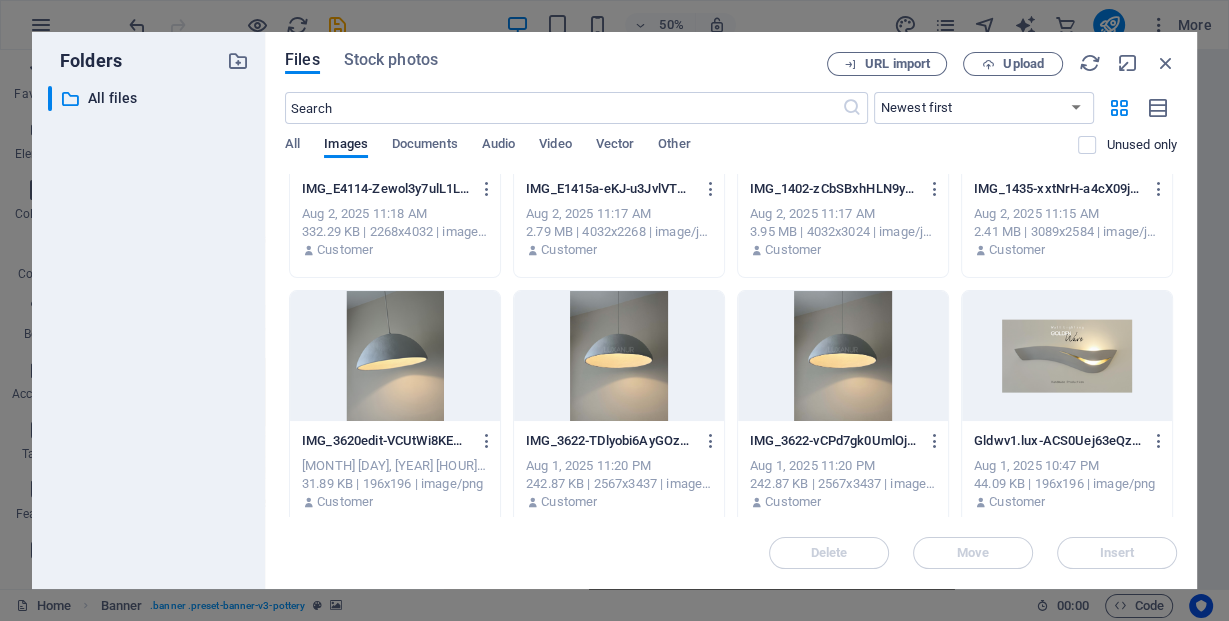click at bounding box center (1067, 356) 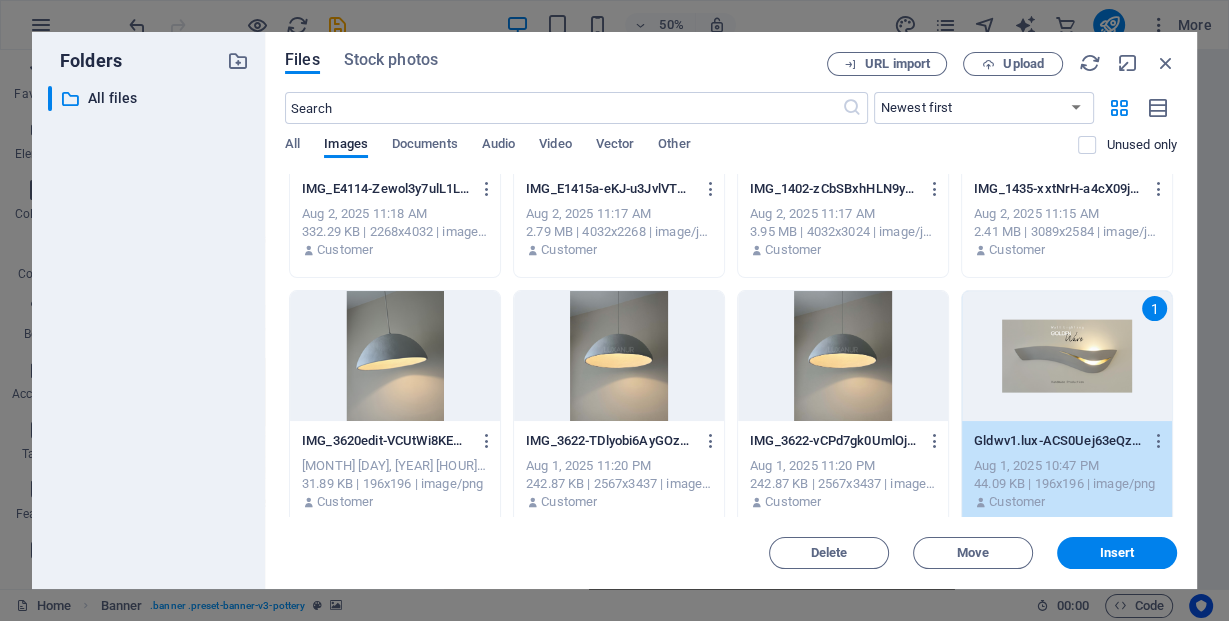 click on "1" at bounding box center (1067, 356) 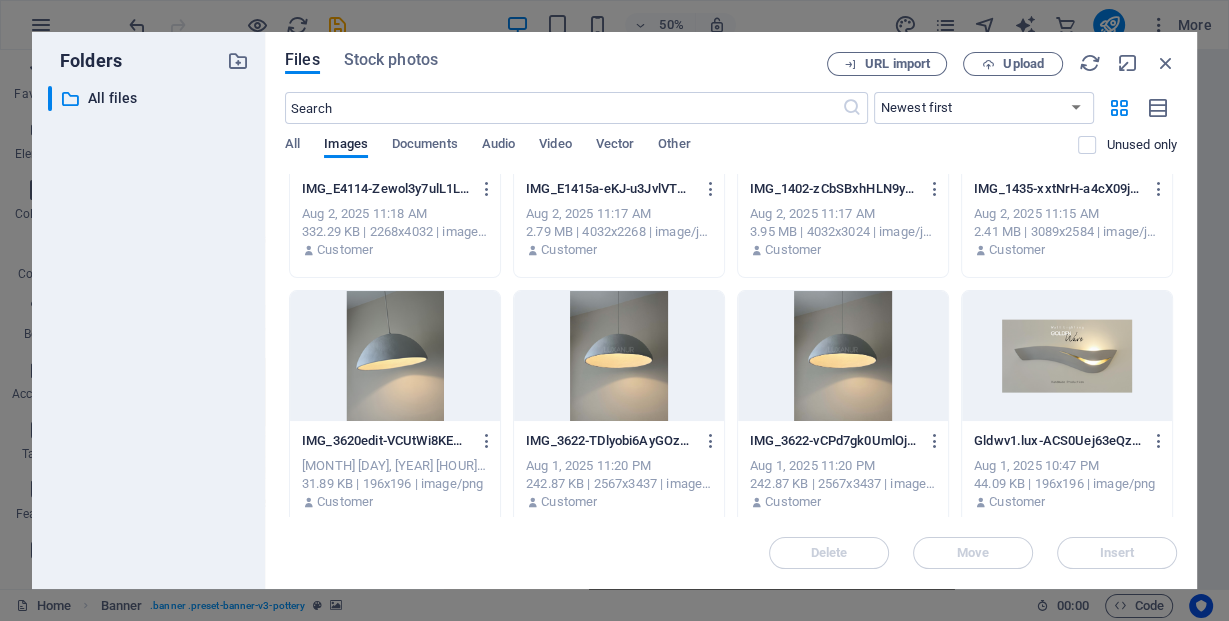 click at bounding box center (1067, 356) 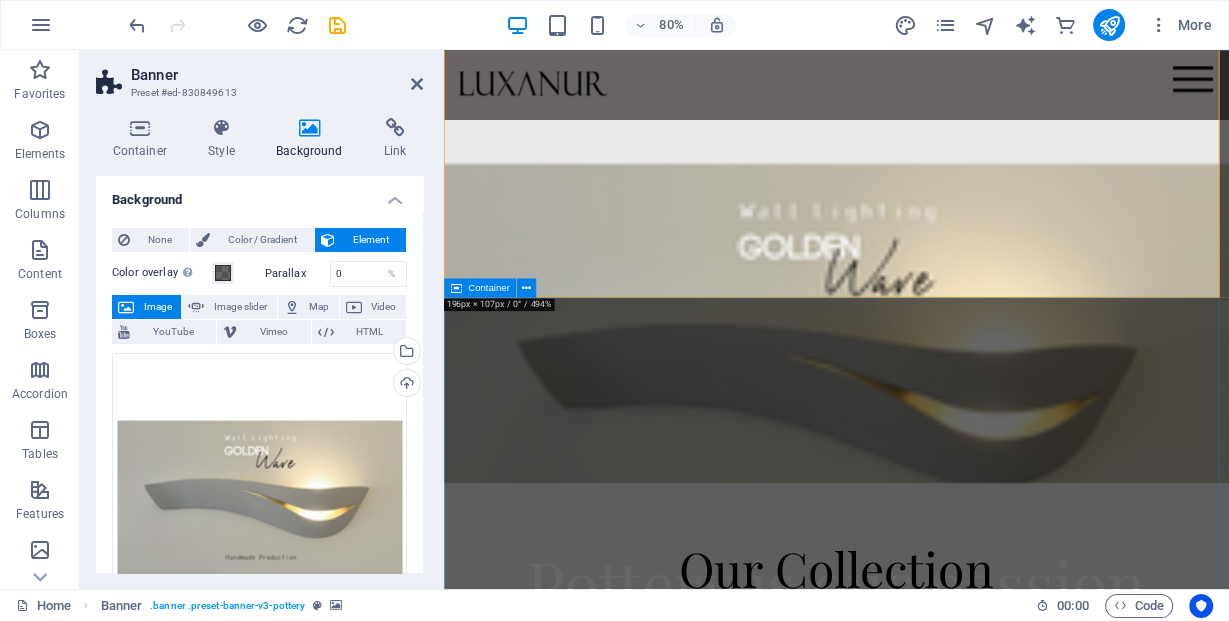 scroll, scrollTop: 80, scrollLeft: 0, axis: vertical 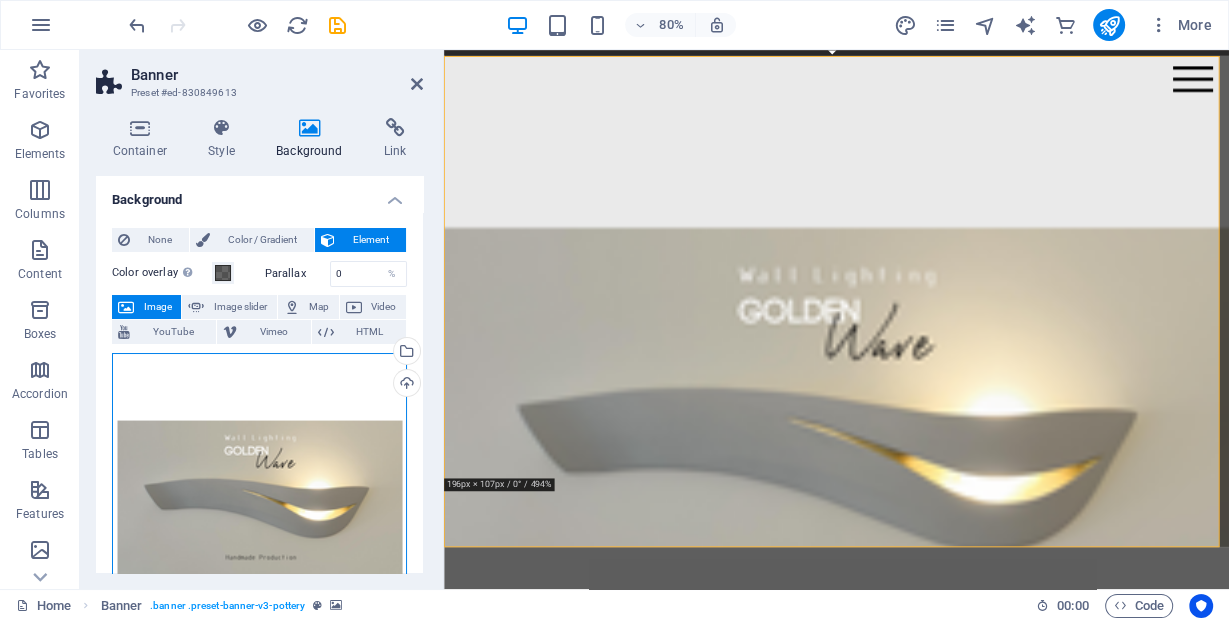 click on "Drag files here, click to choose files or select files from Files or our free stock photos & videos" at bounding box center (259, 500) 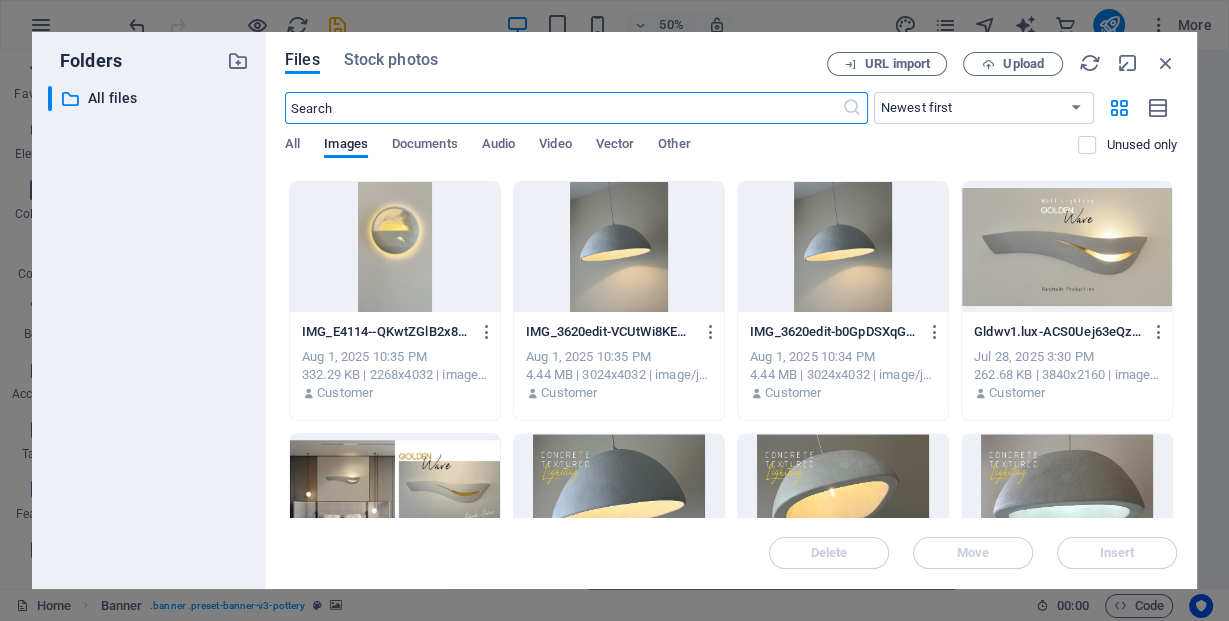 scroll, scrollTop: 1280, scrollLeft: 0, axis: vertical 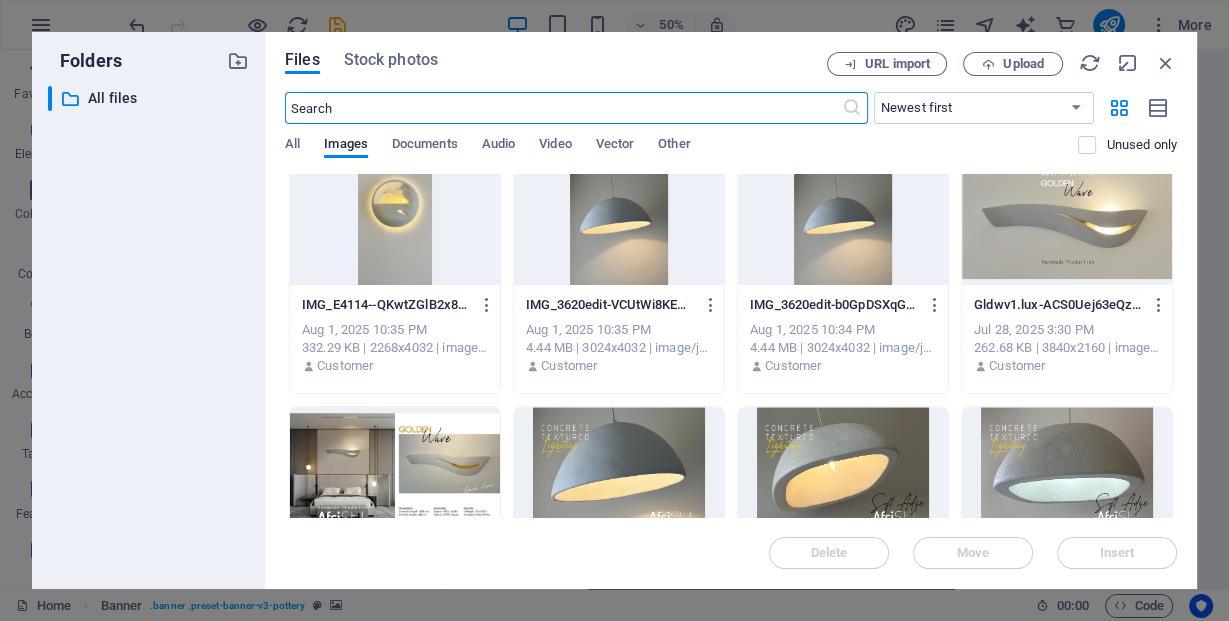 click at bounding box center (1067, 220) 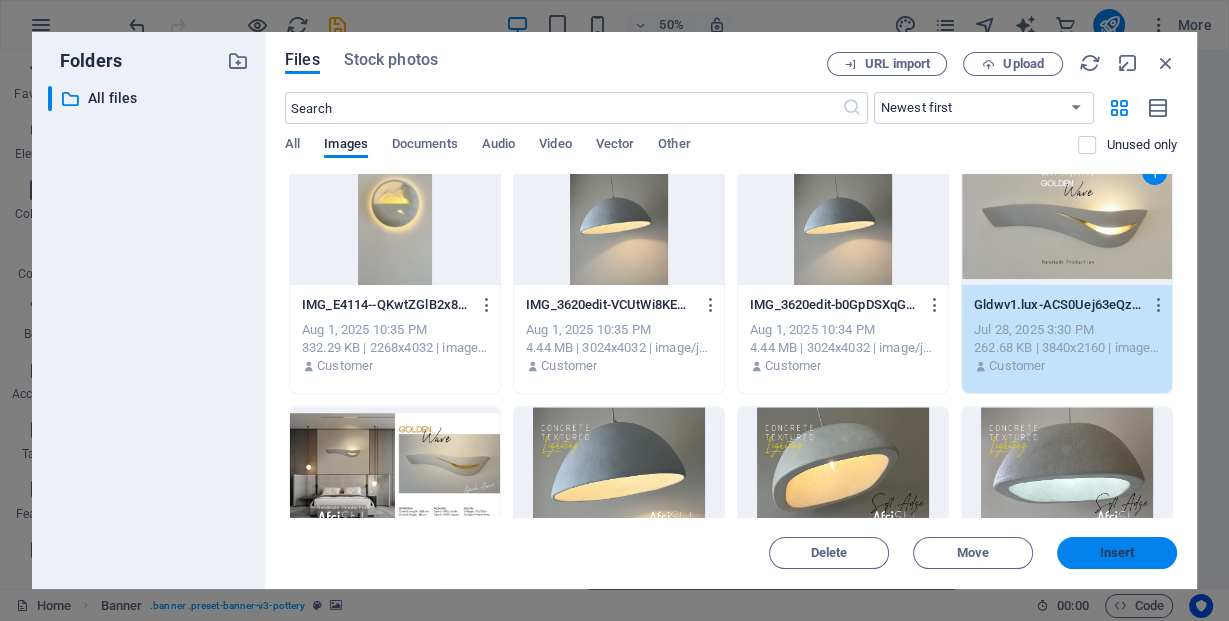 drag, startPoint x: 1093, startPoint y: 549, endPoint x: 807, endPoint y: 620, distance: 294.68118 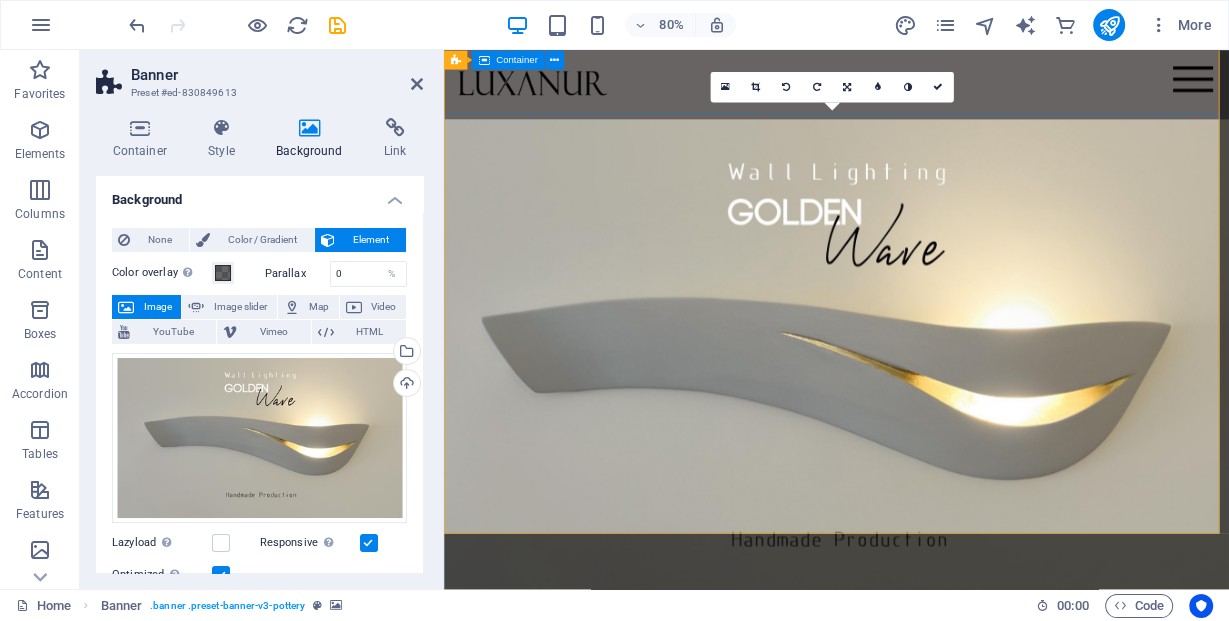 scroll, scrollTop: 0, scrollLeft: 0, axis: both 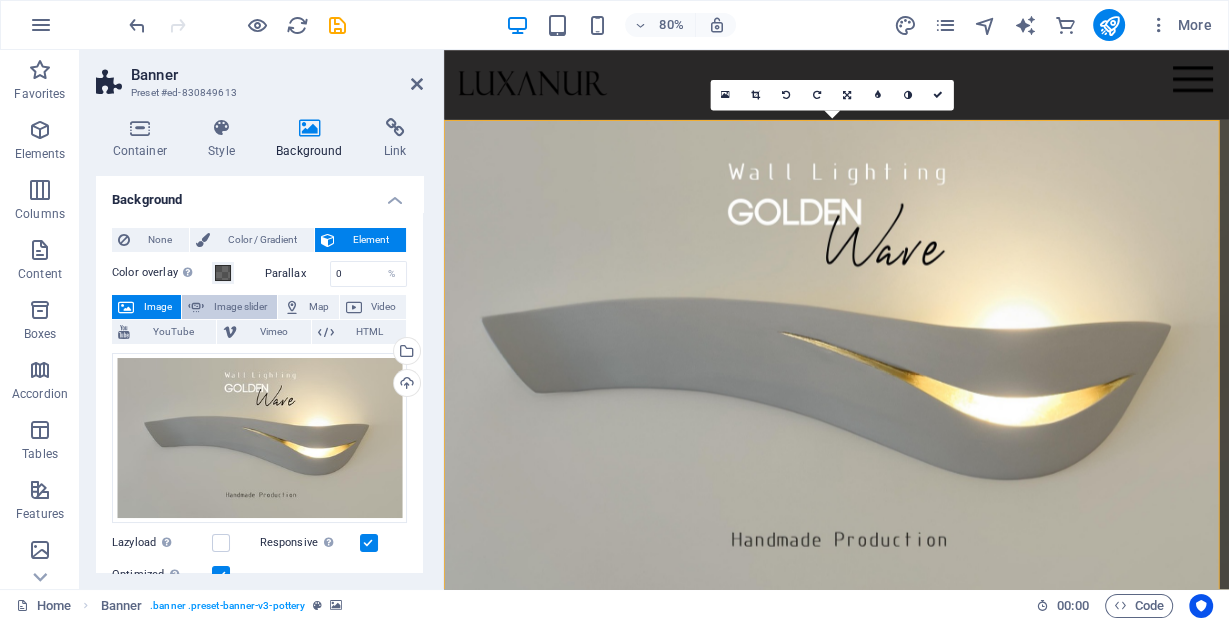 click on "Image slider" at bounding box center (240, 307) 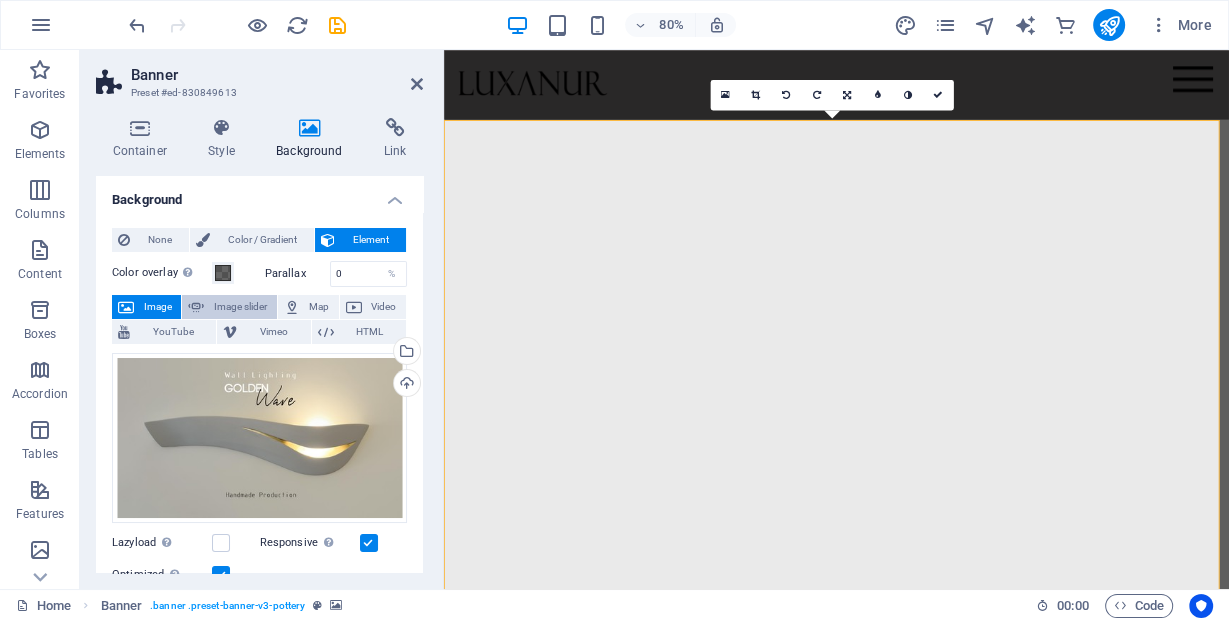 select on "ms" 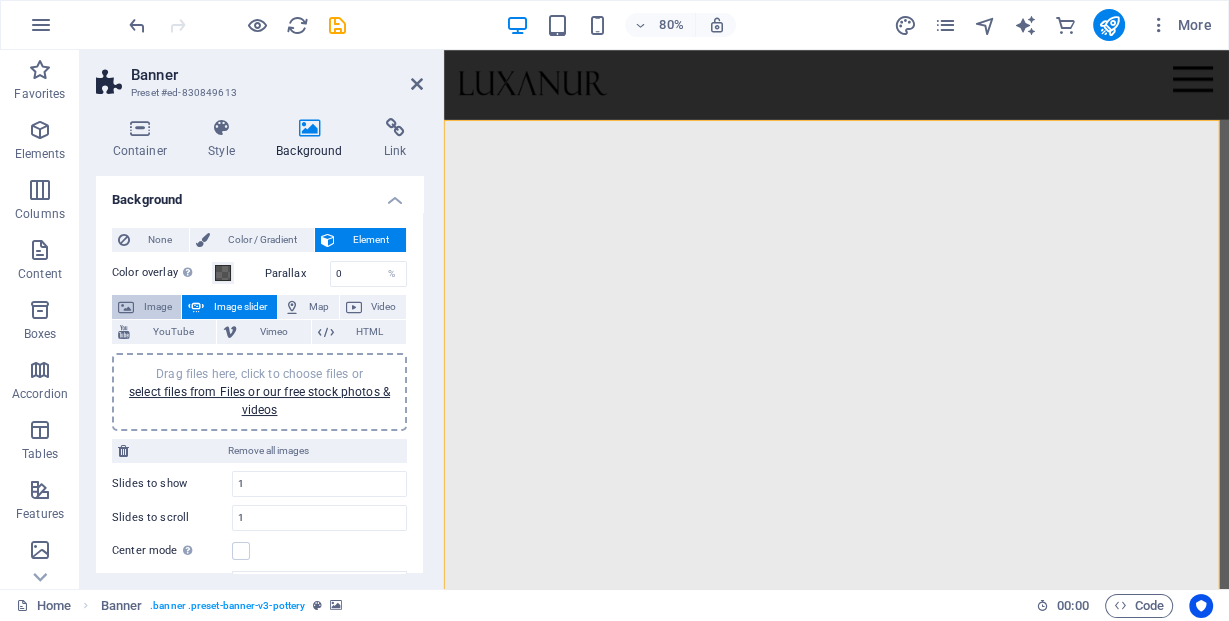click at bounding box center [126, 307] 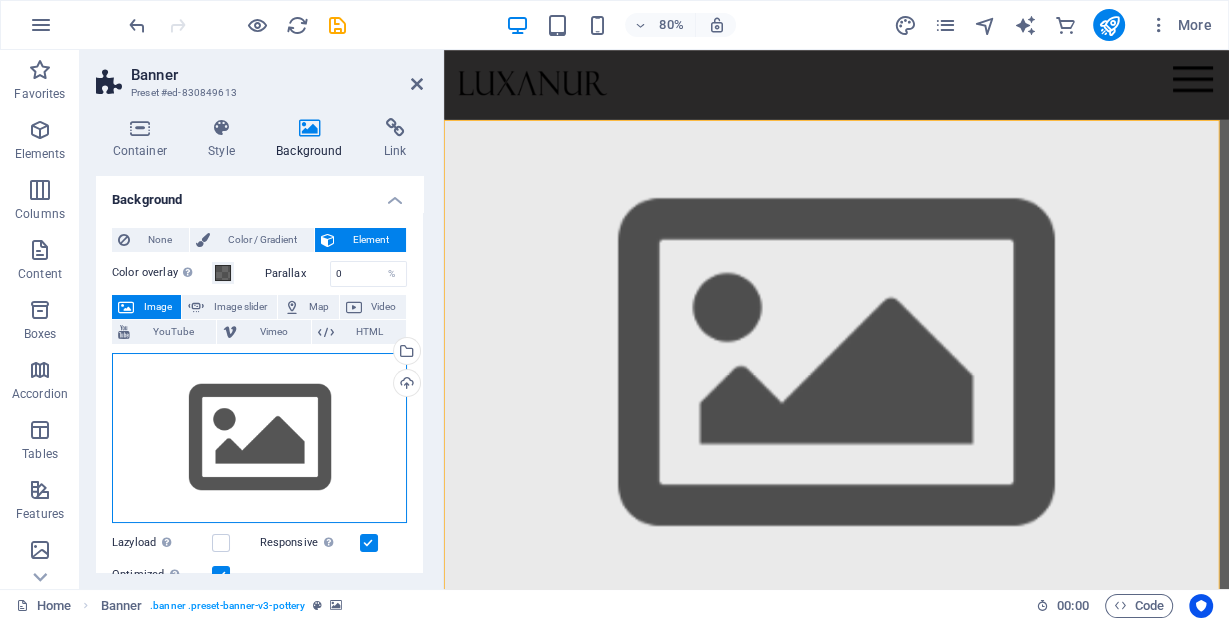 click on "Drag files here, click to choose files or select files from Files or our free stock photos & videos" at bounding box center [259, 438] 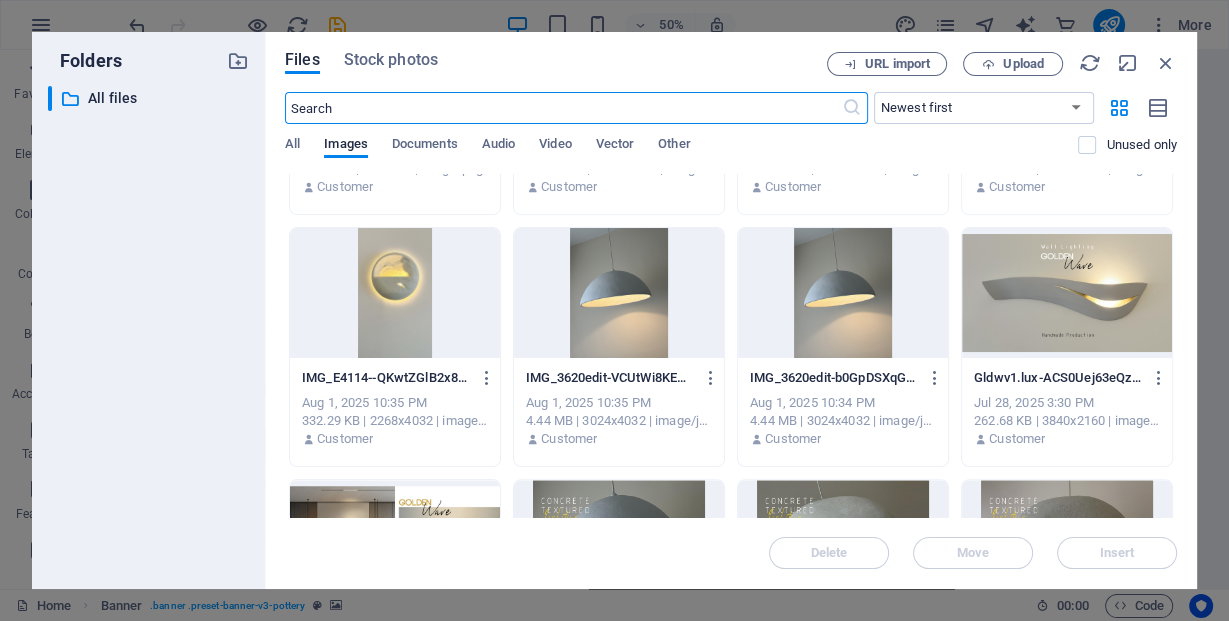 scroll, scrollTop: 1120, scrollLeft: 0, axis: vertical 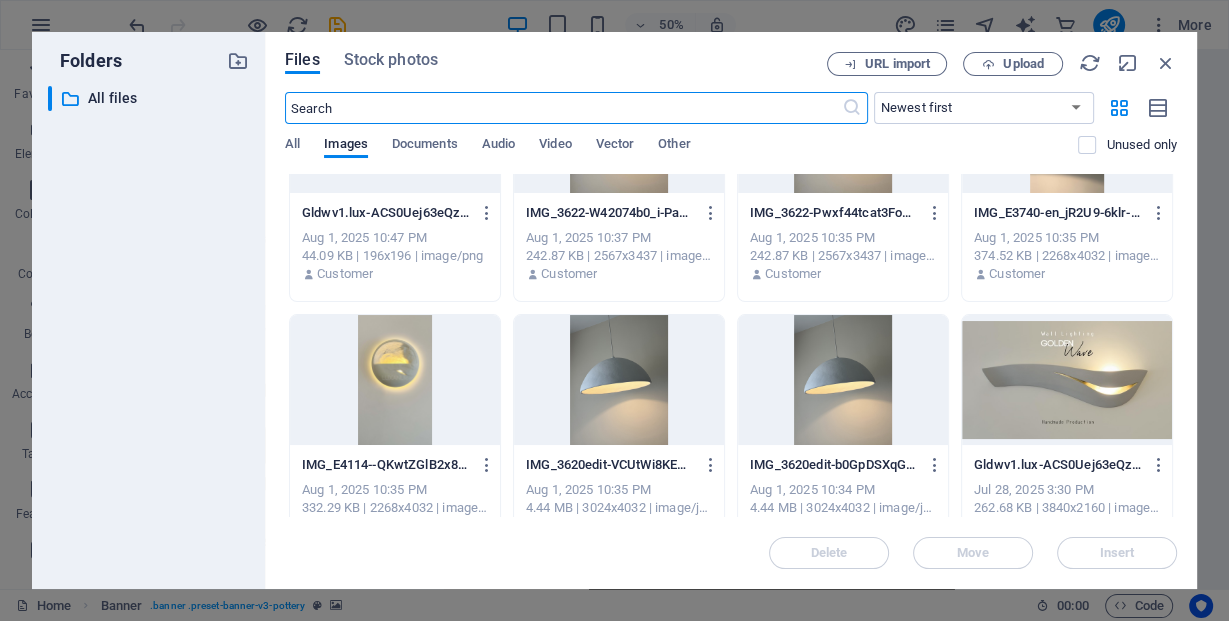click at bounding box center [1067, 380] 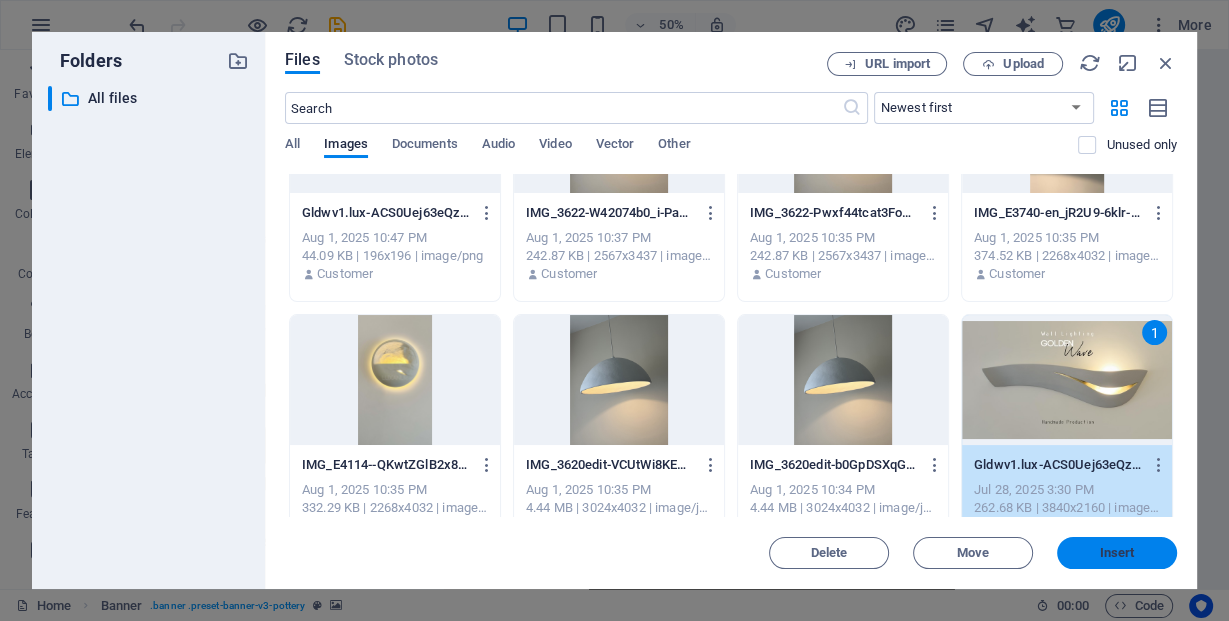 click on "Insert" at bounding box center (1117, 553) 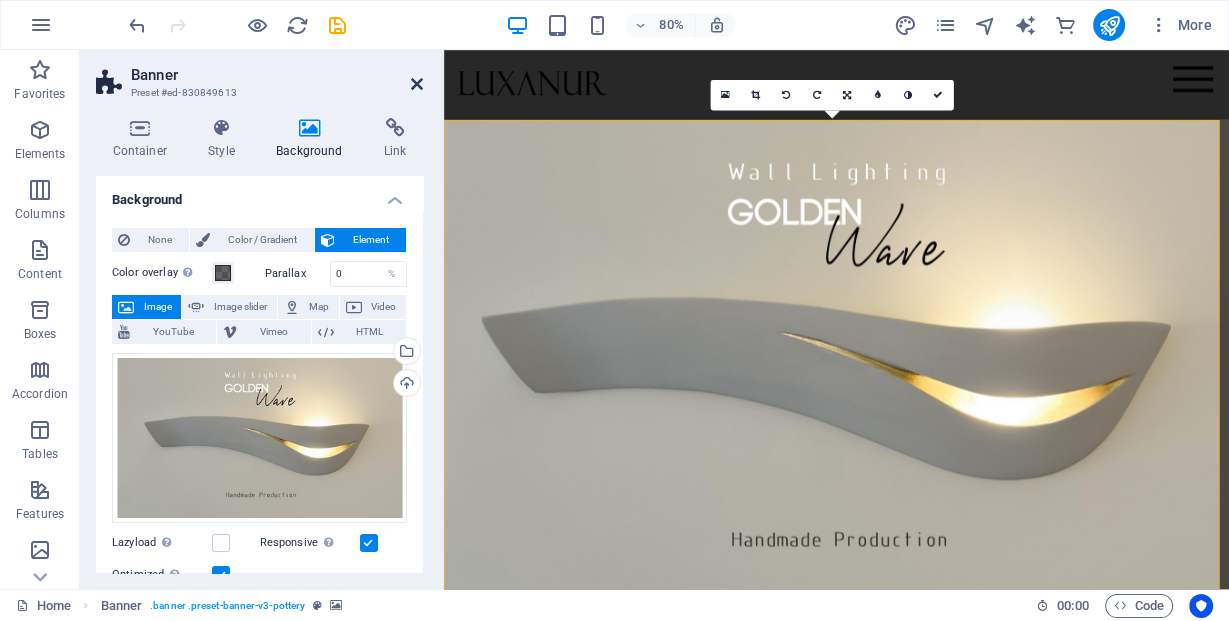 click at bounding box center [417, 84] 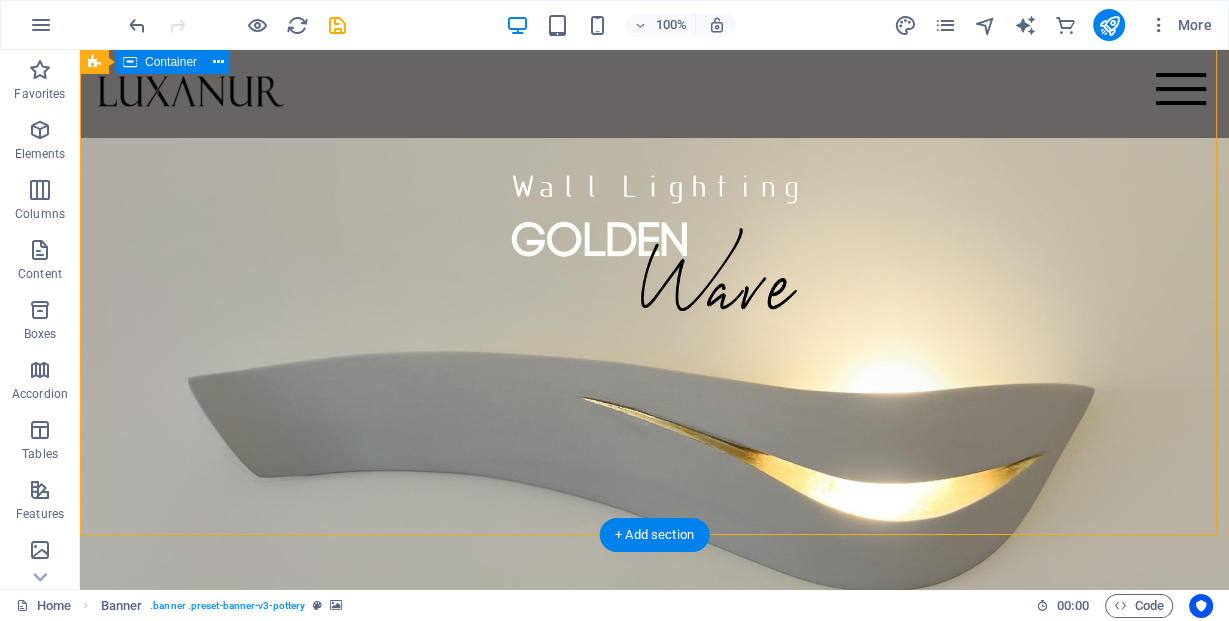 scroll, scrollTop: 0, scrollLeft: 0, axis: both 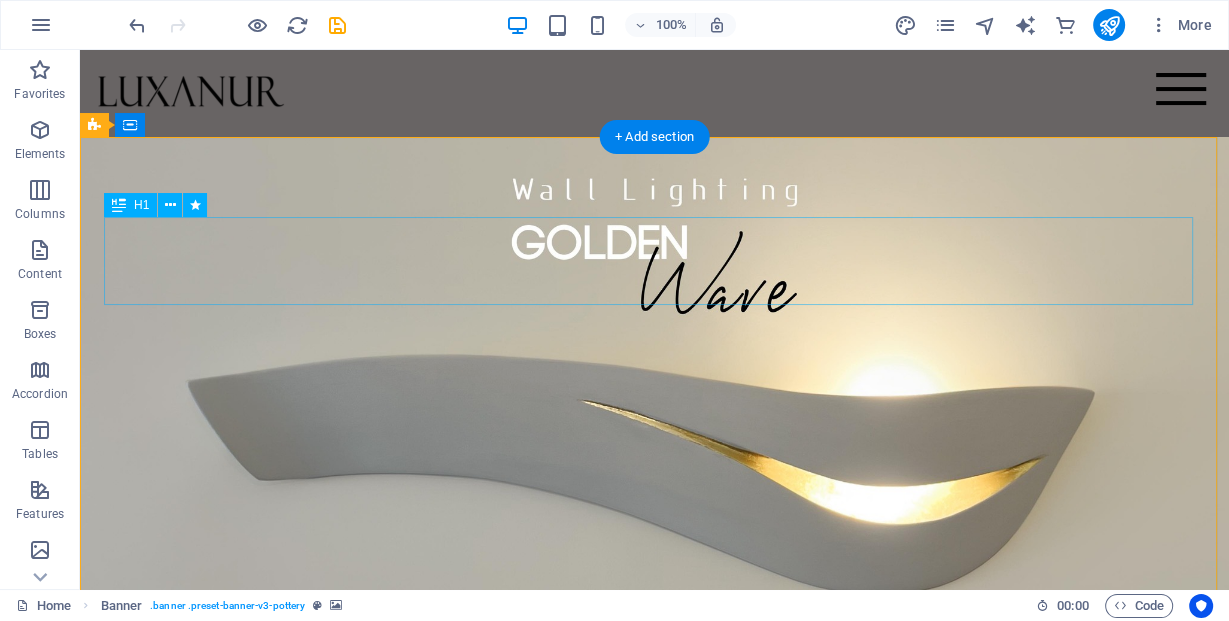 click on "Pottery is our passion" at bounding box center [654, 875] 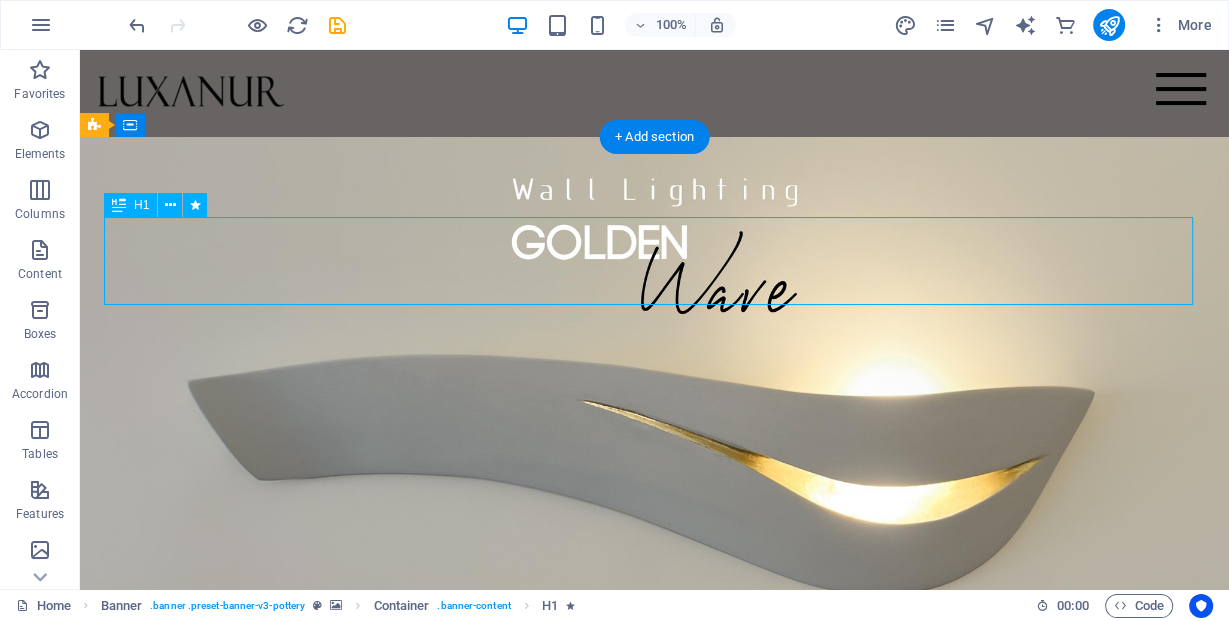 click on "Pottery is our passion" at bounding box center [654, 875] 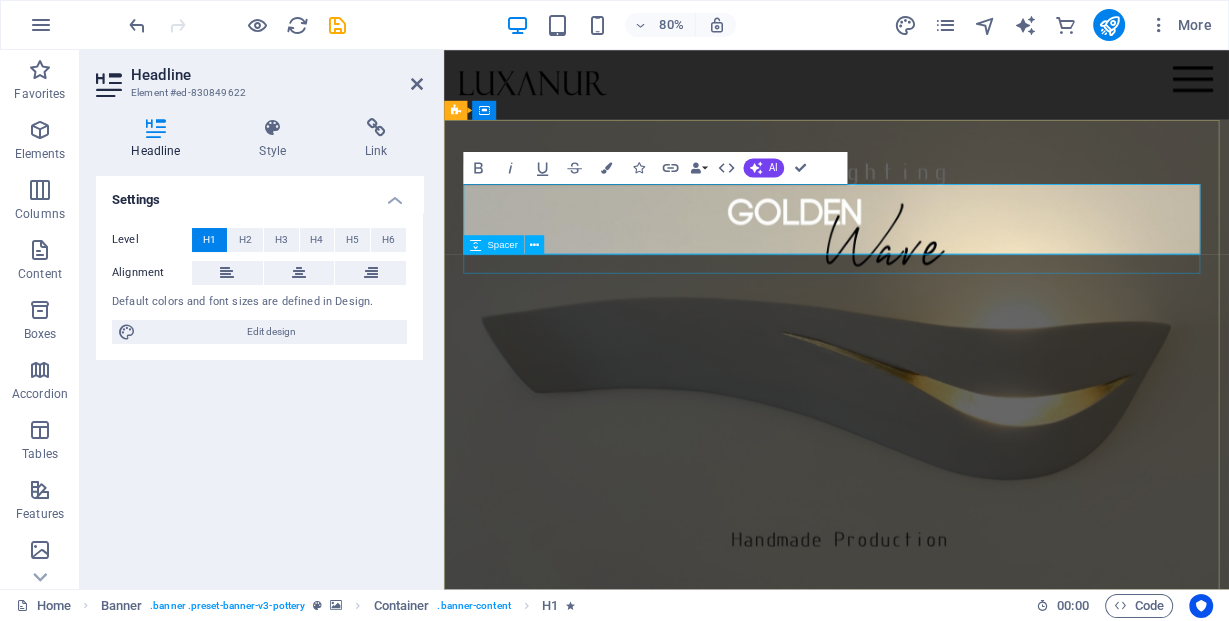 type 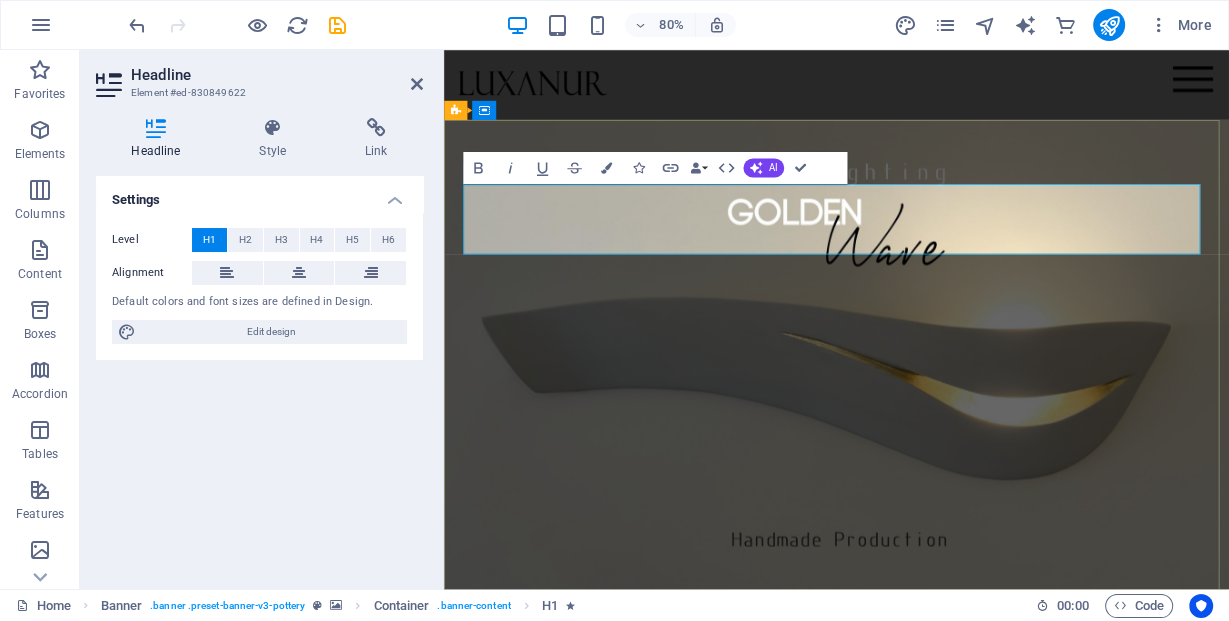 drag, startPoint x: 1064, startPoint y: 279, endPoint x: 777, endPoint y: 245, distance: 289.00693 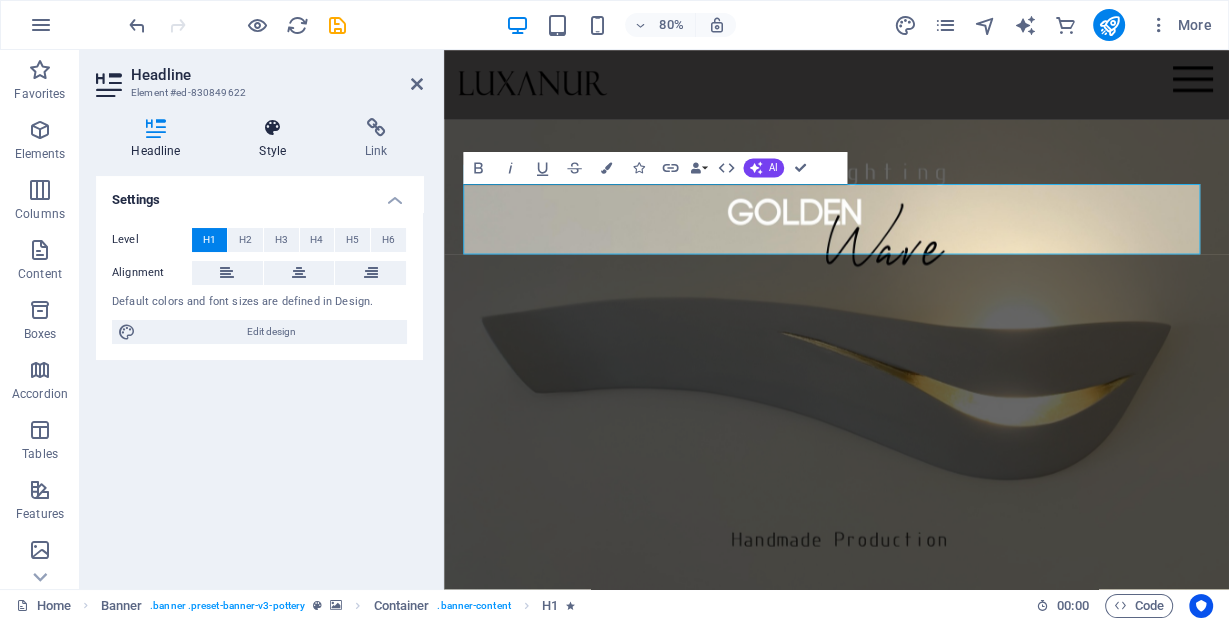 click at bounding box center [273, 128] 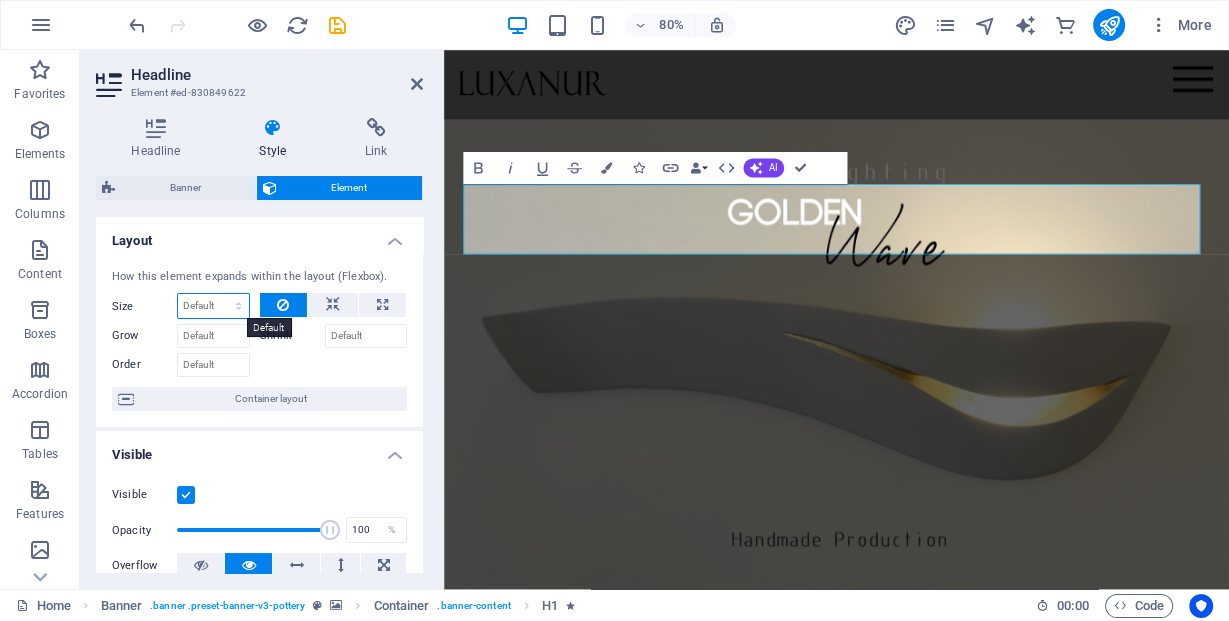 click on "Default auto px % 1/1 1/2 1/3 1/4 1/5 1/6 1/7 1/8 1/9 1/10" at bounding box center (213, 306) 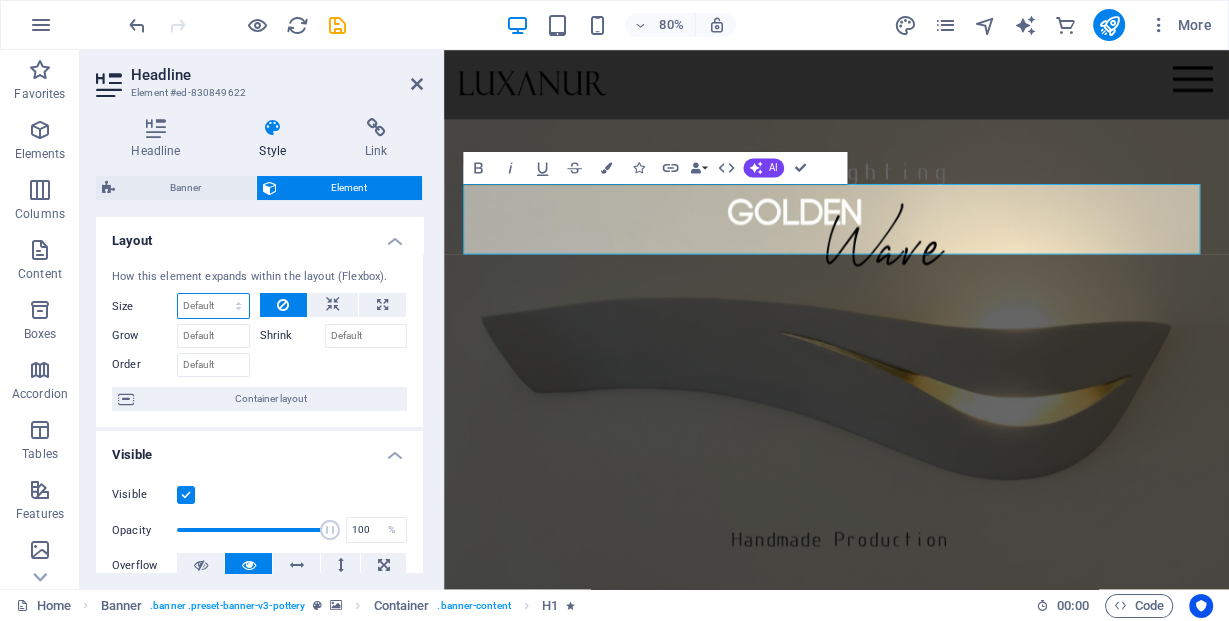 click on "Default auto px % 1/1 1/2 1/3 1/4 1/5 1/6 1/7 1/8 1/9 1/10" at bounding box center [213, 306] 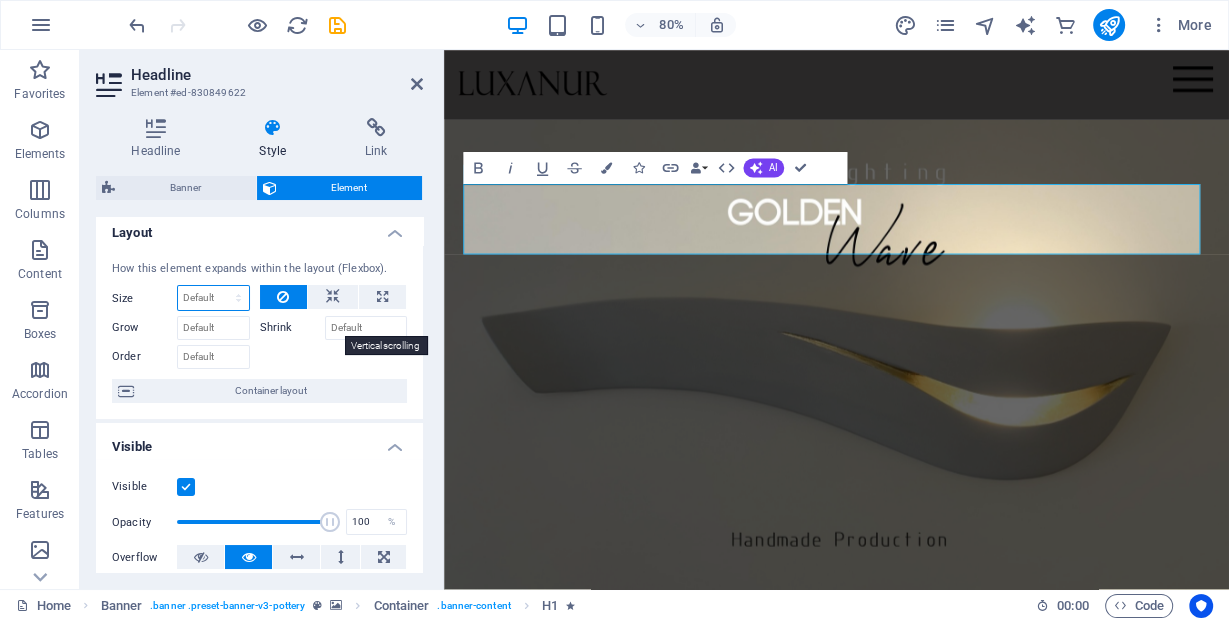 scroll, scrollTop: 0, scrollLeft: 0, axis: both 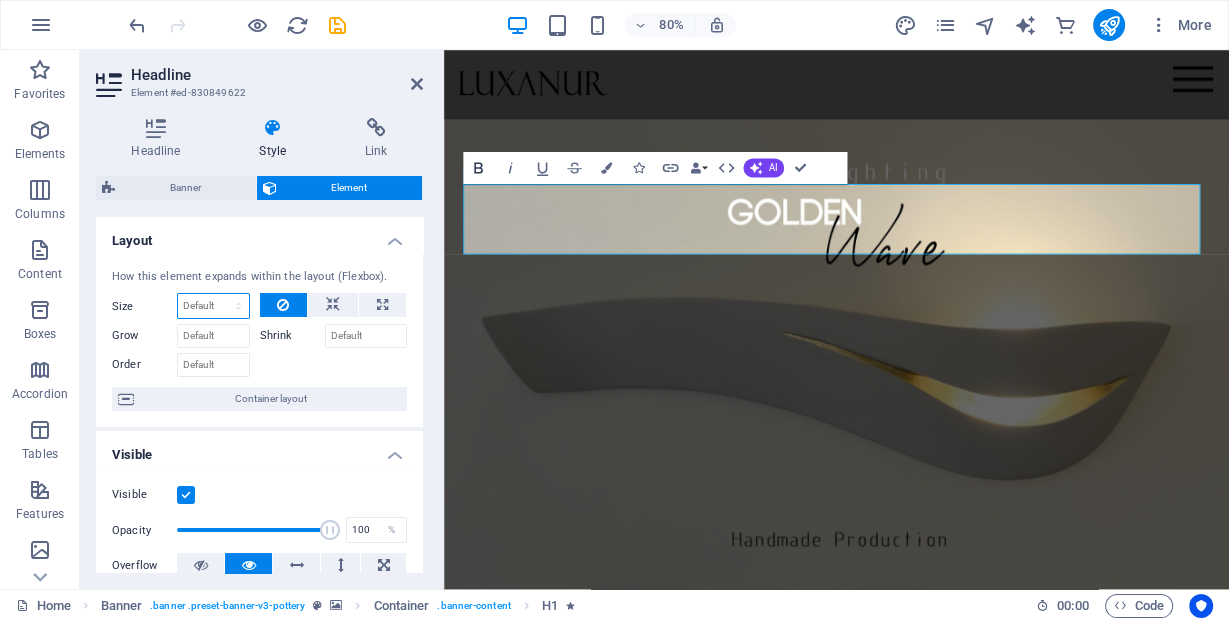 click 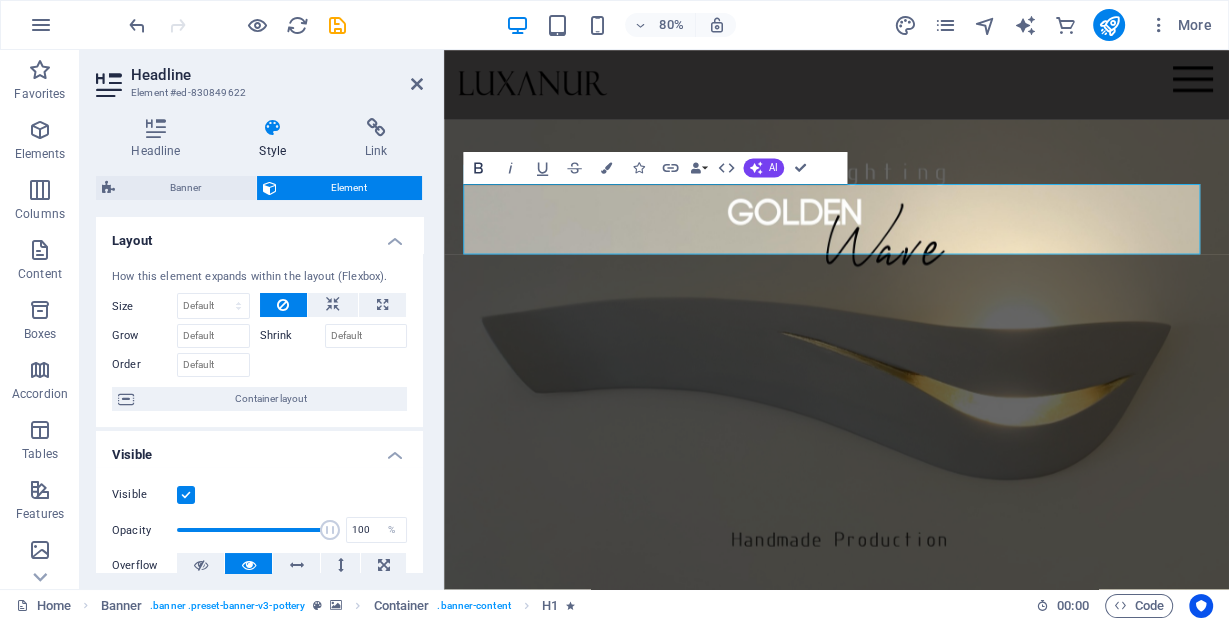 click 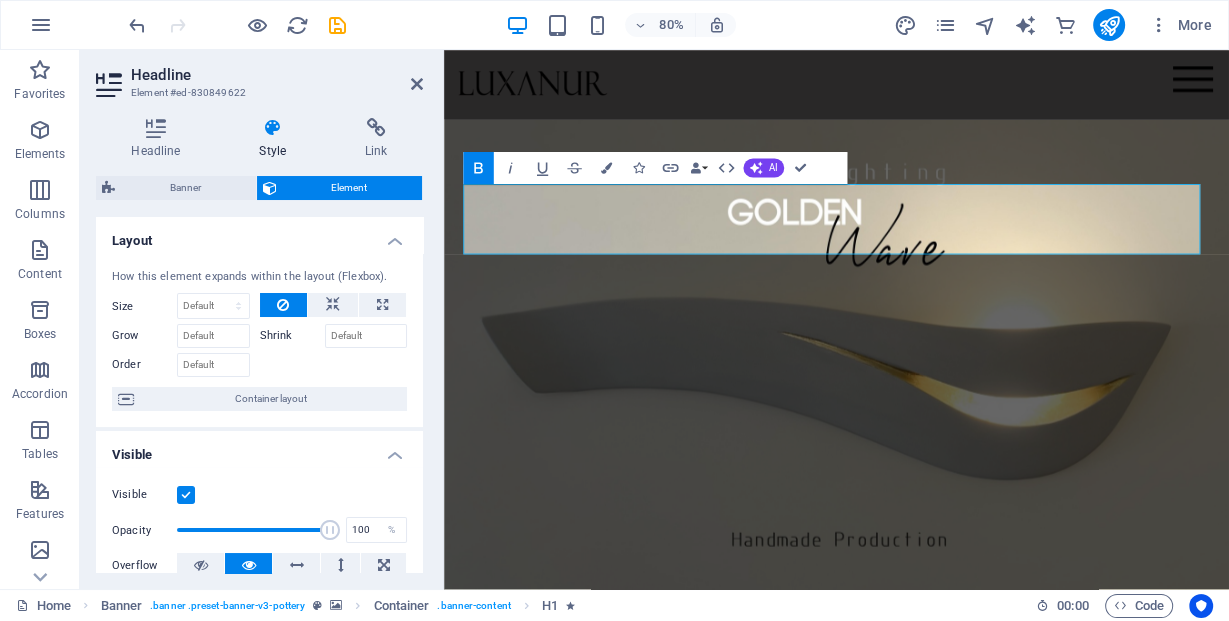 click 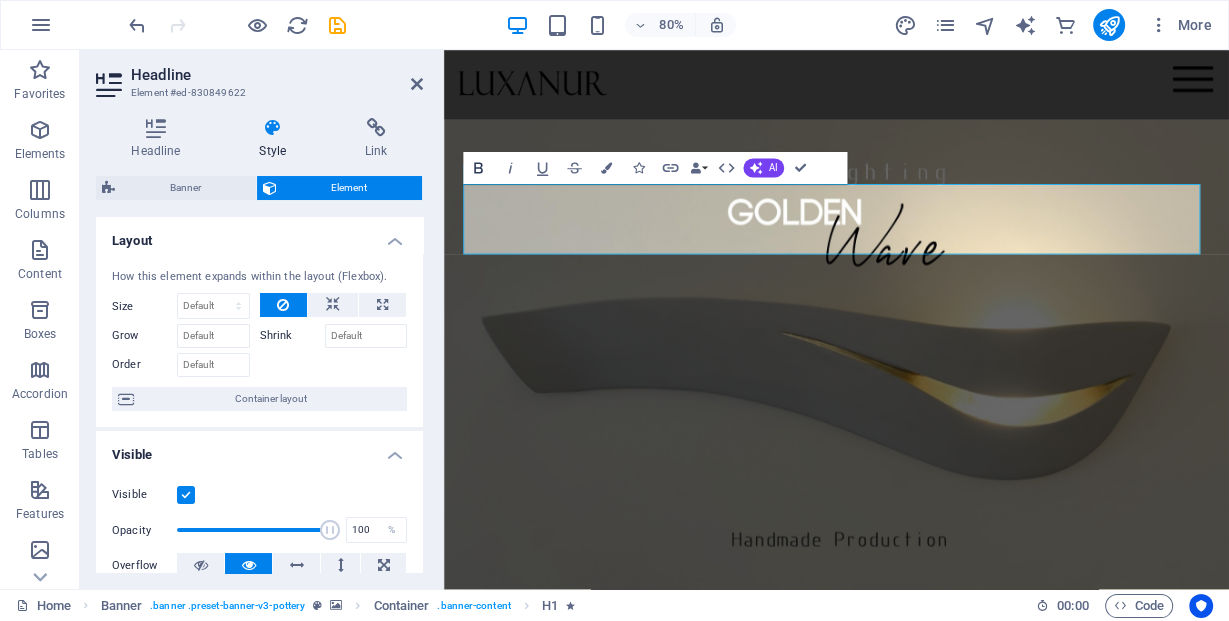 click 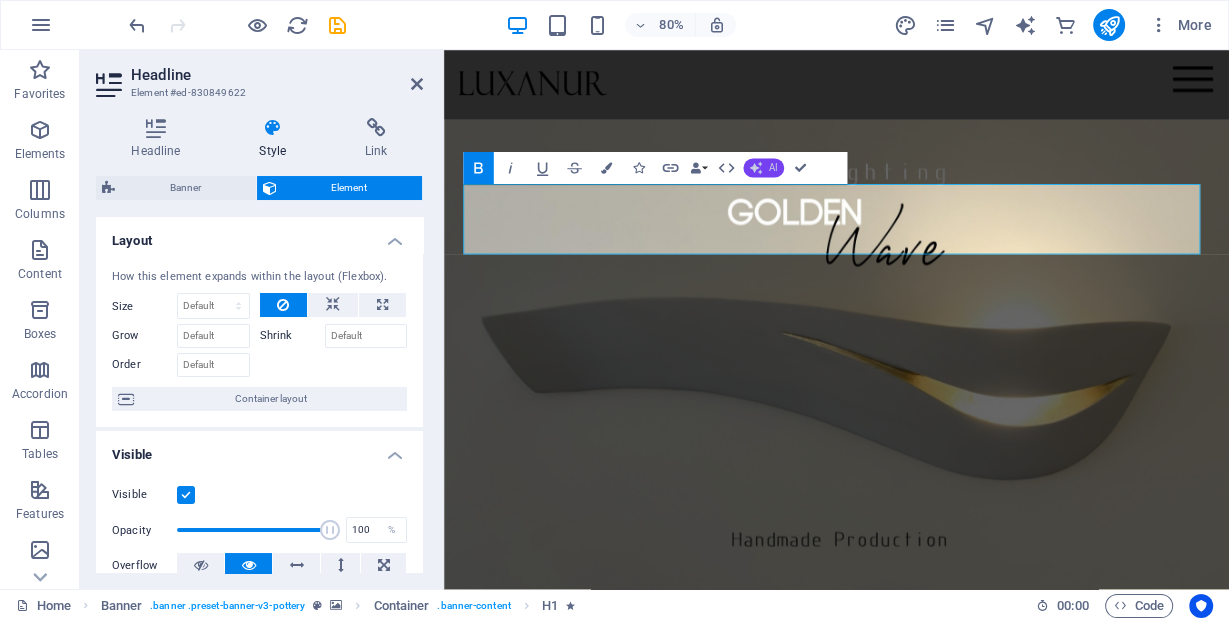 click 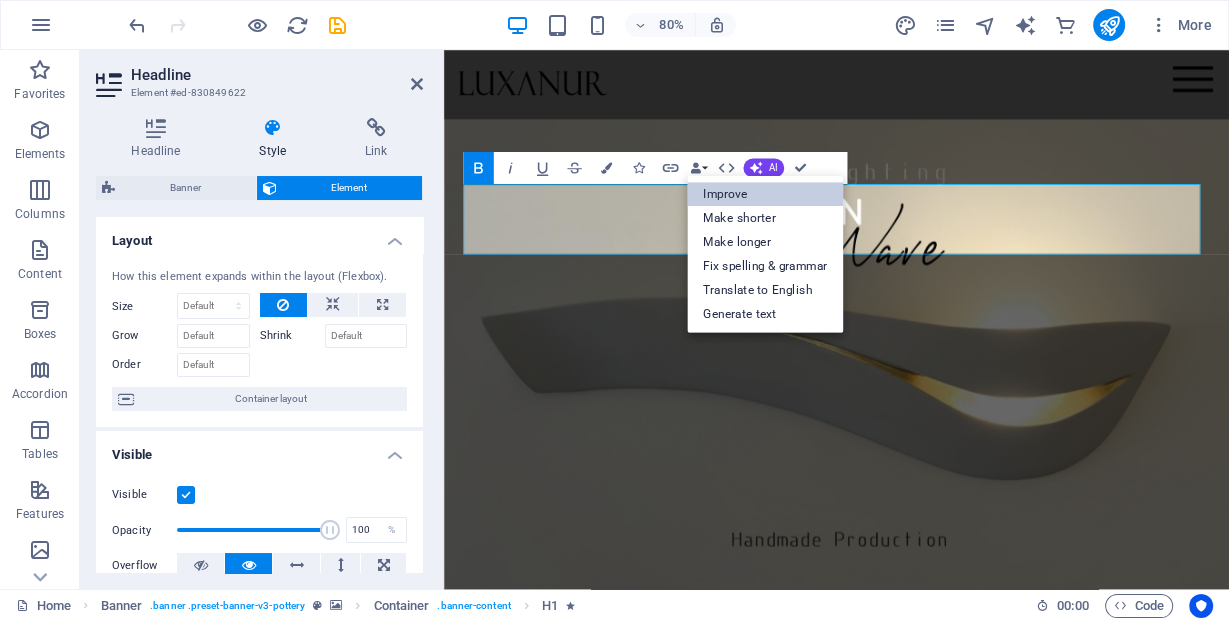 click on "Improve" at bounding box center (765, 194) 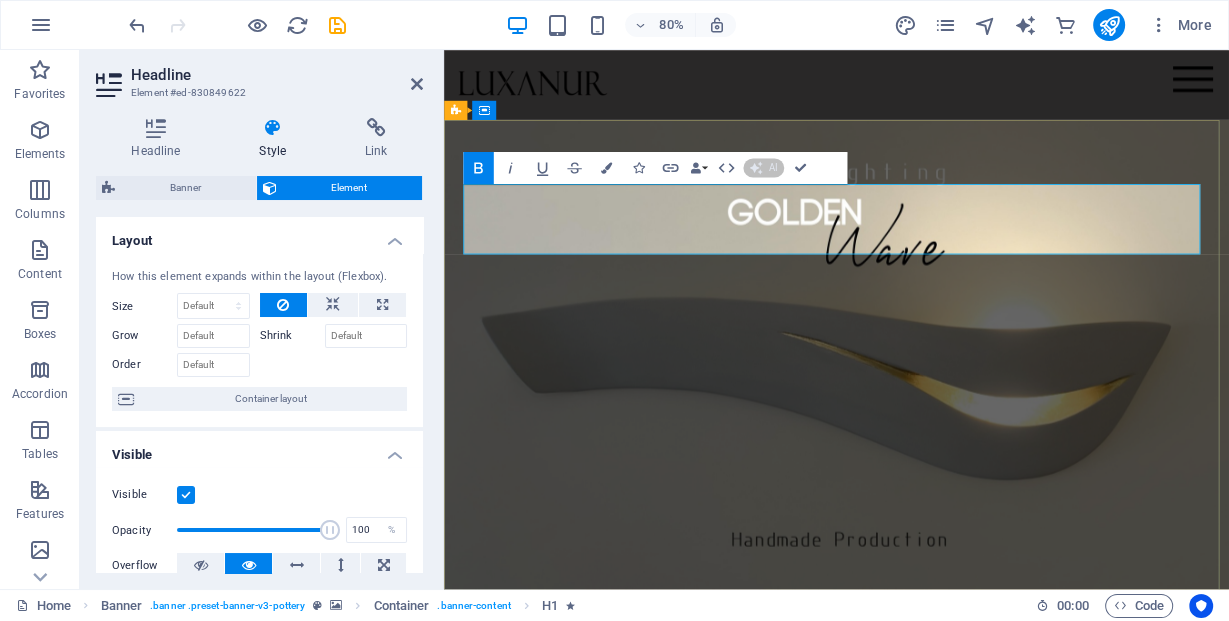 type 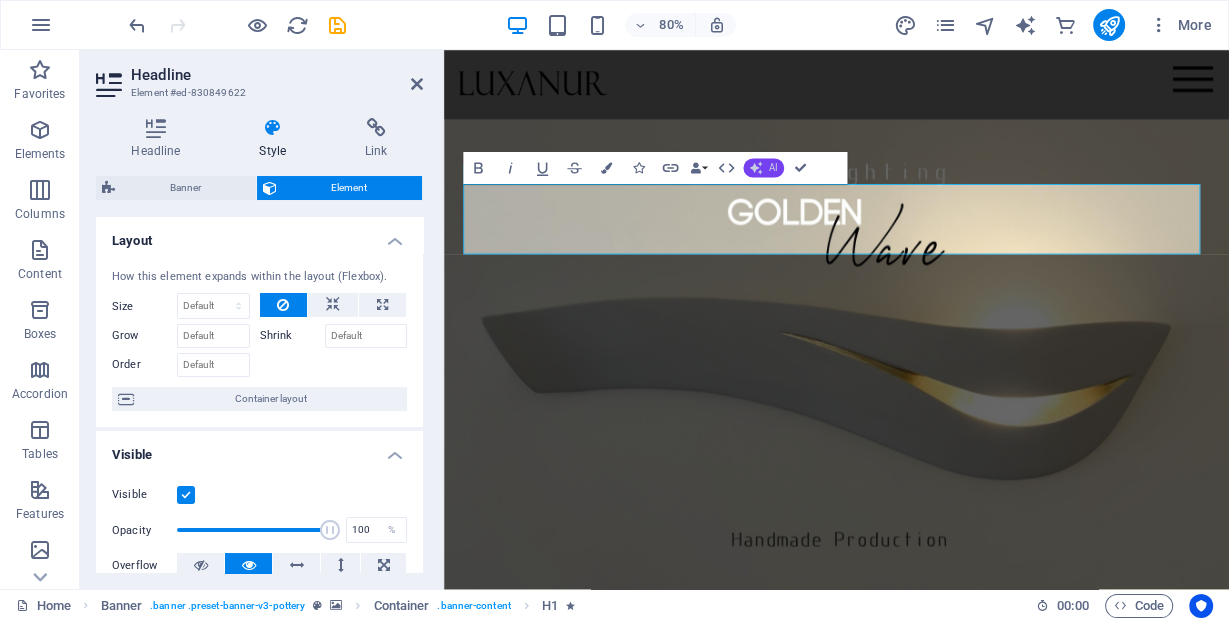 click on "AI" at bounding box center [763, 167] 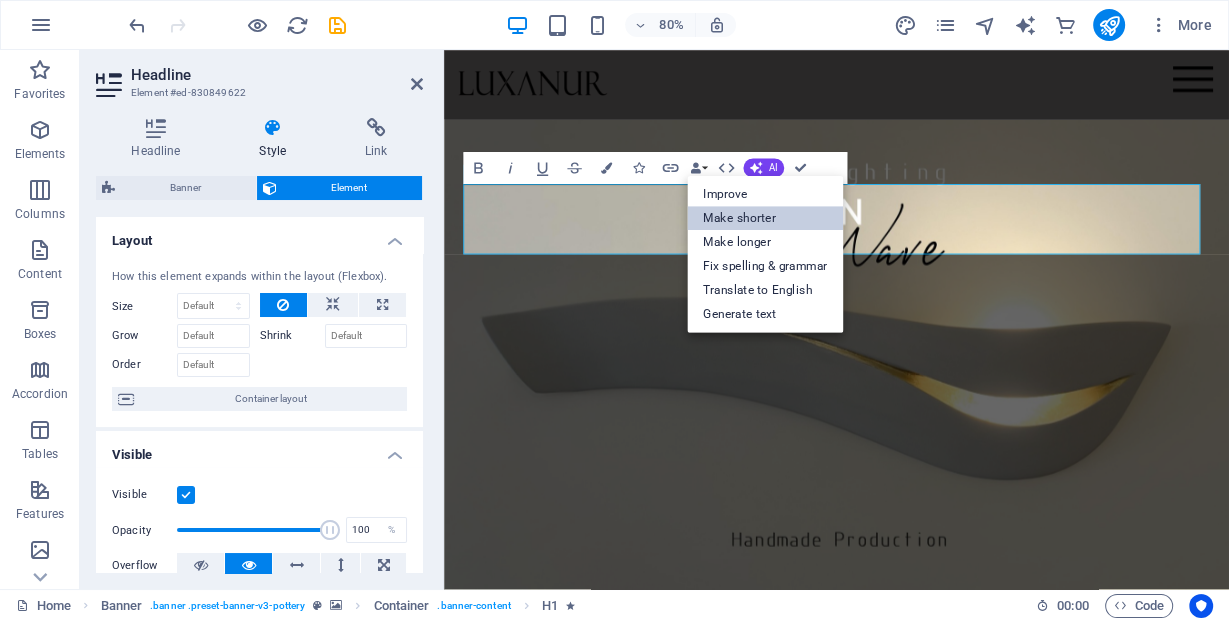 click on "Make shorter" at bounding box center [765, 218] 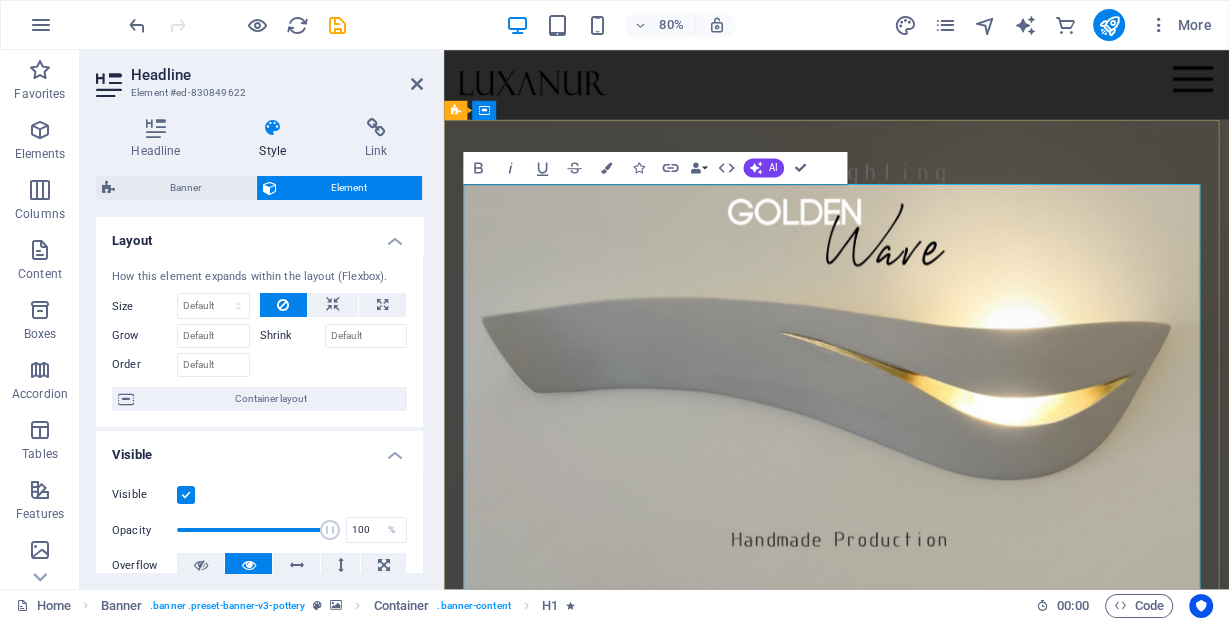 drag, startPoint x: 1063, startPoint y: 276, endPoint x: 525, endPoint y: 223, distance: 540.6043 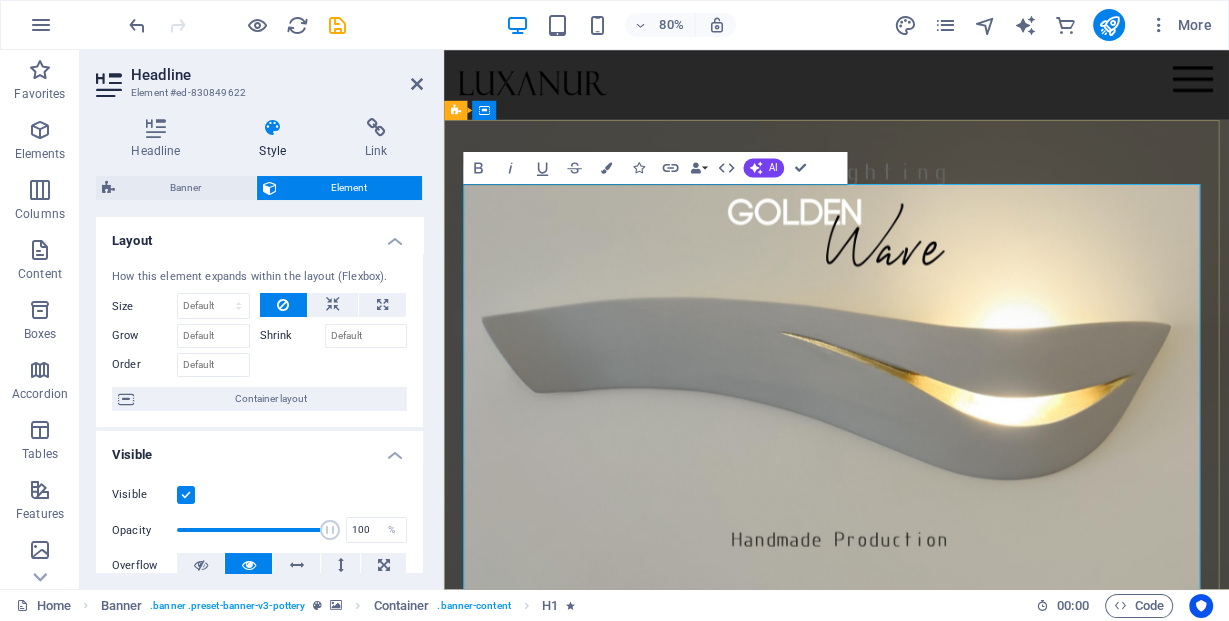 click on "Luxanur is a premium skincare brand that offers effective, science-backed products designed to enhance your natural beauty. Each formula is crafted with high-quality ingredients to nourish, protect, and rejuvenate your skin. Experience the transformative power of Luxanur for radiant, healthy skin." at bounding box center [934, 1403] 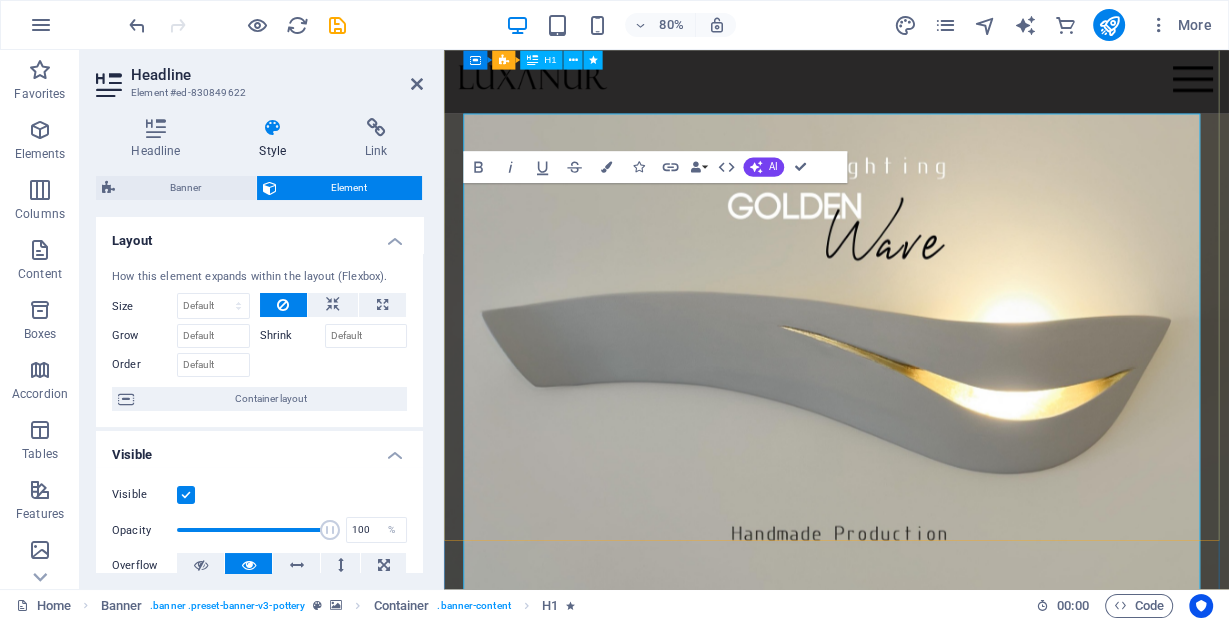 scroll, scrollTop: 0, scrollLeft: 0, axis: both 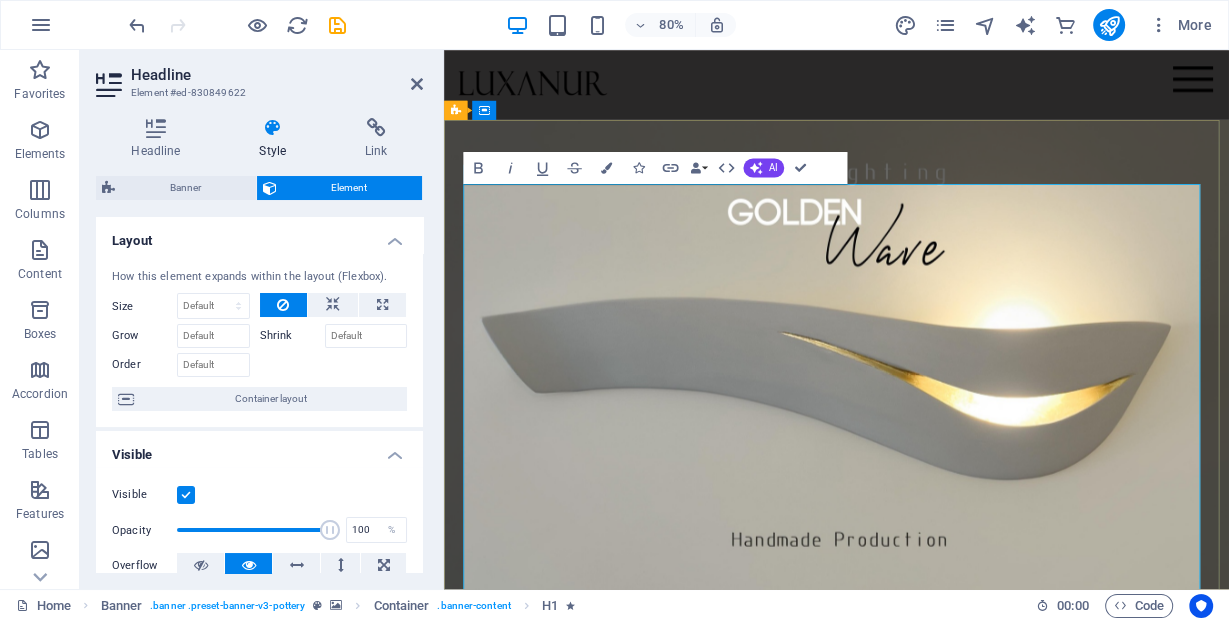 click on "Luxanur is a premium skincare brand that offers effective, science-backed products designed to enhance your natural beauty. Each formula is crafted with high-quality ingredients to nourish, protect, and rejuvenate your skin. Experience the transformative power of Luxanur for radiant, healthy skin." at bounding box center (934, 1403) 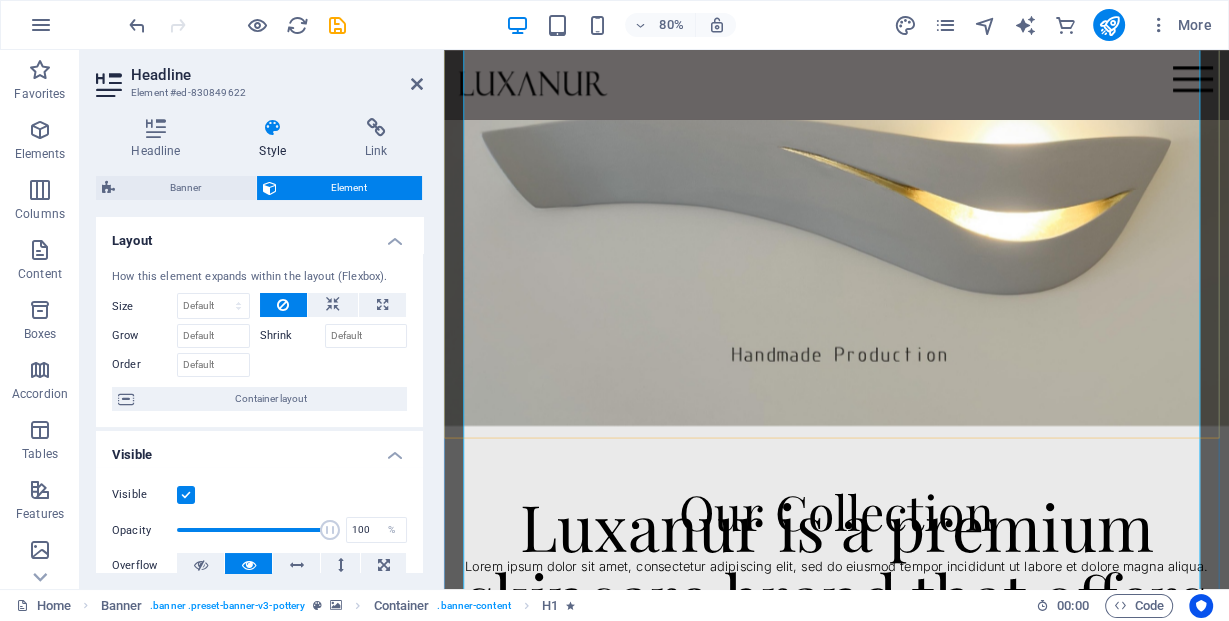 scroll, scrollTop: 240, scrollLeft: 0, axis: vertical 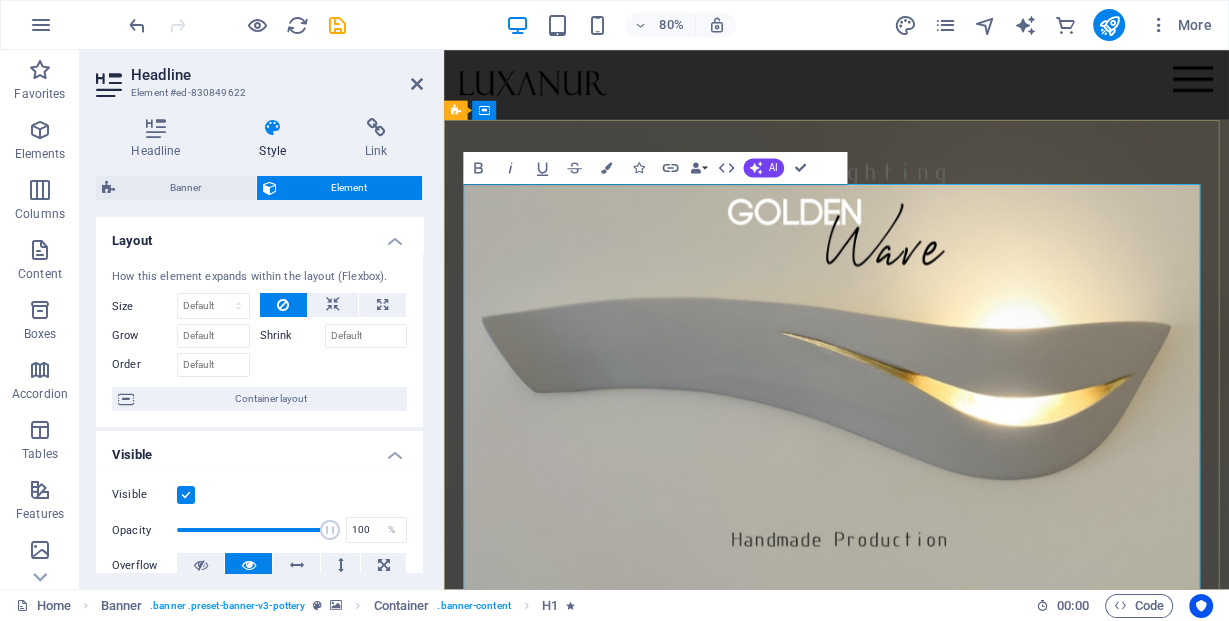 drag, startPoint x: 1281, startPoint y: 381, endPoint x: 857, endPoint y: 269, distance: 438.54303 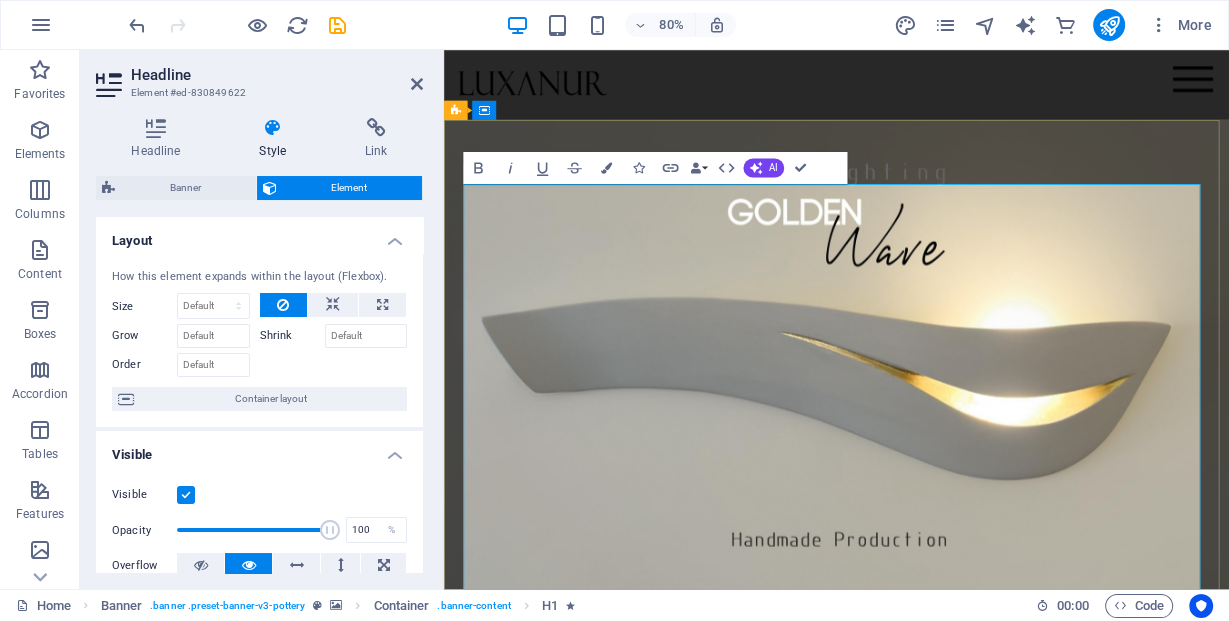 click on "Luxanur is a premium skincare brand that offers effective, science-backed products designed to enhance your natural beauty. Each formula is crafted with high-quality ingredients to nourish, protect, and rejuvenate your skin. Experience the transformative power of Luxanur for radiant, healthy skin." at bounding box center [934, 1403] 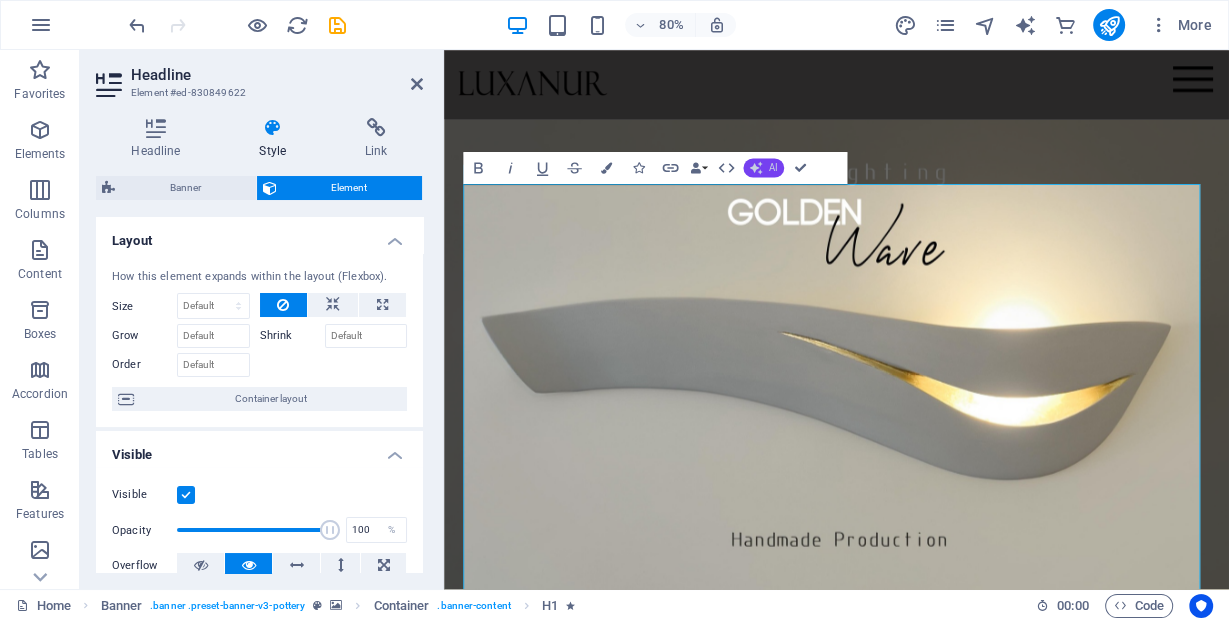 click 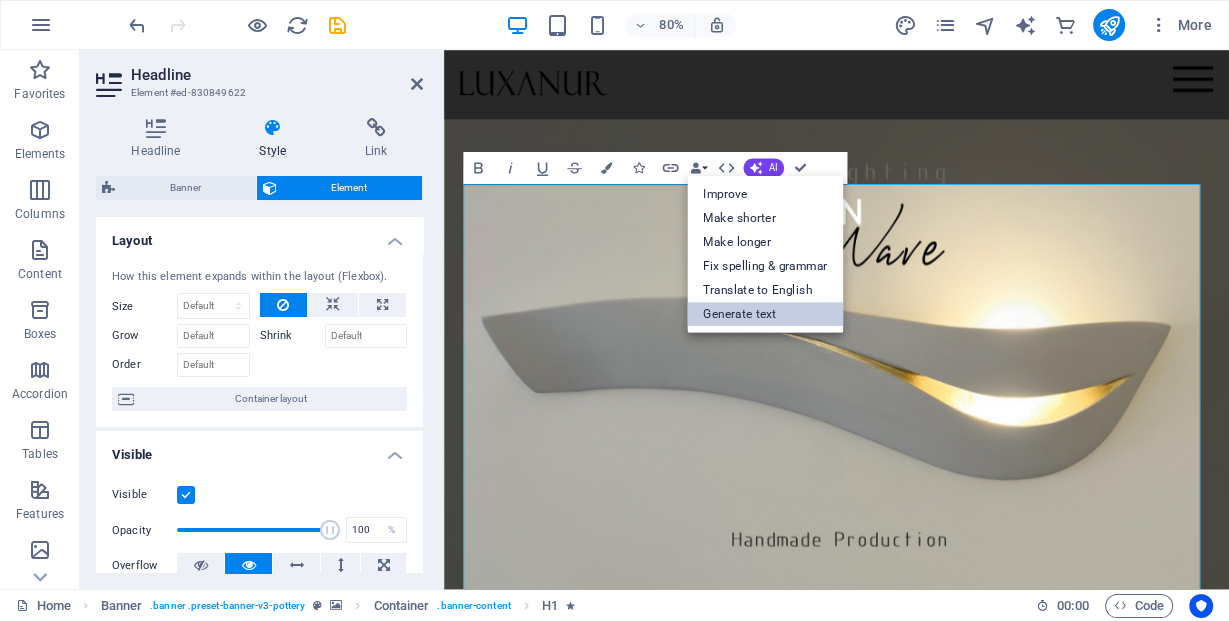 click on "Generate text" at bounding box center [765, 314] 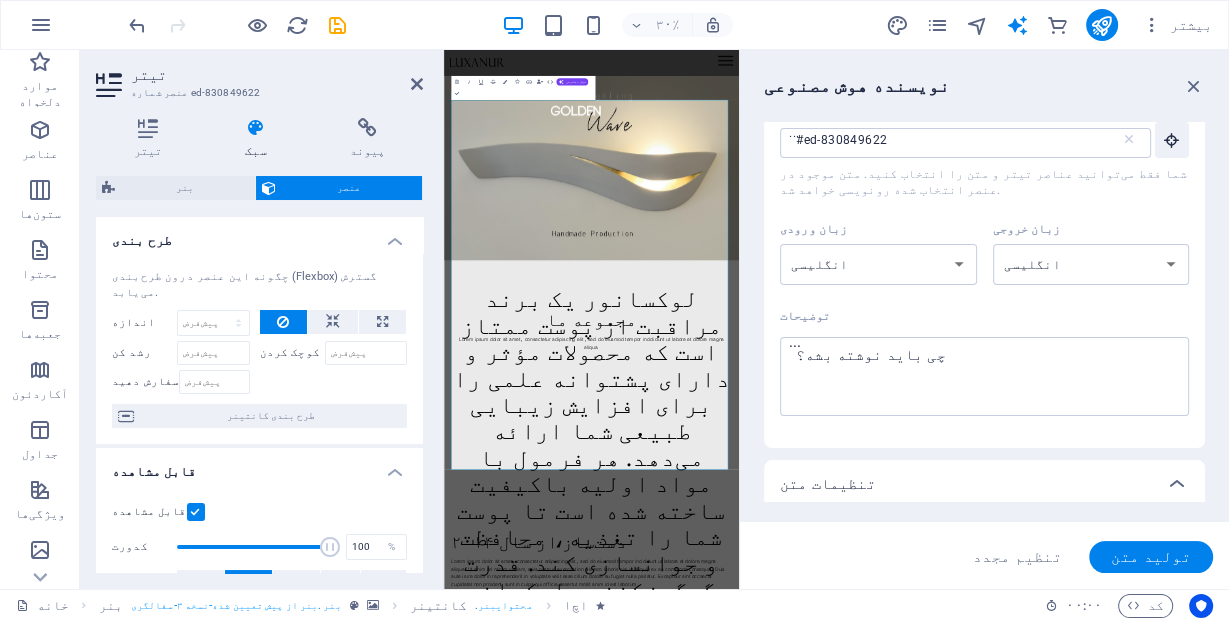 scroll, scrollTop: 0, scrollLeft: 0, axis: both 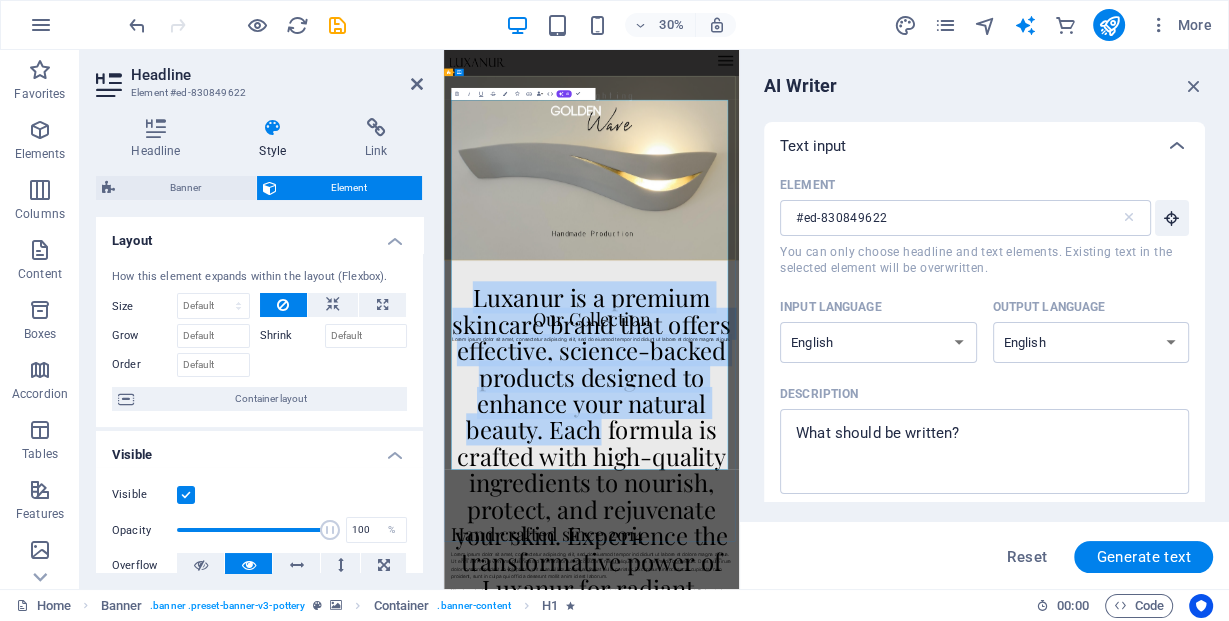 drag, startPoint x: 1327, startPoint y: 715, endPoint x: 546, endPoint y: 252, distance: 907.9262 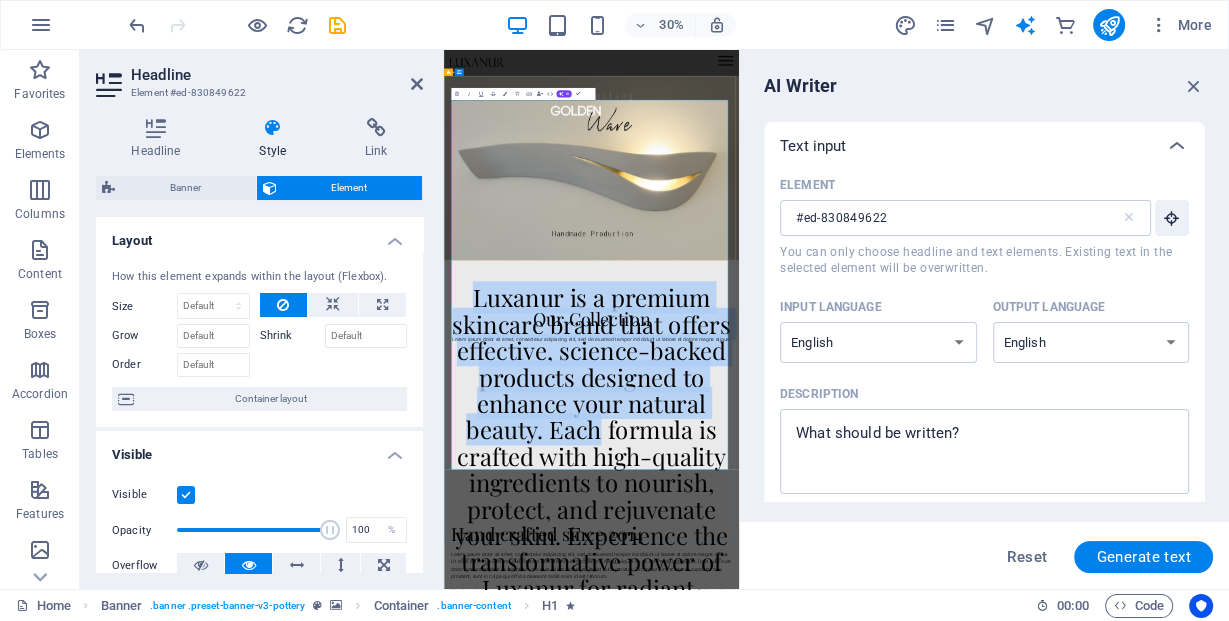 click on "Luxanur is a premium skincare brand that offers effective, science-backed products designed to enhance your natural beauty. Each formula is crafted with high-quality ingredients to nourish, protect, and rejuvenate your skin. Experience the transformative power of Luxanur for radiant, healthy skin." at bounding box center (935, 1403) 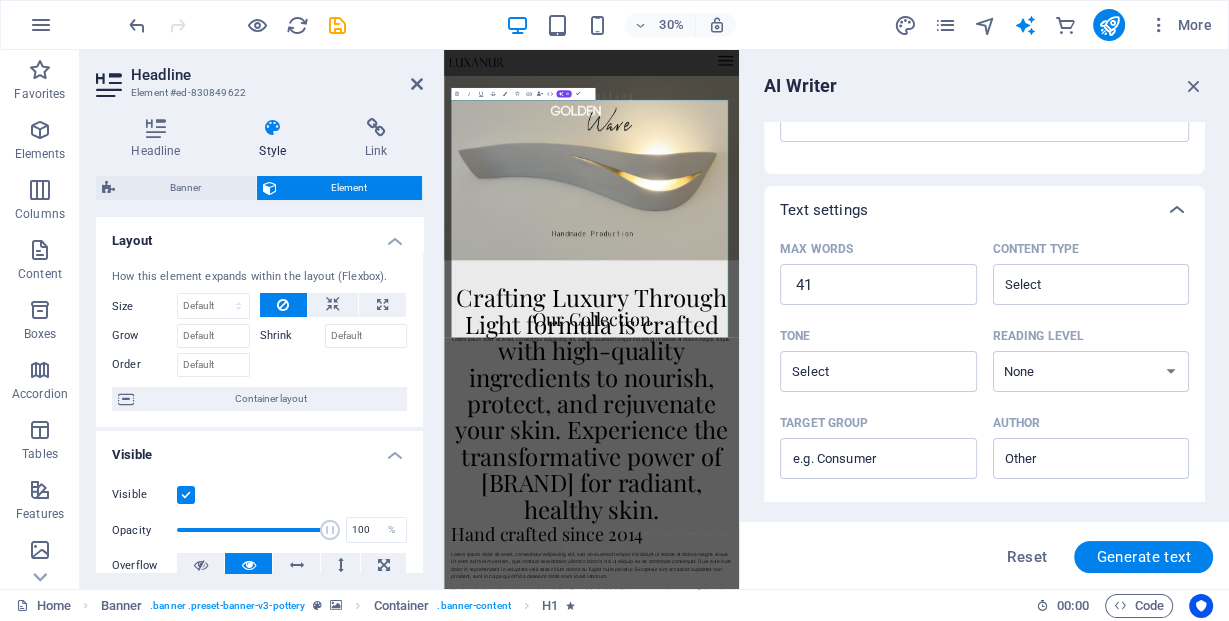 scroll, scrollTop: 400, scrollLeft: 0, axis: vertical 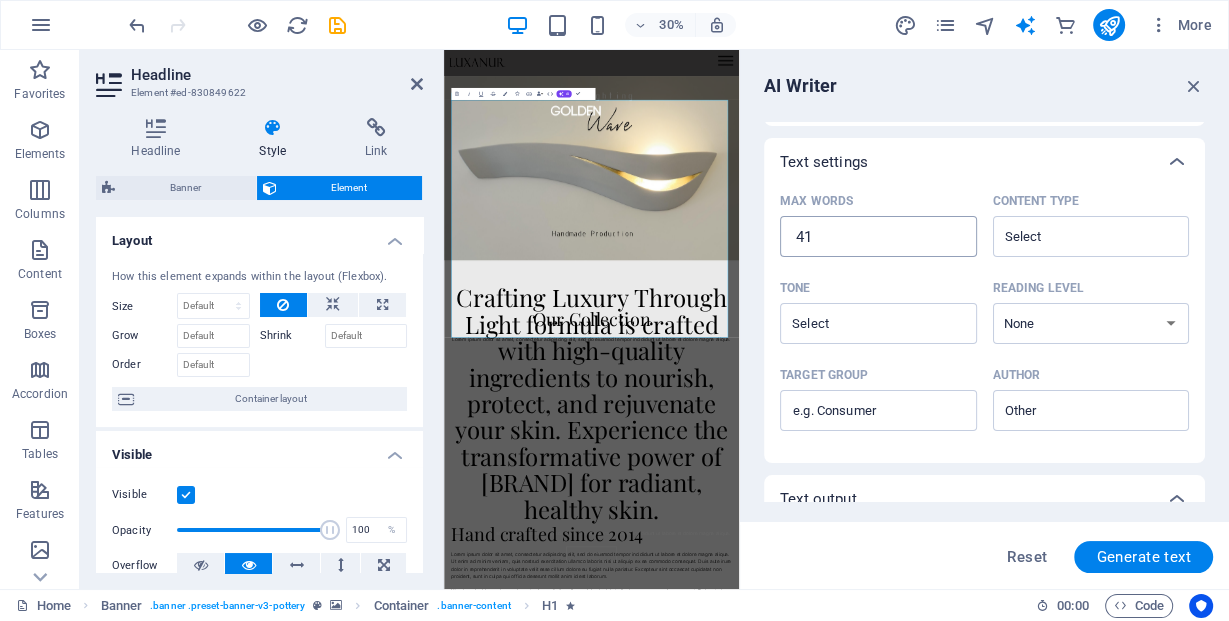 type on "x" 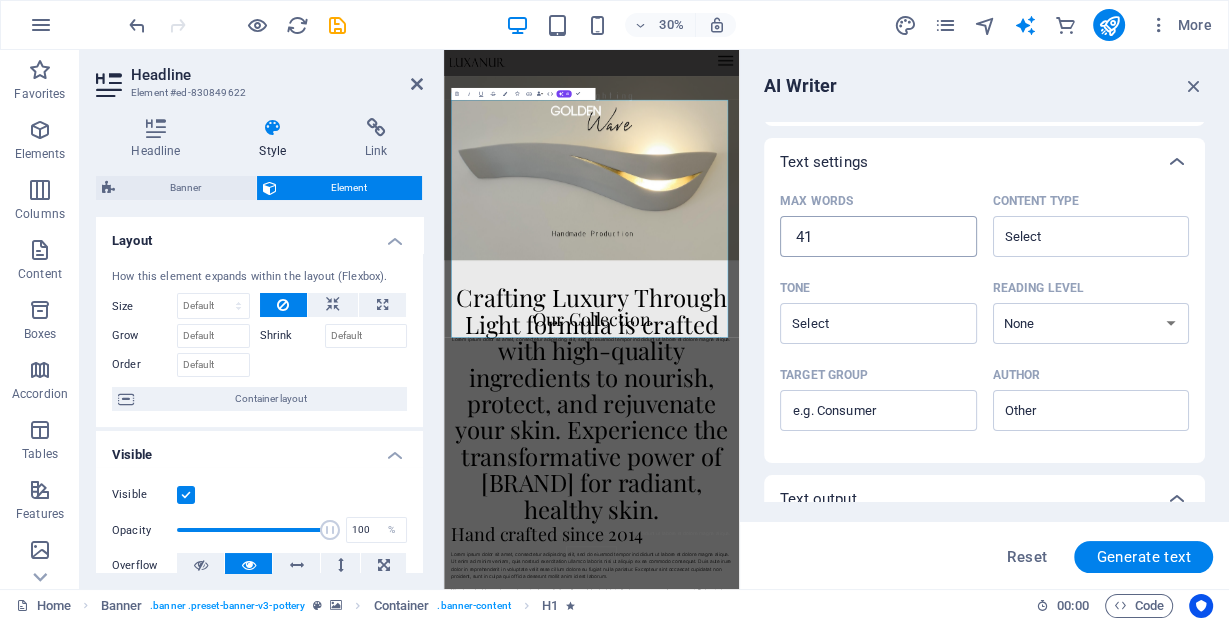 type on "40" 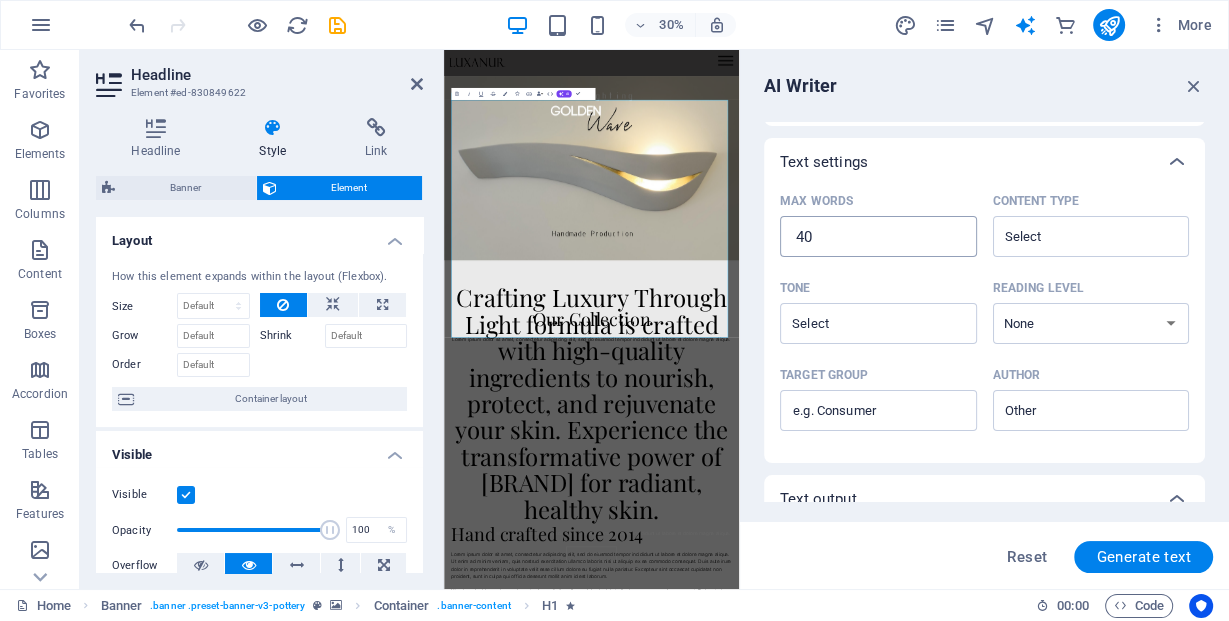type on "40" 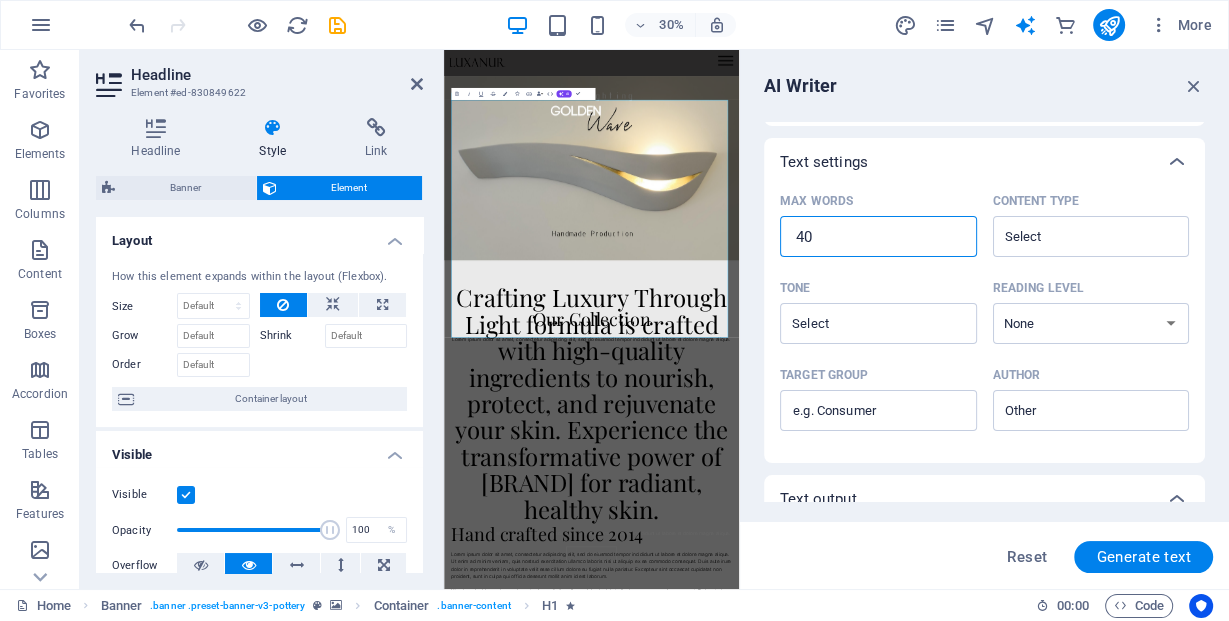 type on "x" 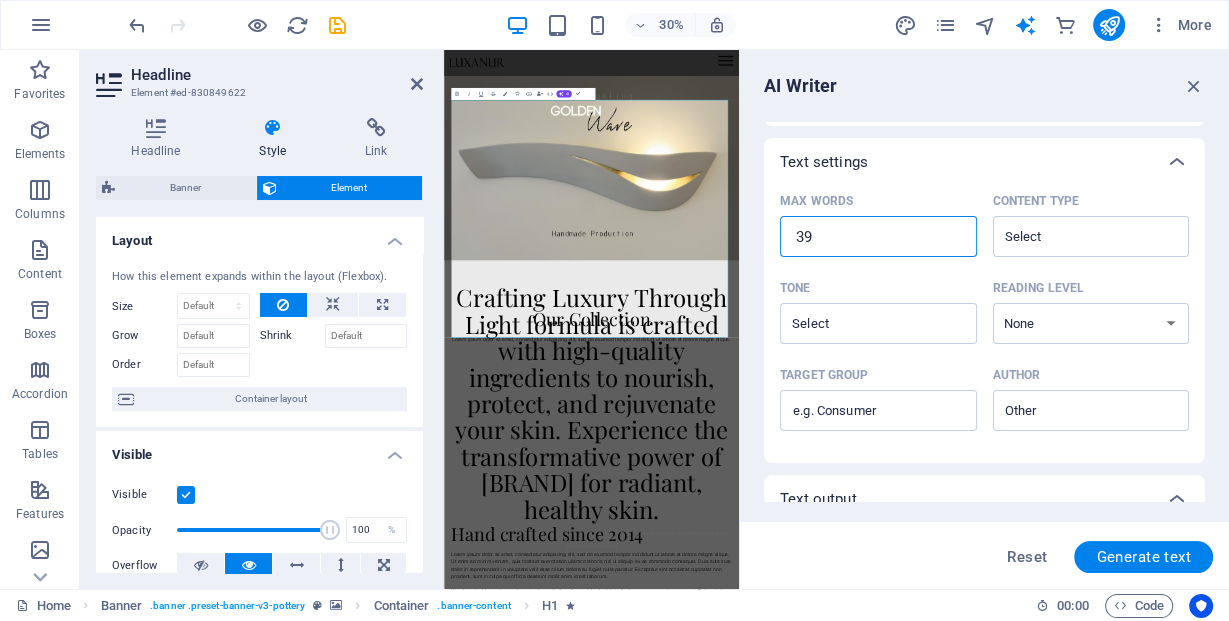 type on "39" 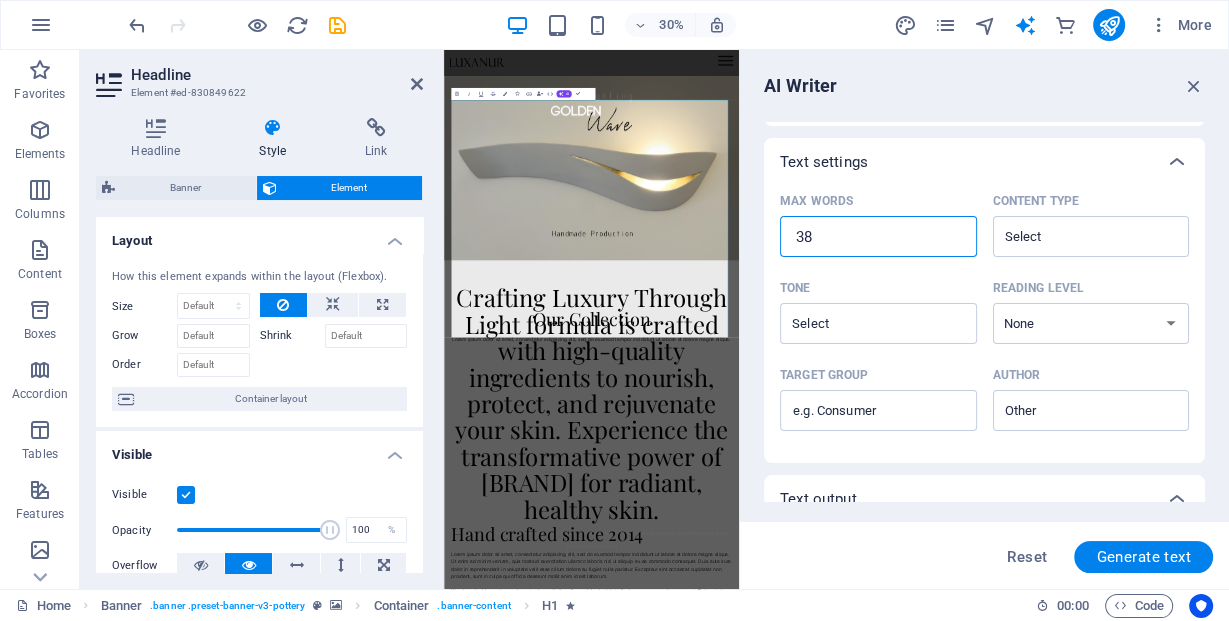 type on "38" 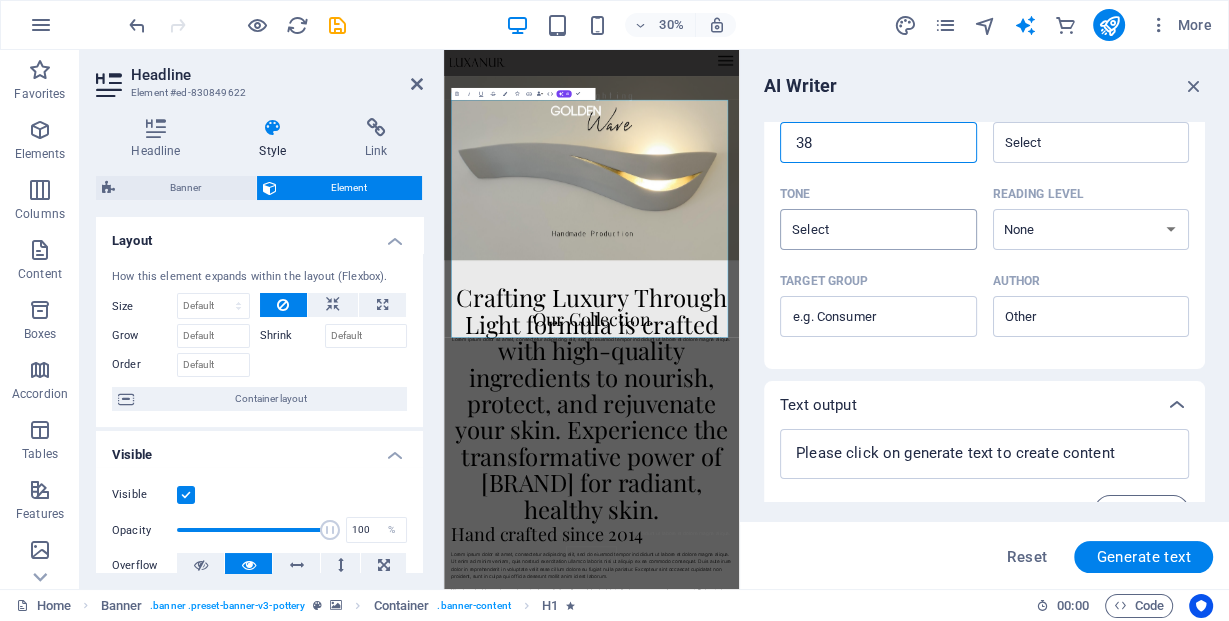 scroll, scrollTop: 535, scrollLeft: 0, axis: vertical 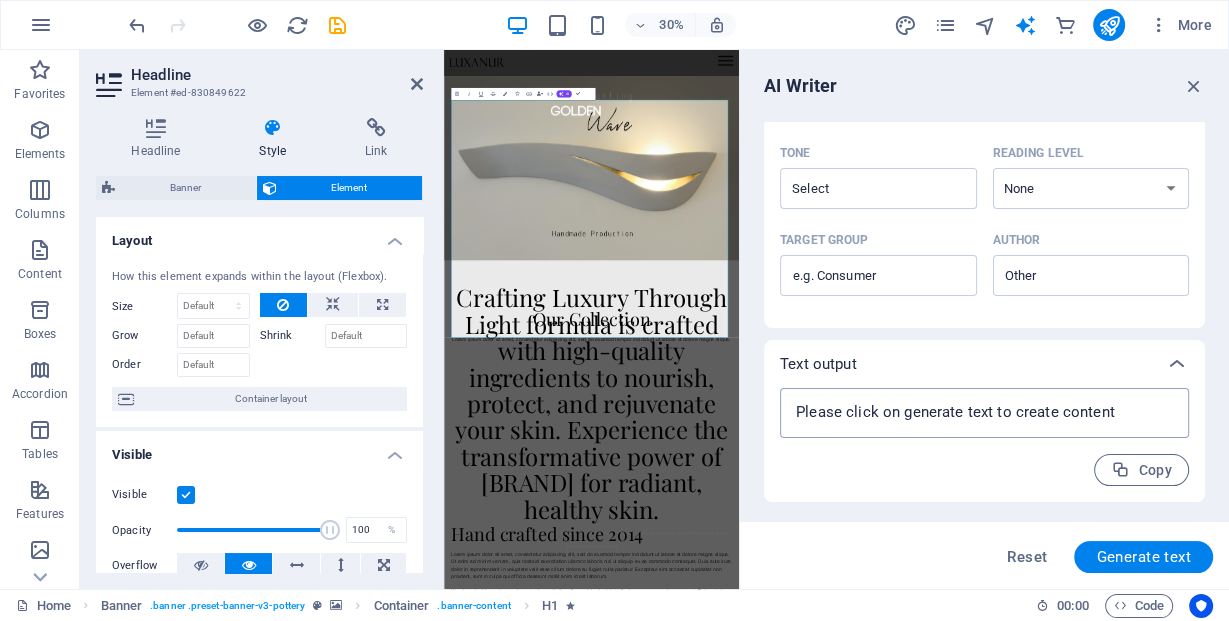 type on "x" 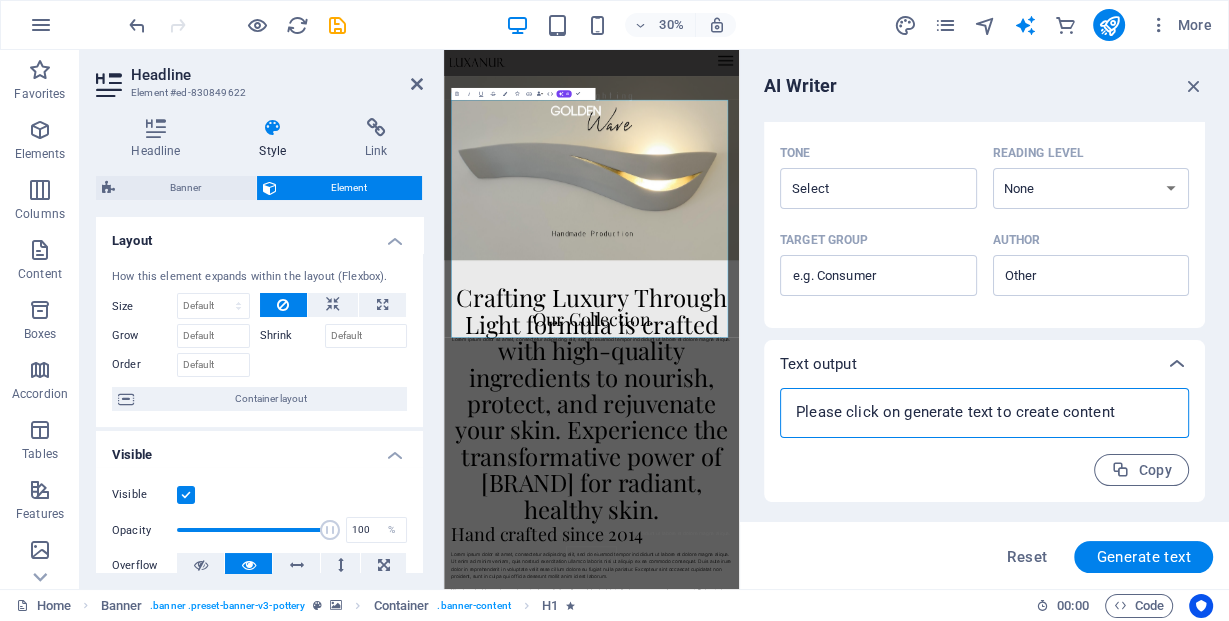 paste 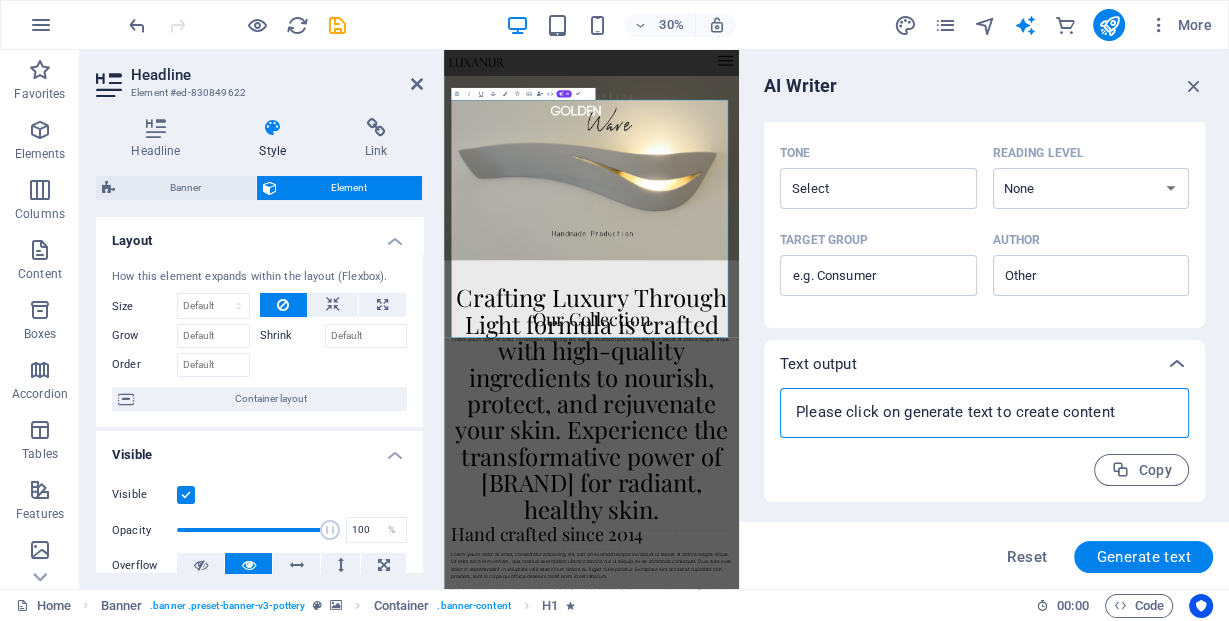 type 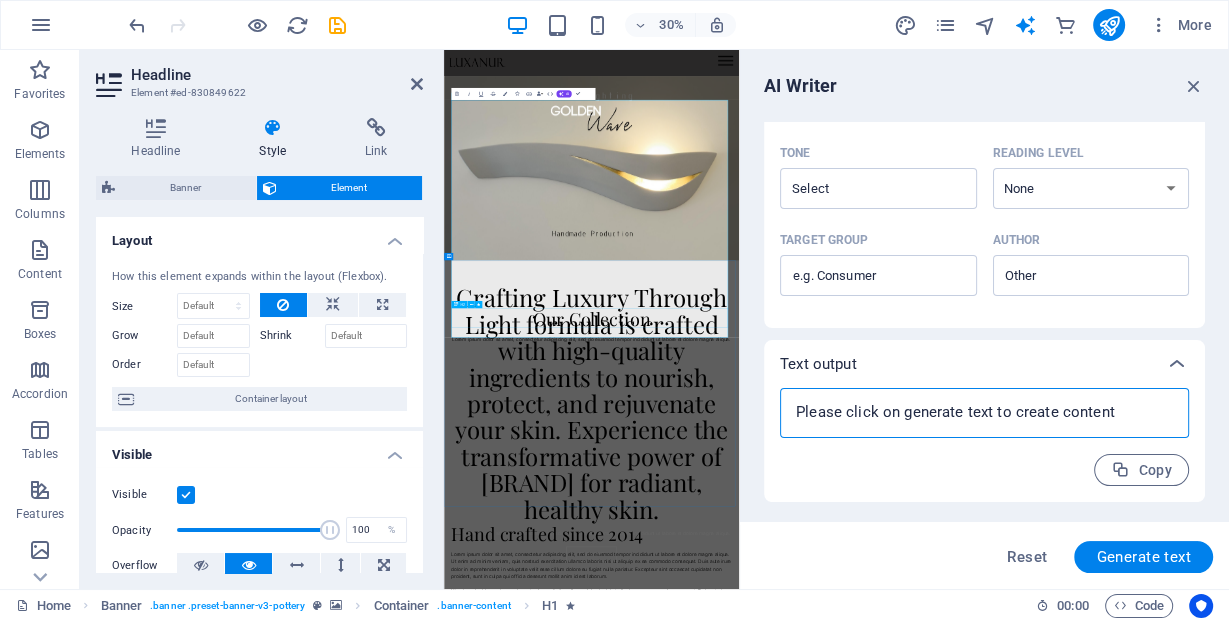 type on "x" 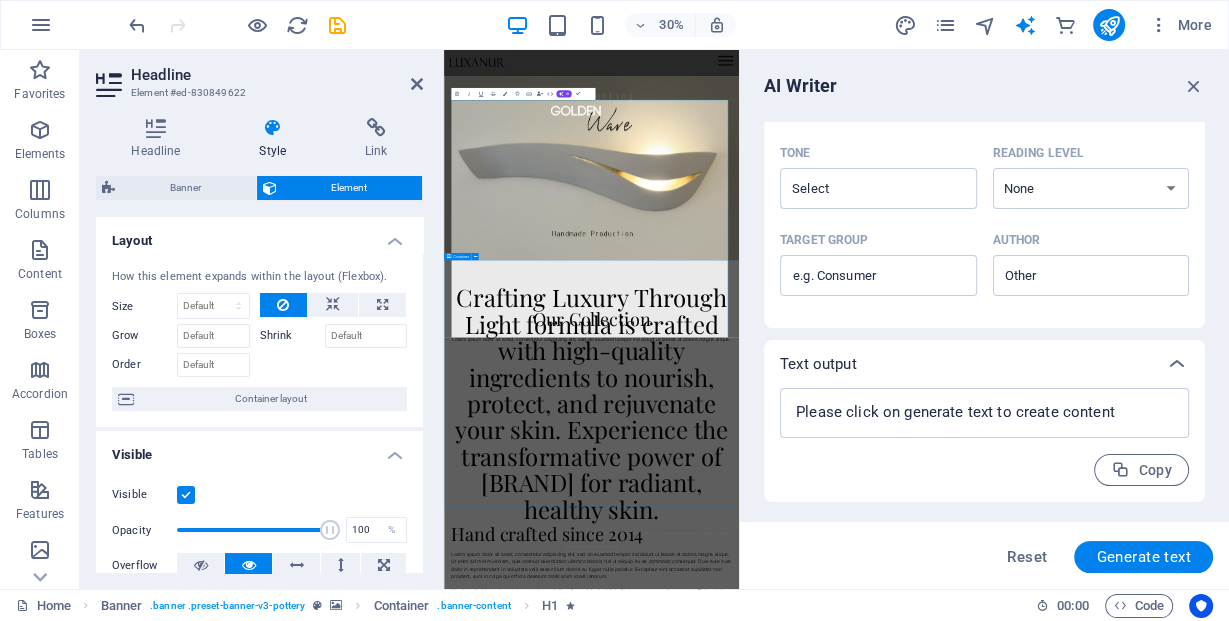 click on "Our Collection Lorem ipsum dolor sit amet, consectetur adipiscing elit, sed do eiusmod tempor incididunt ut labore et dolore magna aliqua." at bounding box center [935, 1149] 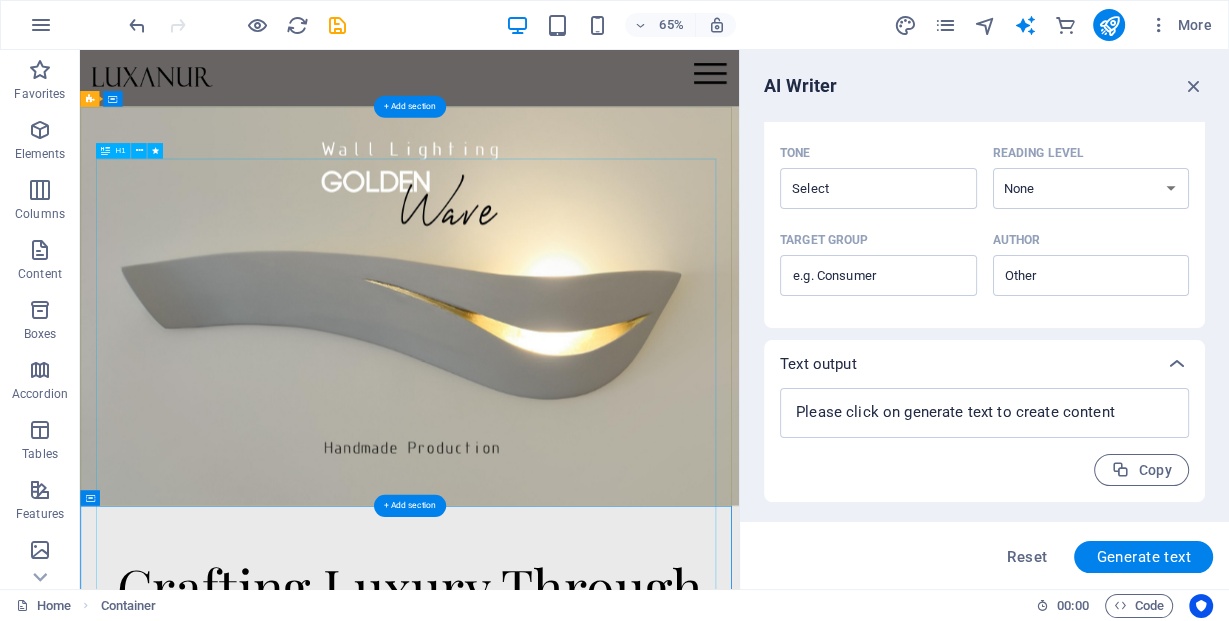 click on "Crafting Luxury Through Light formula is crafted with high-quality ingredients to nourish, protect, and rejuvenate your skin. Experience the transformative power of Luxanur for radiant, healthy skin." at bounding box center (587, 1227) 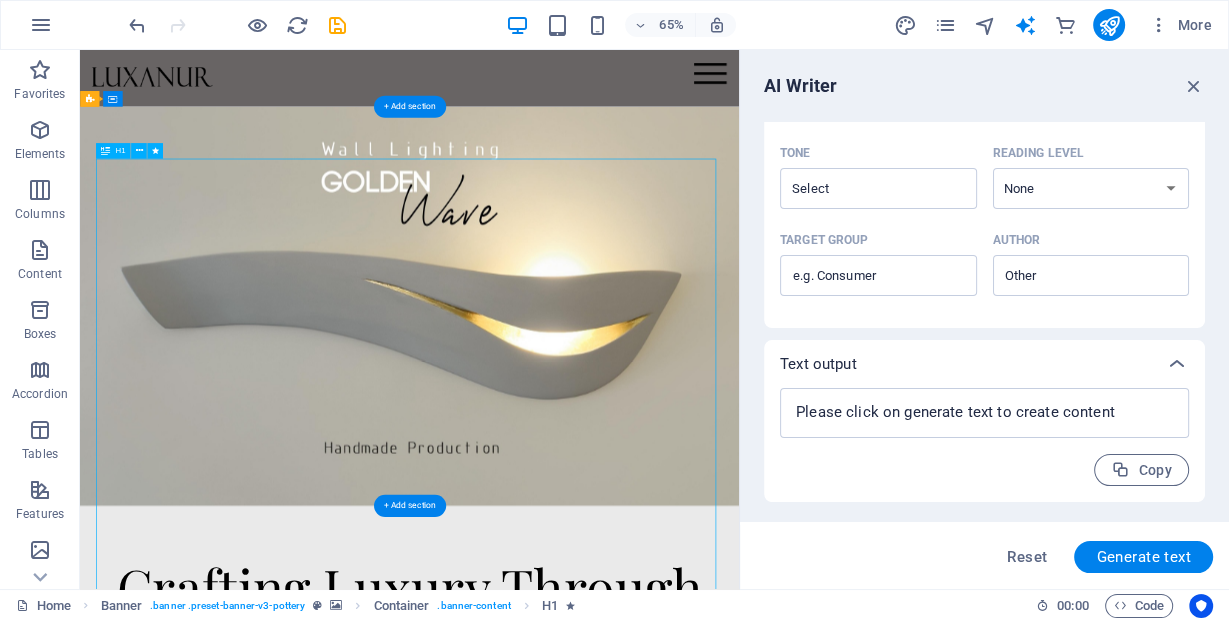 click on "Crafting Luxury Through Light formula is crafted with high-quality ingredients to nourish, protect, and rejuvenate your skin. Experience the transformative power of Luxanur for radiant, healthy skin." at bounding box center (587, 1227) 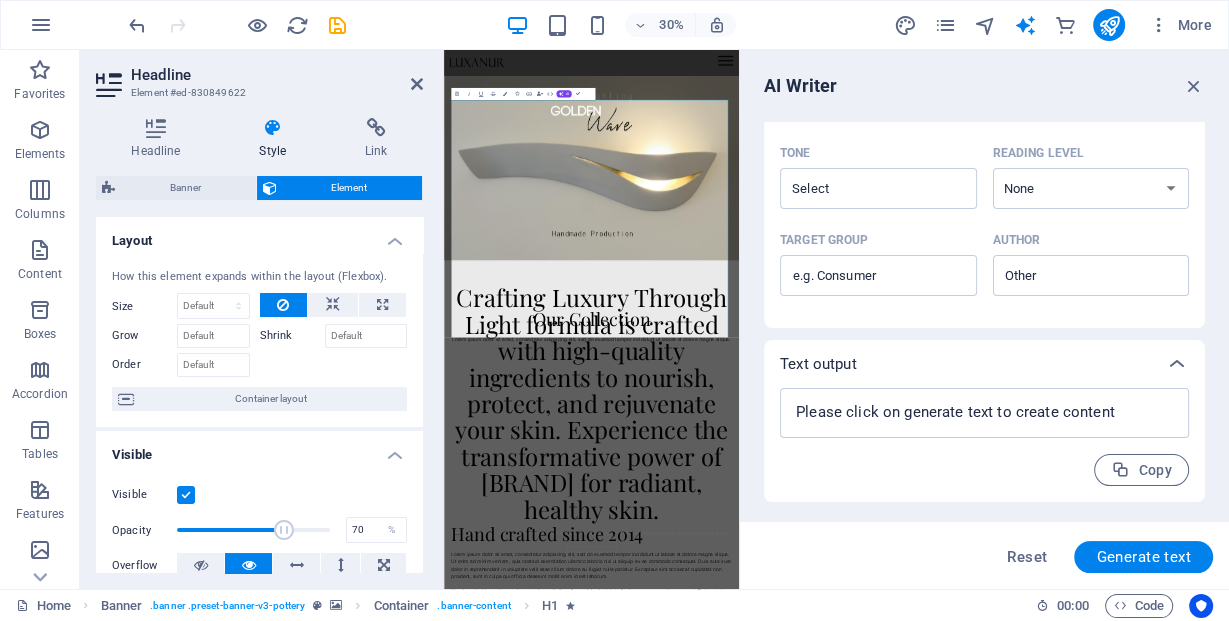 drag, startPoint x: 320, startPoint y: 526, endPoint x: 281, endPoint y: 526, distance: 39 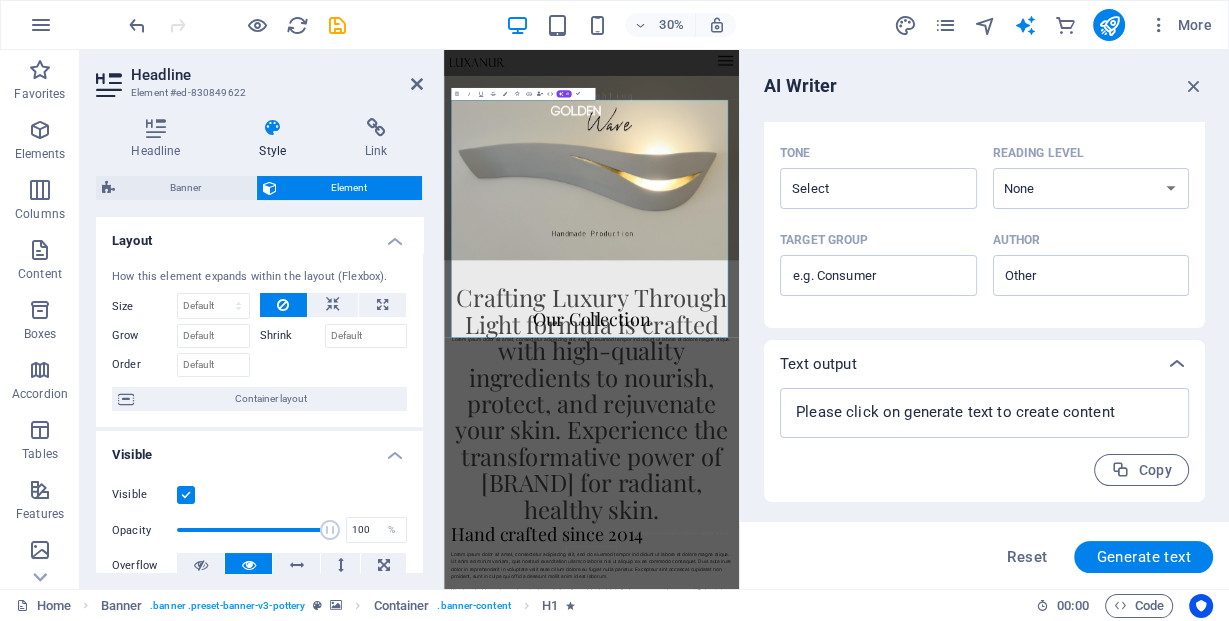 drag, startPoint x: 281, startPoint y: 526, endPoint x: 336, endPoint y: 530, distance: 55.145264 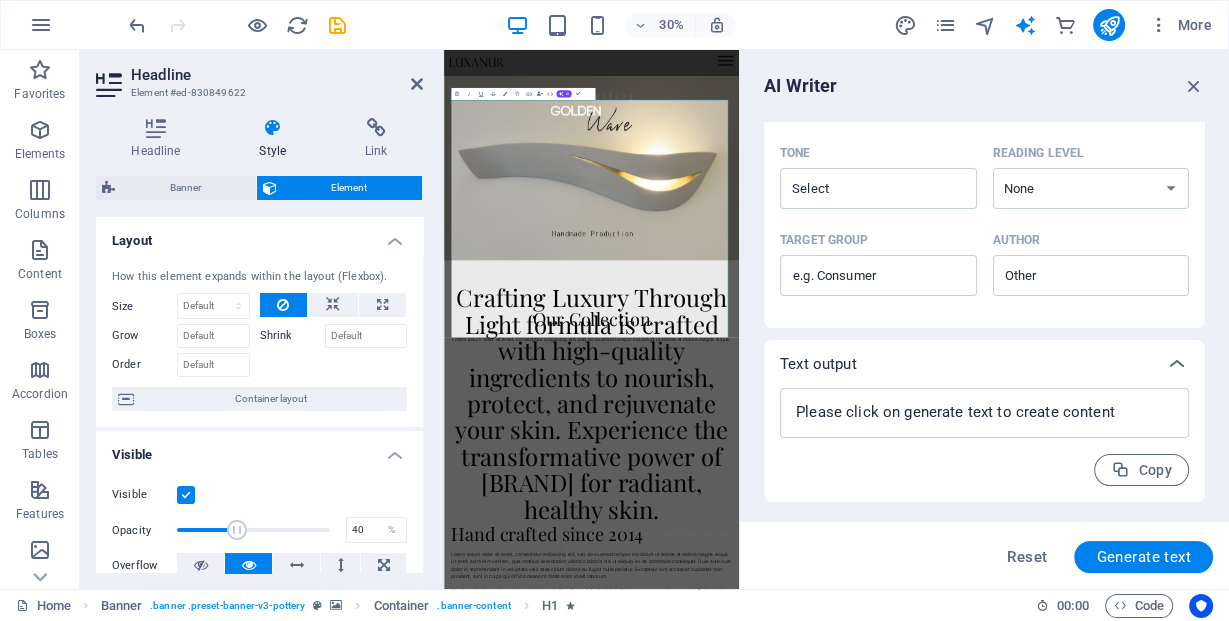 drag, startPoint x: 313, startPoint y: 530, endPoint x: 236, endPoint y: 524, distance: 77.23341 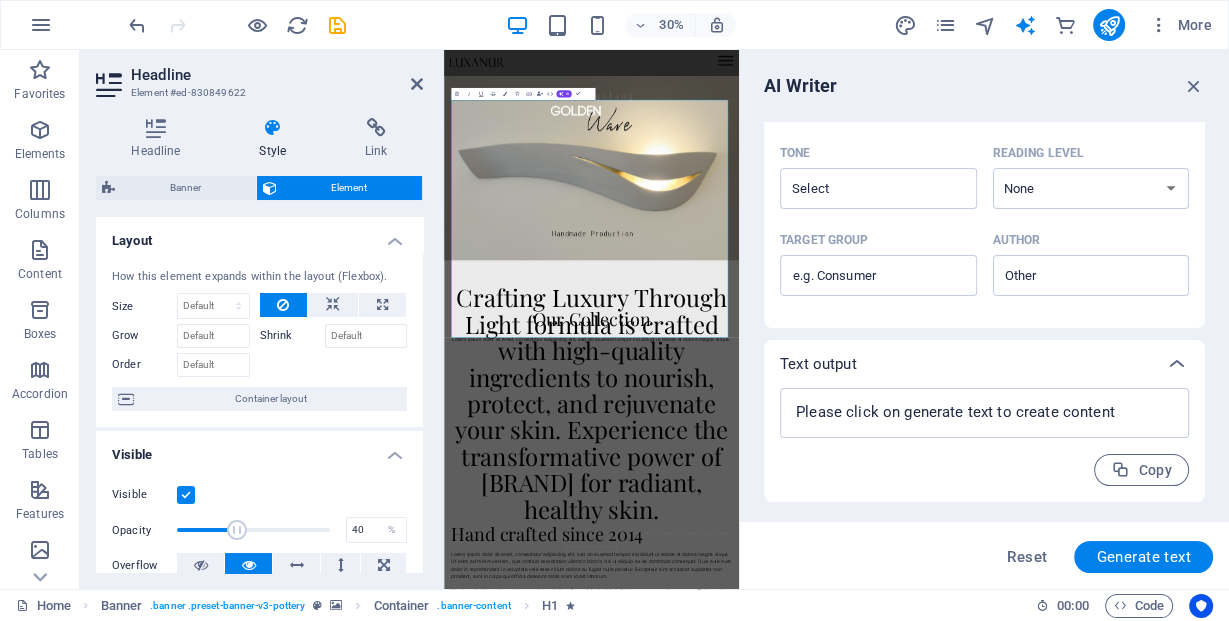 click at bounding box center (237, 530) 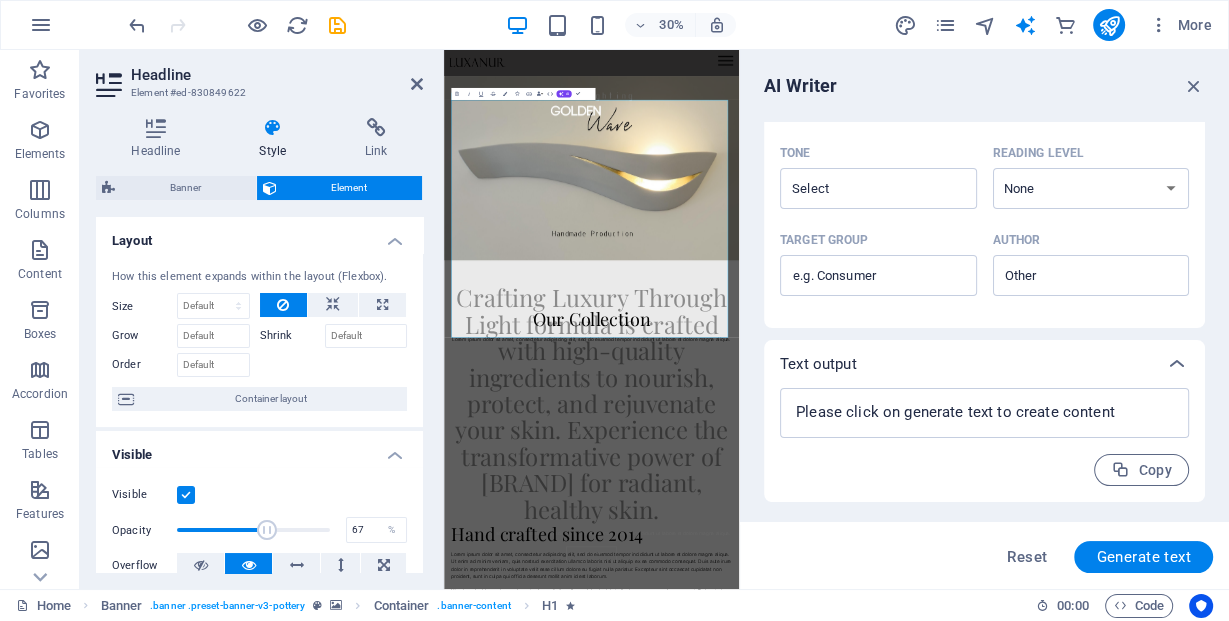 type on "69" 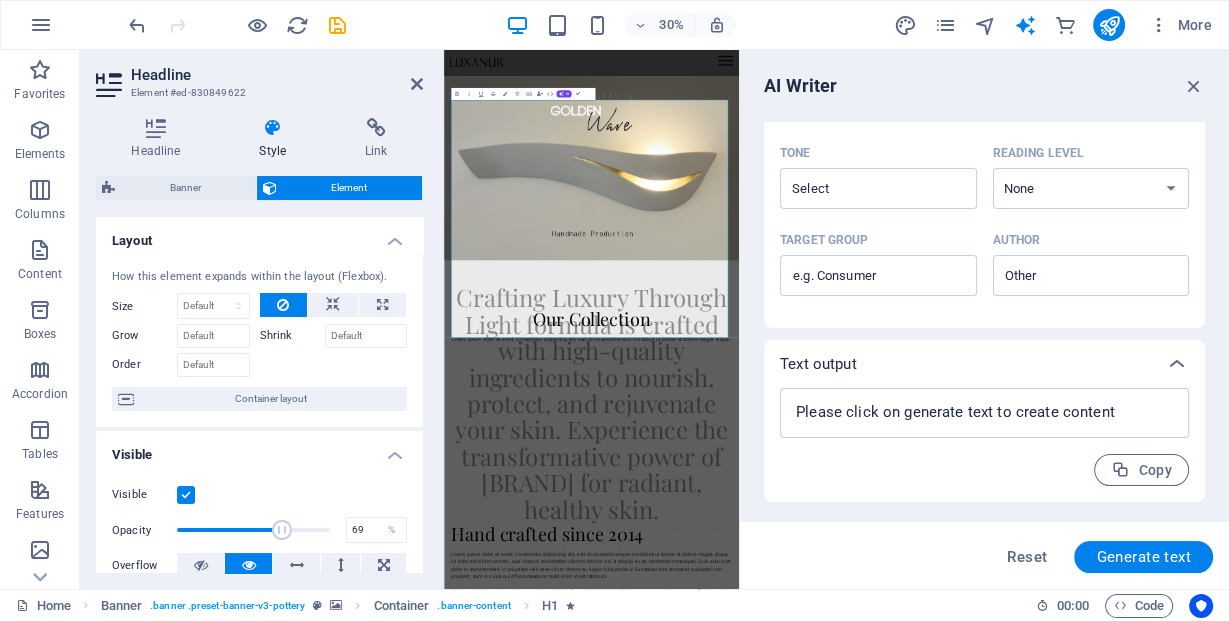 drag, startPoint x: 237, startPoint y: 523, endPoint x: 280, endPoint y: 525, distance: 43.046486 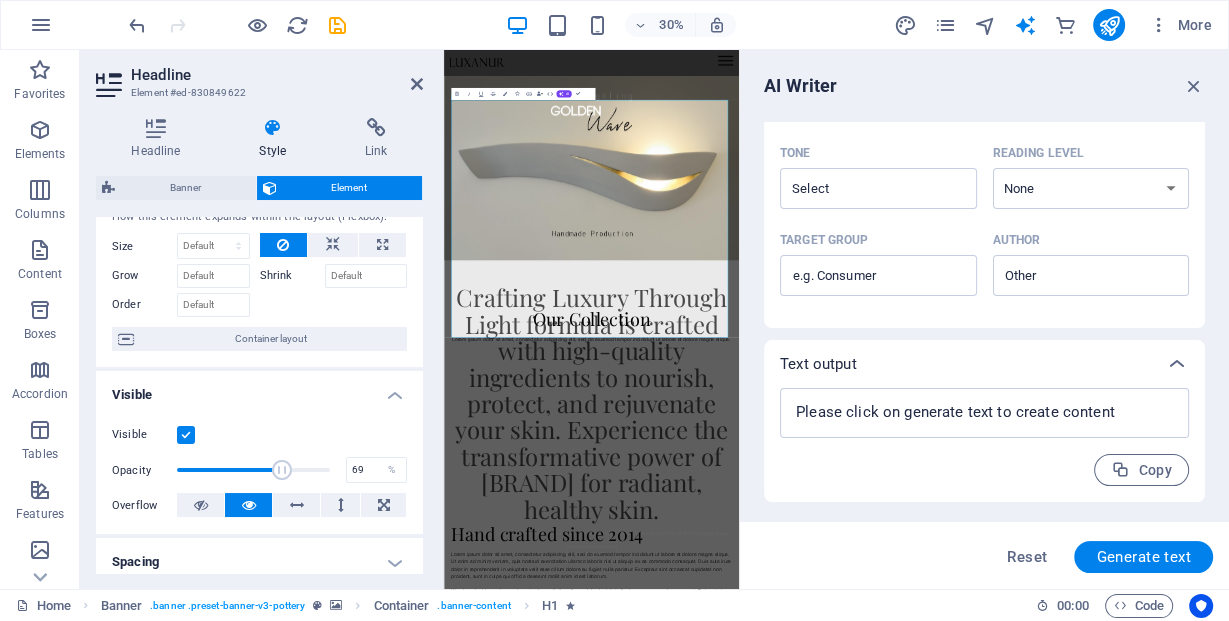 scroll, scrollTop: 0, scrollLeft: 0, axis: both 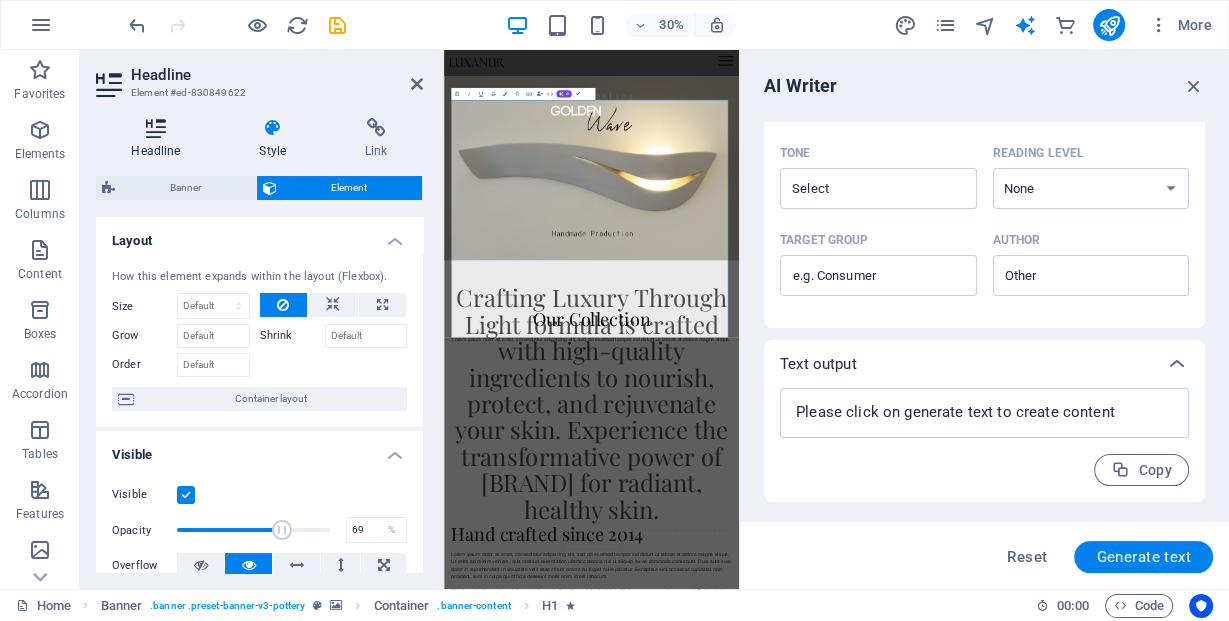 click on "Headline" at bounding box center (160, 139) 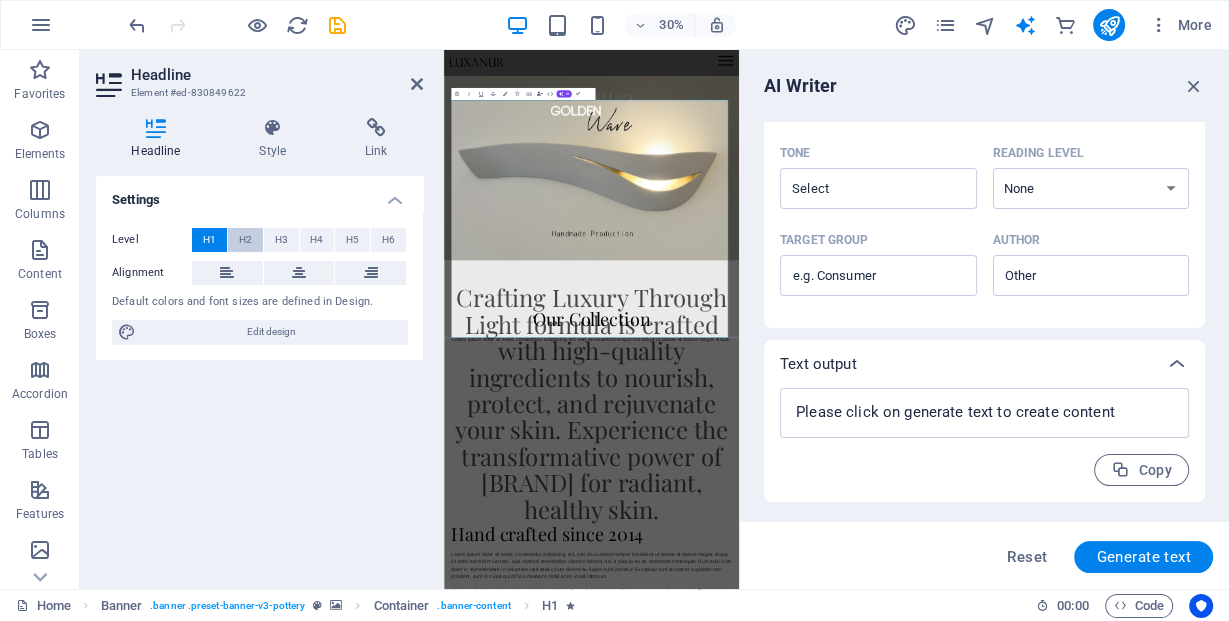 click on "H2" at bounding box center (245, 240) 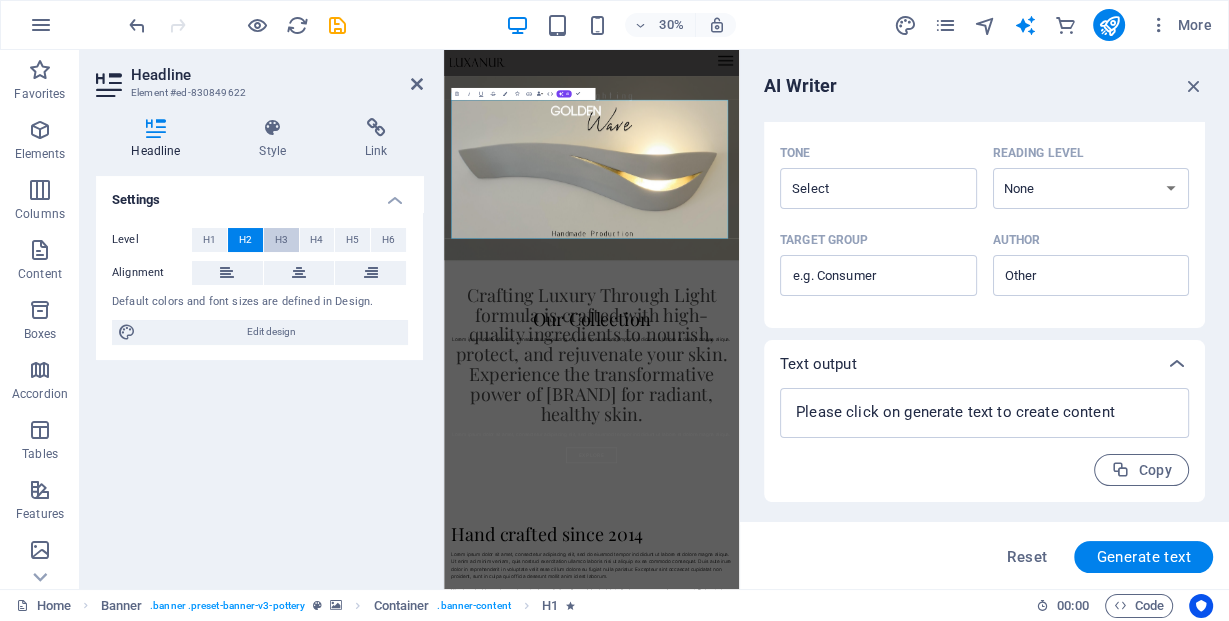click on "H3" at bounding box center [281, 240] 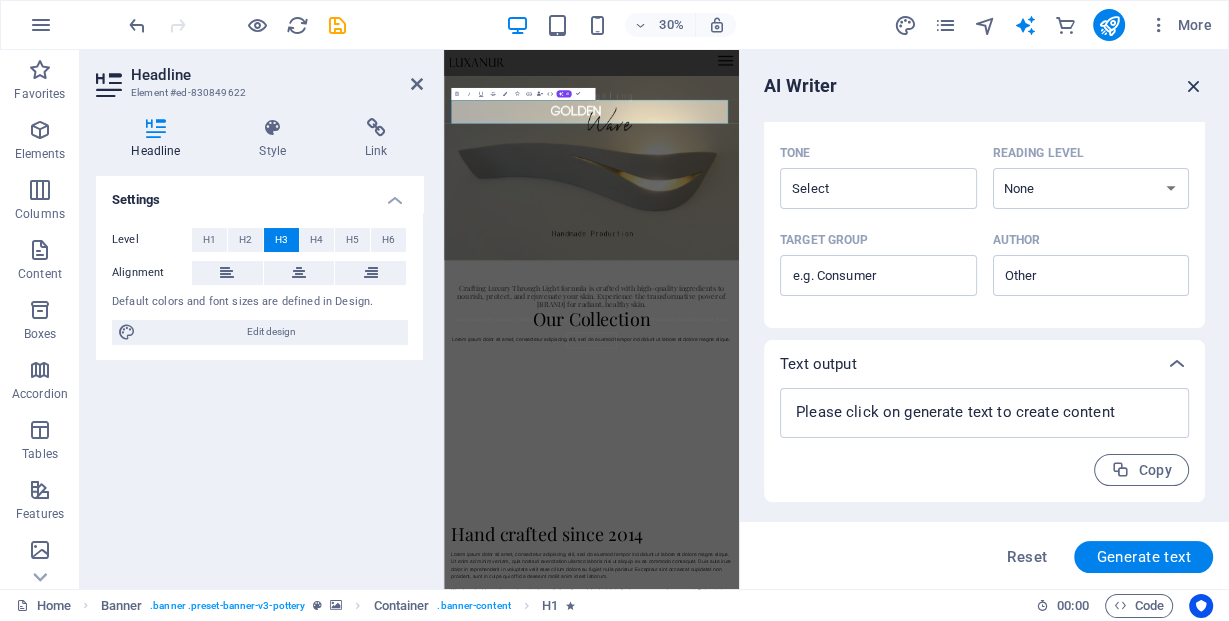 click at bounding box center [1194, 86] 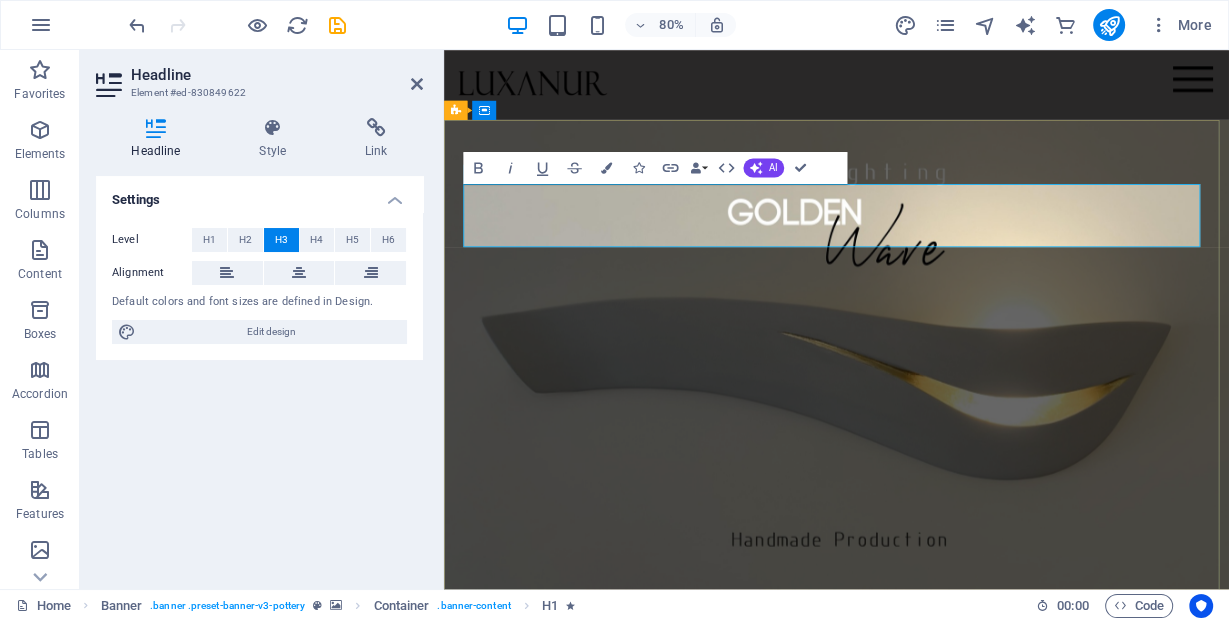 drag, startPoint x: 725, startPoint y: 285, endPoint x: 1044, endPoint y: 260, distance: 319.97812 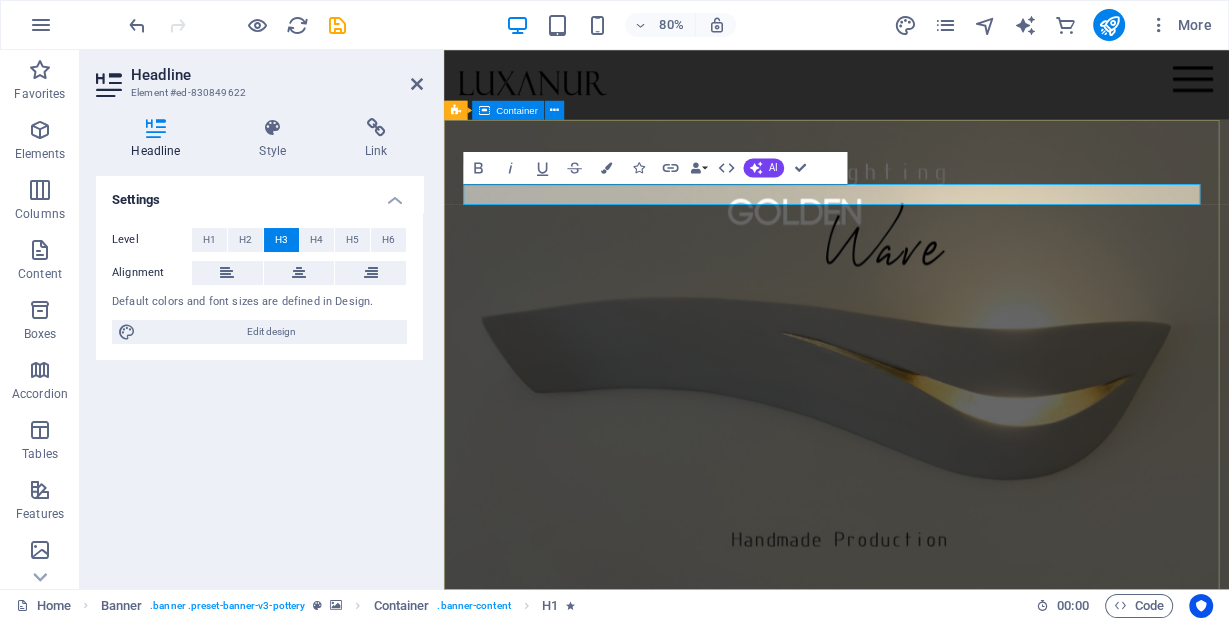 click on "Crafting Luxury Through Light Lorem ipsum dolor sit amet, consectetur adipiscing elit, sed do eiusmod tempor incididunt ut labore et dolore magna aliqua. Explore" at bounding box center [934, 911] 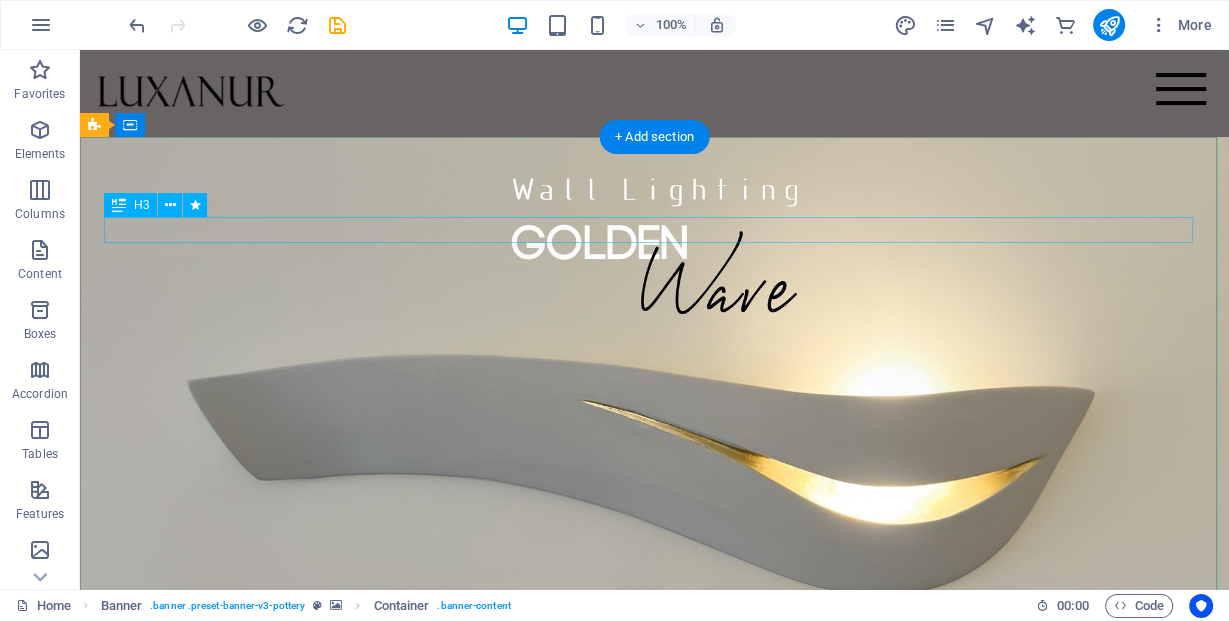 click on "Crafting Luxury Through Light" at bounding box center [654, 844] 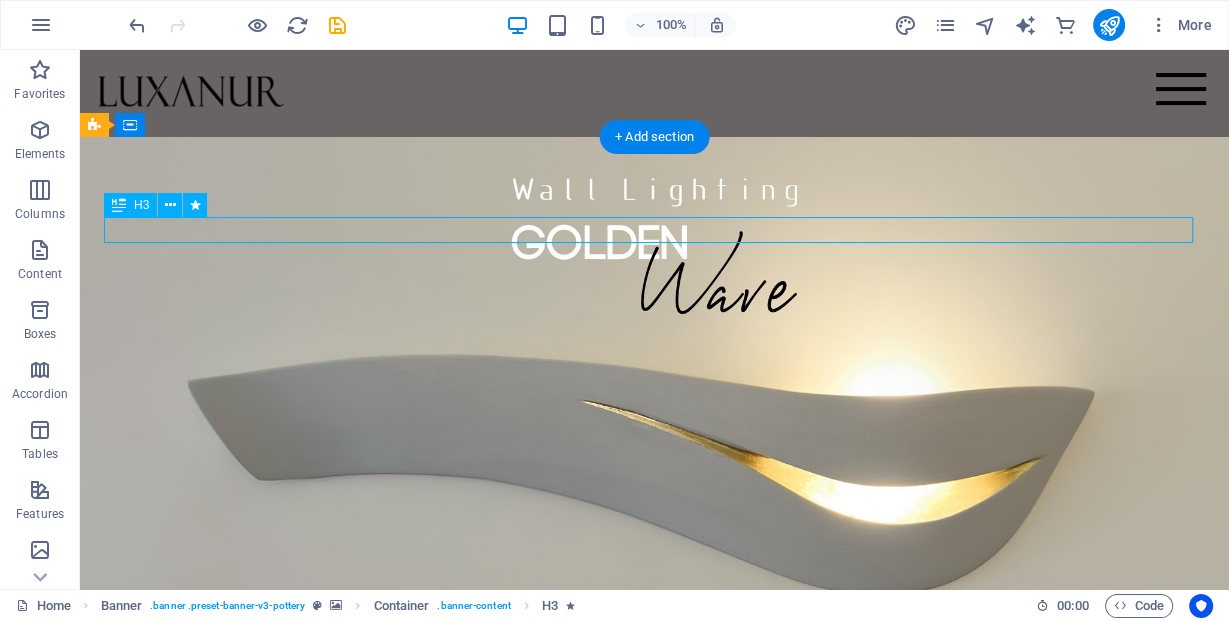 click on "Crafting Luxury Through Light" at bounding box center (654, 844) 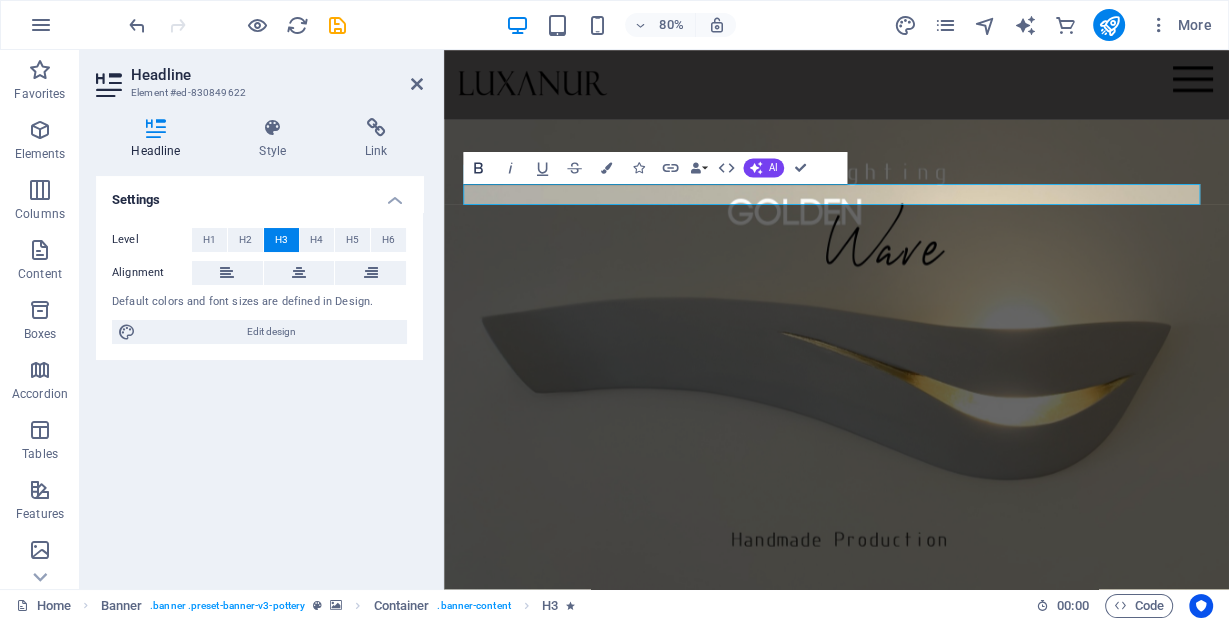 click 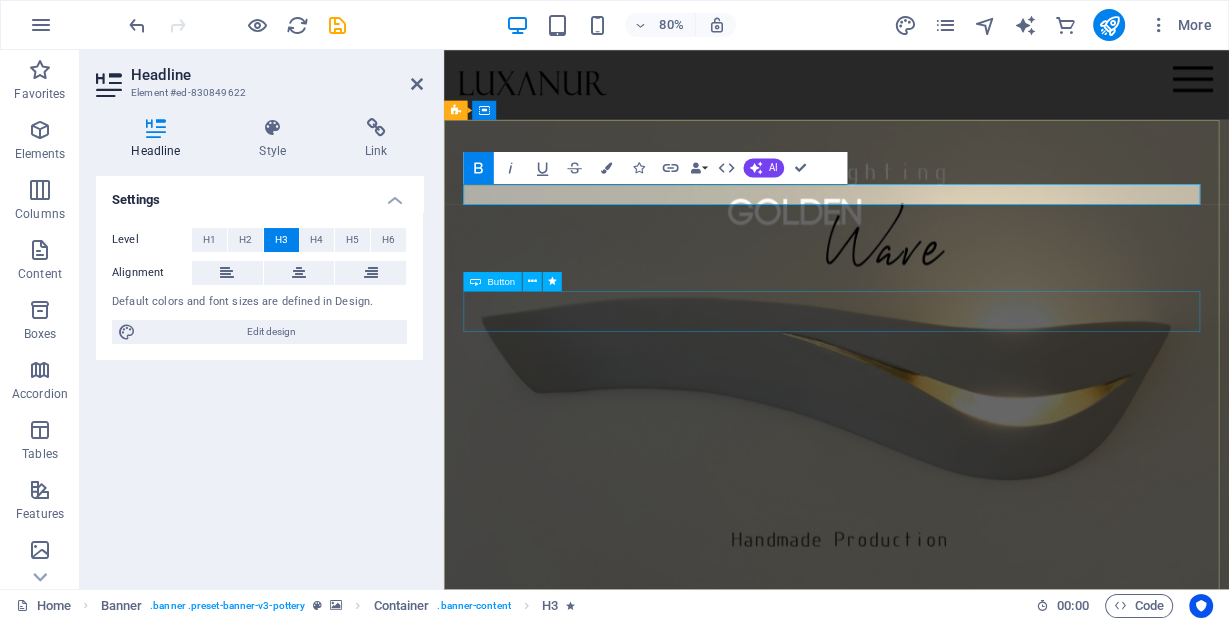 click on "Explore" at bounding box center (934, 965) 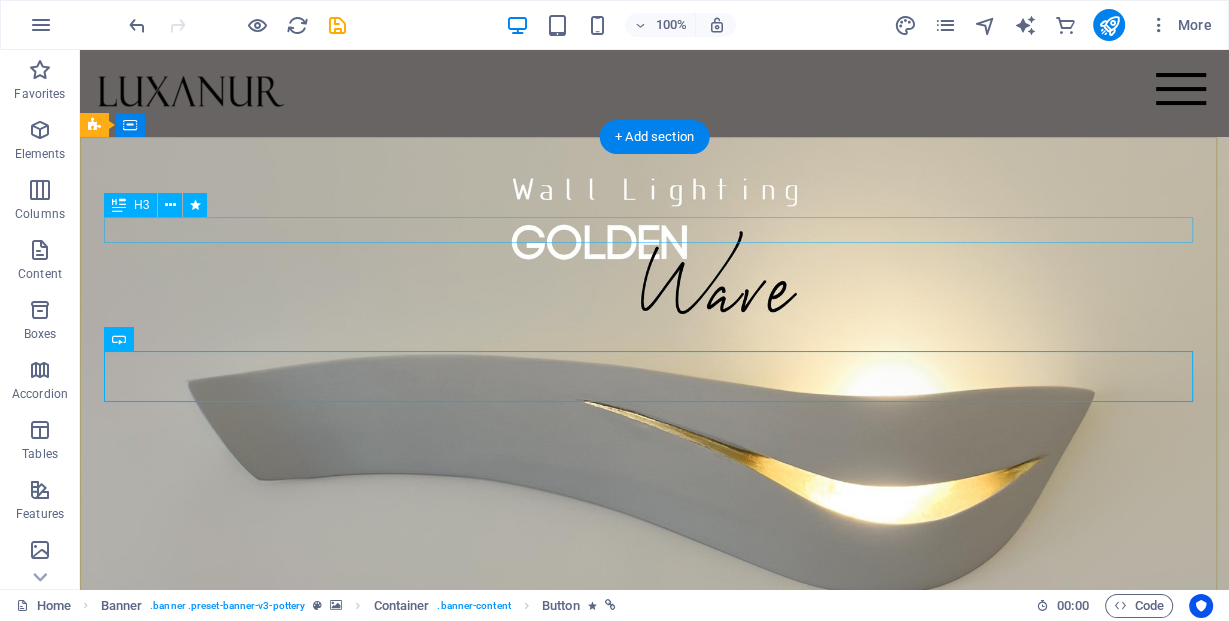 click on "Crafting Luxury Through Light" at bounding box center (654, 844) 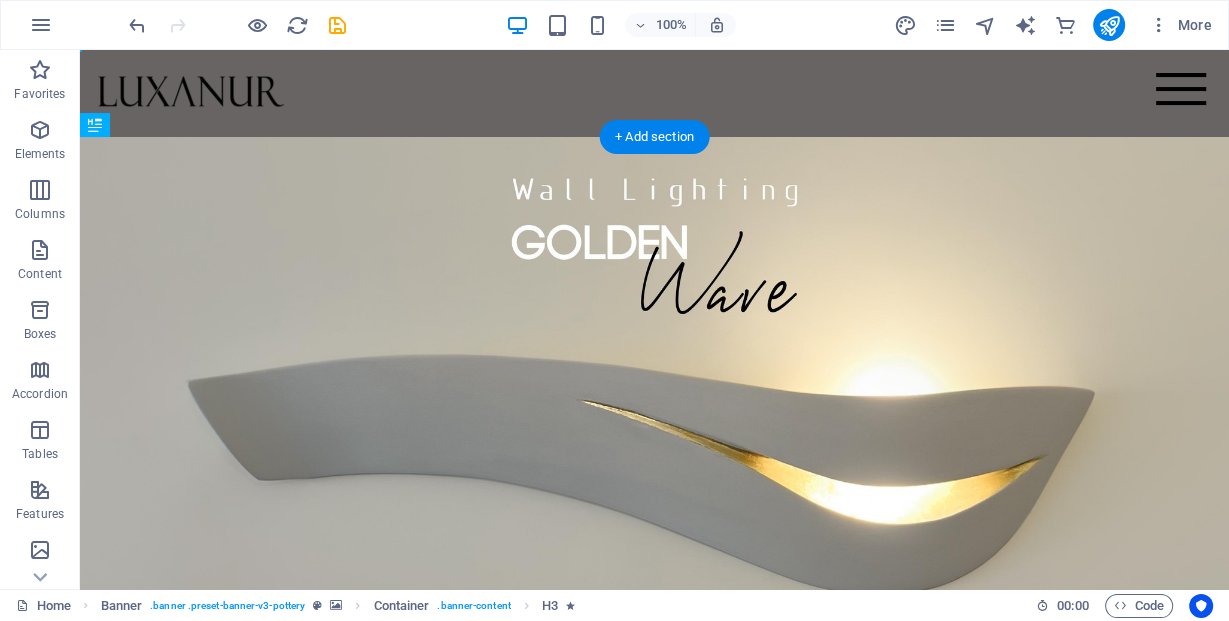 drag, startPoint x: 773, startPoint y: 229, endPoint x: 803, endPoint y: 377, distance: 151.00993 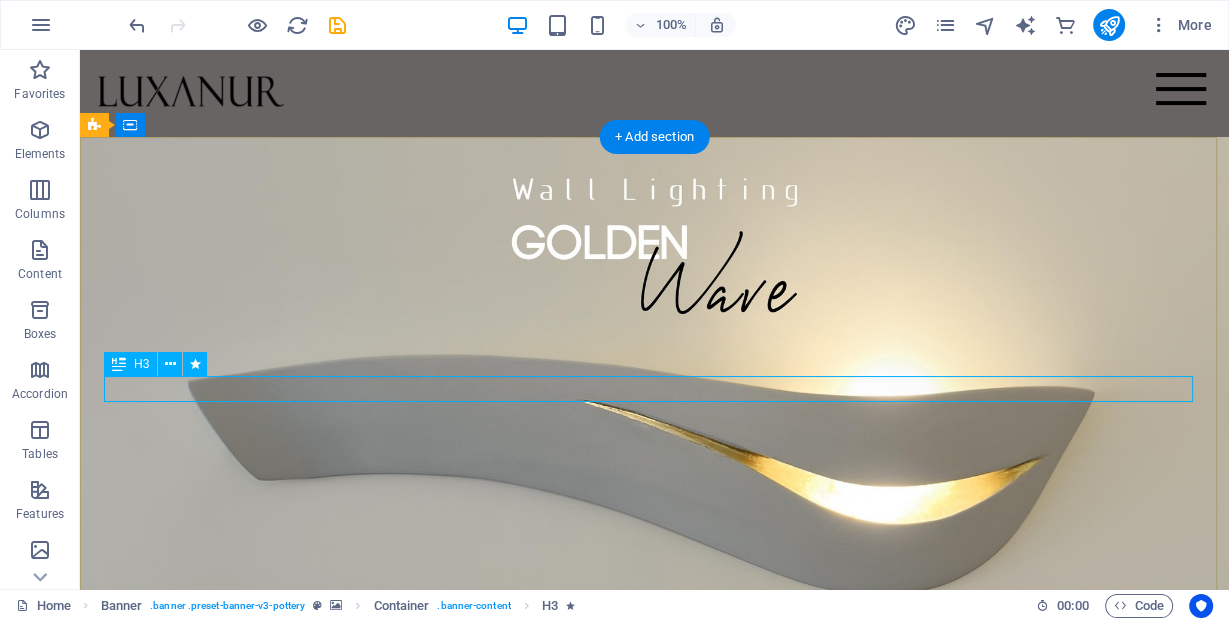 click on "Crafting Luxury Through Light" at bounding box center [654, 978] 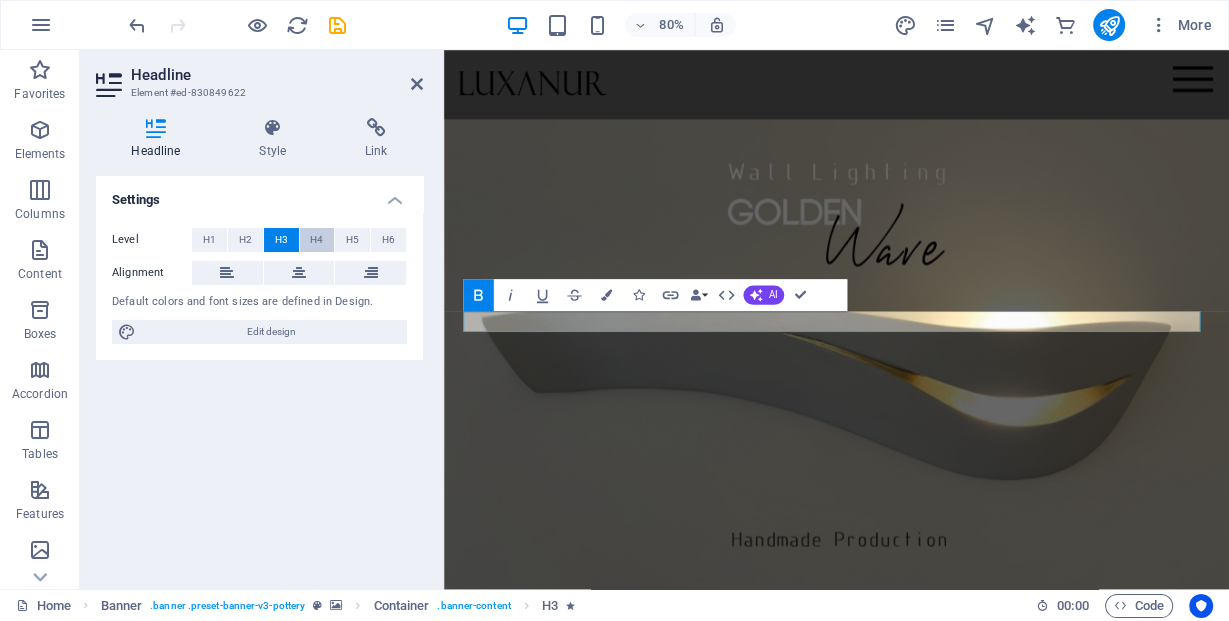 click on "H4" at bounding box center (316, 240) 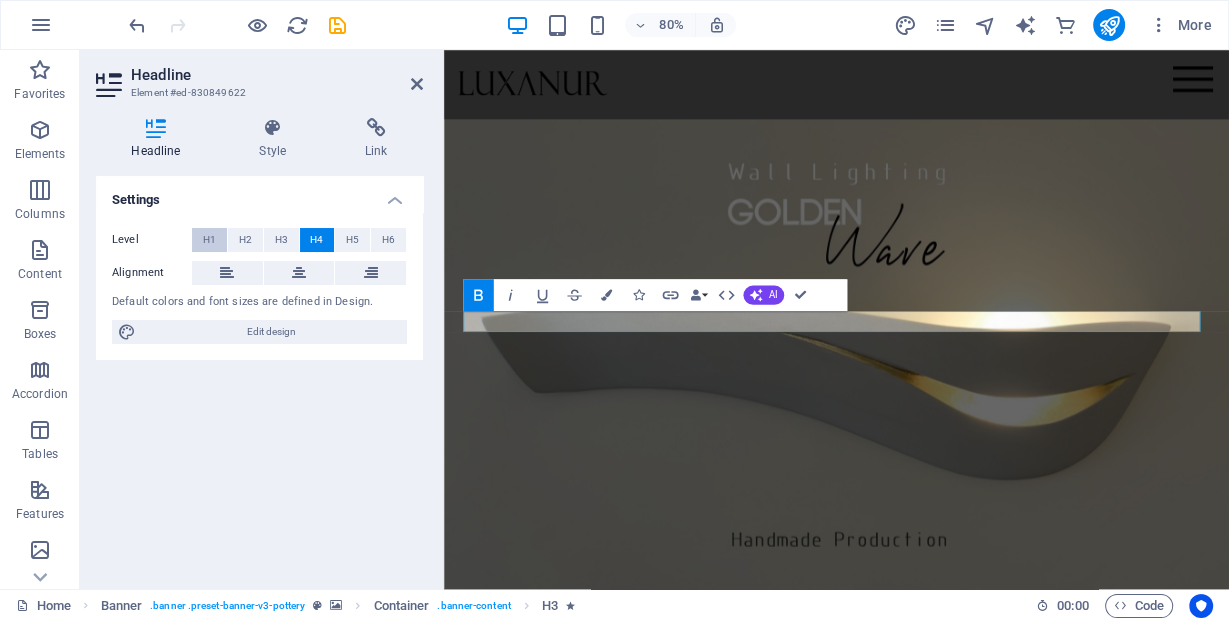 click on "H1" at bounding box center [209, 240] 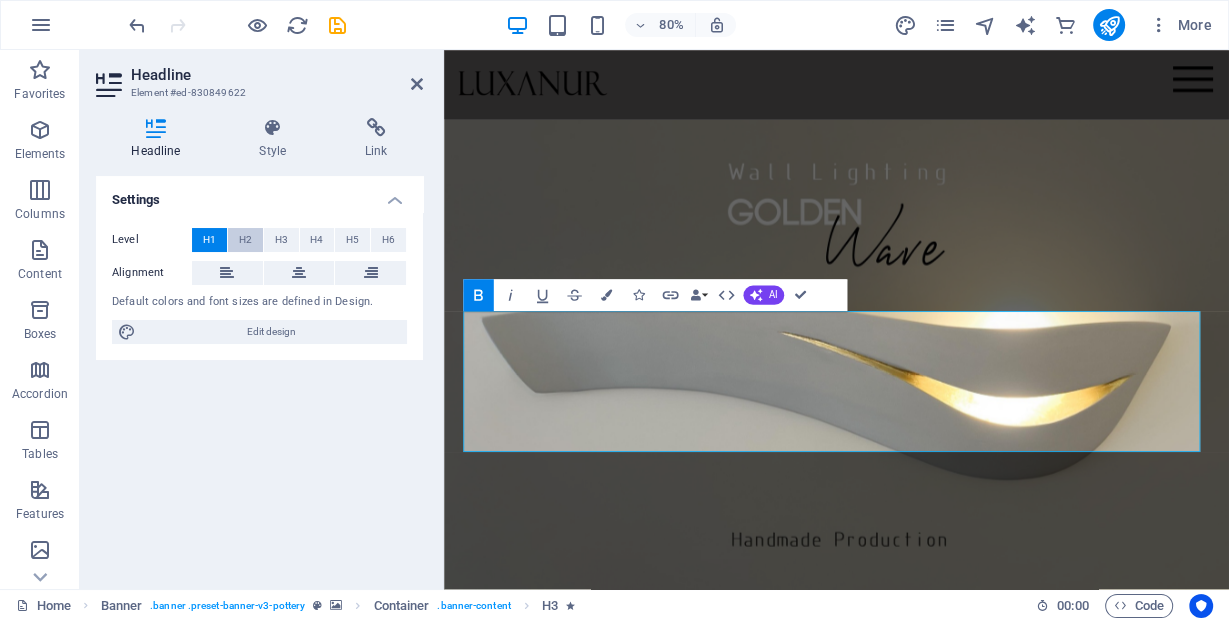 click on "H2" at bounding box center [245, 240] 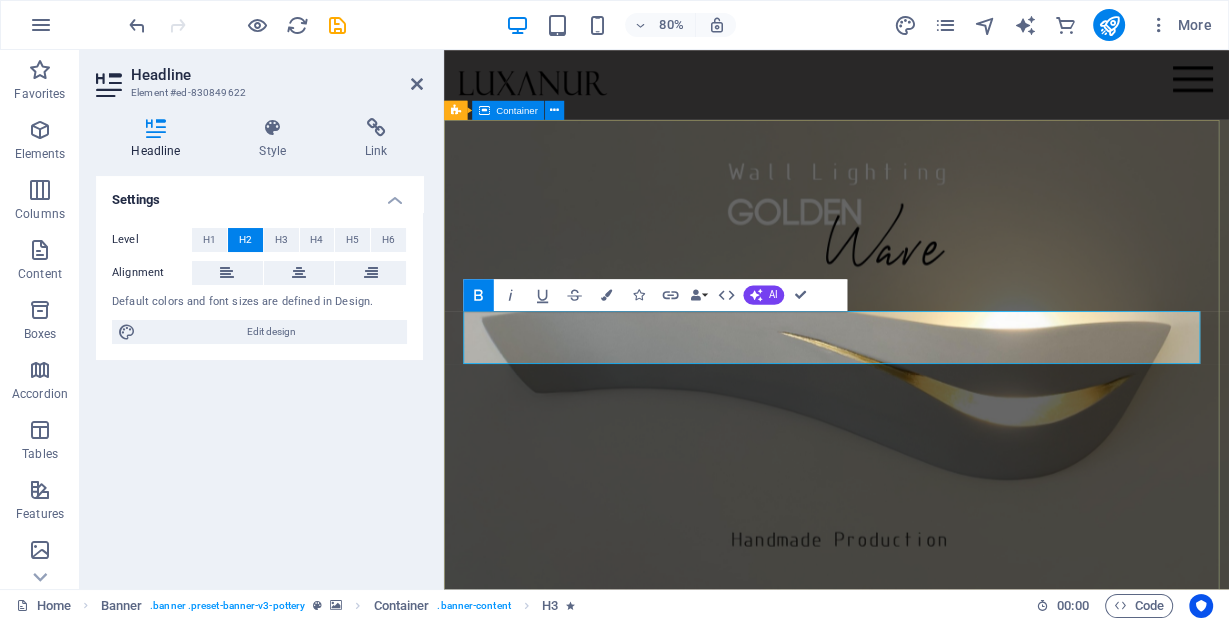 click on "Lorem ipsum dolor sit amet, consectetur adipiscing elit, sed do eiusmod tempor incididunt ut labore et dolore magna aliqua. Explore Crafting Luxury Through Light" at bounding box center (934, 931) 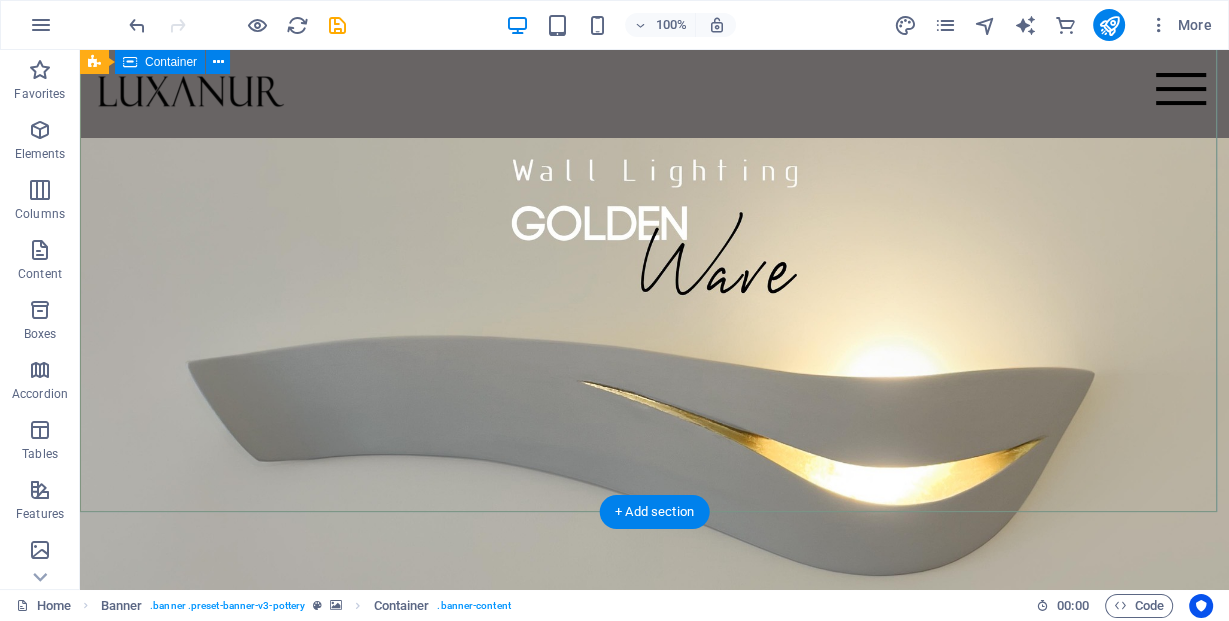 scroll, scrollTop: 0, scrollLeft: 0, axis: both 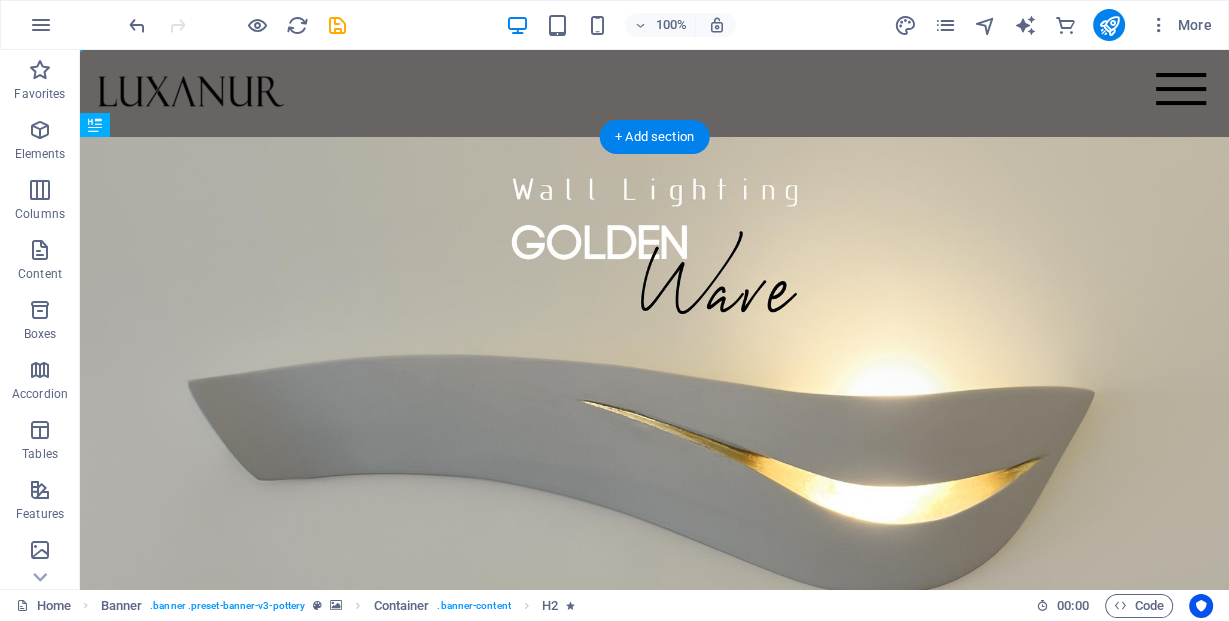 drag, startPoint x: 760, startPoint y: 410, endPoint x: 835, endPoint y: 315, distance: 121.037186 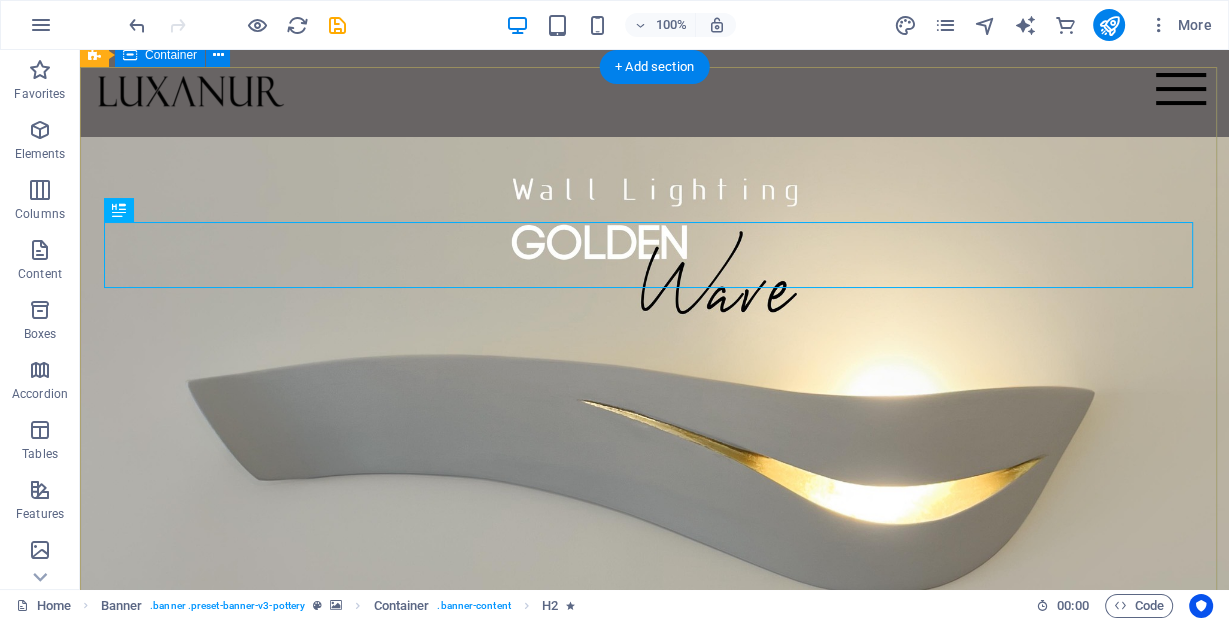 scroll, scrollTop: 240, scrollLeft: 0, axis: vertical 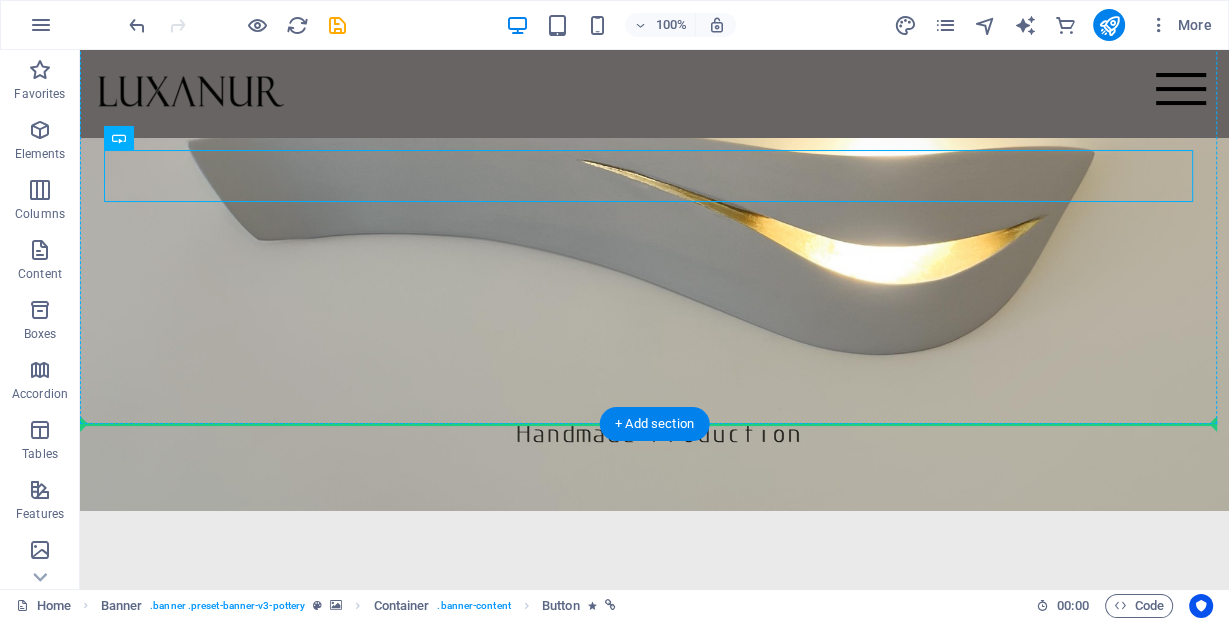 drag, startPoint x: 661, startPoint y: 187, endPoint x: 676, endPoint y: 313, distance: 126.88972 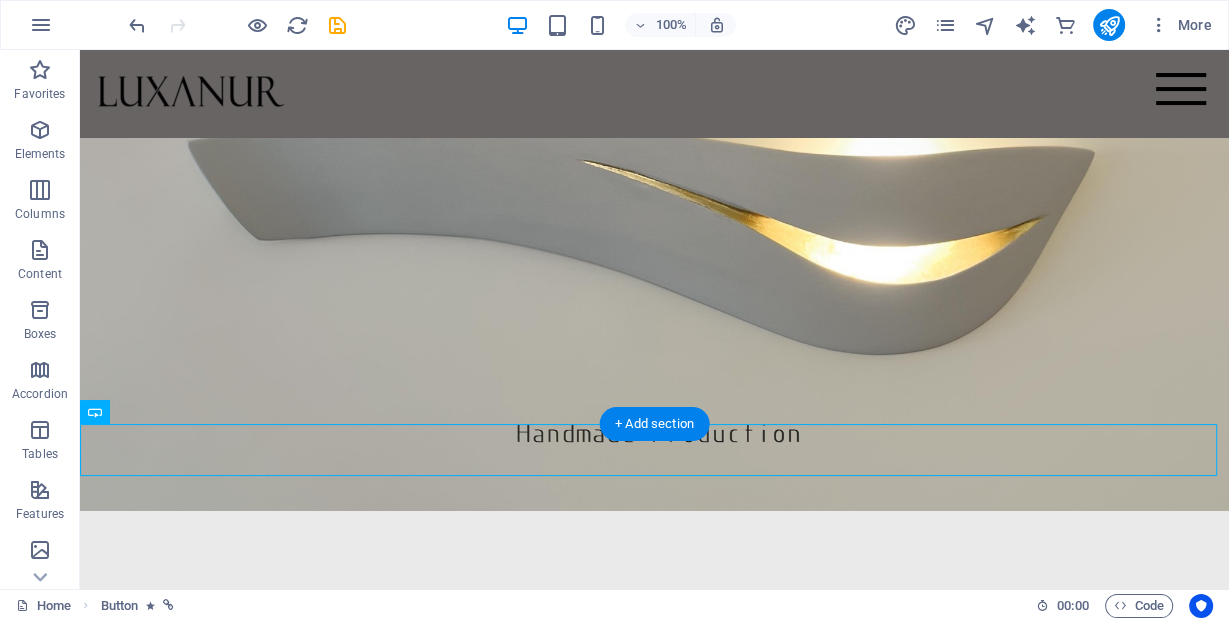 scroll, scrollTop: 160, scrollLeft: 0, axis: vertical 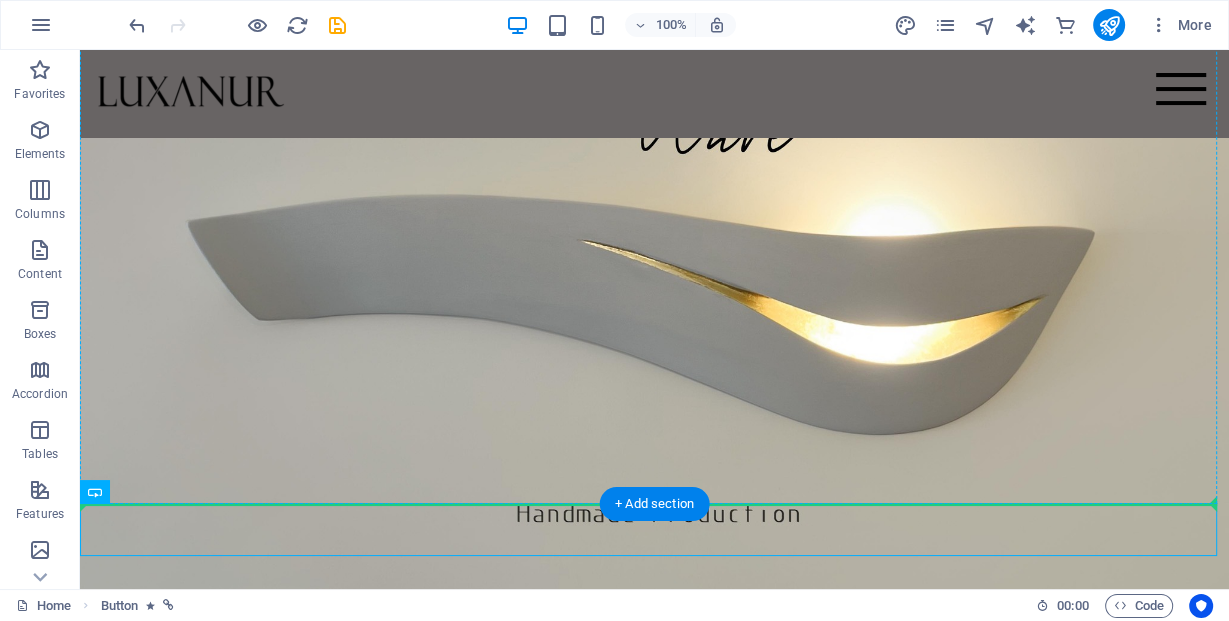 drag, startPoint x: 654, startPoint y: 529, endPoint x: 659, endPoint y: 407, distance: 122.10242 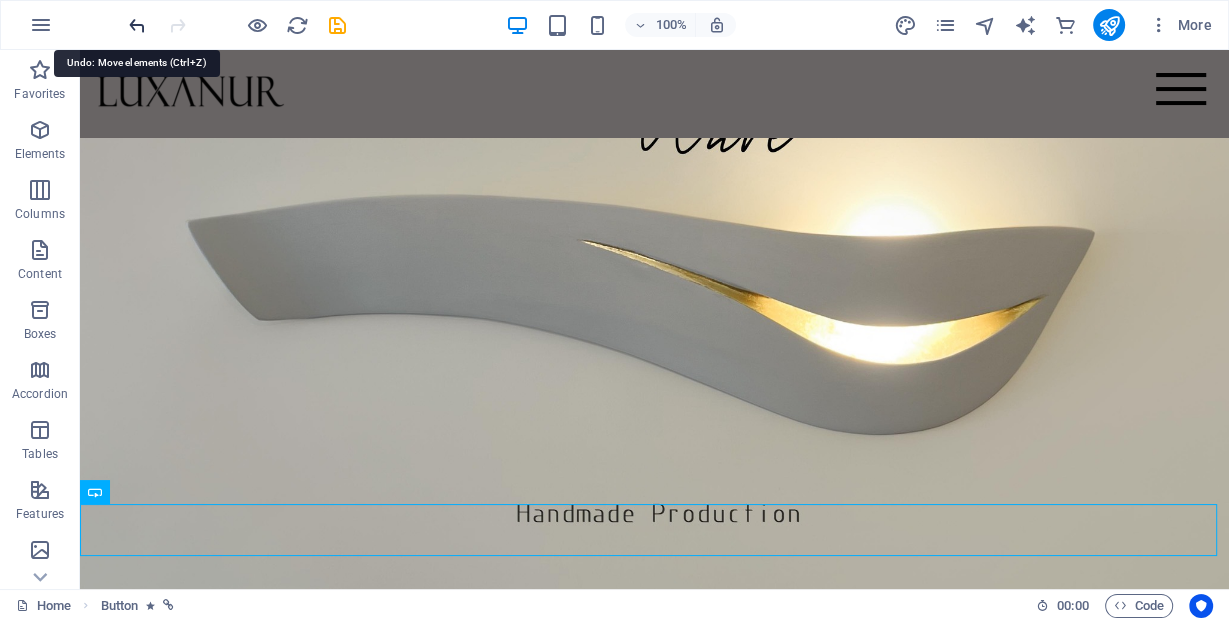click at bounding box center [137, 25] 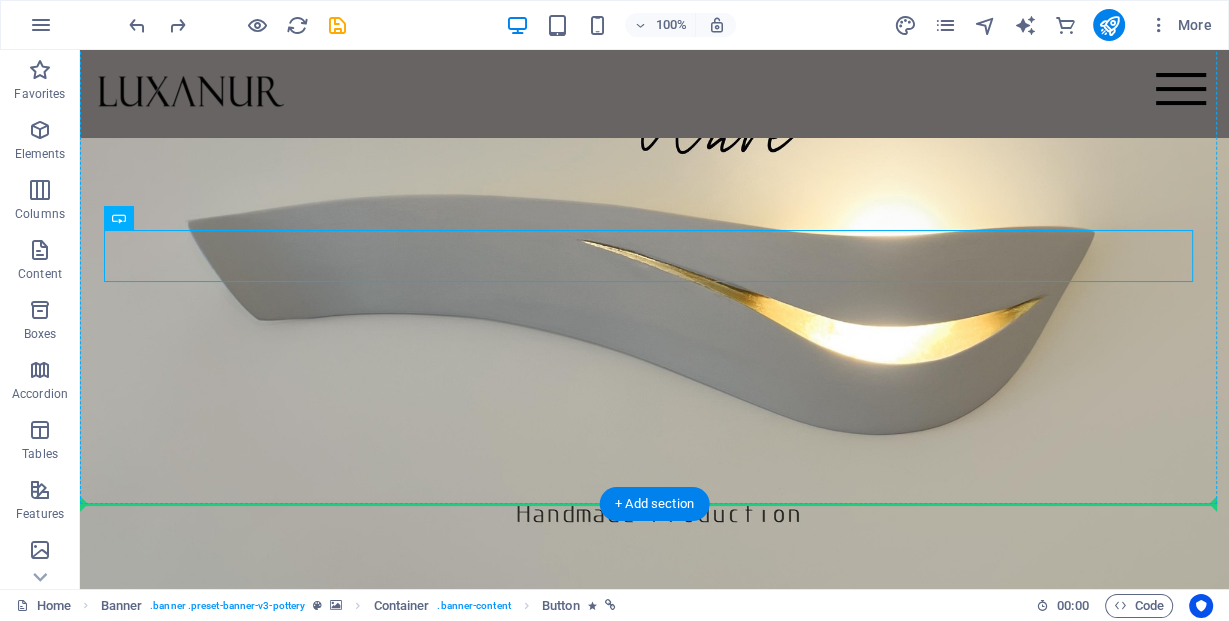 drag, startPoint x: 592, startPoint y: 262, endPoint x: 588, endPoint y: 341, distance: 79.101204 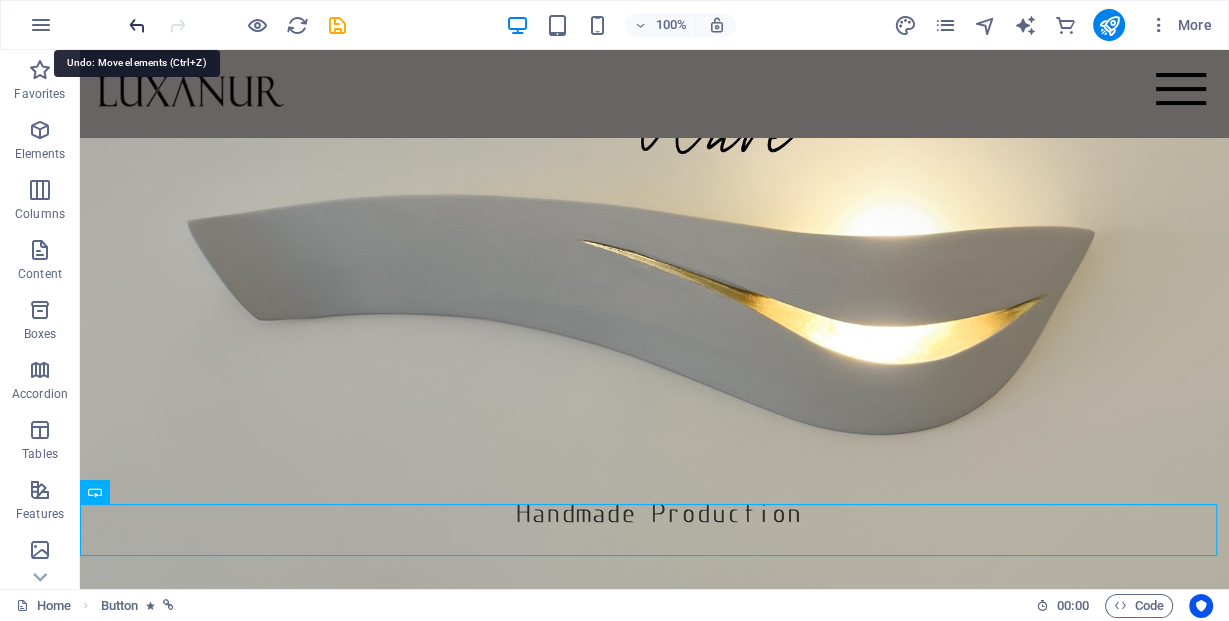 click at bounding box center (137, 25) 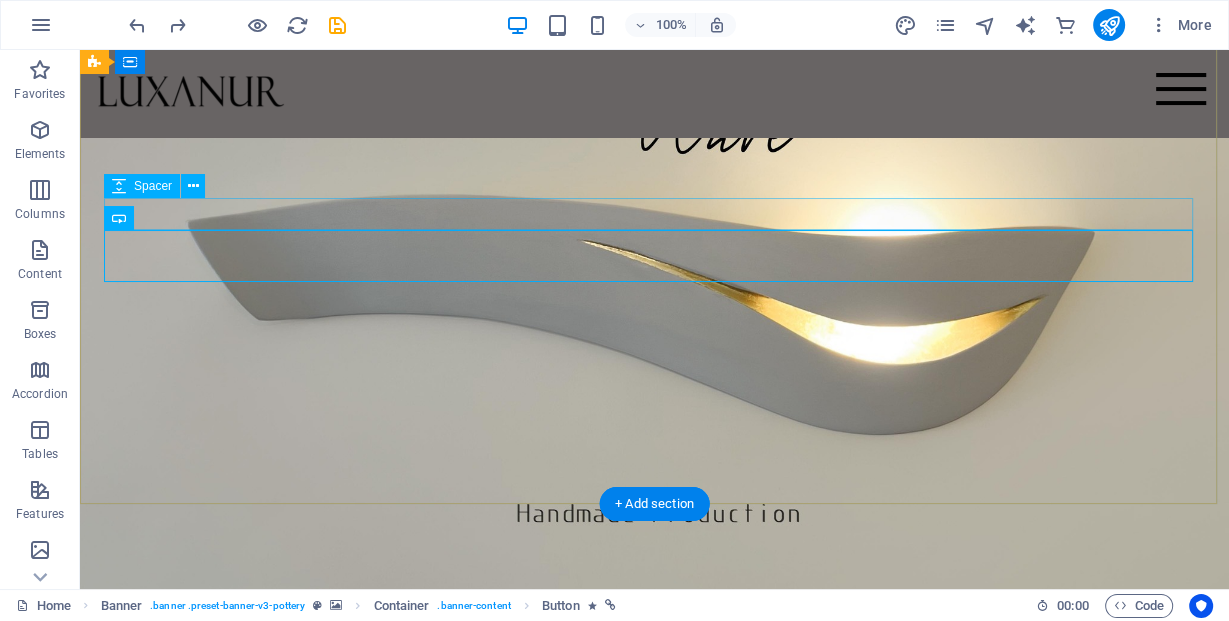 click at bounding box center (654, 803) 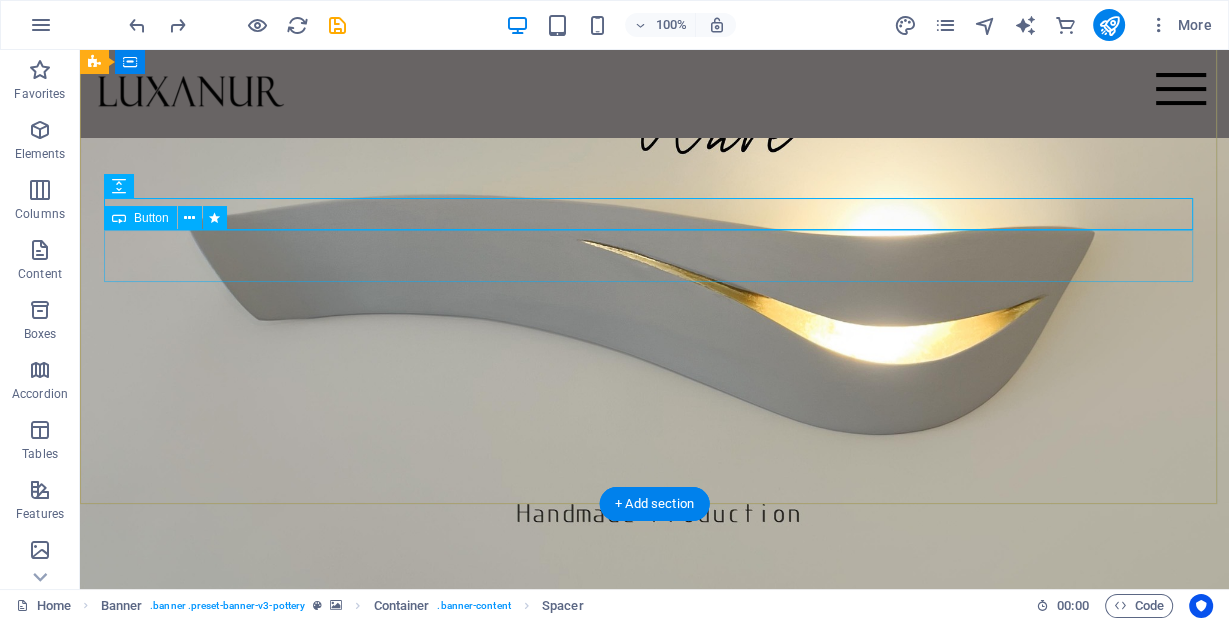 click on "Explore" at bounding box center (654, 845) 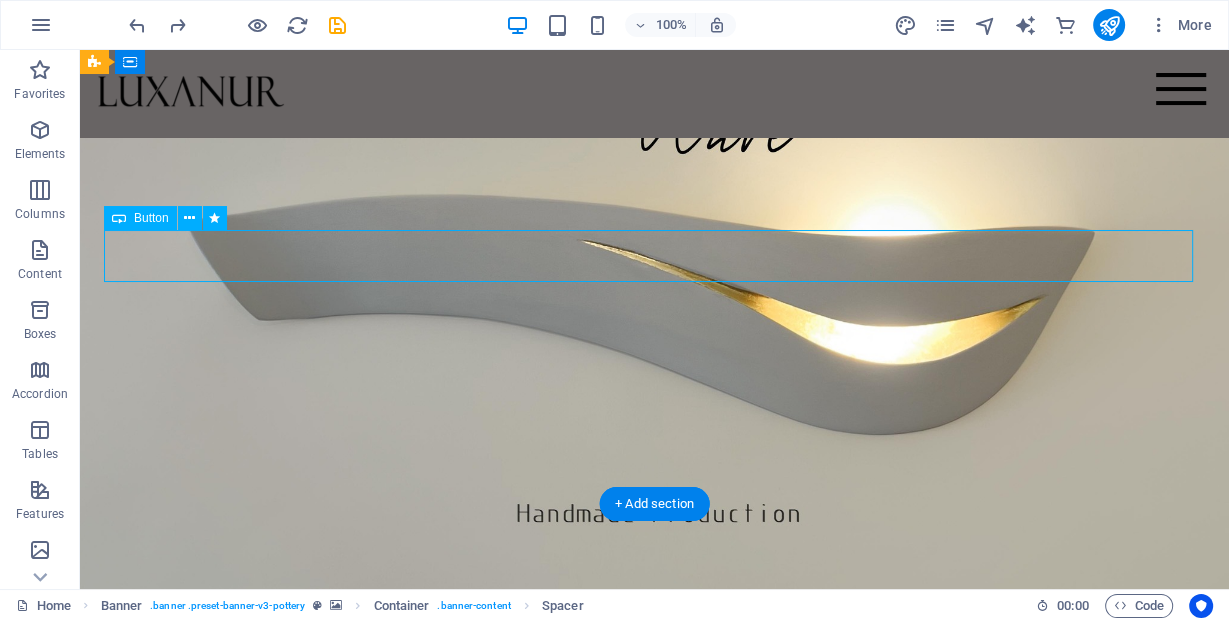 click on "Explore" at bounding box center [654, 845] 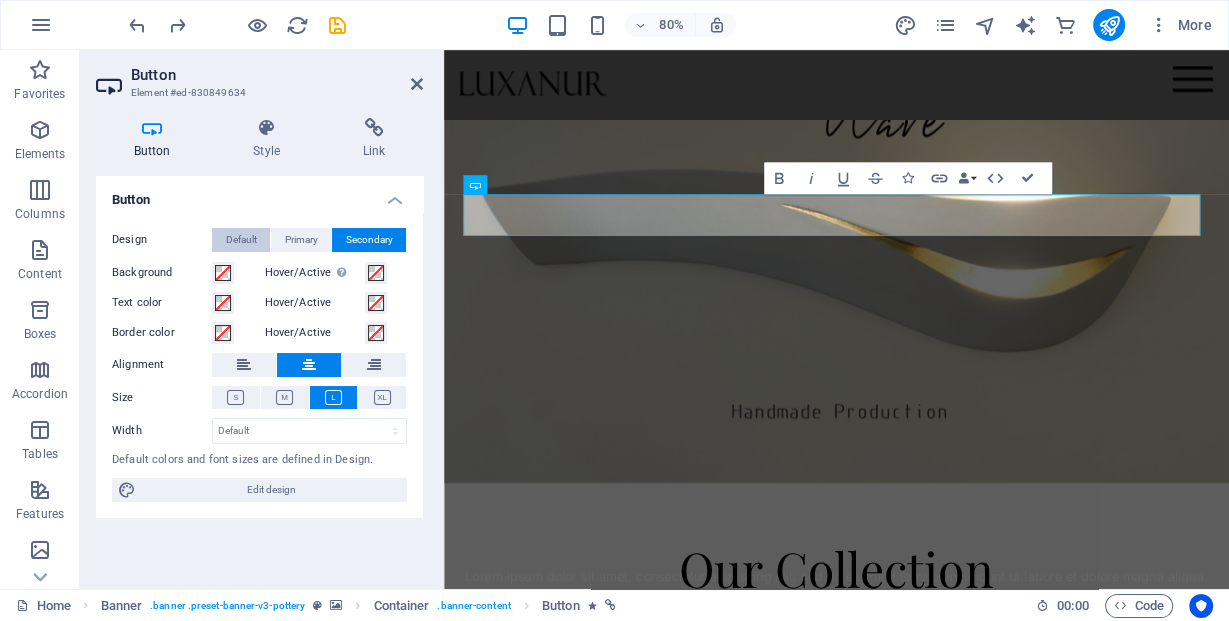 click on "Default" at bounding box center (241, 240) 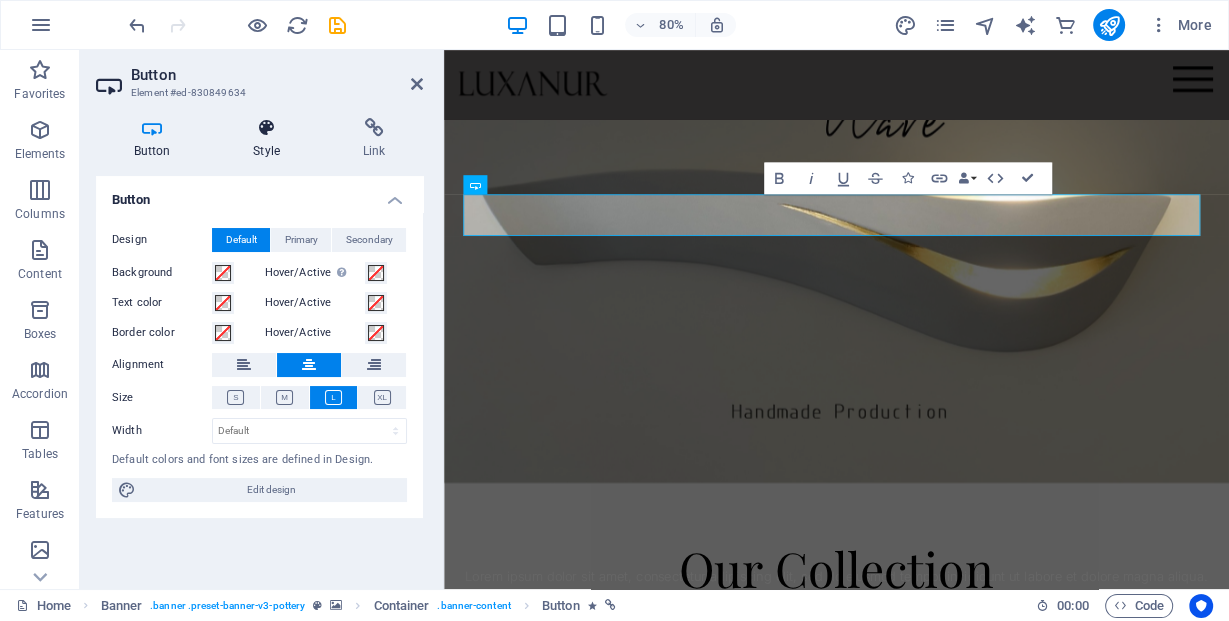 click on "Style" at bounding box center [271, 139] 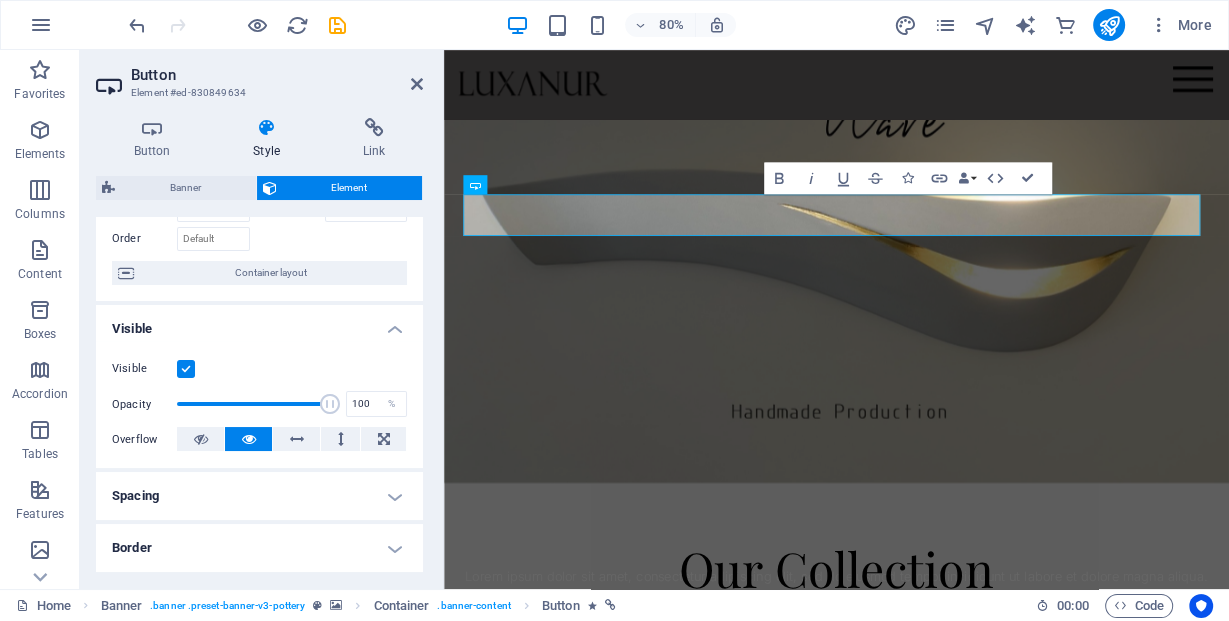 scroll, scrollTop: 160, scrollLeft: 0, axis: vertical 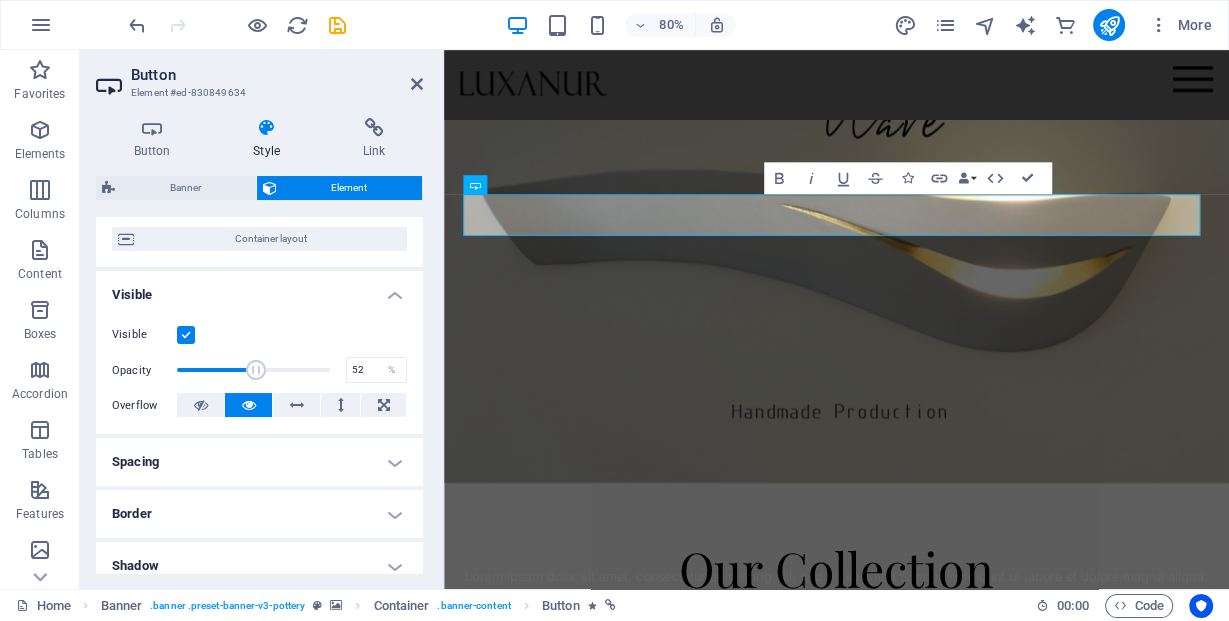 drag, startPoint x: 323, startPoint y: 371, endPoint x: 254, endPoint y: 369, distance: 69.02898 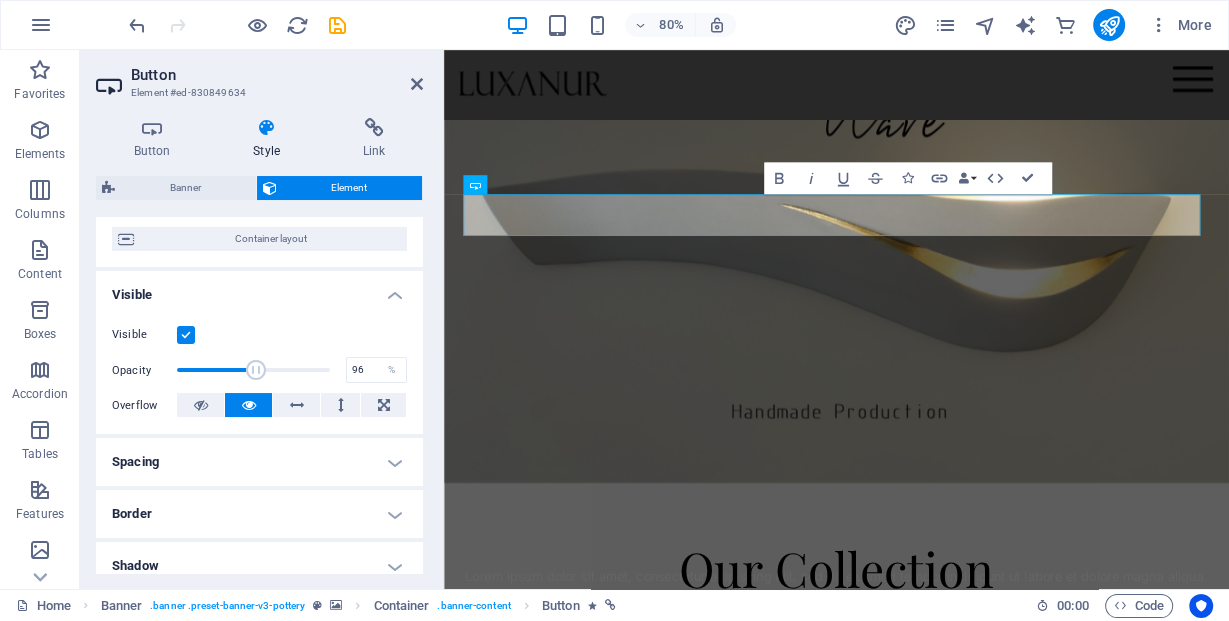 type on "100" 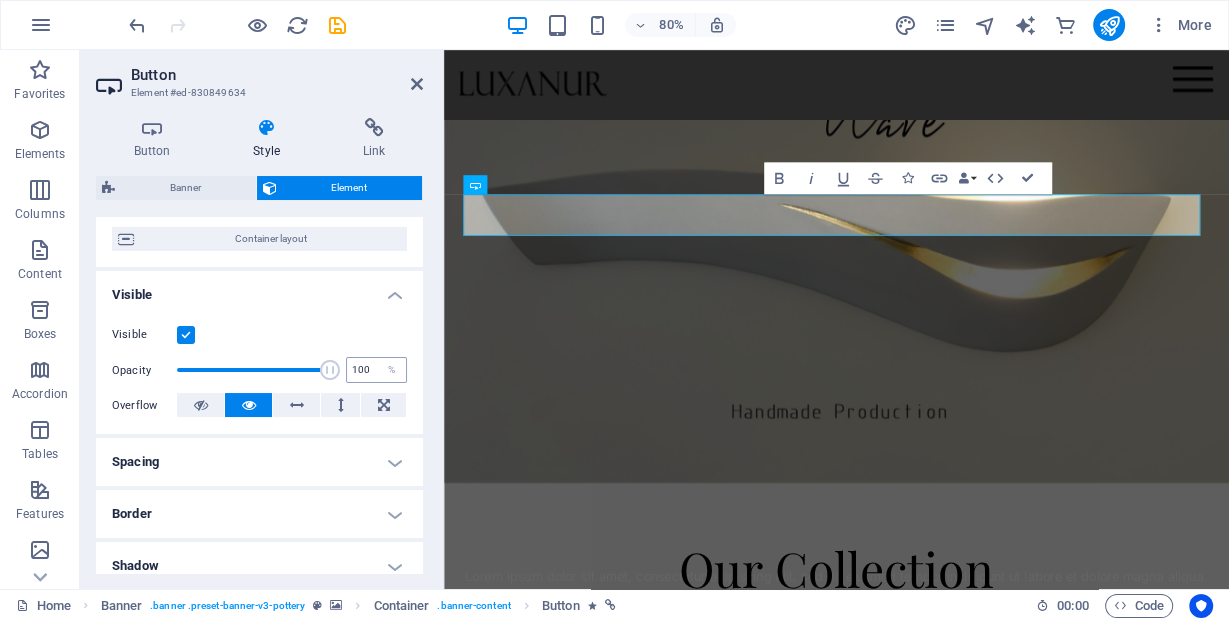 drag, startPoint x: 259, startPoint y: 370, endPoint x: 359, endPoint y: 376, distance: 100.17984 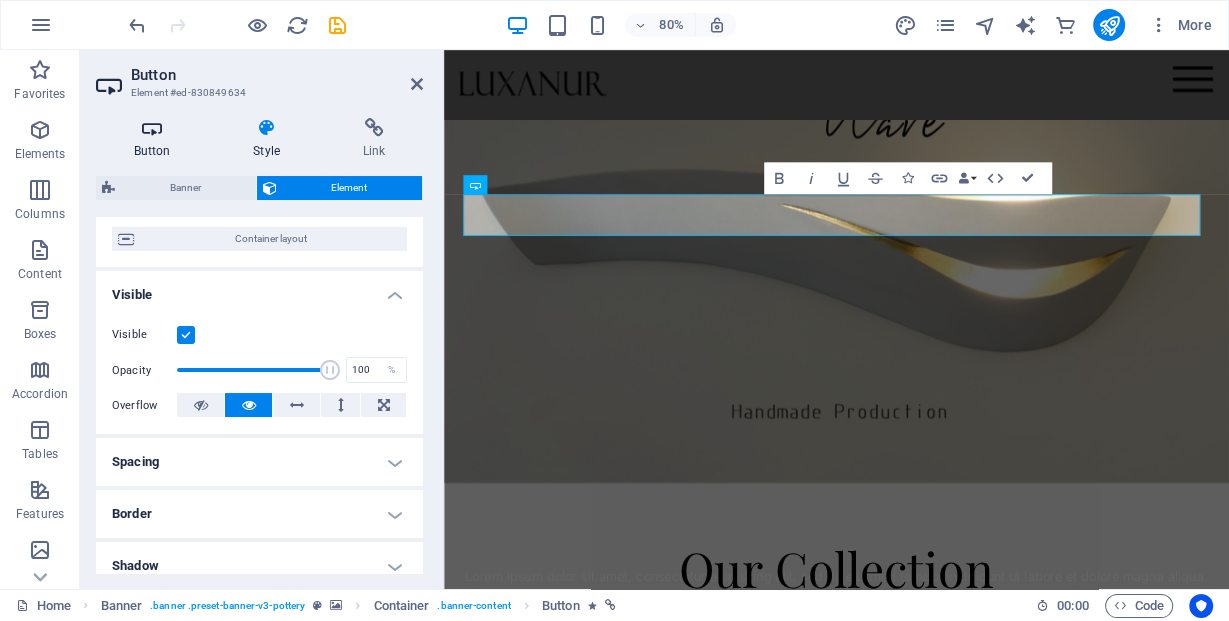 click on "Button" at bounding box center [156, 139] 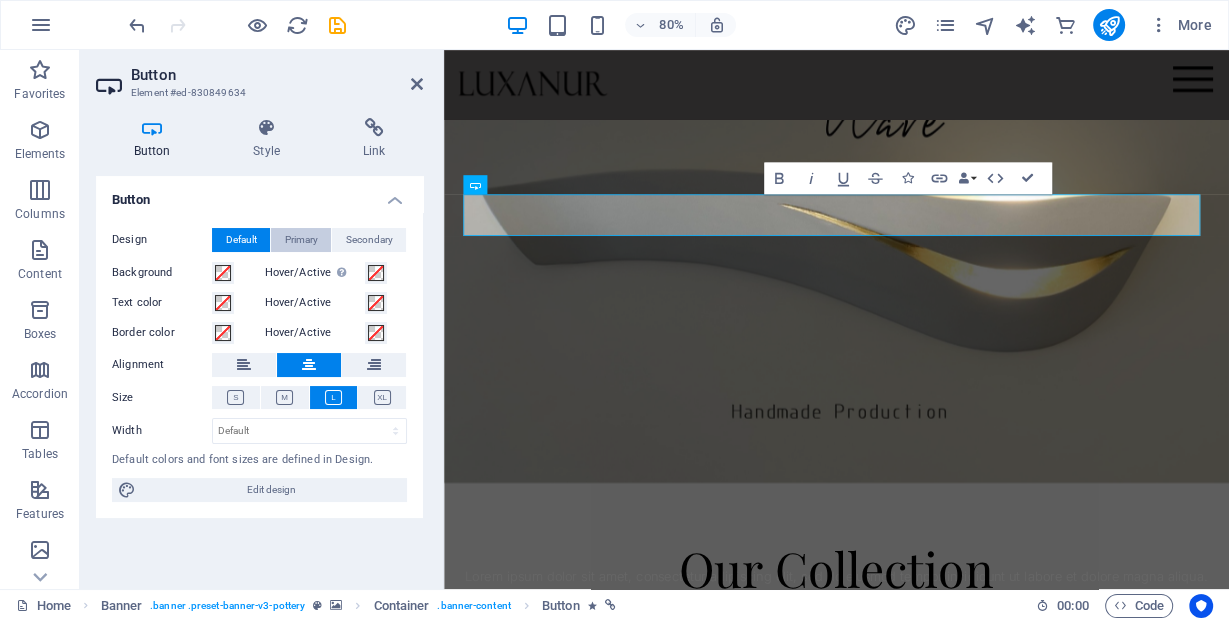 click on "Primary" at bounding box center (301, 240) 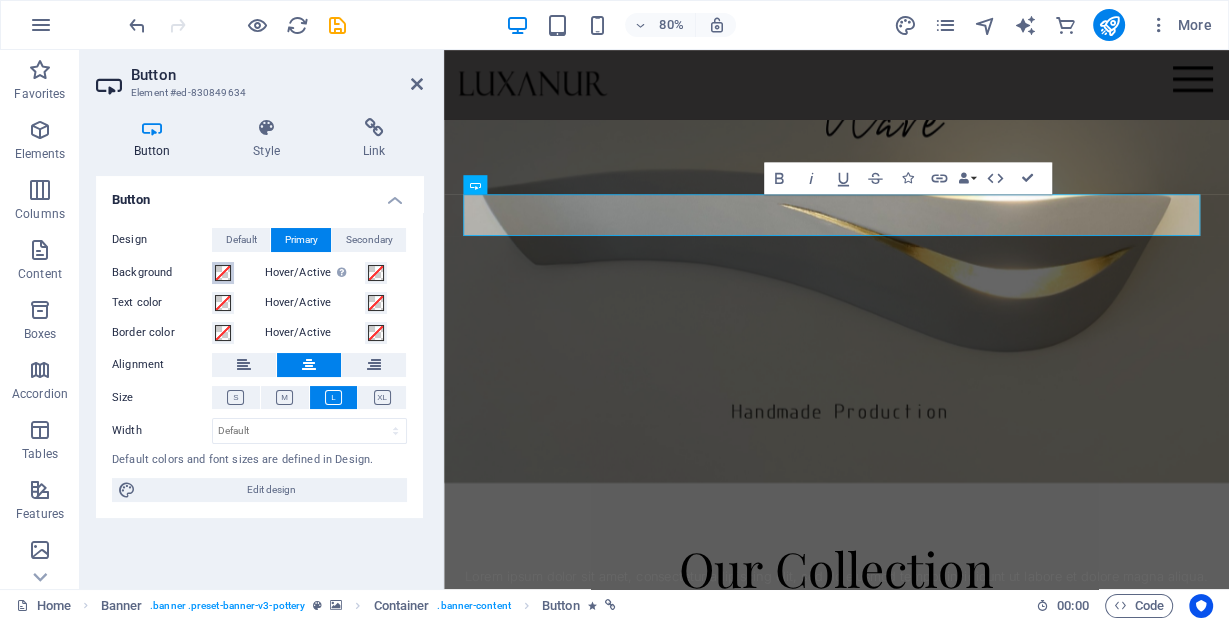 click at bounding box center (223, 273) 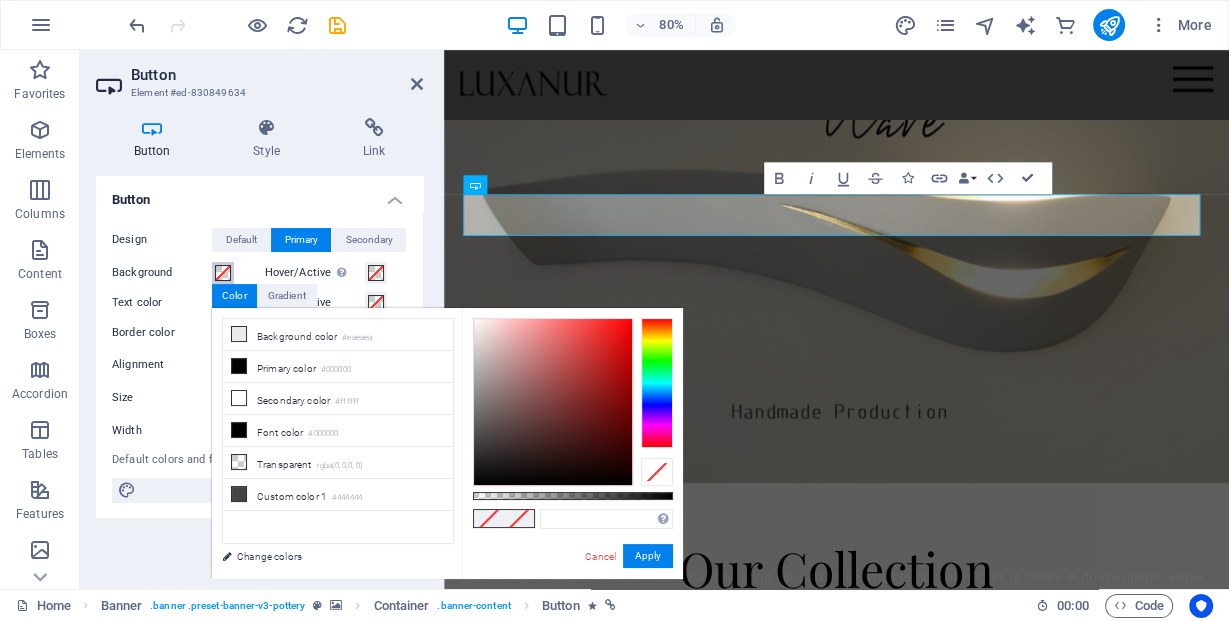 type on "#d8cece" 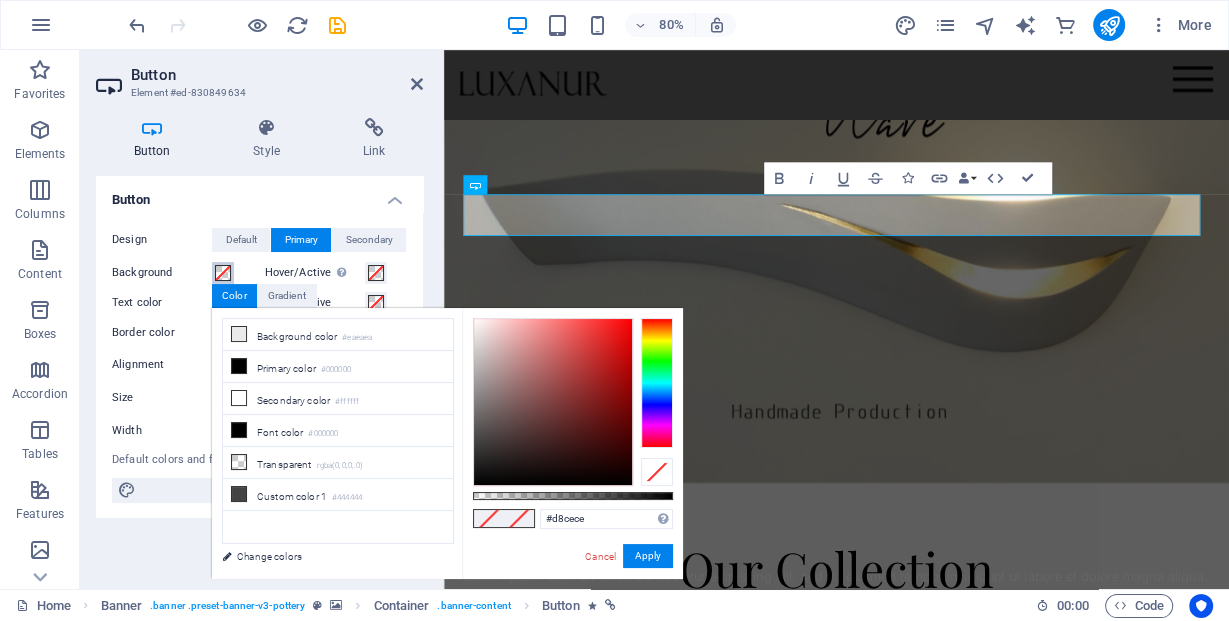 click at bounding box center [553, 402] 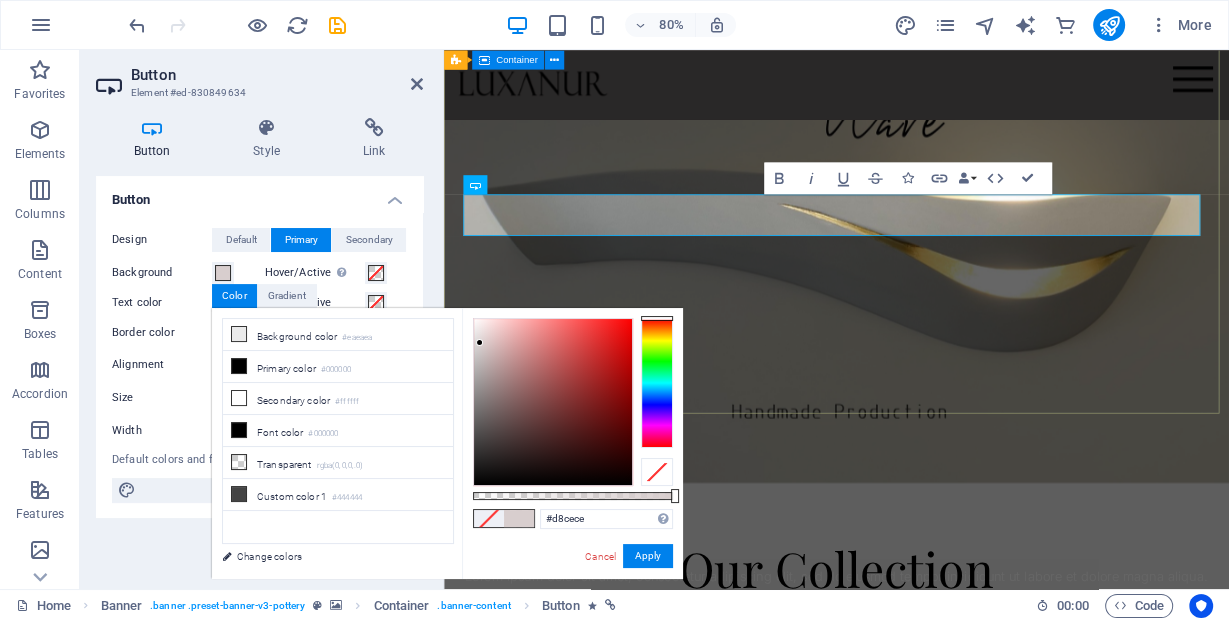 click on "Lorem ipsum dolor sit amet, consectetur adipiscing elit, sed do eiusmod tempor incididunt ut labore et dolore magna aliqua. Crafting Luxury Through Light Explore" at bounding box center [934, 771] 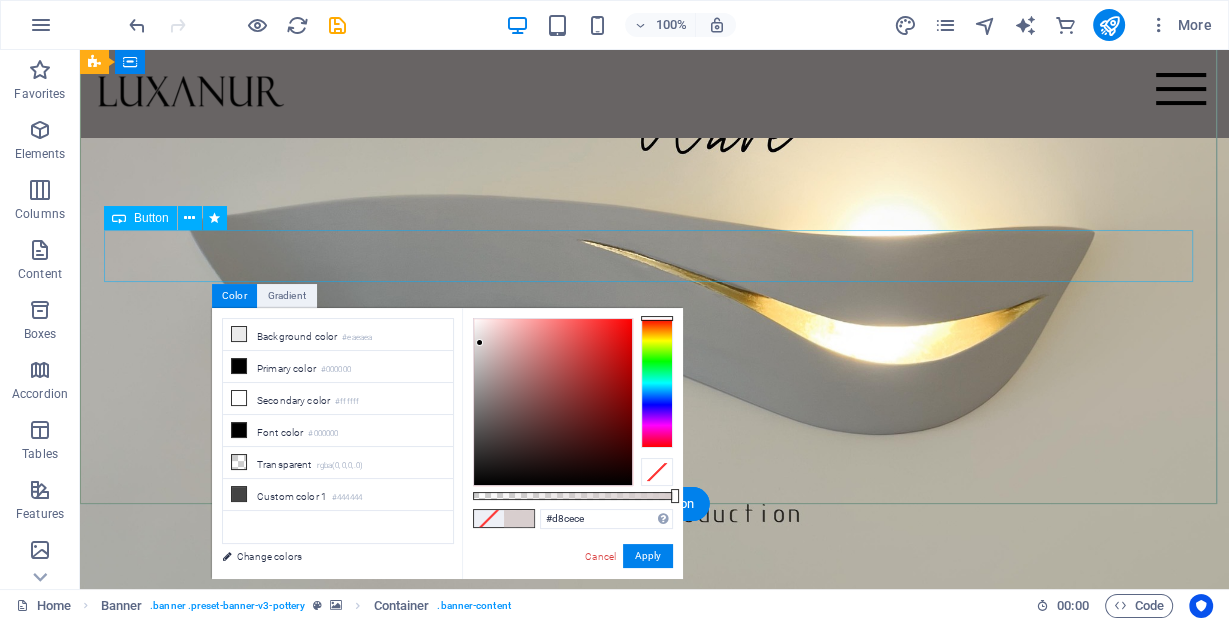 click on "Explore" at bounding box center (654, 845) 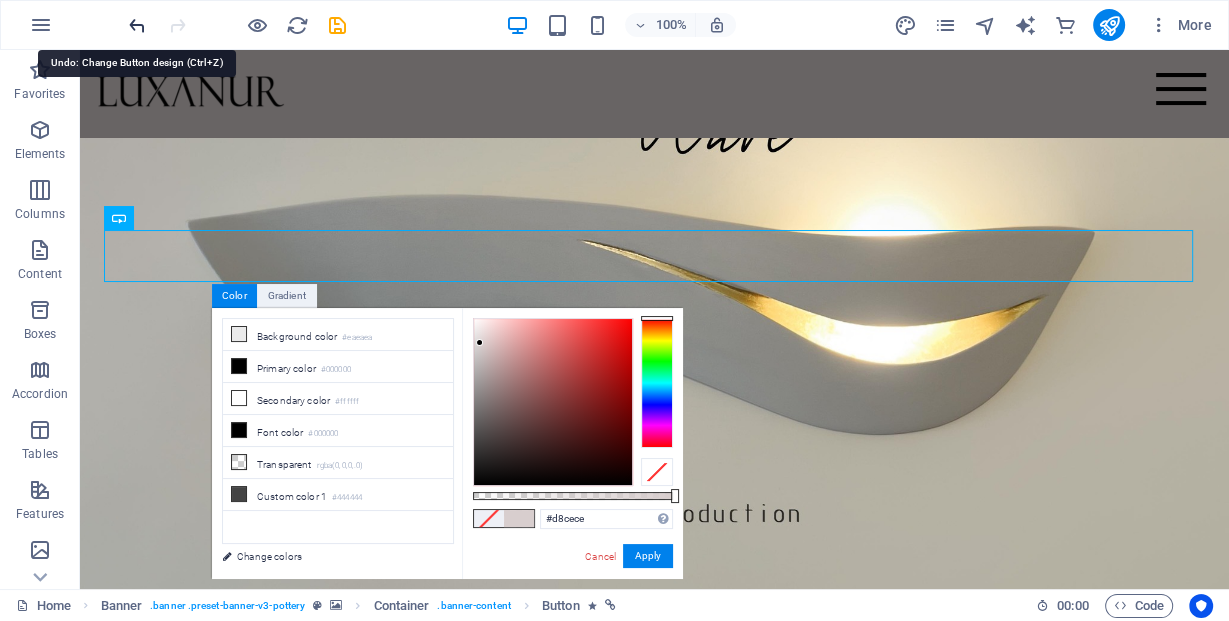 click at bounding box center [137, 25] 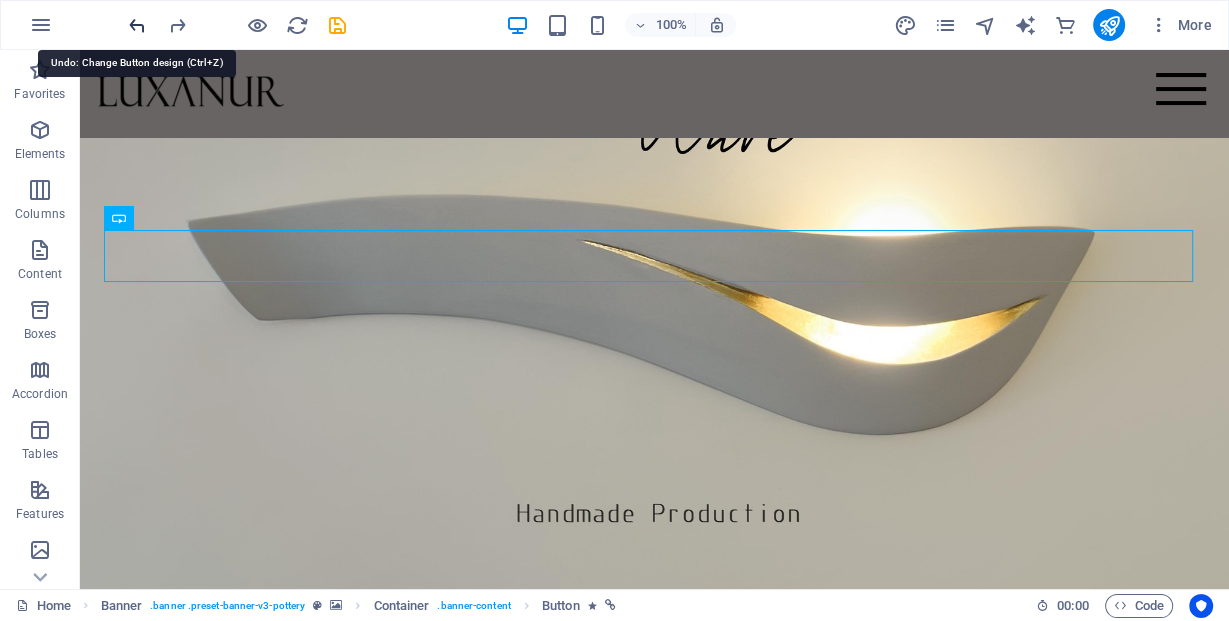 click at bounding box center (137, 25) 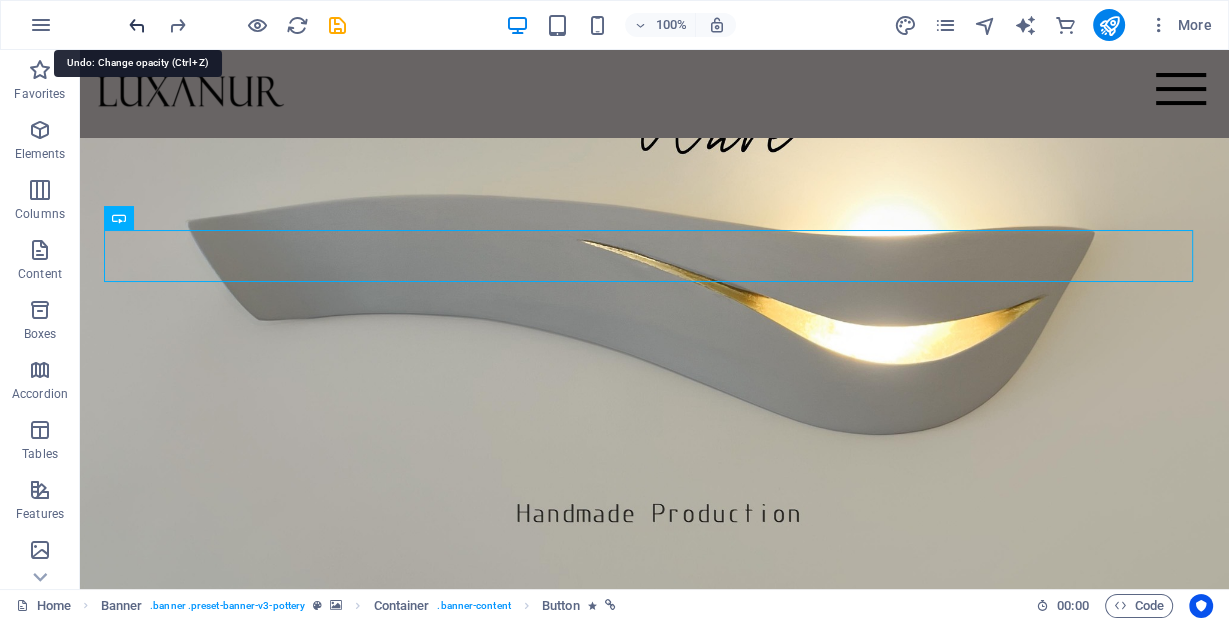 click at bounding box center [137, 25] 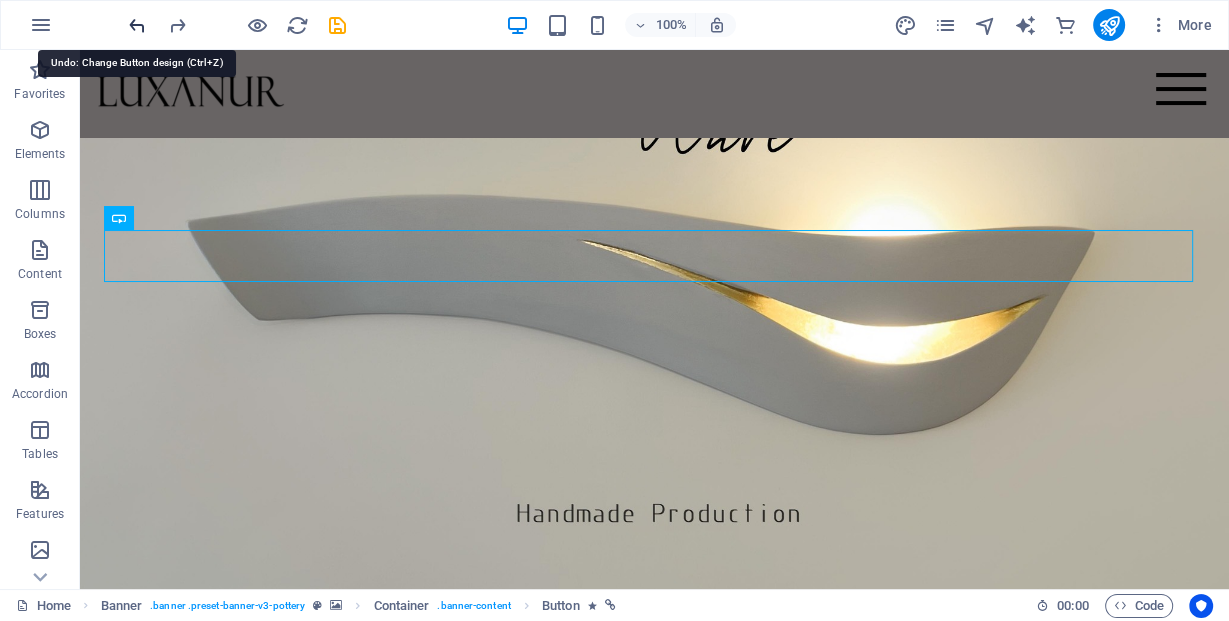click at bounding box center [137, 25] 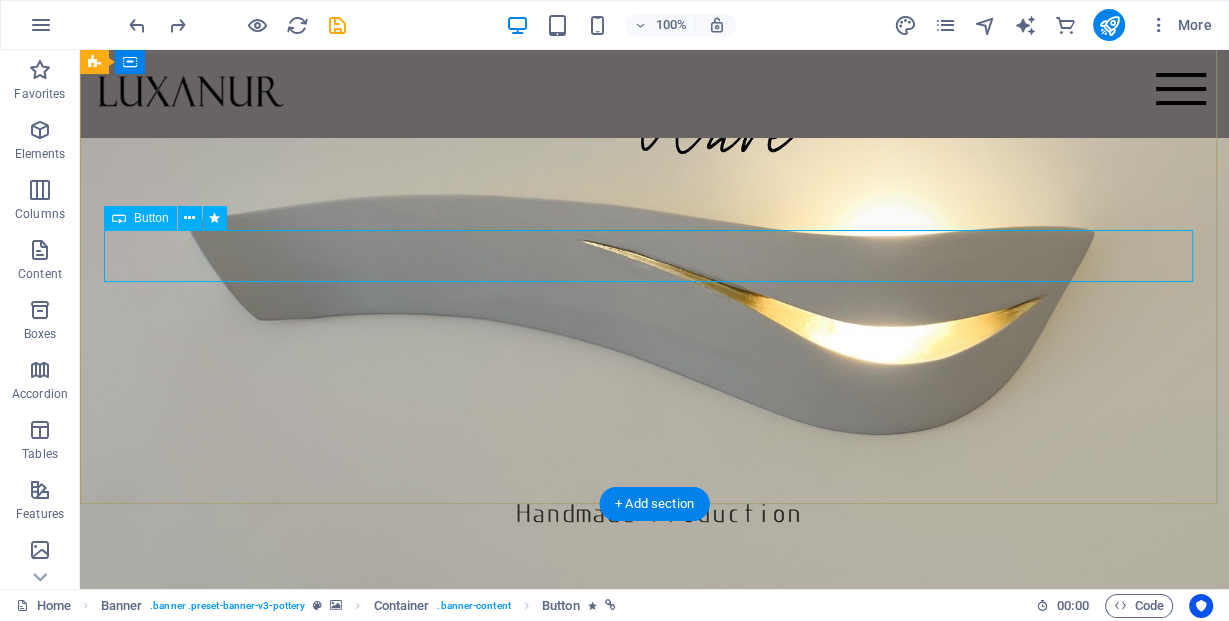 click on "Explore" at bounding box center (654, 845) 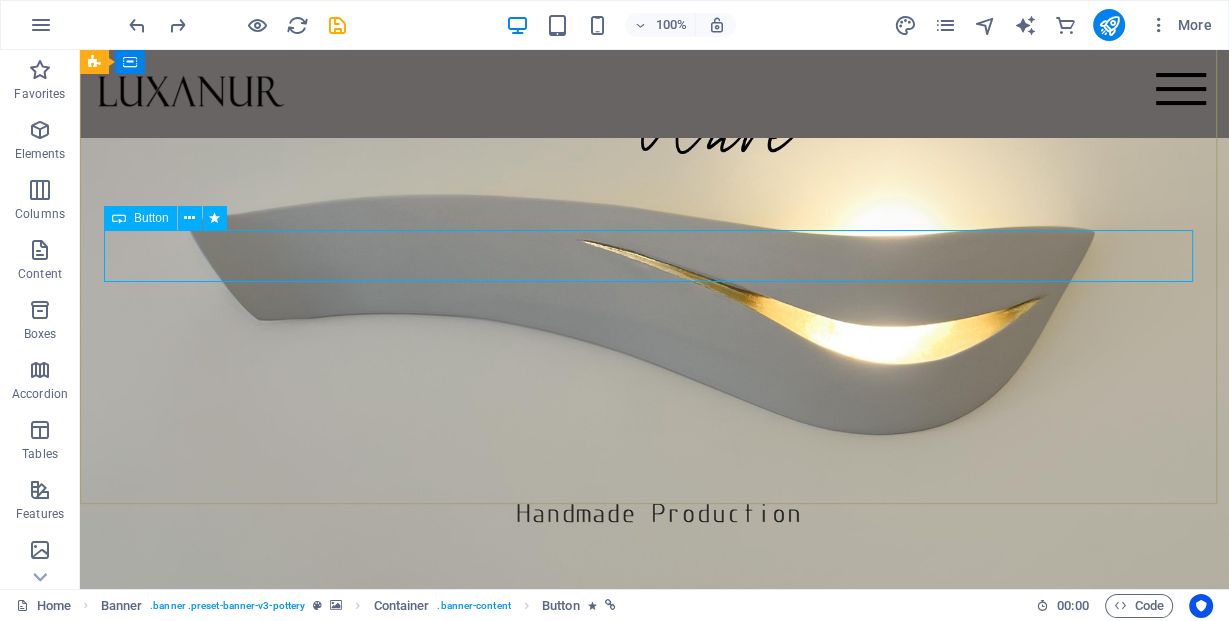 click at bounding box center [119, 218] 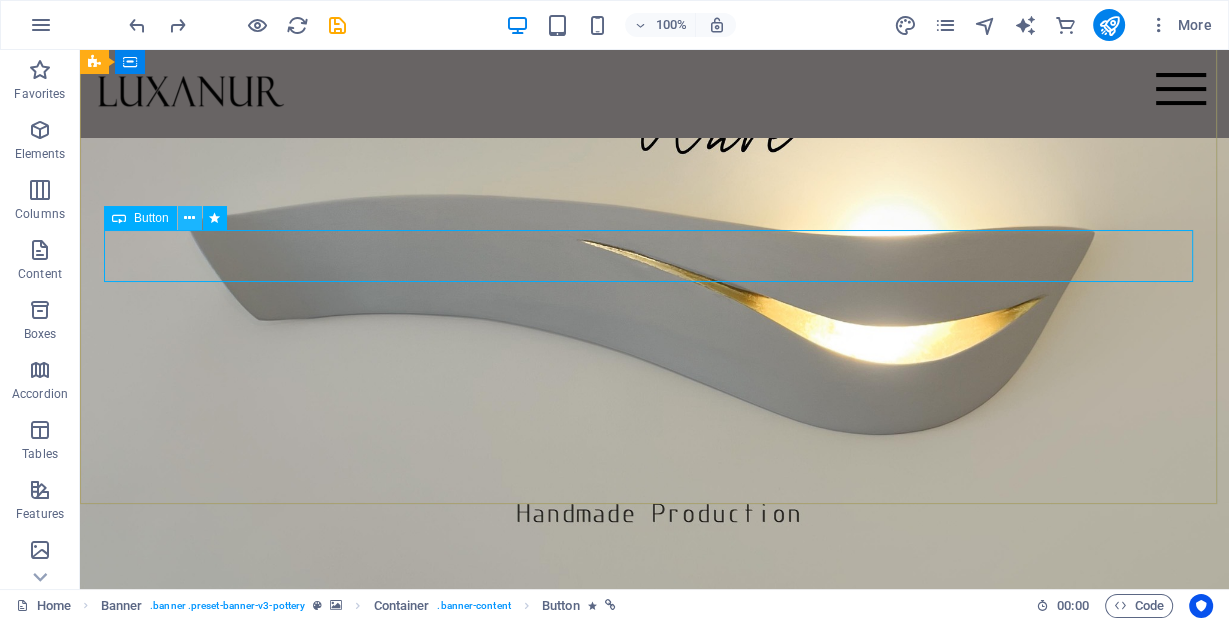 click at bounding box center [189, 218] 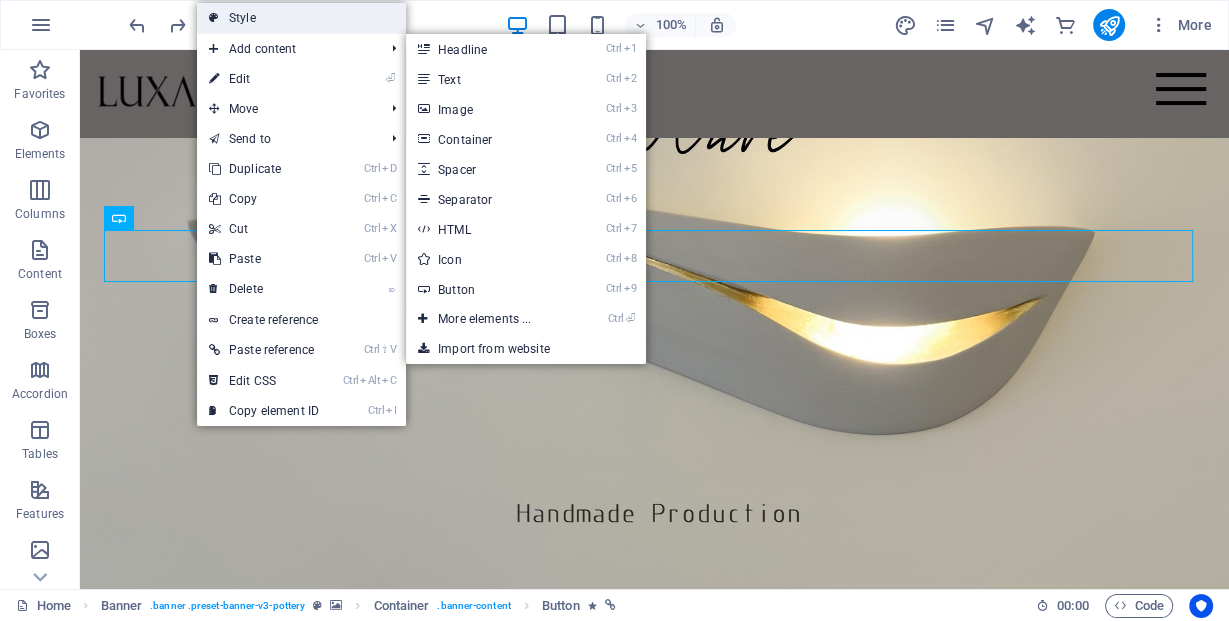 click on "Style" at bounding box center (301, 18) 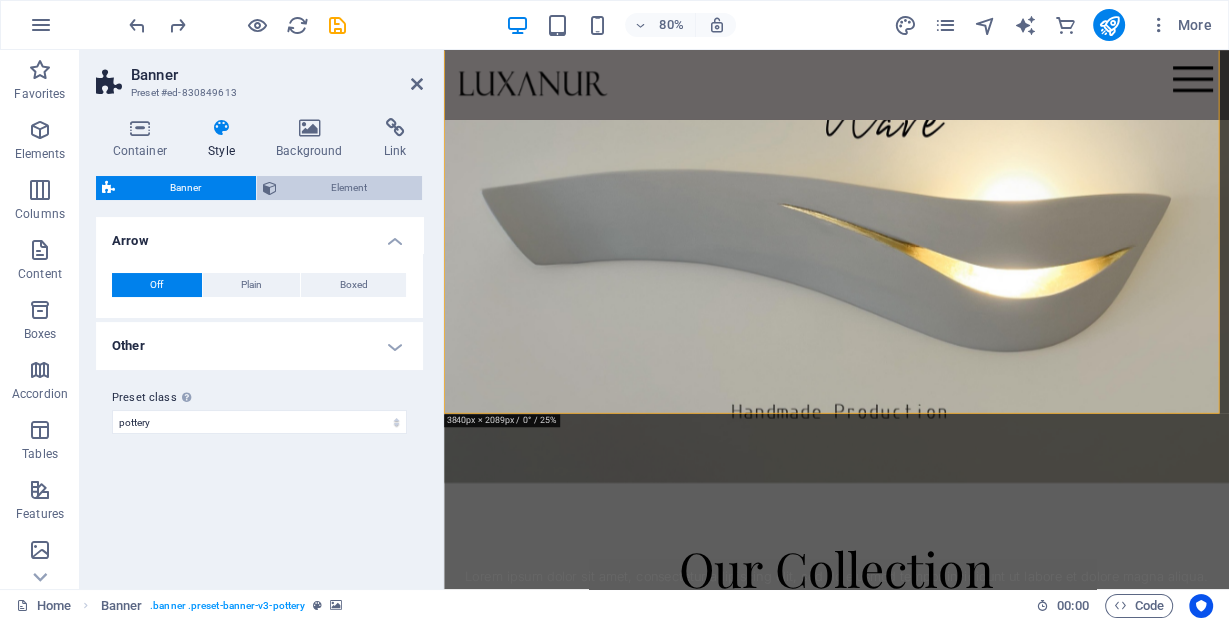 click on "Element" at bounding box center (350, 188) 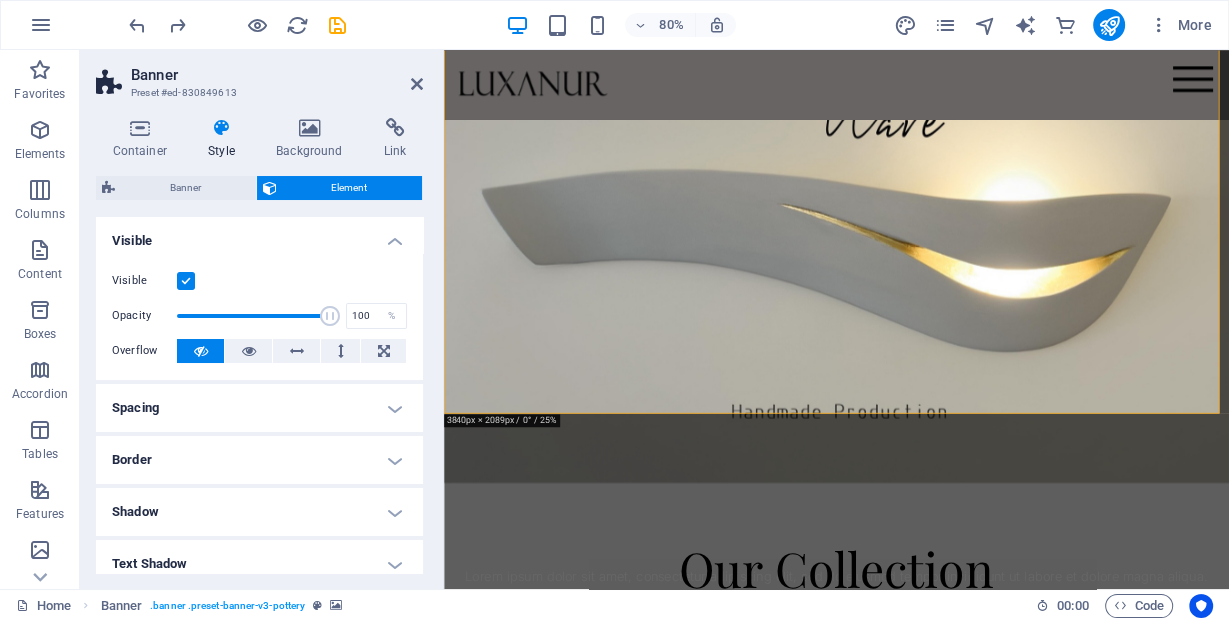 click on "Spacing" at bounding box center (259, 408) 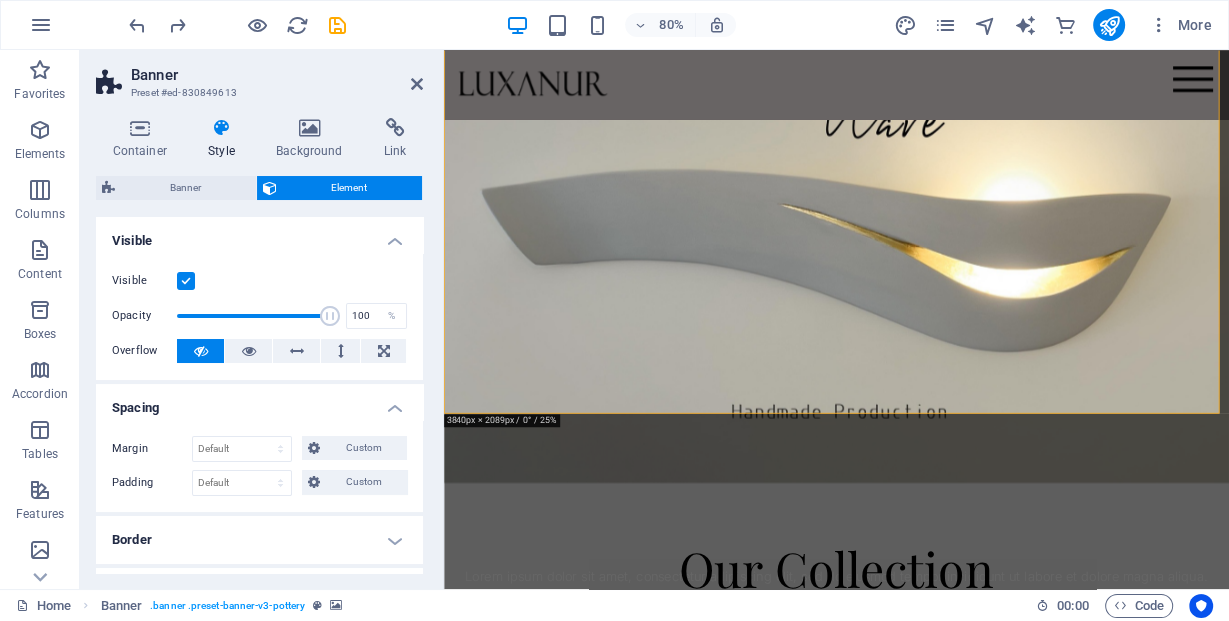 click on "Spacing" at bounding box center (259, 402) 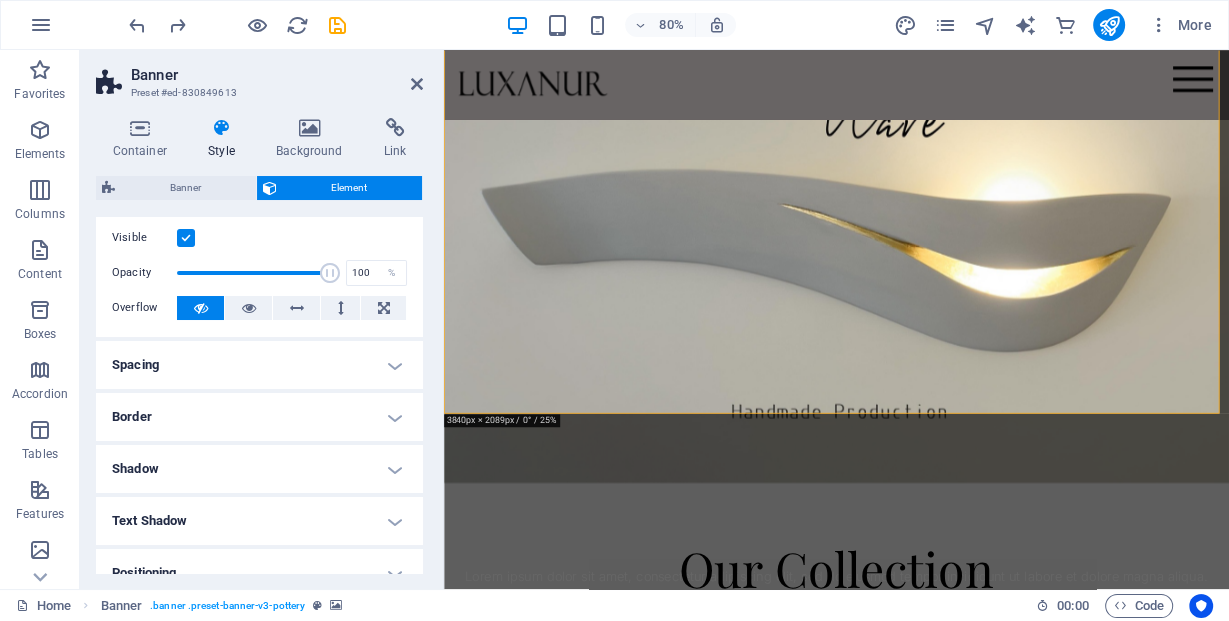 scroll, scrollTop: 160, scrollLeft: 0, axis: vertical 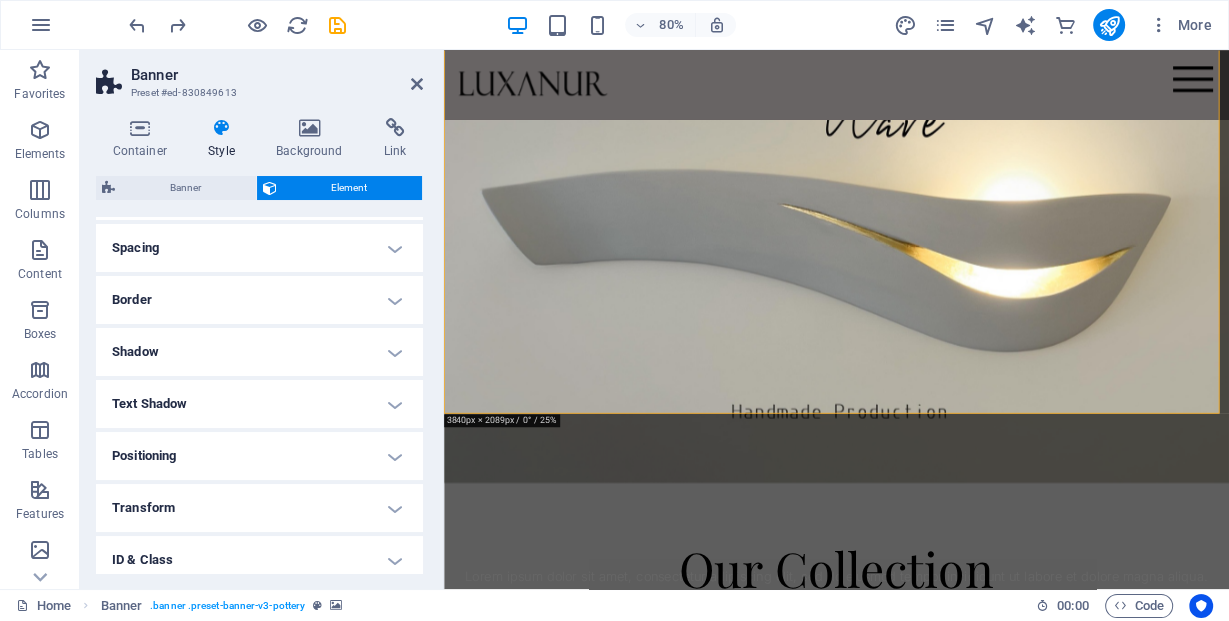 click on "Shadow" at bounding box center (259, 352) 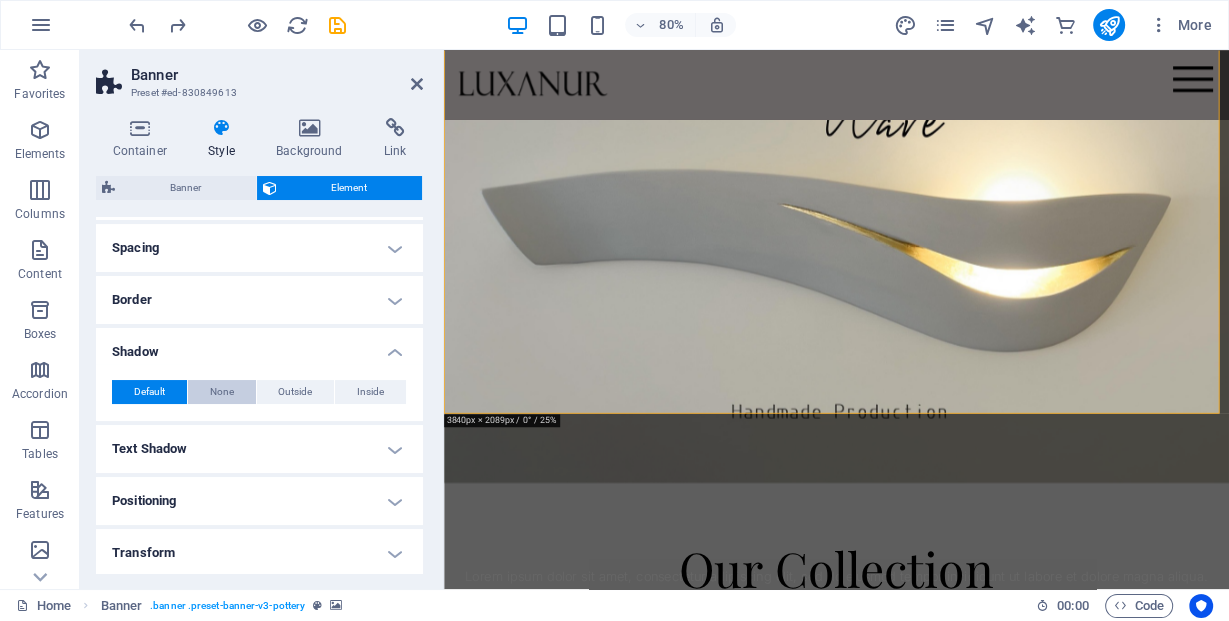 click on "None" at bounding box center [222, 392] 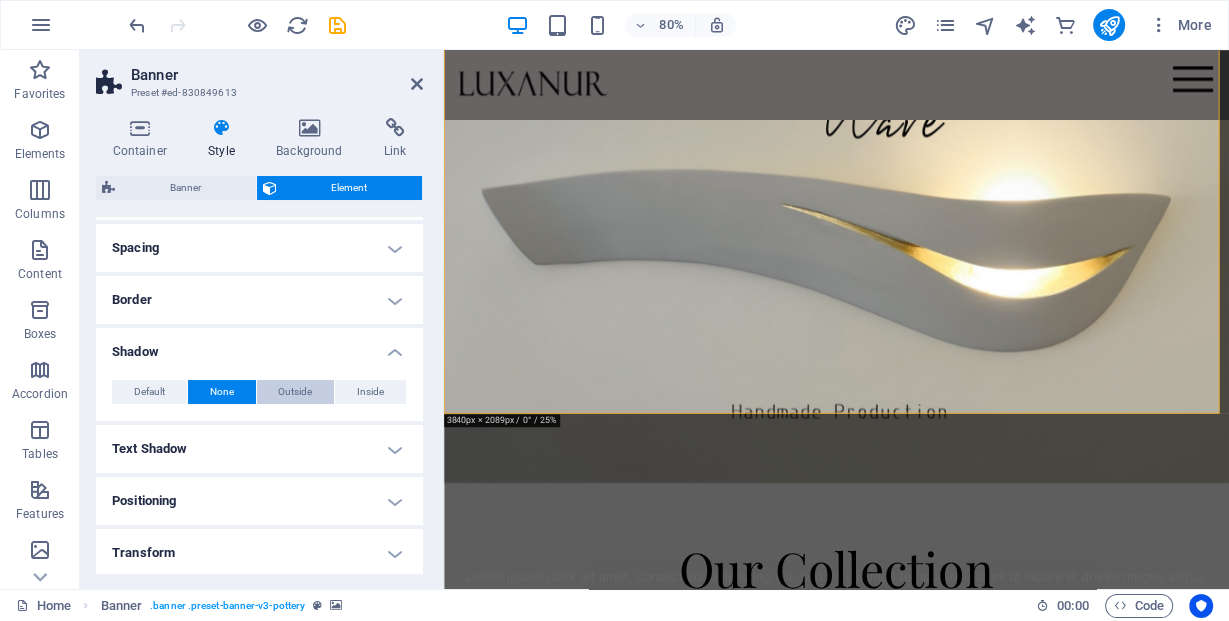 click on "Outside" at bounding box center (296, 392) 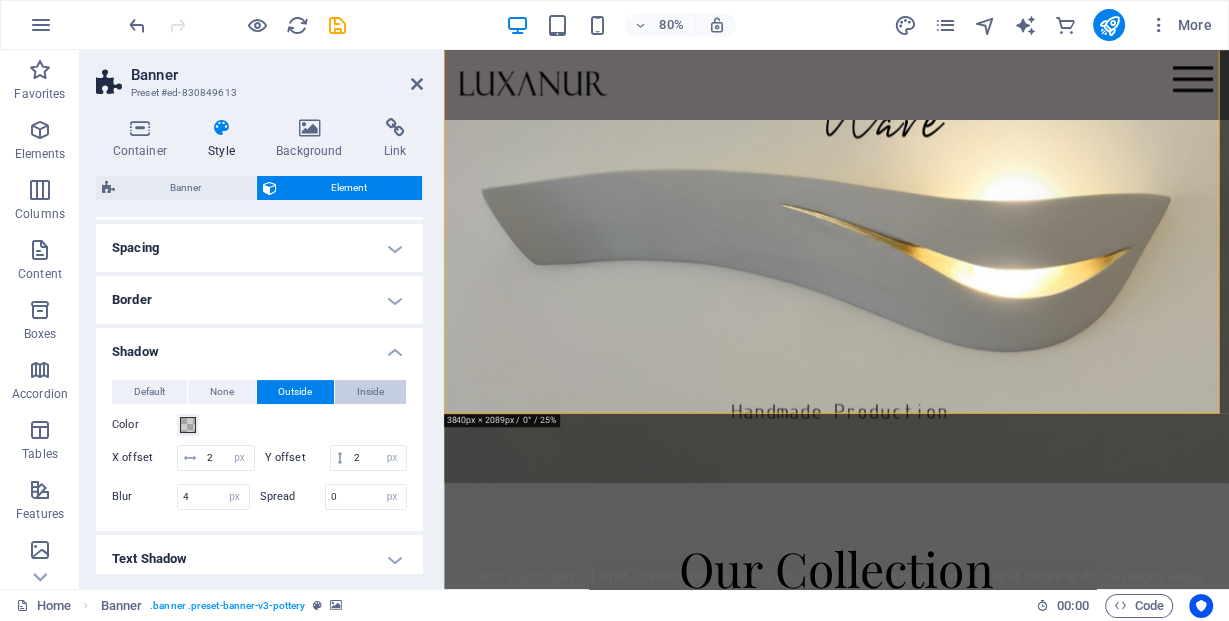 click on "Inside" at bounding box center (370, 392) 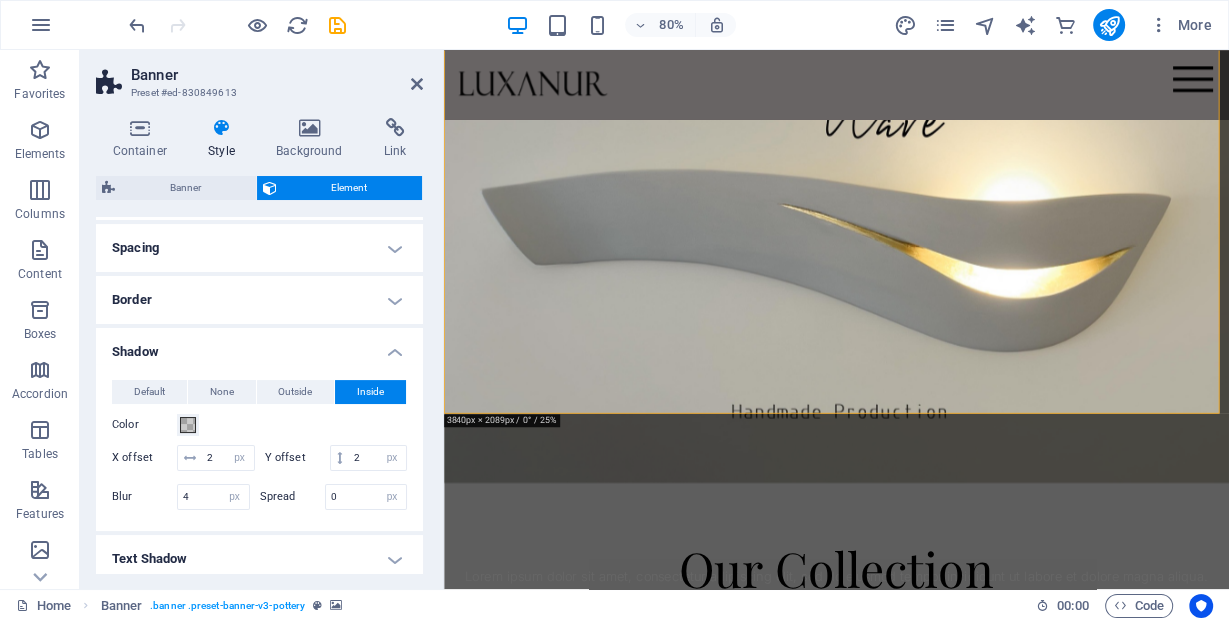 click on "Inside" at bounding box center (370, 392) 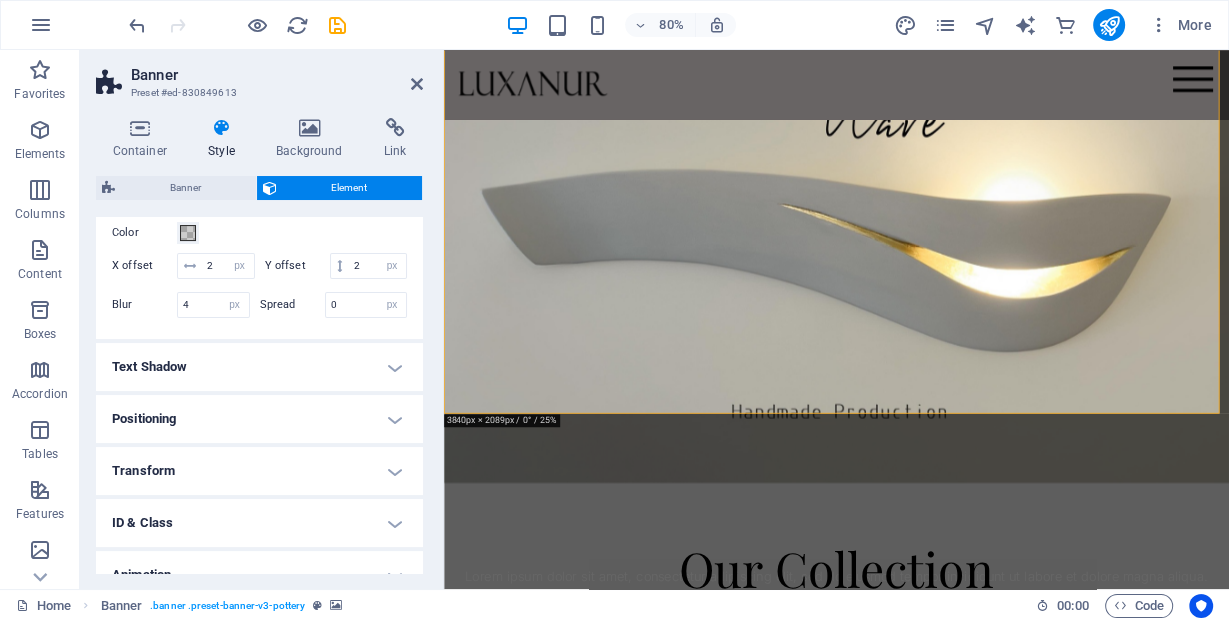 scroll, scrollTop: 400, scrollLeft: 0, axis: vertical 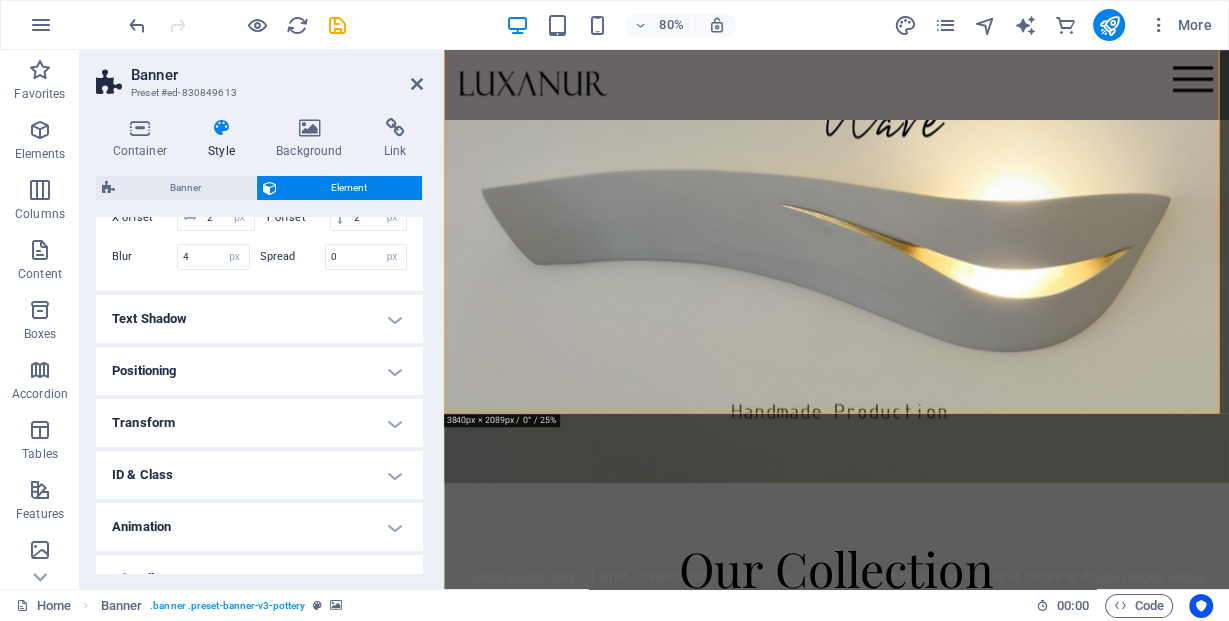 click on "Text Shadow" at bounding box center [259, 319] 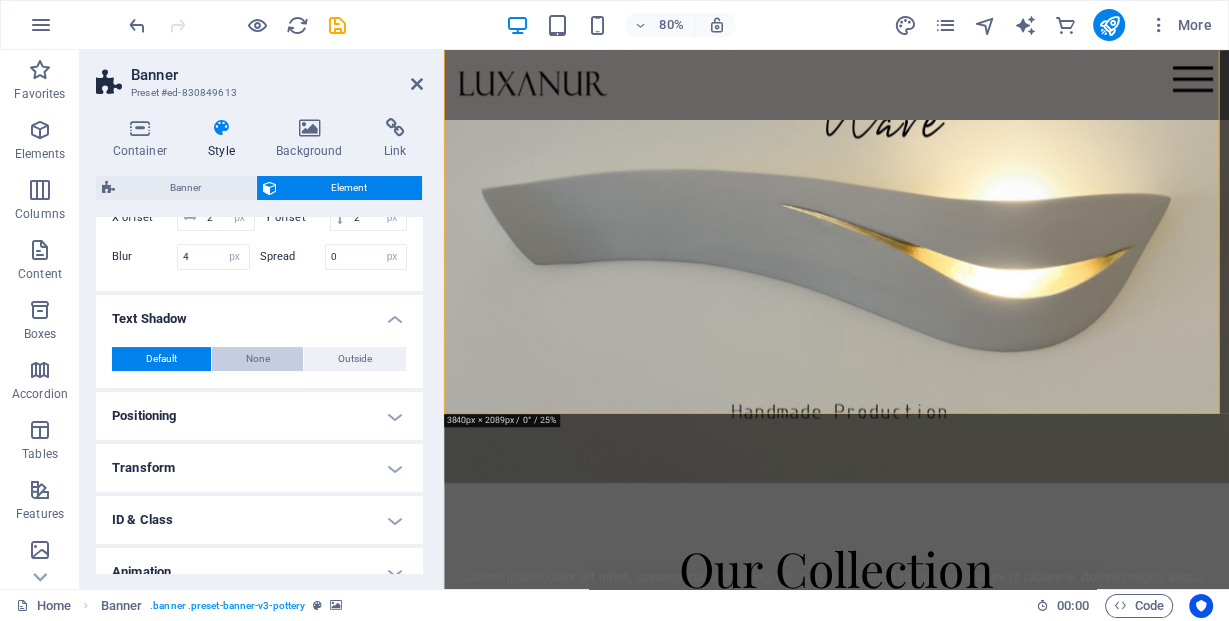 click on "None" at bounding box center (258, 359) 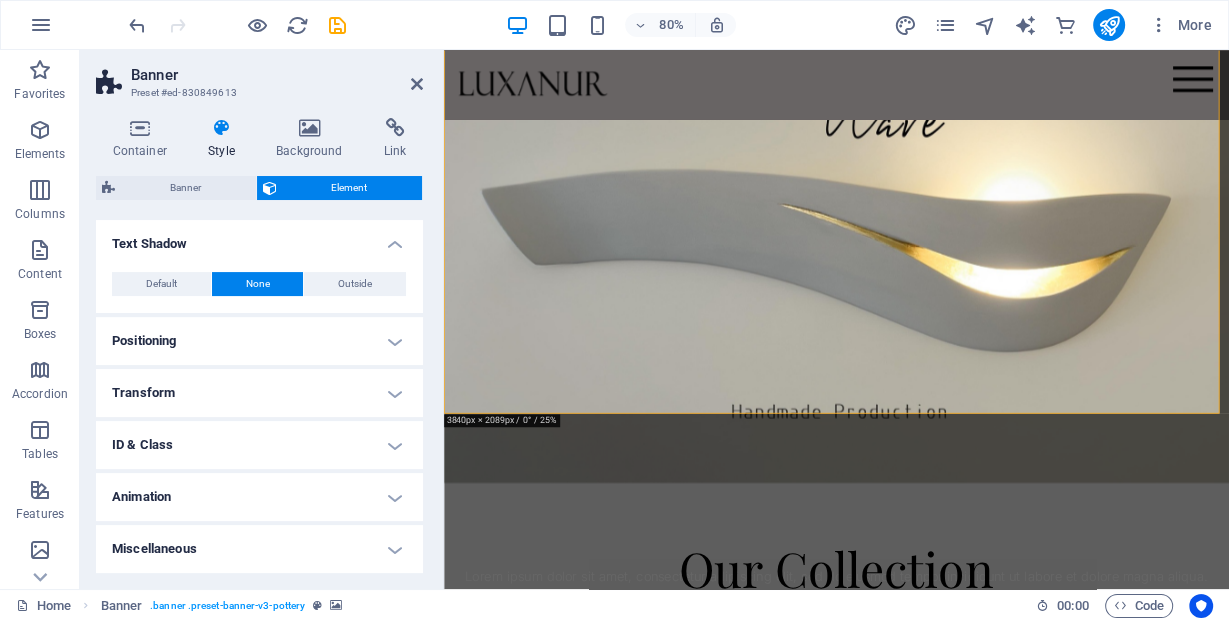 scroll, scrollTop: 480, scrollLeft: 0, axis: vertical 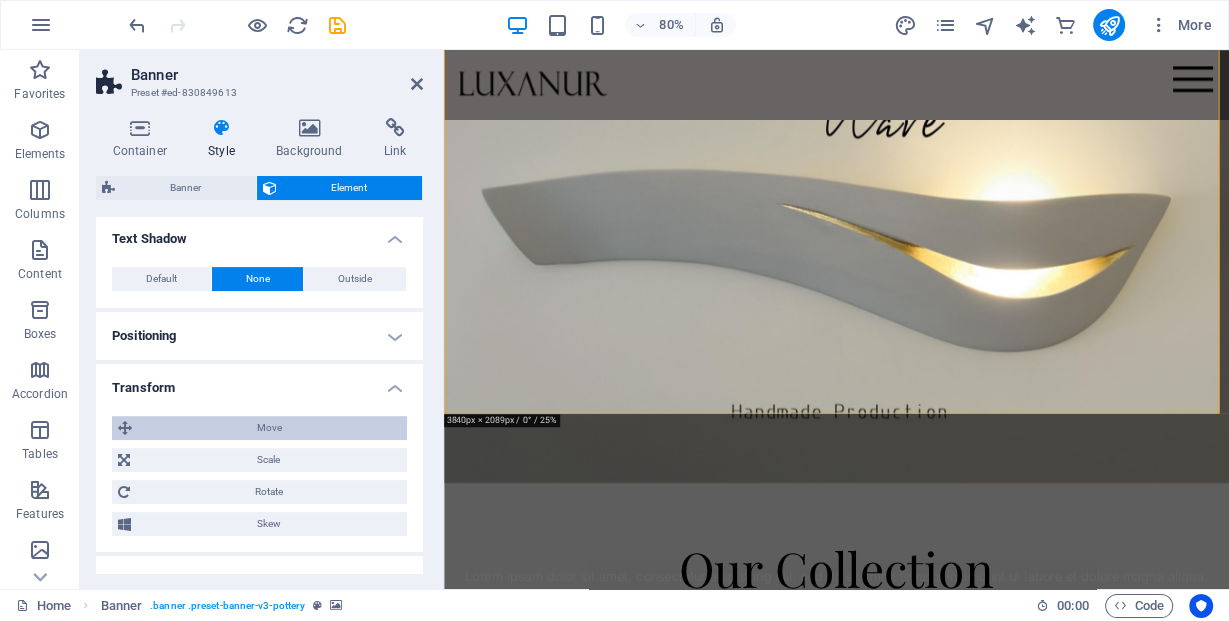 click on "Move" at bounding box center [269, 428] 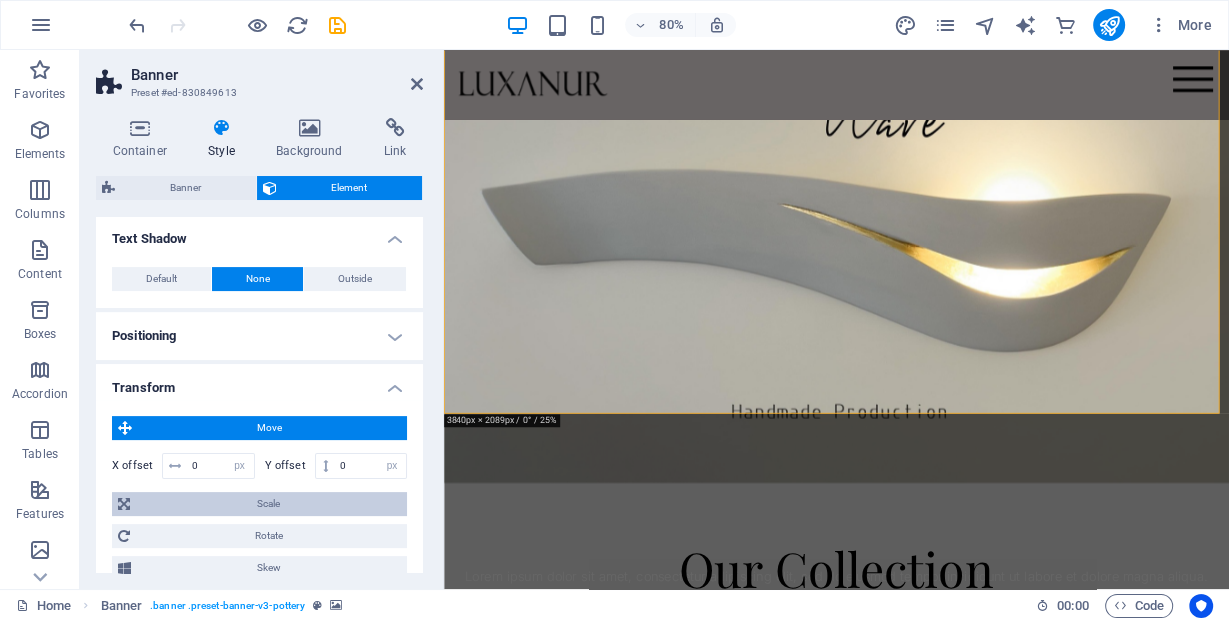 click on "Scale" at bounding box center [259, 504] 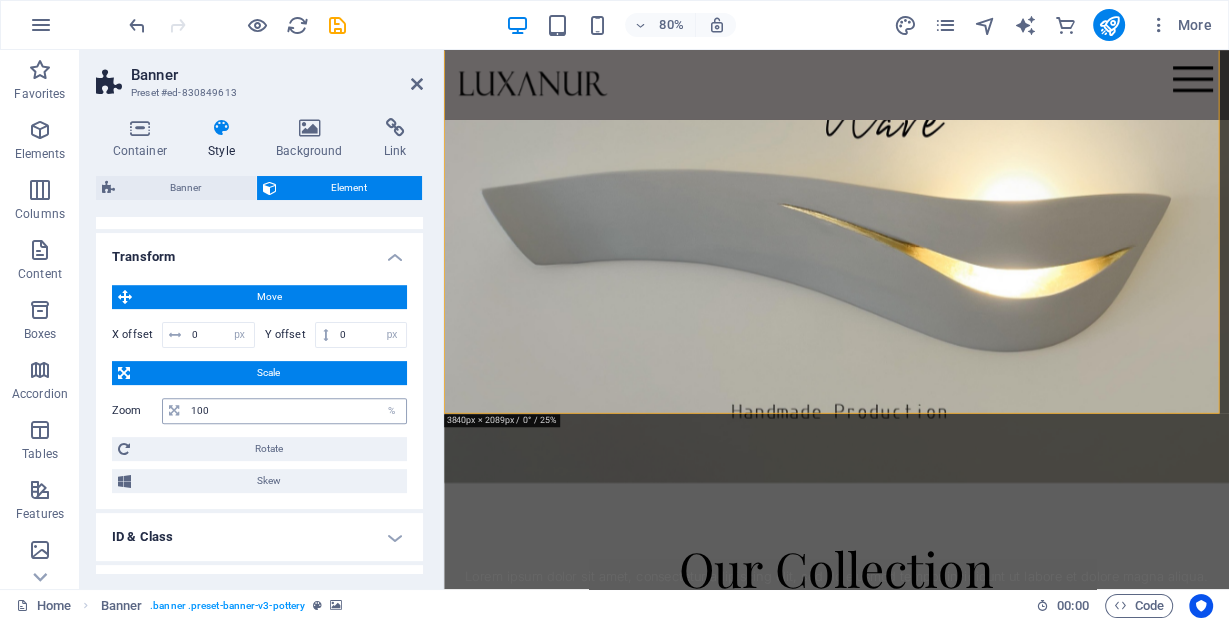 scroll, scrollTop: 640, scrollLeft: 0, axis: vertical 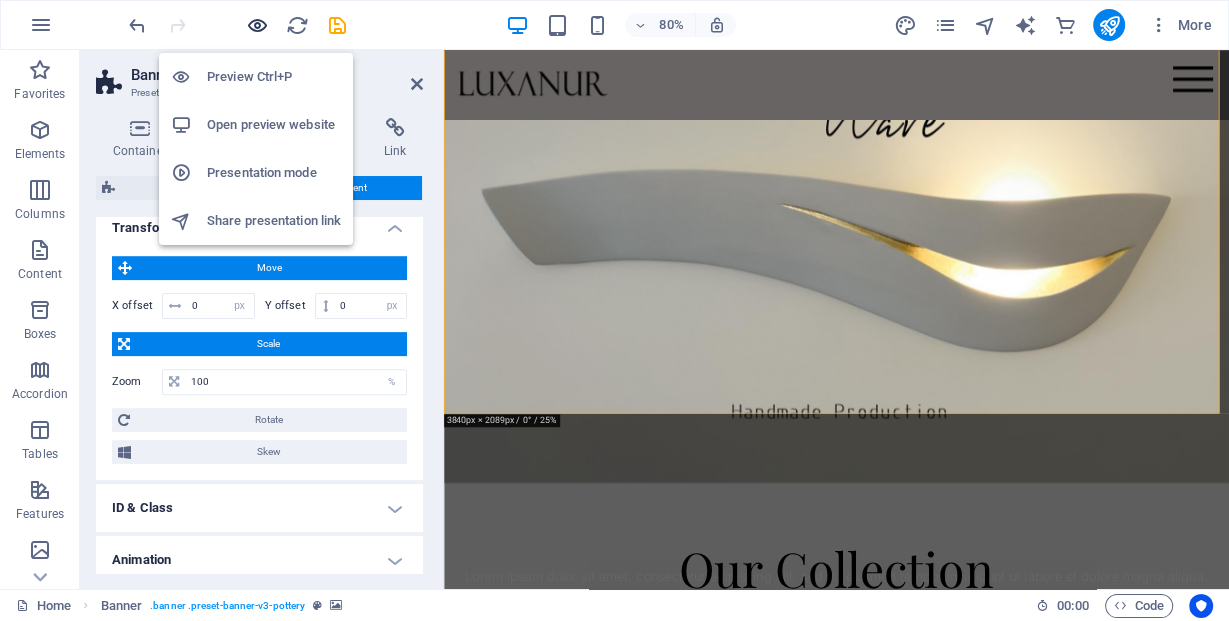 click at bounding box center [257, 25] 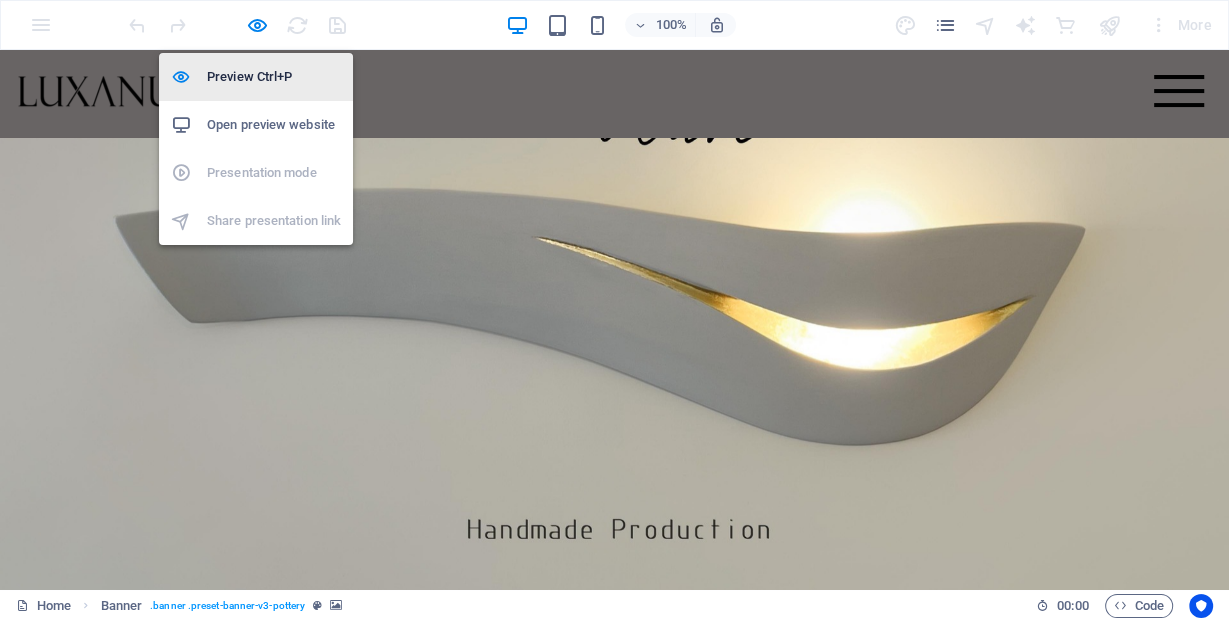 click on "Preview Ctrl+P" at bounding box center (274, 77) 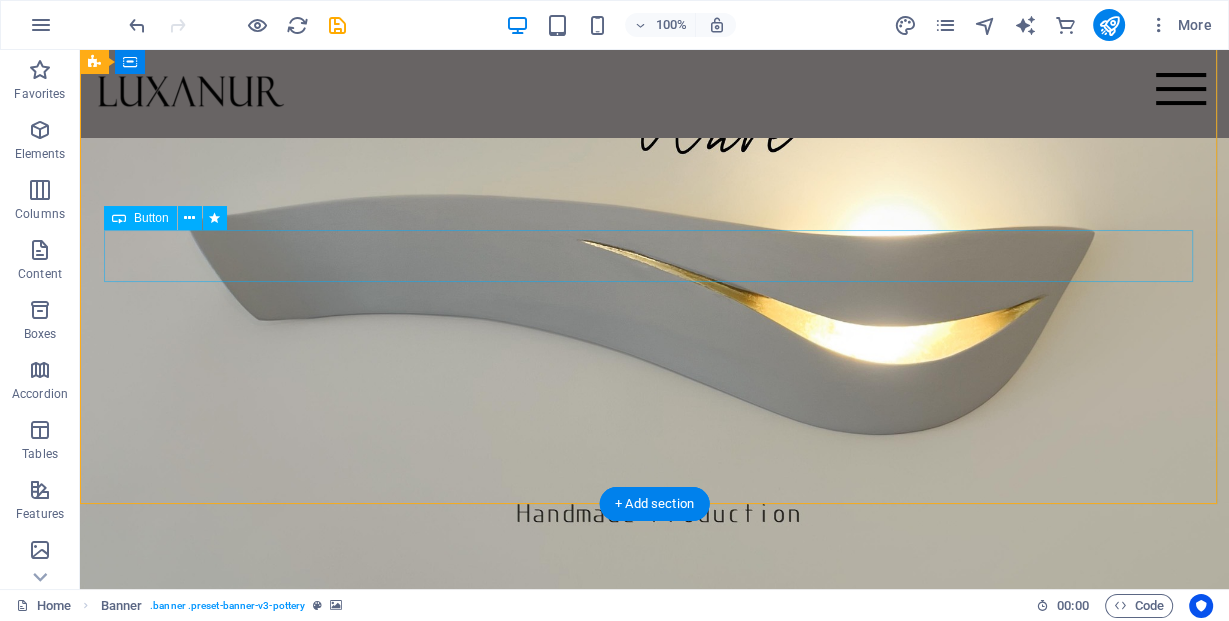 click on "Explore" at bounding box center (654, 845) 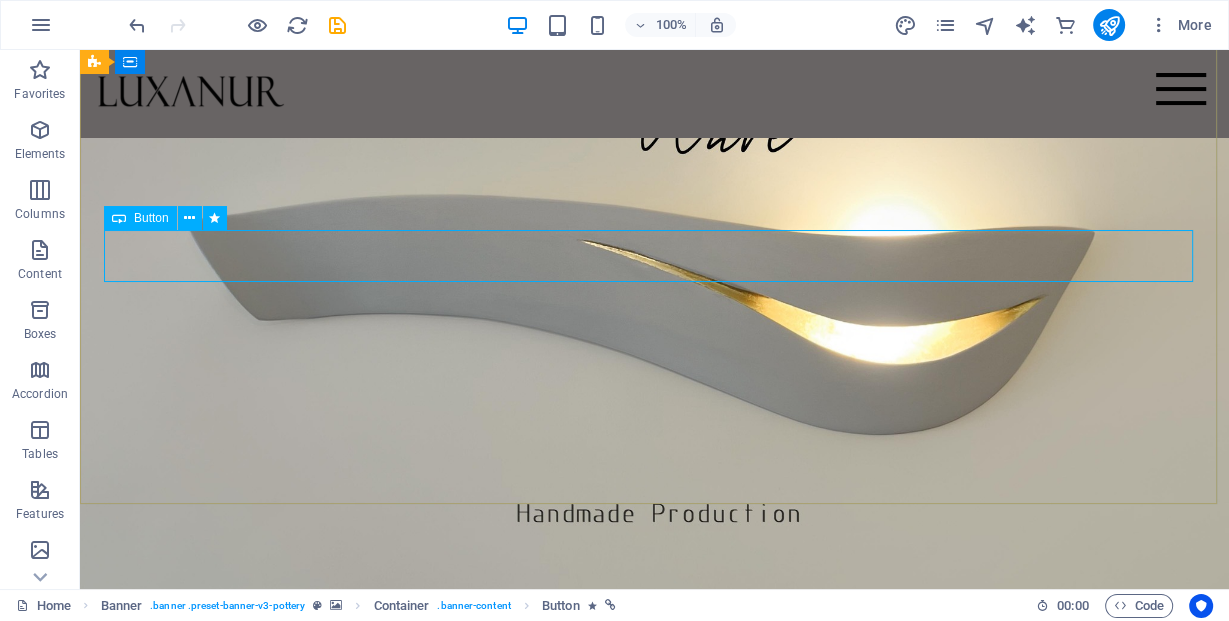 click on "Button" at bounding box center [151, 218] 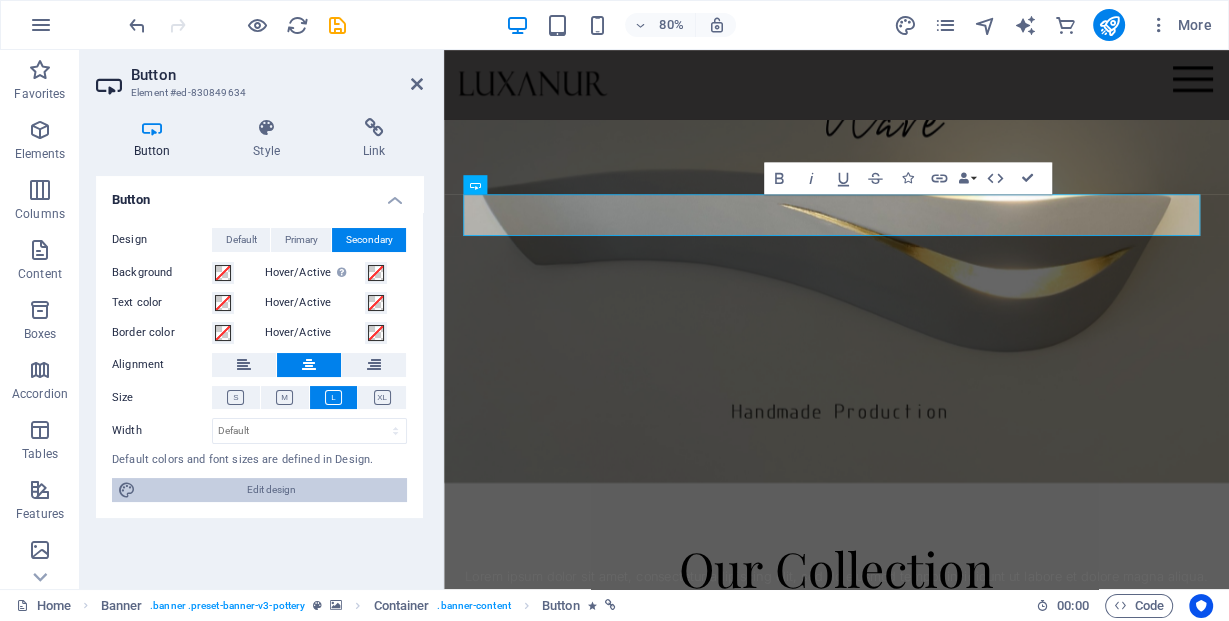 click on "Edit design" at bounding box center (271, 490) 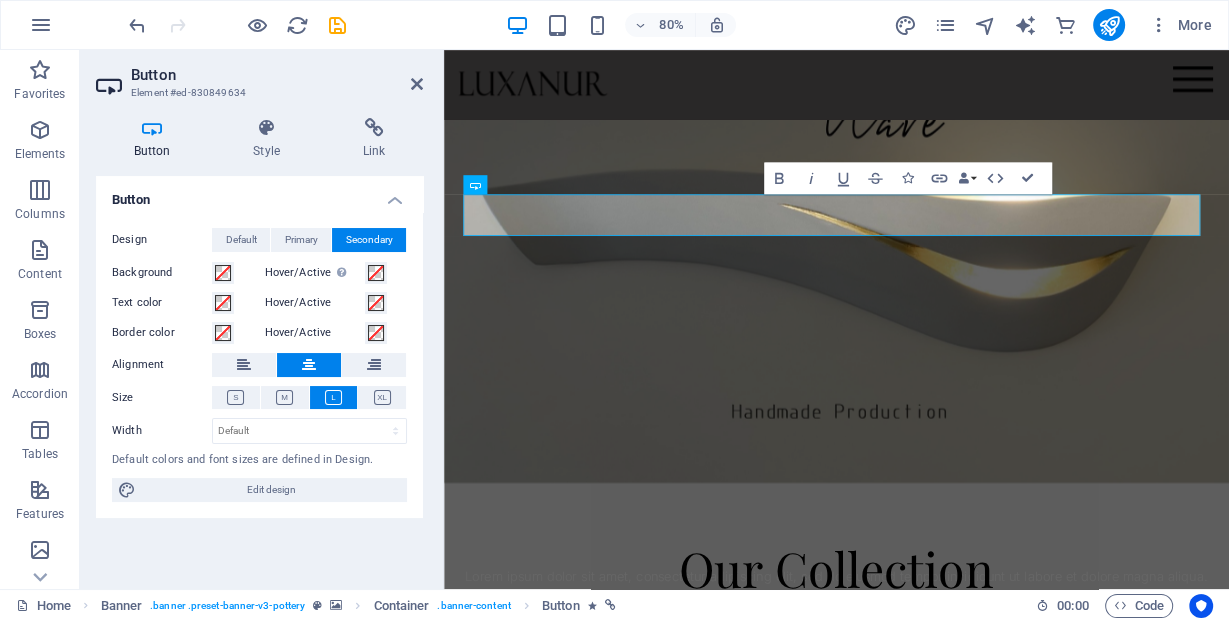select on "px" 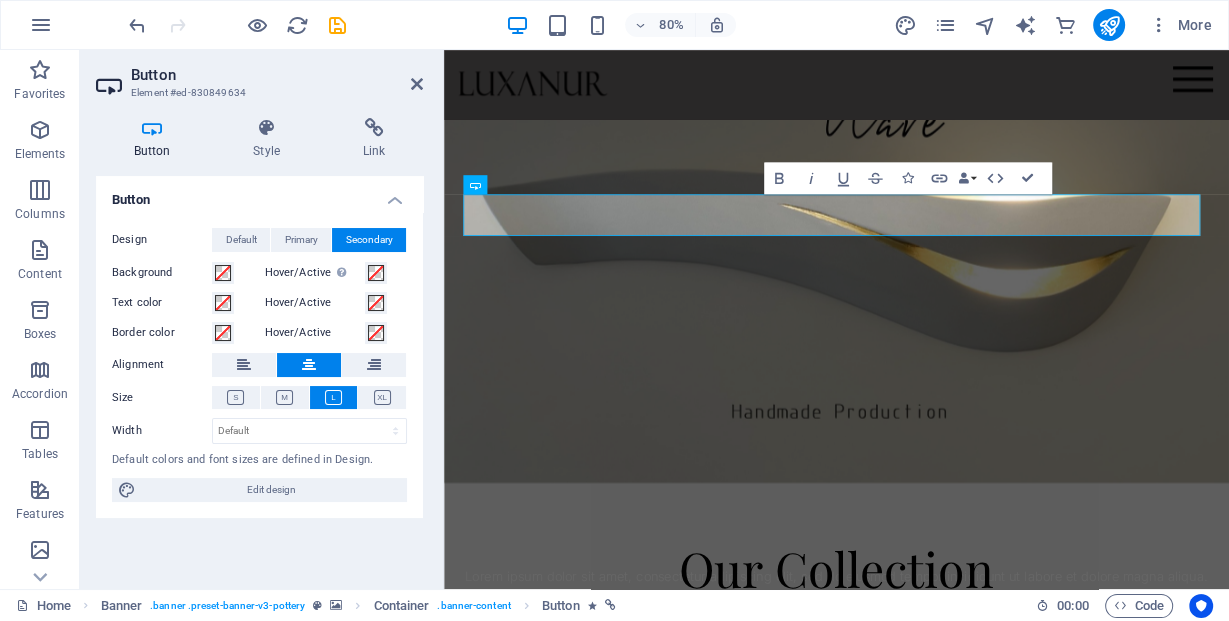 select on "300" 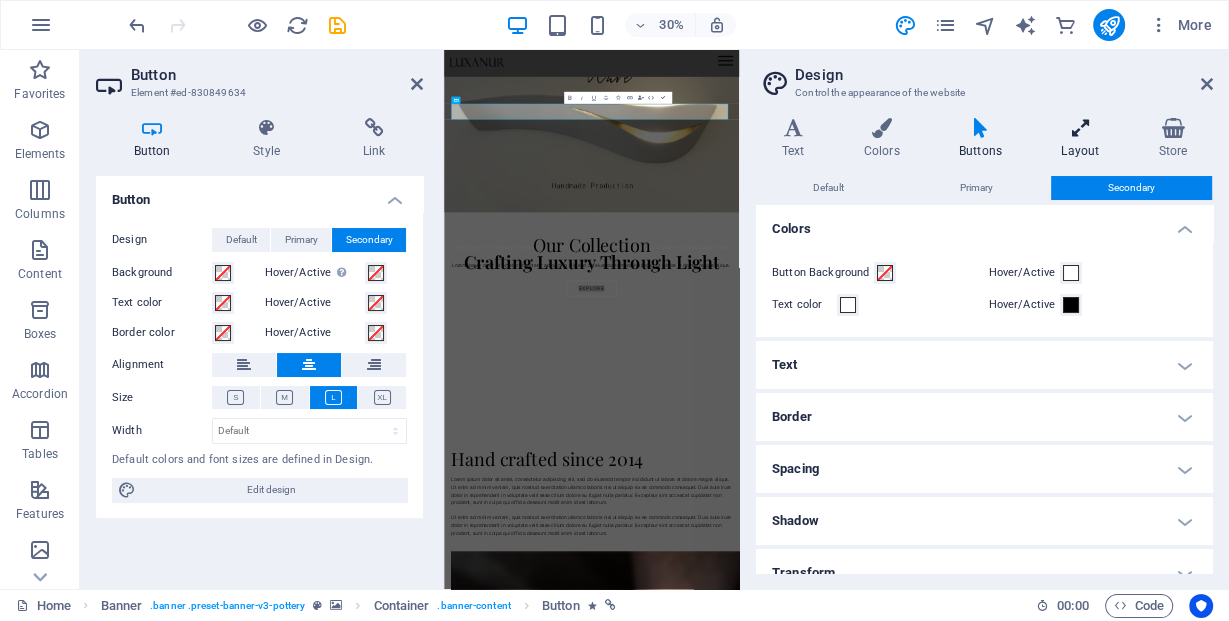 click on "Layout" at bounding box center [1084, 139] 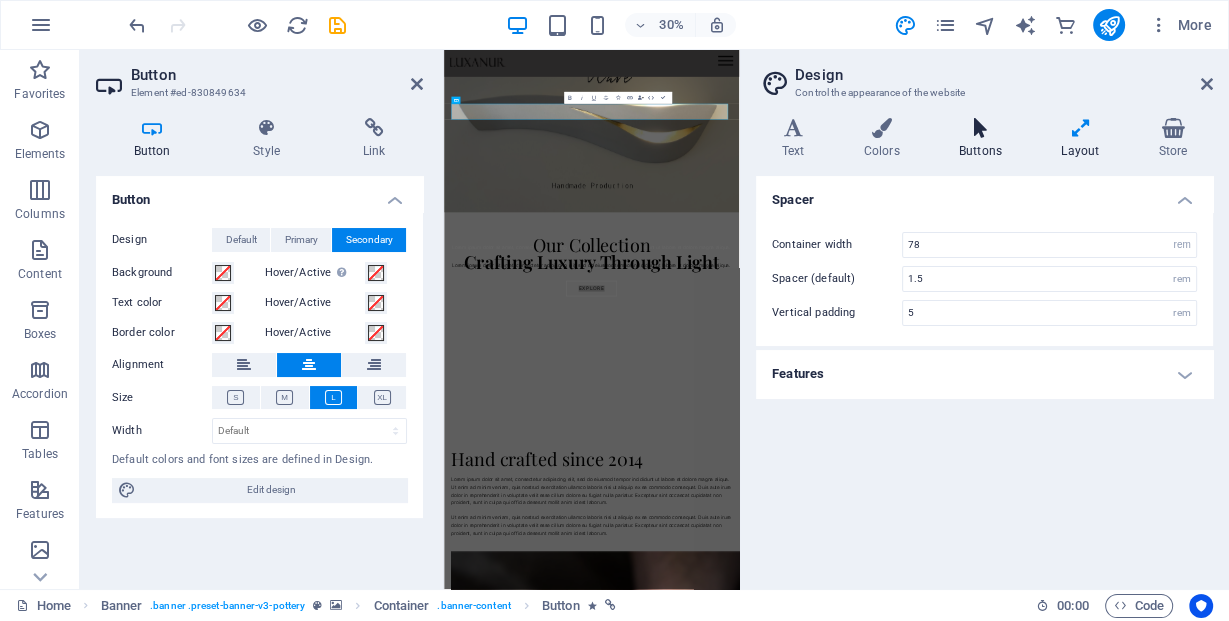 click on "Buttons" at bounding box center (984, 139) 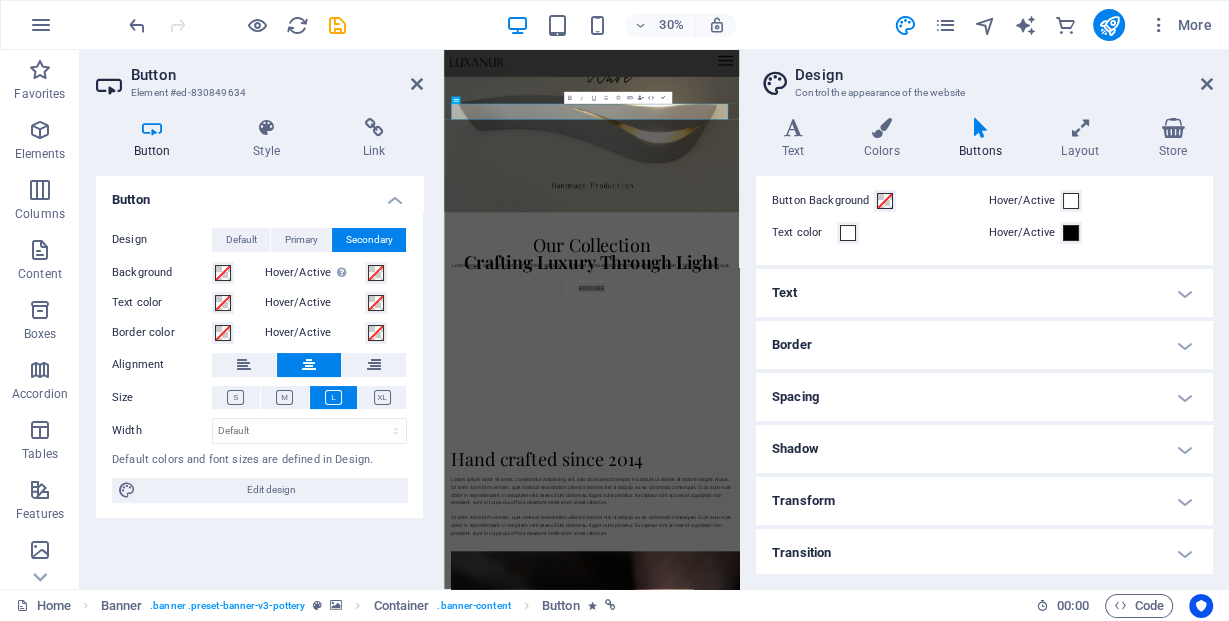 scroll, scrollTop: 75, scrollLeft: 0, axis: vertical 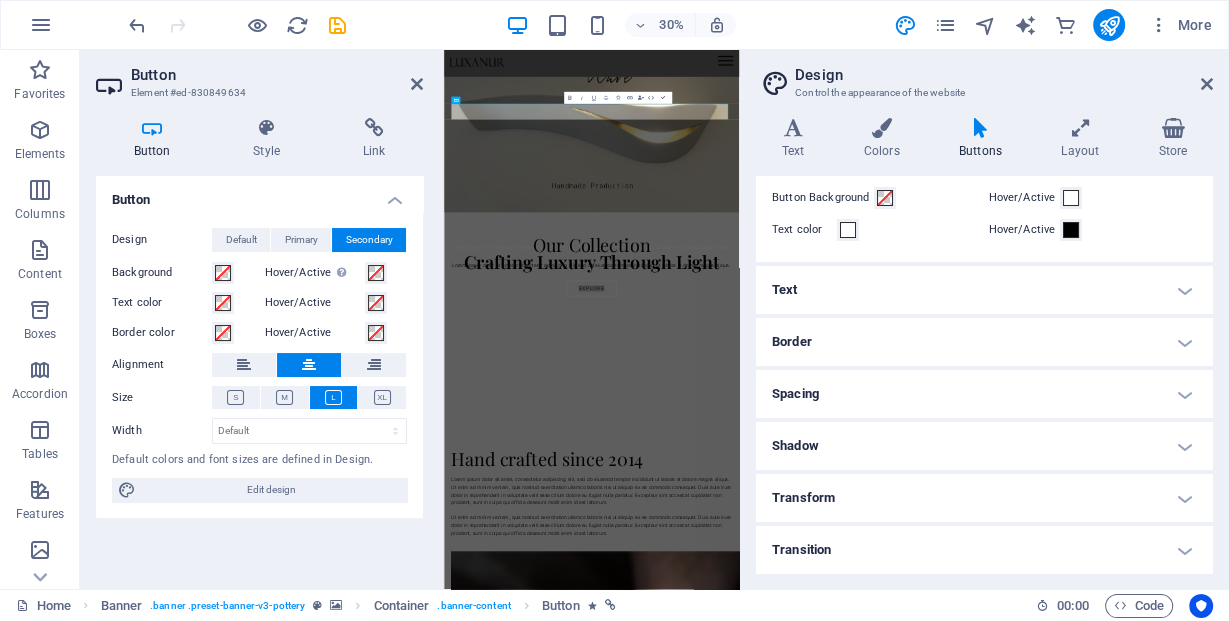click on "Transform" at bounding box center (984, 498) 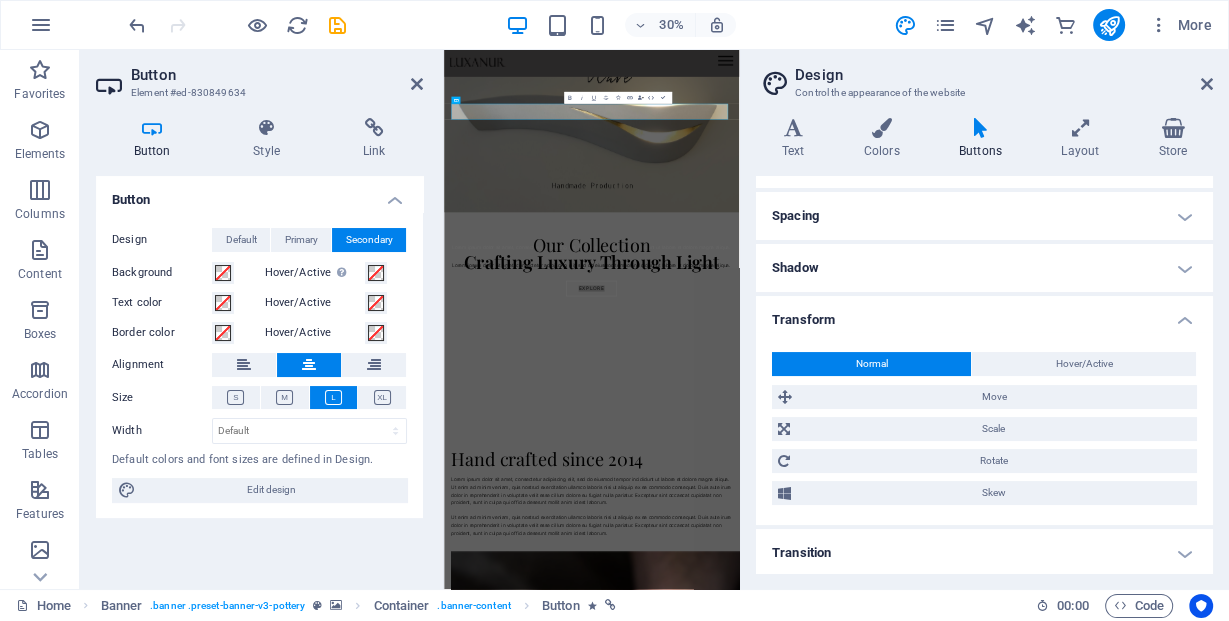 scroll, scrollTop: 256, scrollLeft: 0, axis: vertical 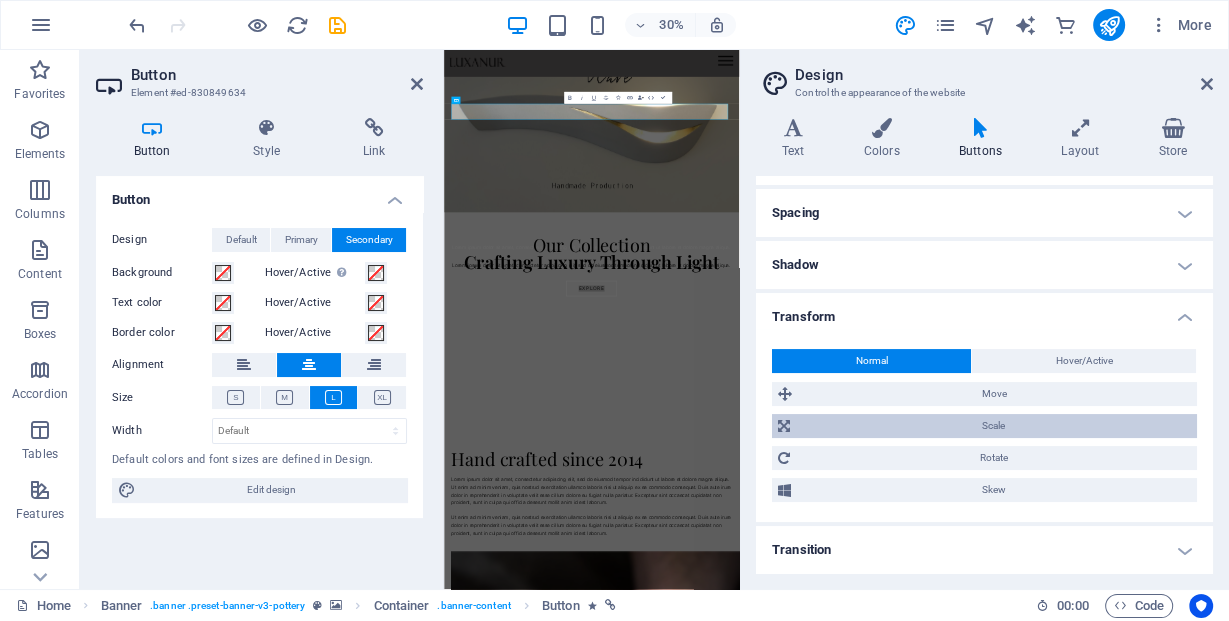 click on "Scale" at bounding box center [993, 426] 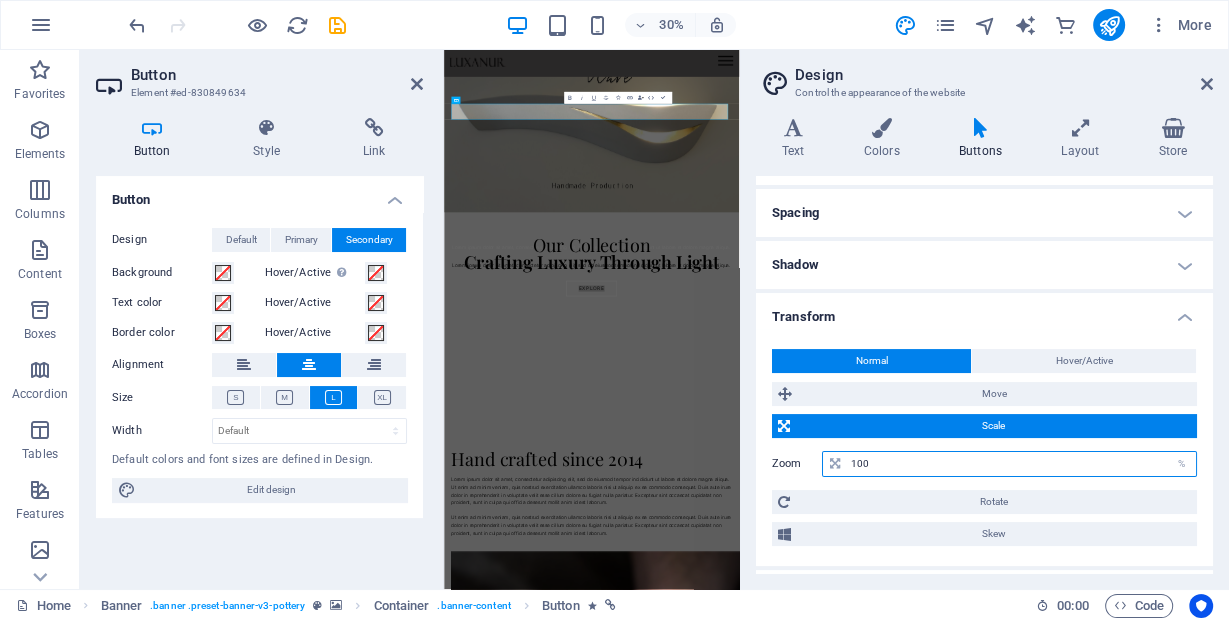 click on "100" at bounding box center (1021, 464) 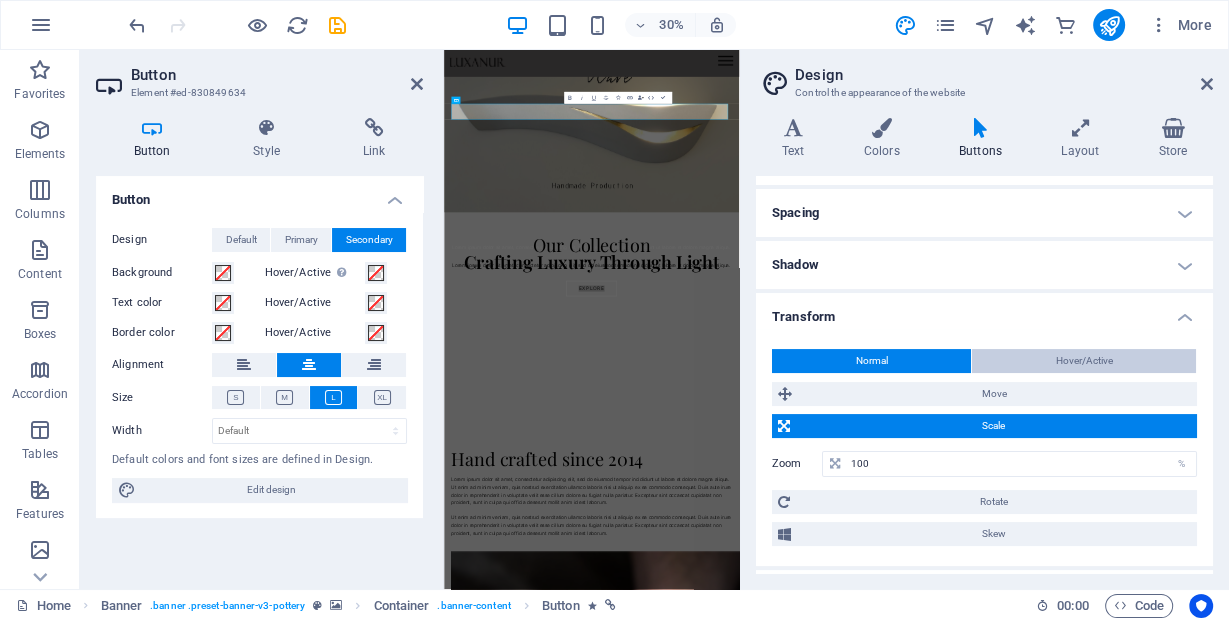 click on "Hover/Active" at bounding box center (1084, 361) 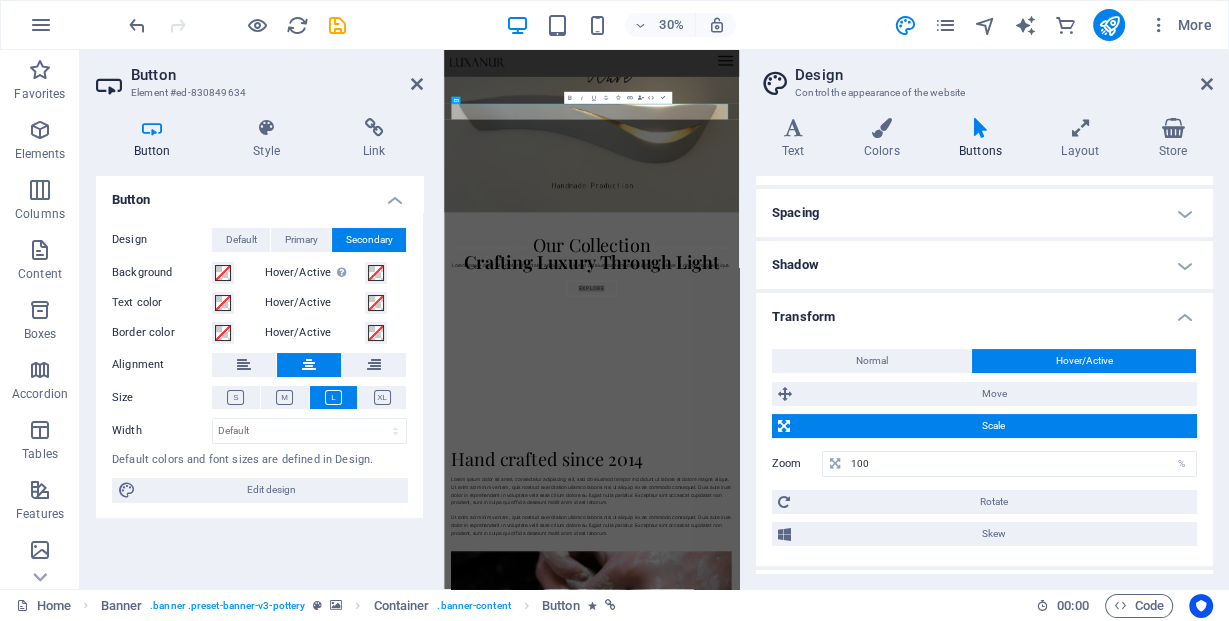 click on "Hover/Active" at bounding box center (1084, 361) 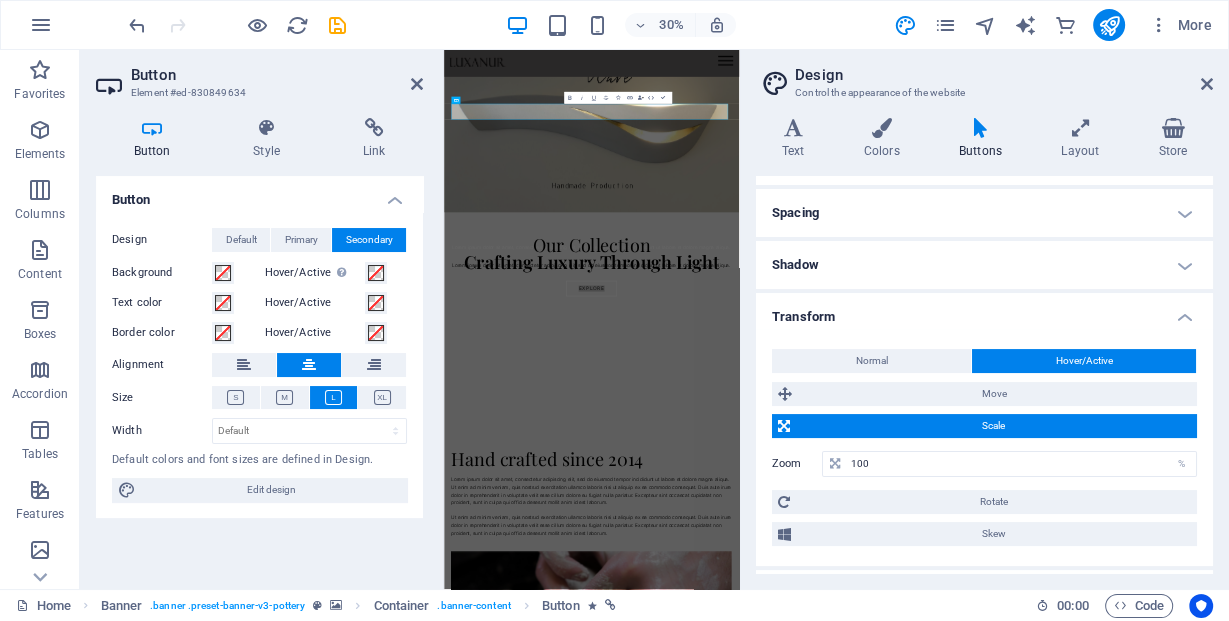 click on "Hover/Active" at bounding box center (1084, 361) 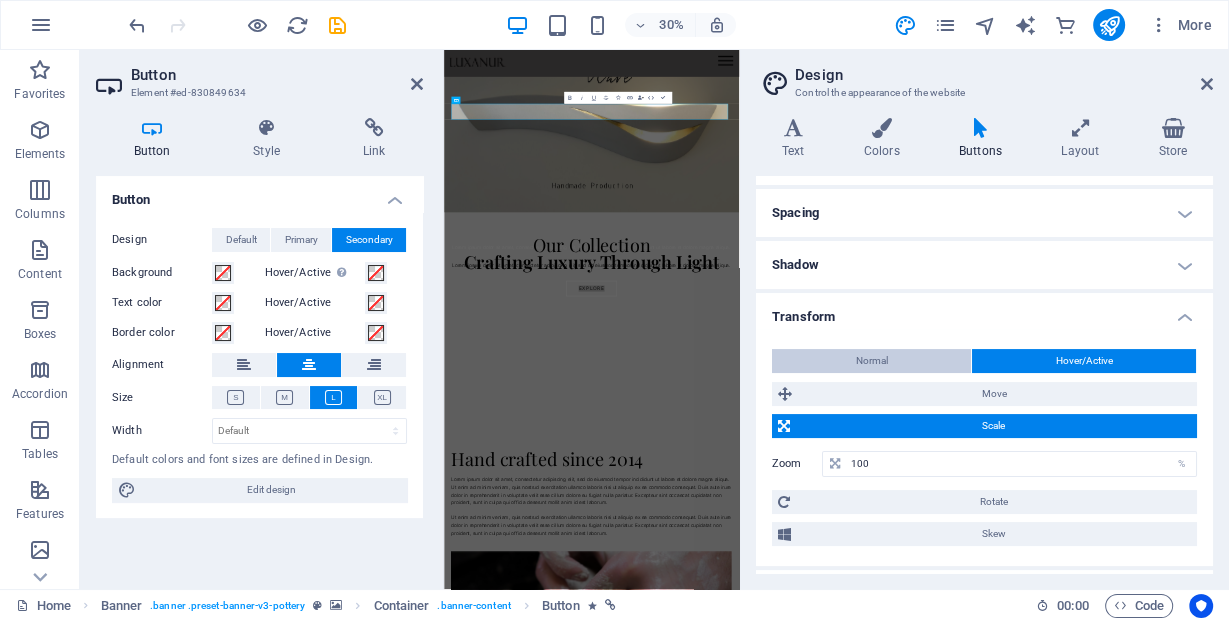 click on "Normal" at bounding box center [872, 361] 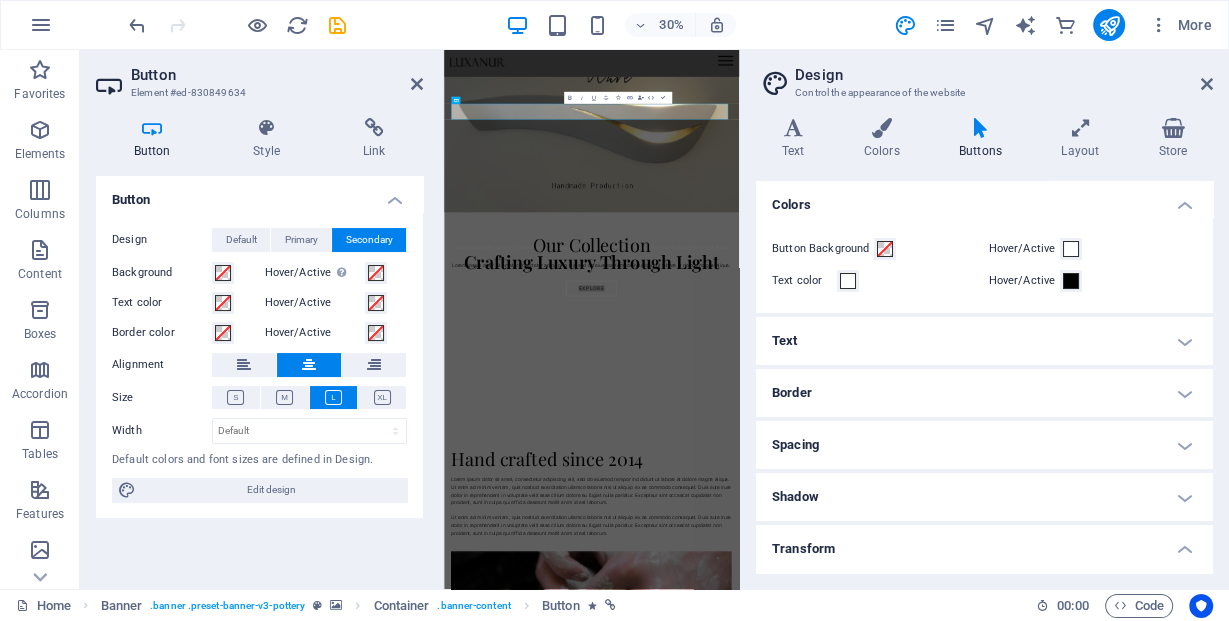 scroll, scrollTop: 16, scrollLeft: 0, axis: vertical 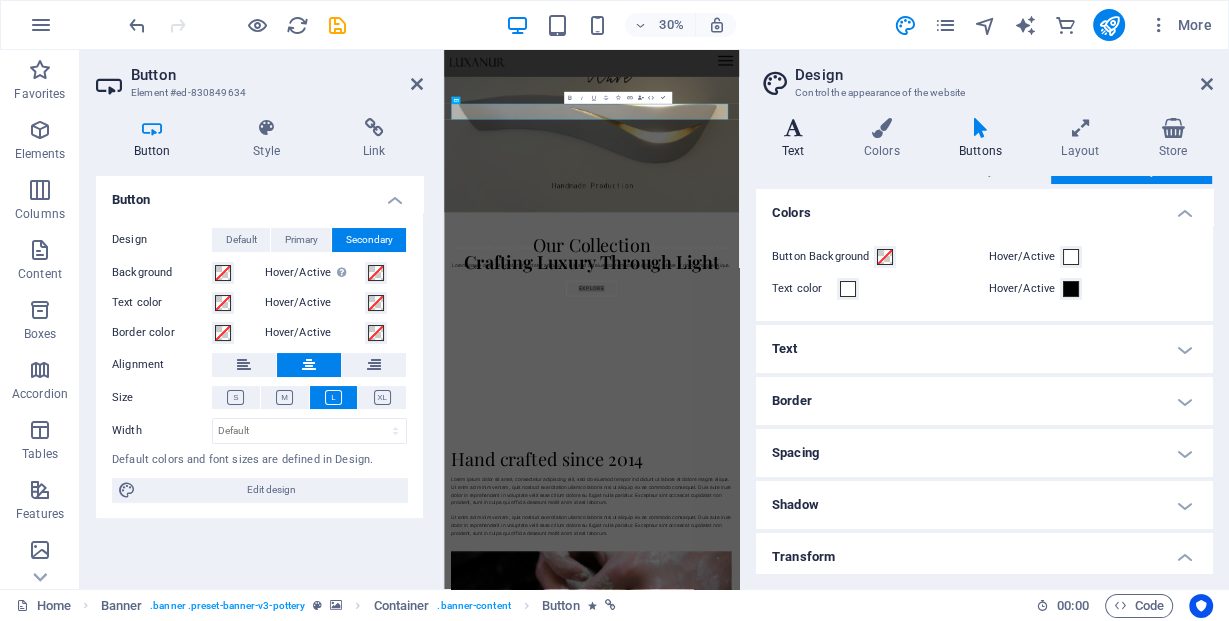 click on "Text" at bounding box center [797, 139] 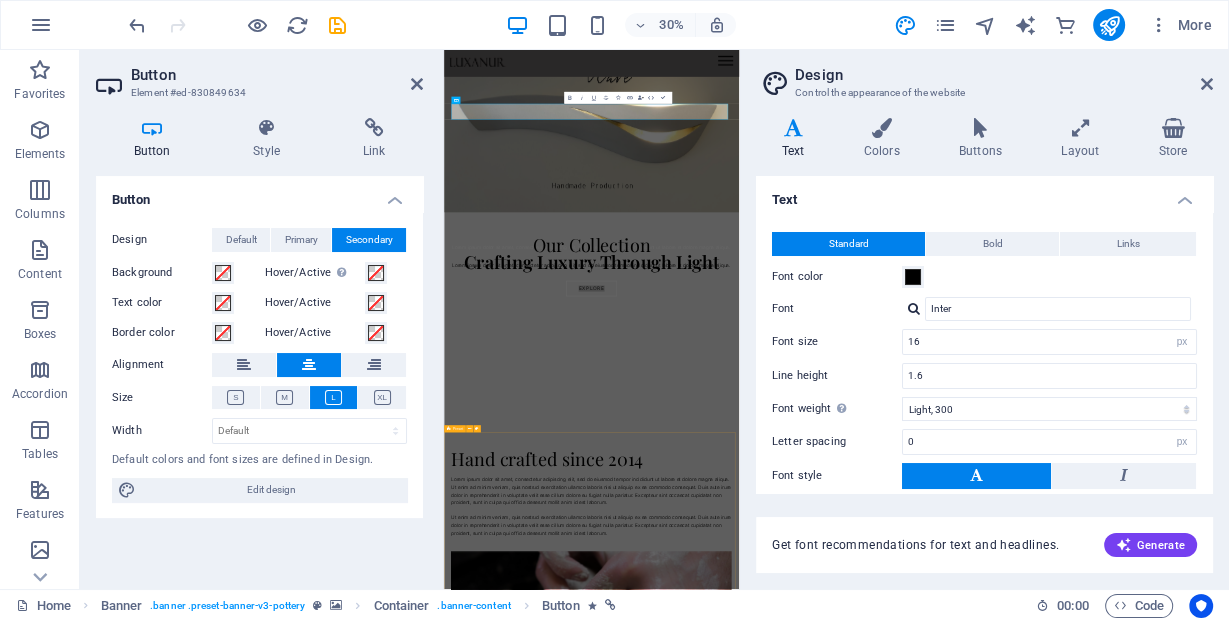 click on "Hand crafted since 2014 Lorem ipsum dolor sit amet, consectetur adipiscing elit, sed do eiusmod tempor incididunt ut labore et dolore magna aliqua. Ut enim ad minim veniam, quis nostrud exercitation ullamco laboris nisi ut aliquip ex ea commodo consequat. Duis aute irure dolor in reprehenderit in voluptate velit esse cillum dolore eu fugiat nulla pariatur. Excepteur sint occaecat cupidatat non proident, sunt in culpa qui officia deserunt mollit anim id est laborum. Ut enim ad minim veniam, quis nostrud exercitation ullamco laboris nisi ut aliquip ex ea commodo consequat. Duis aute irure dolor in reprehenderit in voluptate velit esse cillum dolore eu fugiat nulla pariatur. Excepteur sint occaecat cupidatat non proident, sunt in culpa qui officia deserunt mollit anim id est laborum. Drop content here or  Add elements  Paste clipboard" at bounding box center [935, 1946] 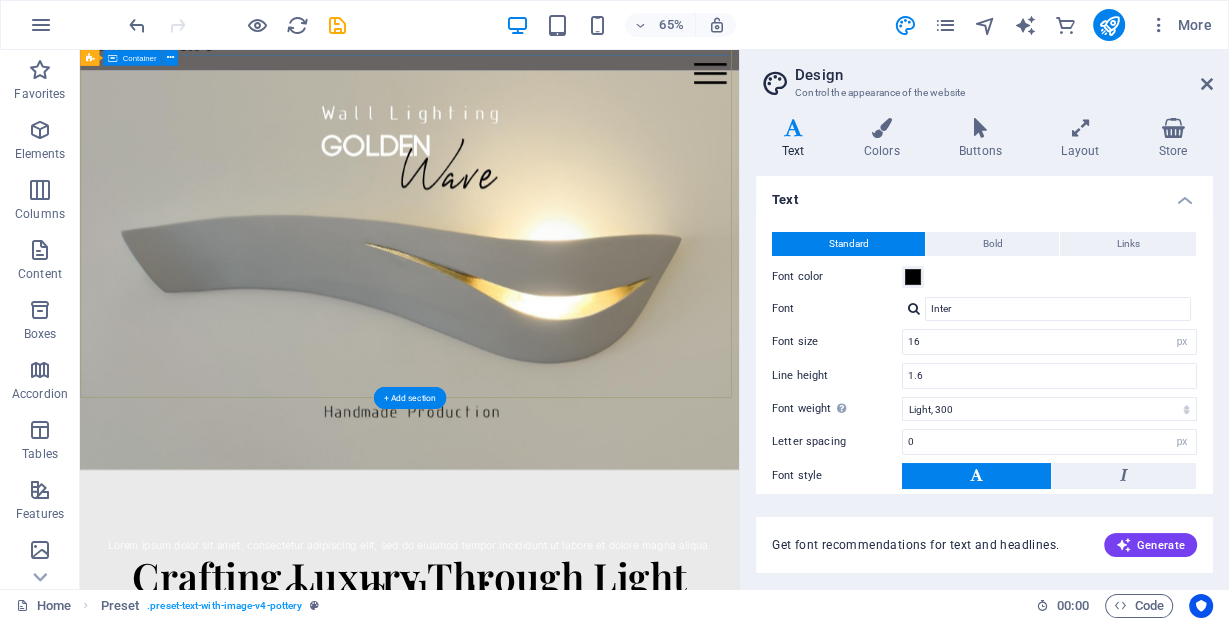 scroll, scrollTop: 0, scrollLeft: 0, axis: both 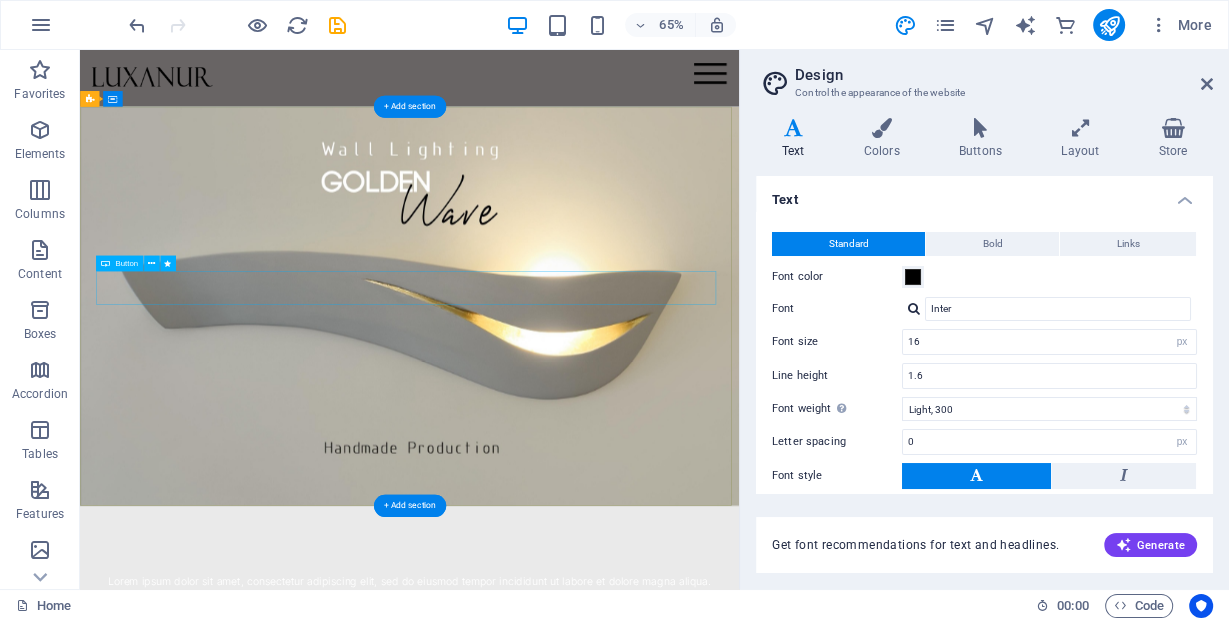 click on "Explore" at bounding box center (587, 1005) 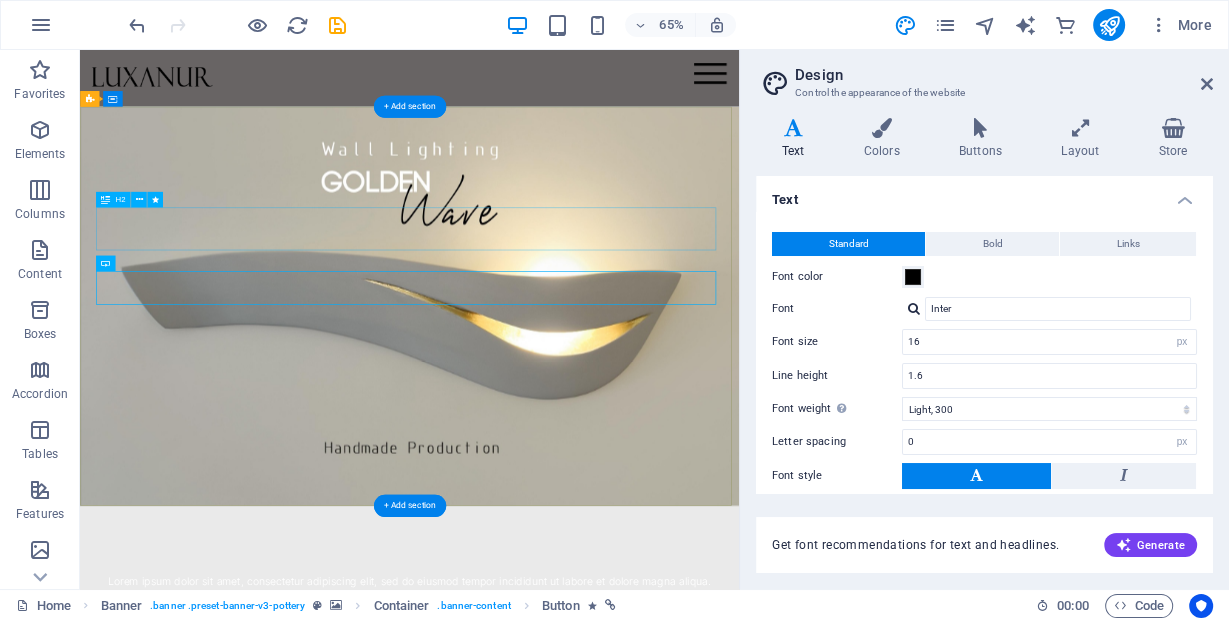 click on "Crafting Luxury Through Light" at bounding box center [587, 914] 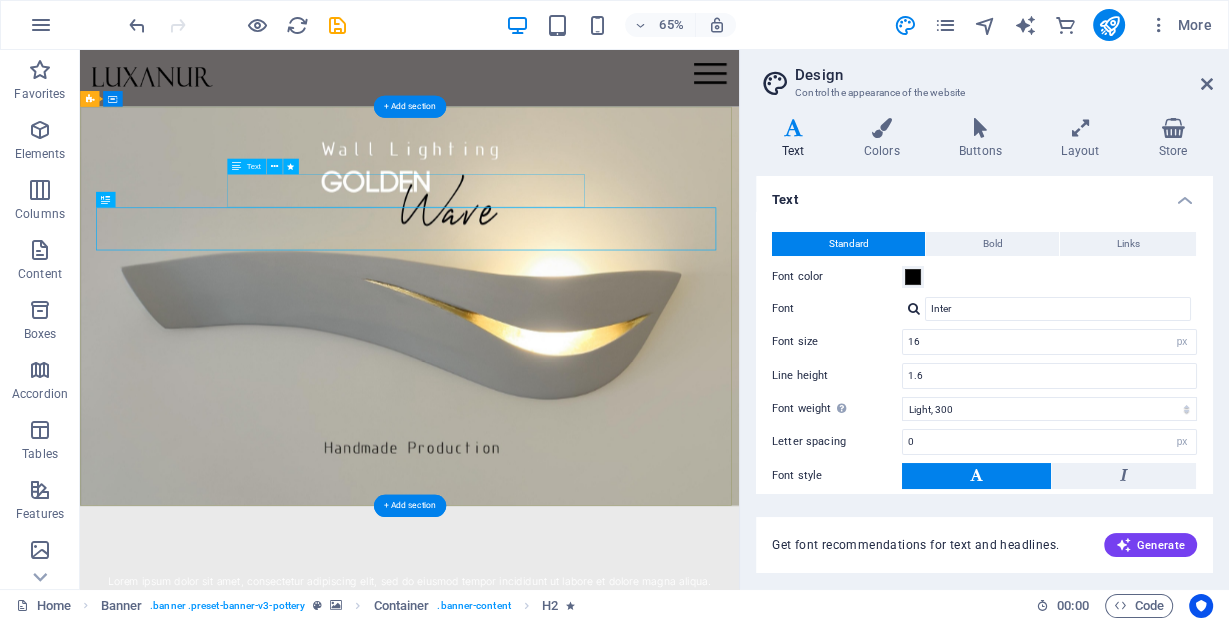 click on "Lorem ipsum dolor sit amet, consectetur adipiscing elit, sed do eiusmod tempor incididunt ut labore et dolore magna aliqua." at bounding box center [587, 868] 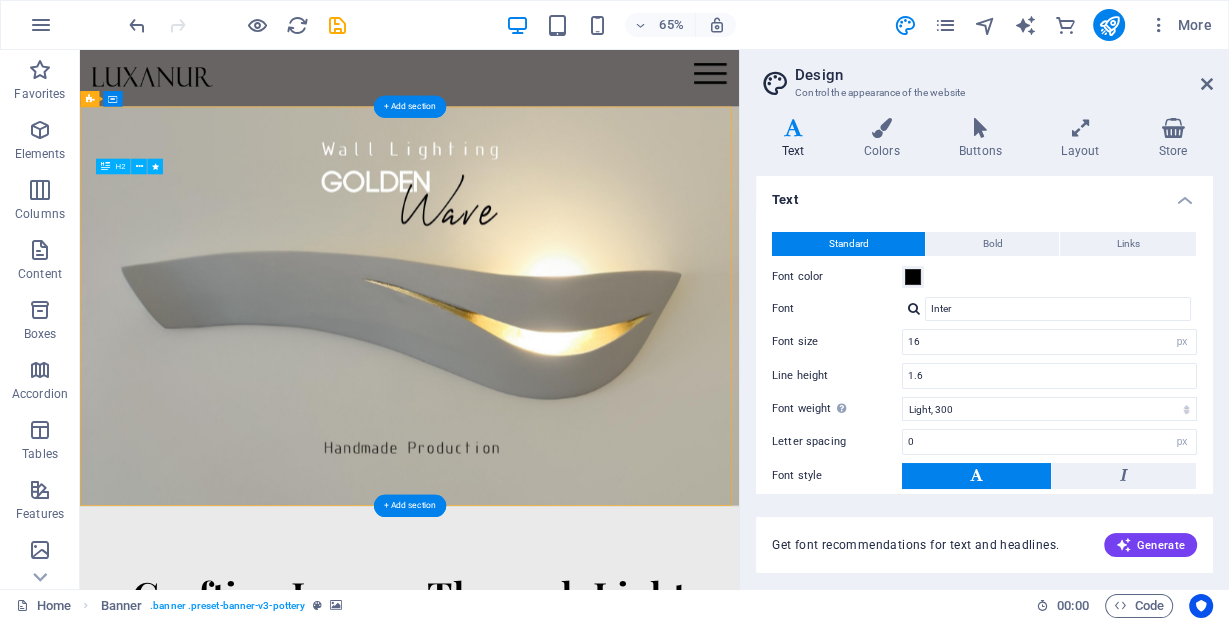 drag, startPoint x: 633, startPoint y: 267, endPoint x: 634, endPoint y: 289, distance: 22.022715 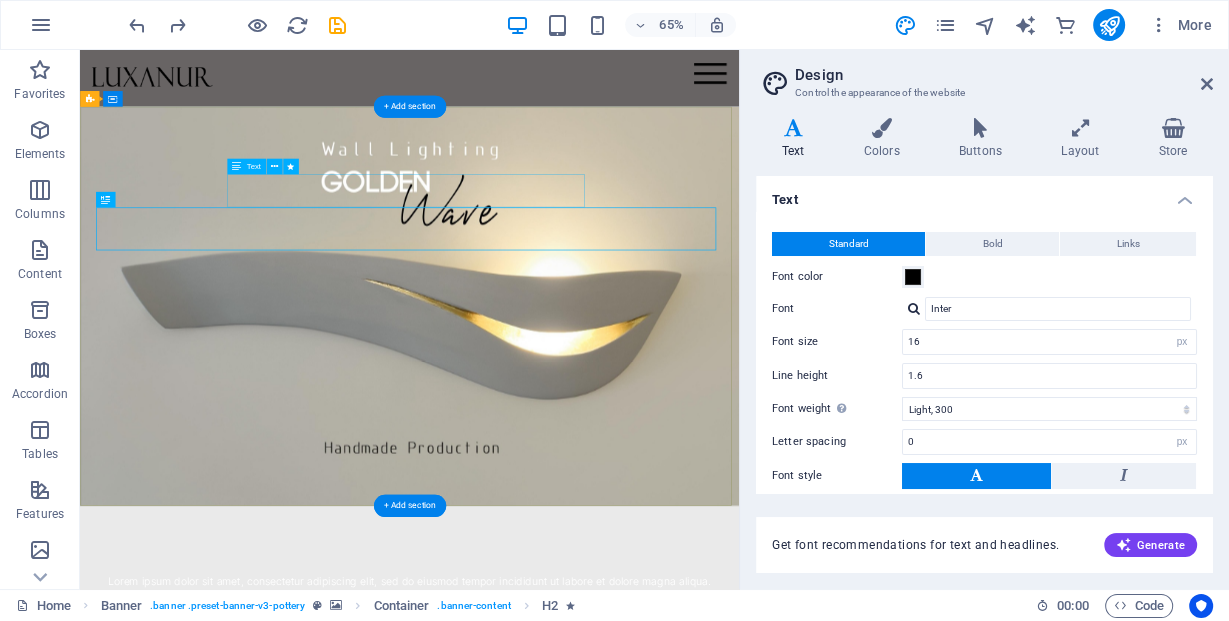 click on "Lorem ipsum dolor sit amet, consectetur adipiscing elit, sed do eiusmod tempor incididunt ut labore et dolore magna aliqua." at bounding box center [587, 868] 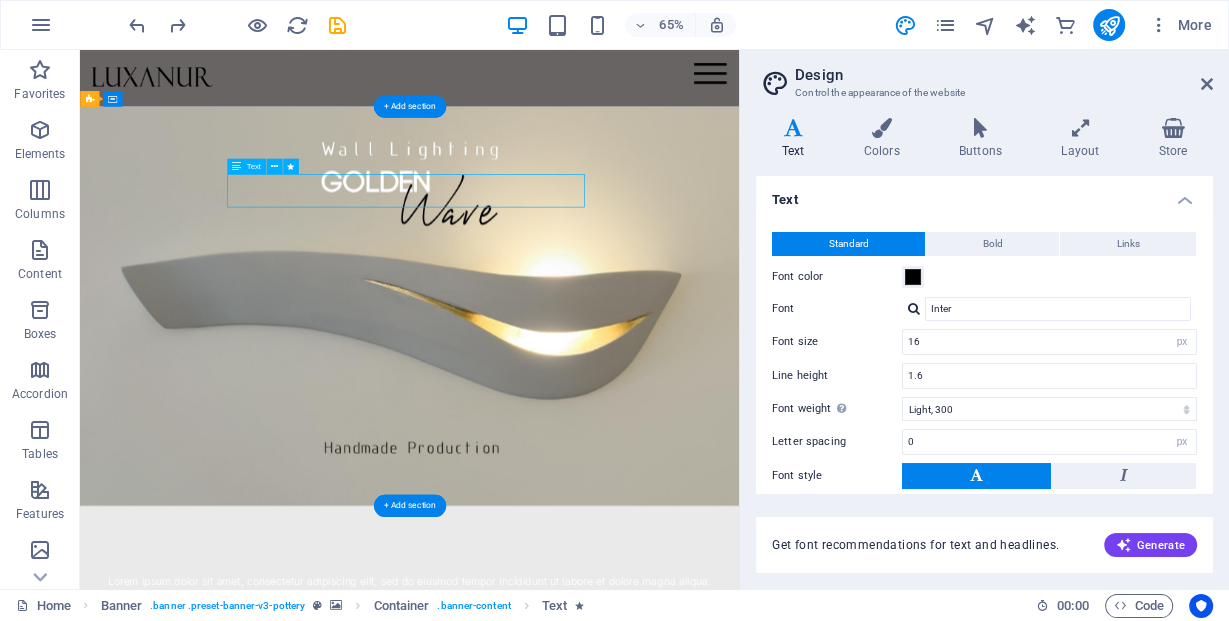 click on "Lorem ipsum dolor sit amet, consectetur adipiscing elit, sed do eiusmod tempor incididunt ut labore et dolore magna aliqua." at bounding box center (587, 868) 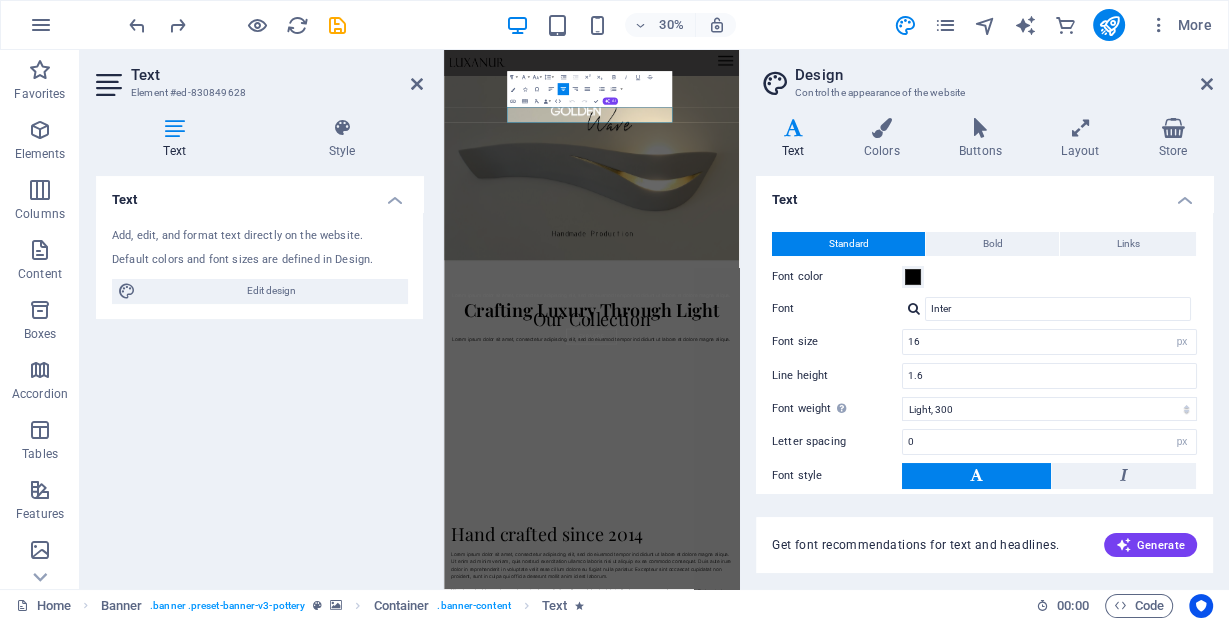 click on "Default colors and font sizes are defined in Design." at bounding box center (259, 260) 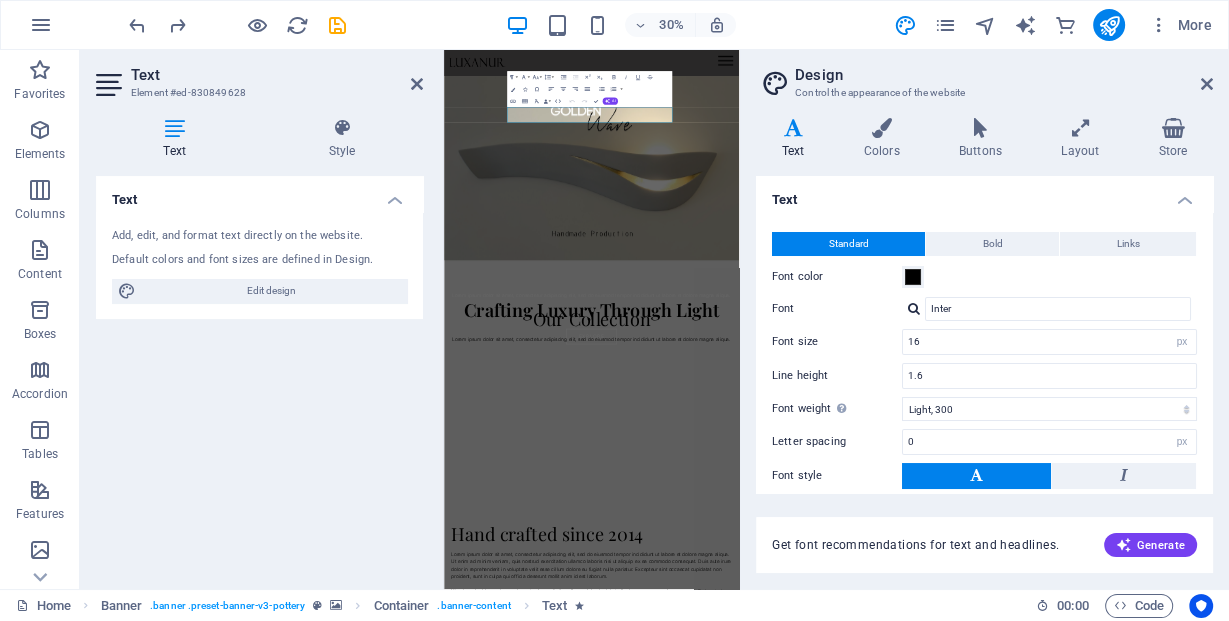 click on "Default colors and font sizes are defined in Design." at bounding box center (259, 260) 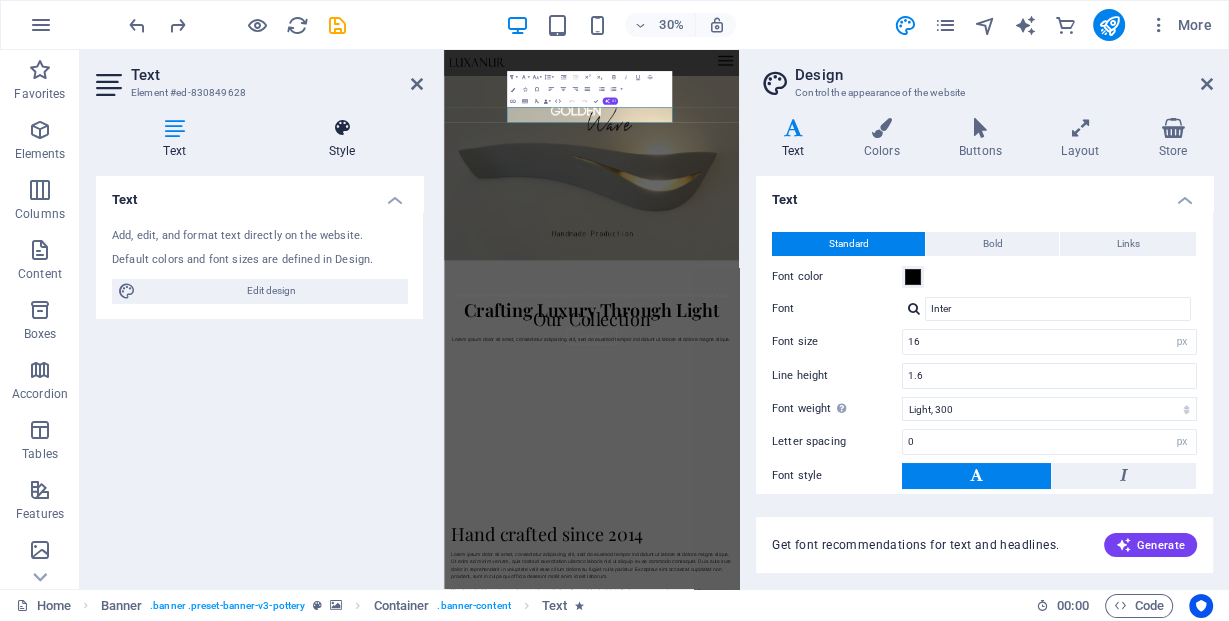 click on "Style" at bounding box center [342, 139] 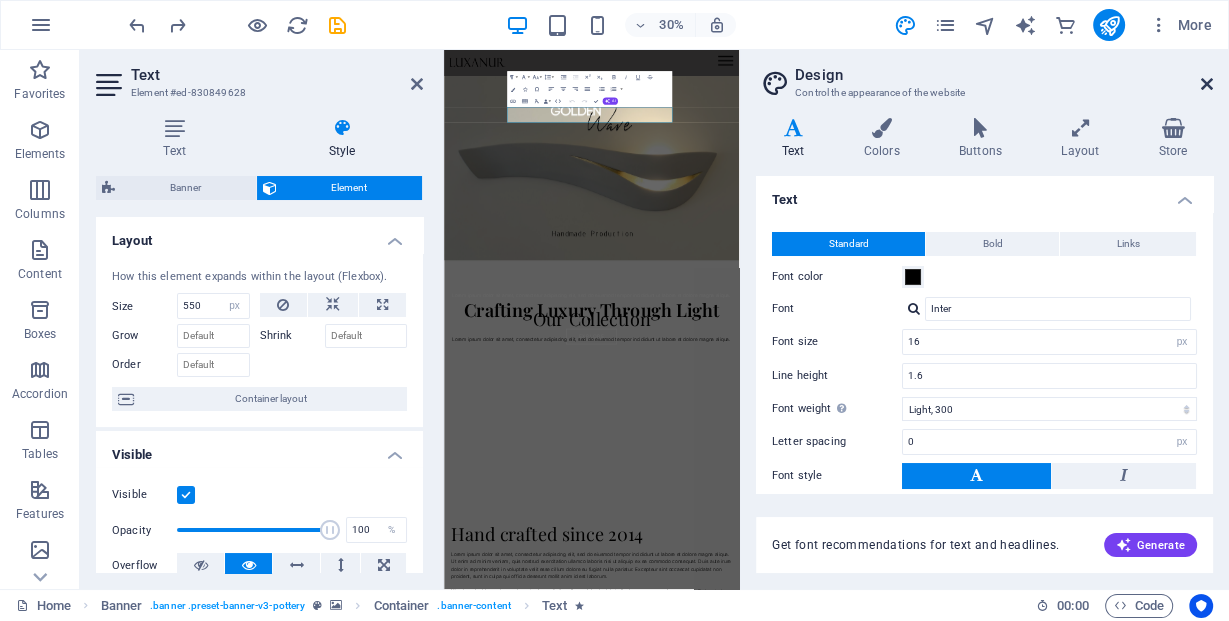 click at bounding box center [1207, 84] 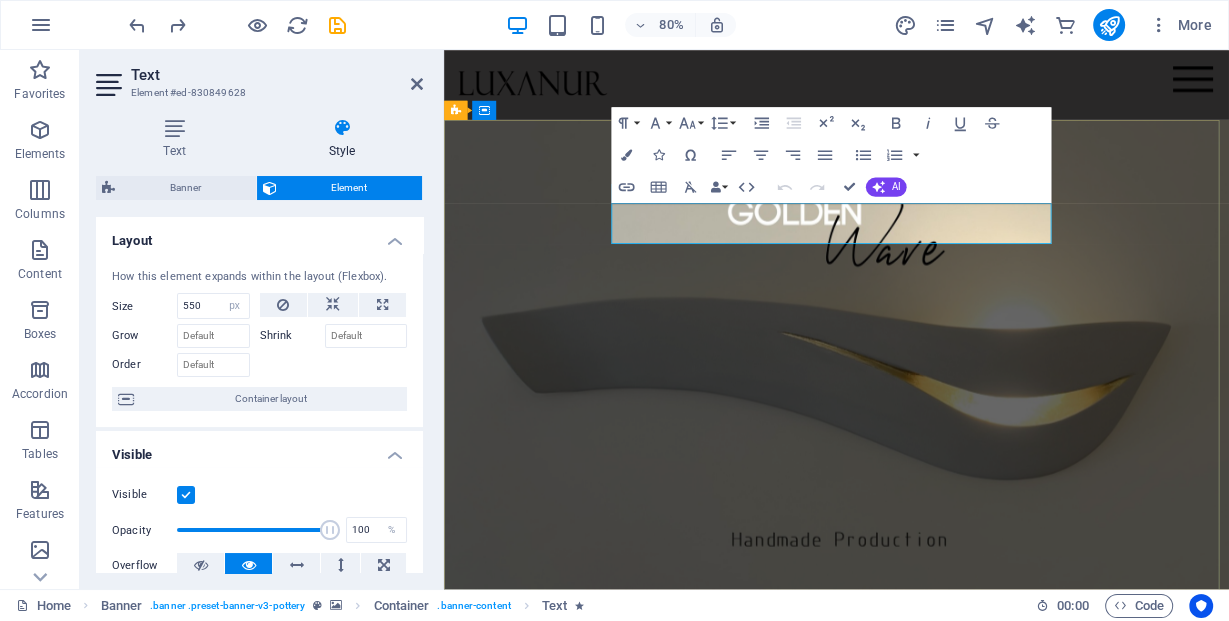 click on "Lorem ipsum dolor sit amet, consectetur adipiscing elit, sed do eiusmod tempor incididunt ut labore et dolore magna aliqua." at bounding box center [935, 867] 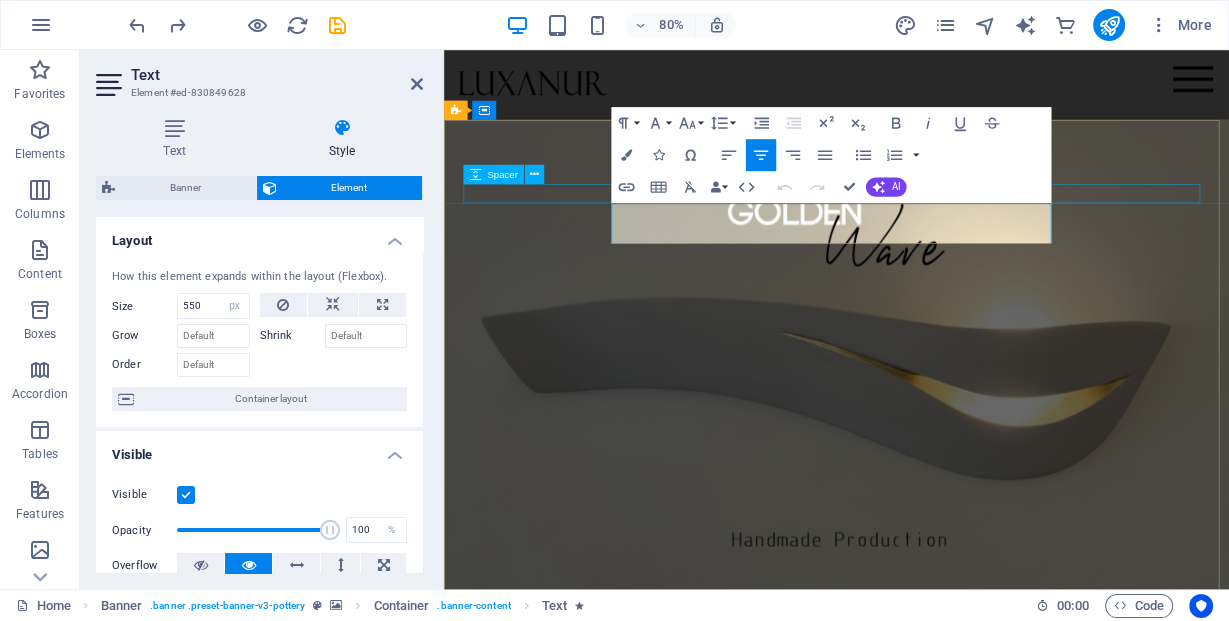 drag, startPoint x: 1125, startPoint y: 282, endPoint x: 1055, endPoint y: 243, distance: 80.13114 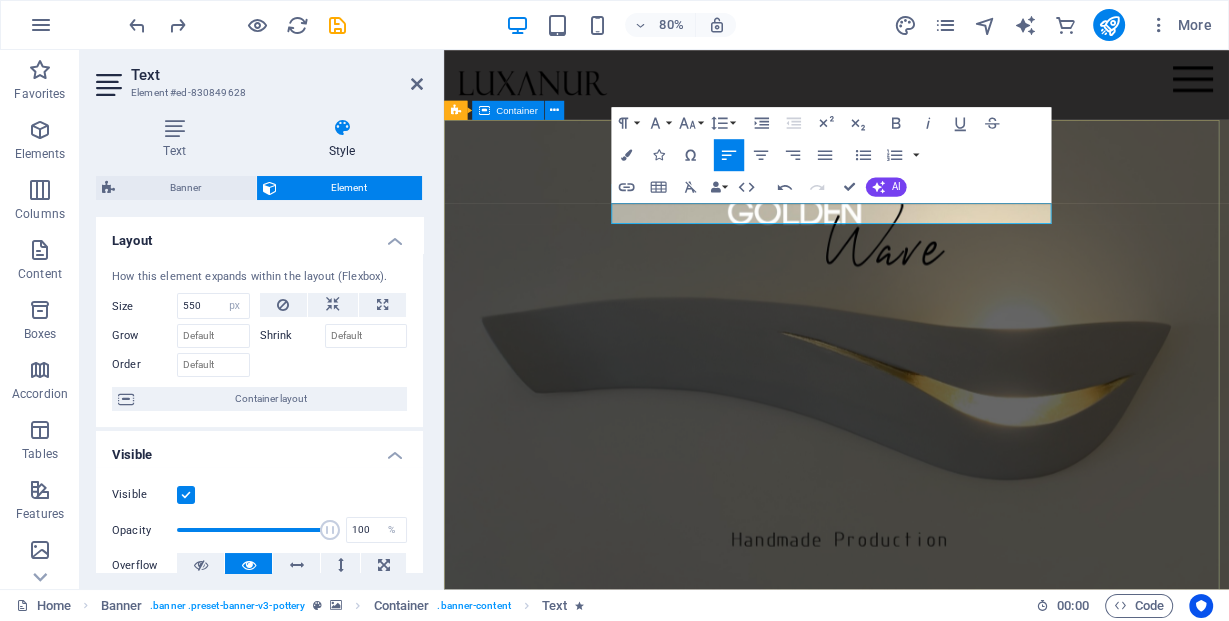 click on "Crafting Luxury Through Light Explore" at bounding box center (934, 931) 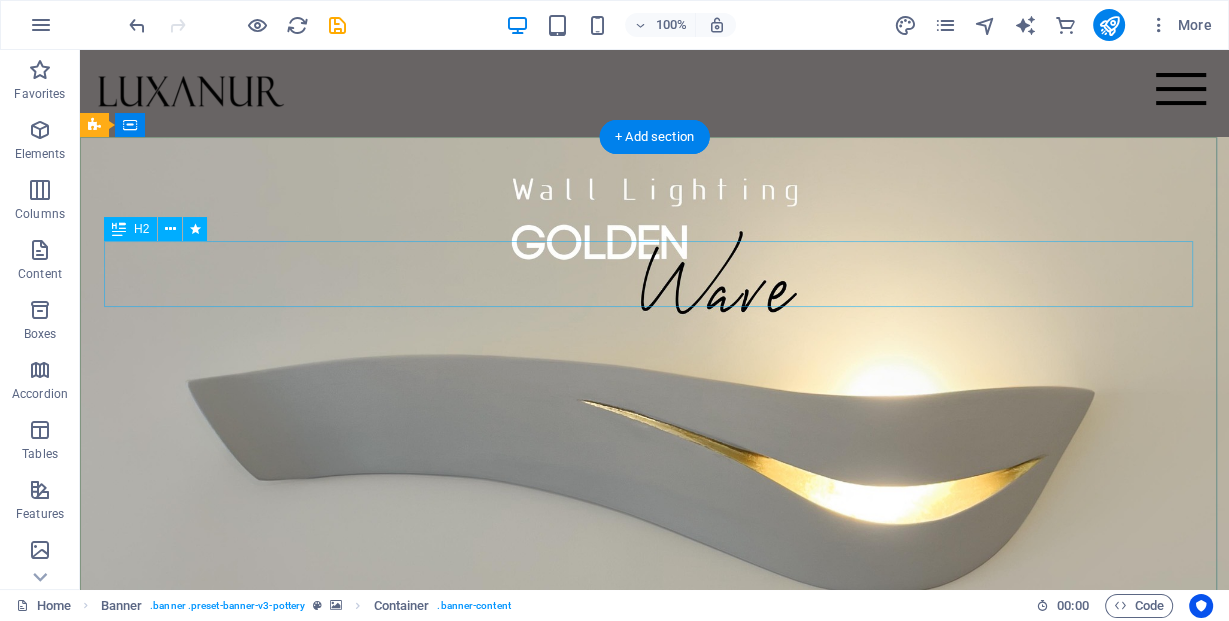 click on "Crafting Luxury Through Light" at bounding box center (654, 888) 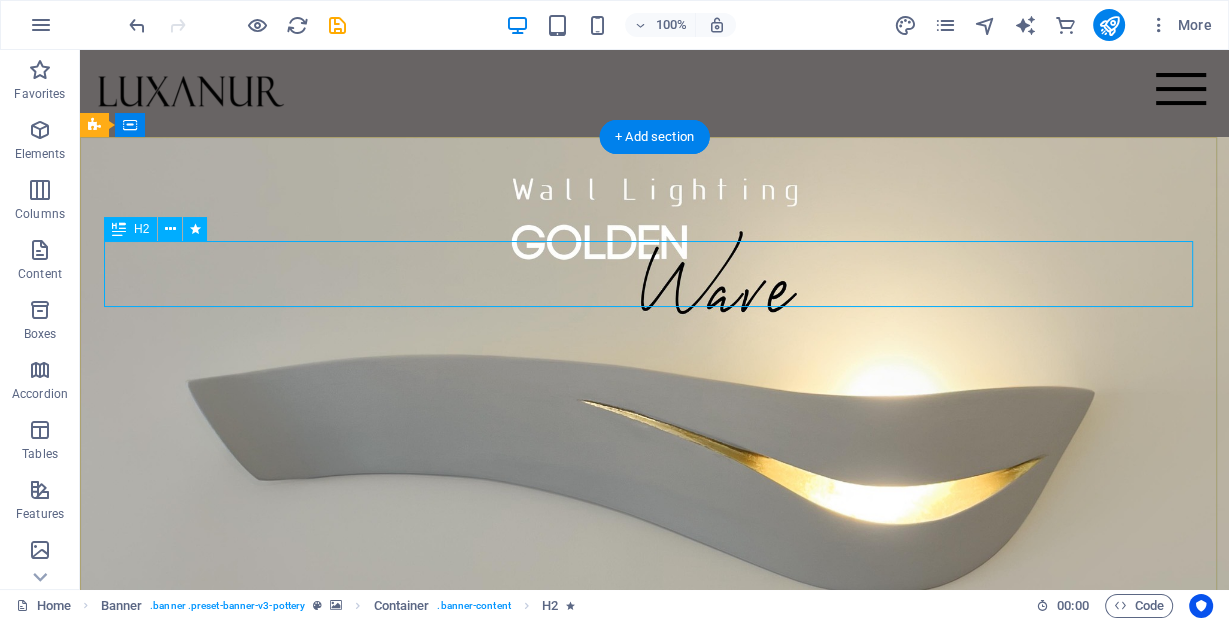 click on "Crafting Luxury Through Light" at bounding box center (654, 888) 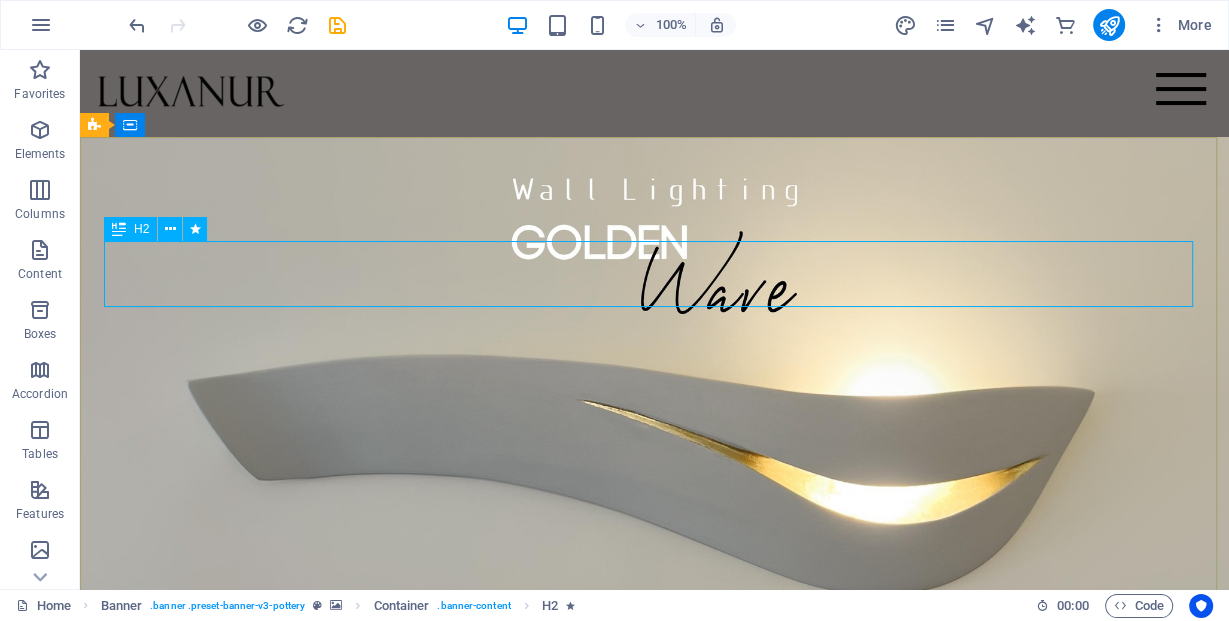 click at bounding box center [119, 229] 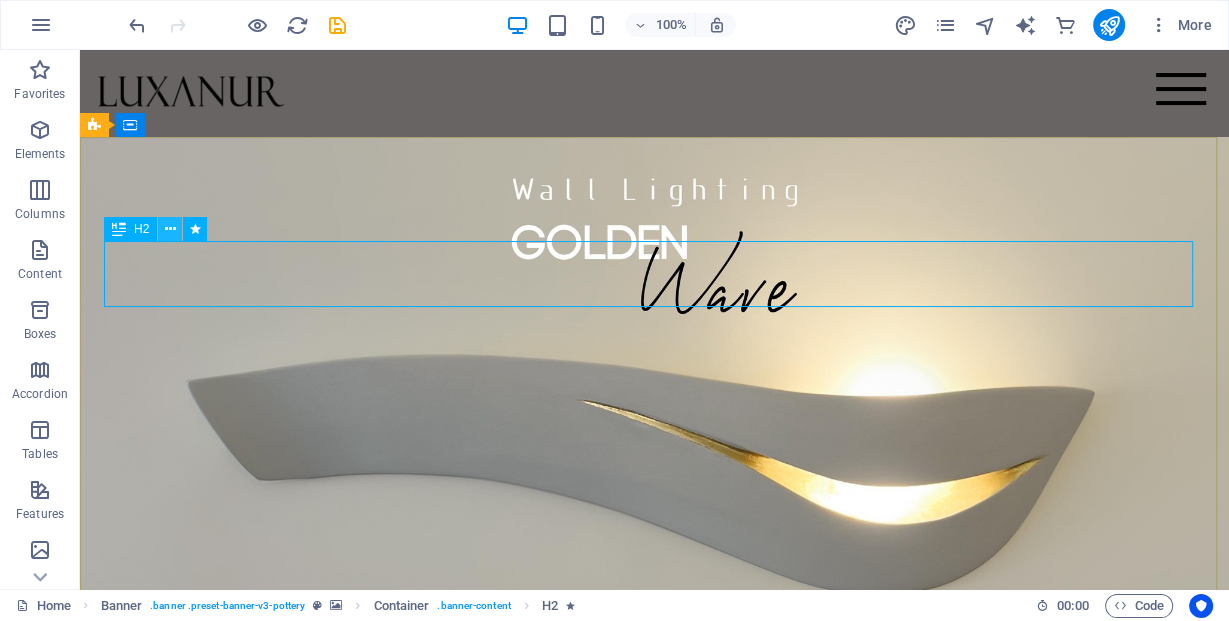 click at bounding box center [170, 229] 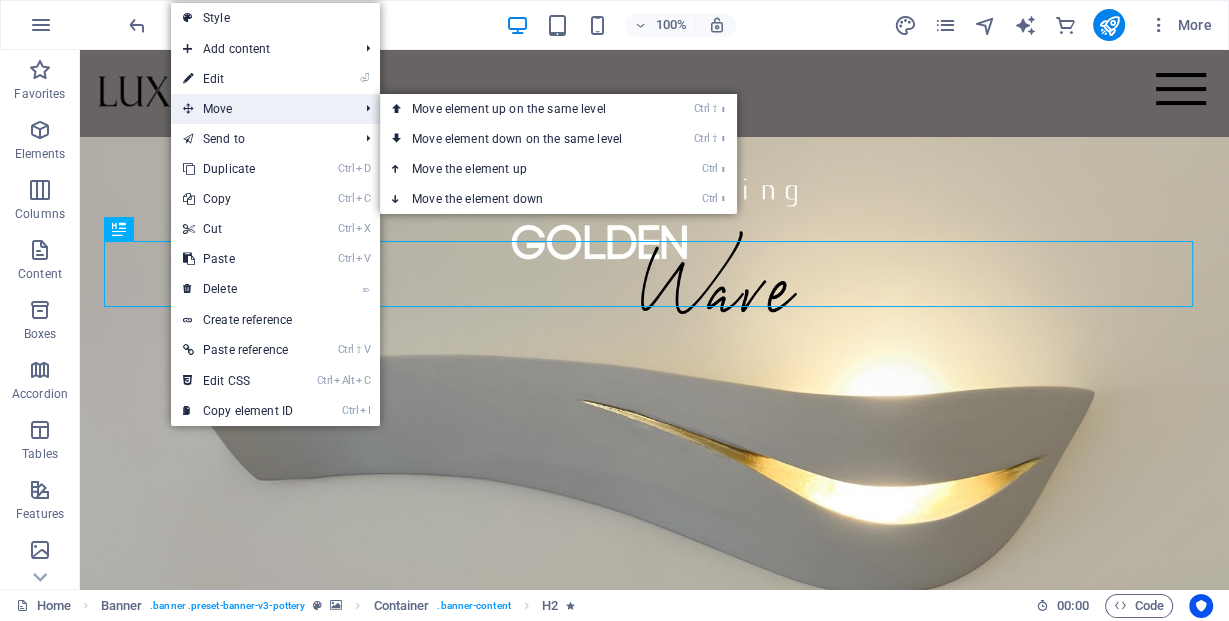 click on "Move" at bounding box center [260, 109] 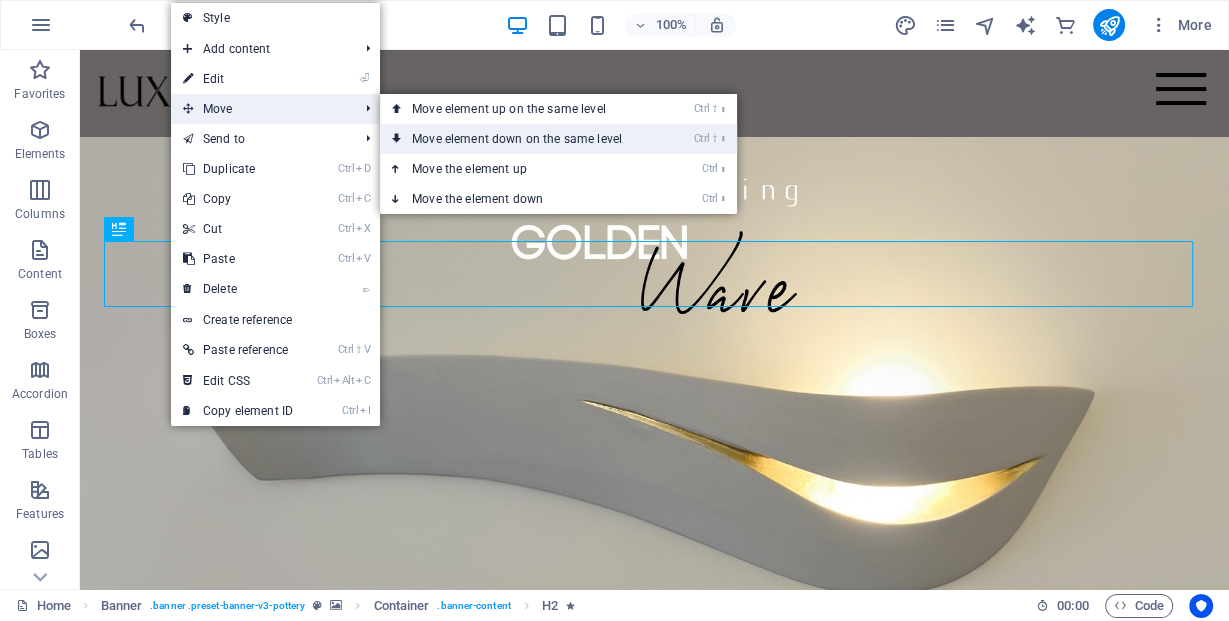 click on "Ctrl ⇧ ⬇  Move element down on the same level" at bounding box center [521, 139] 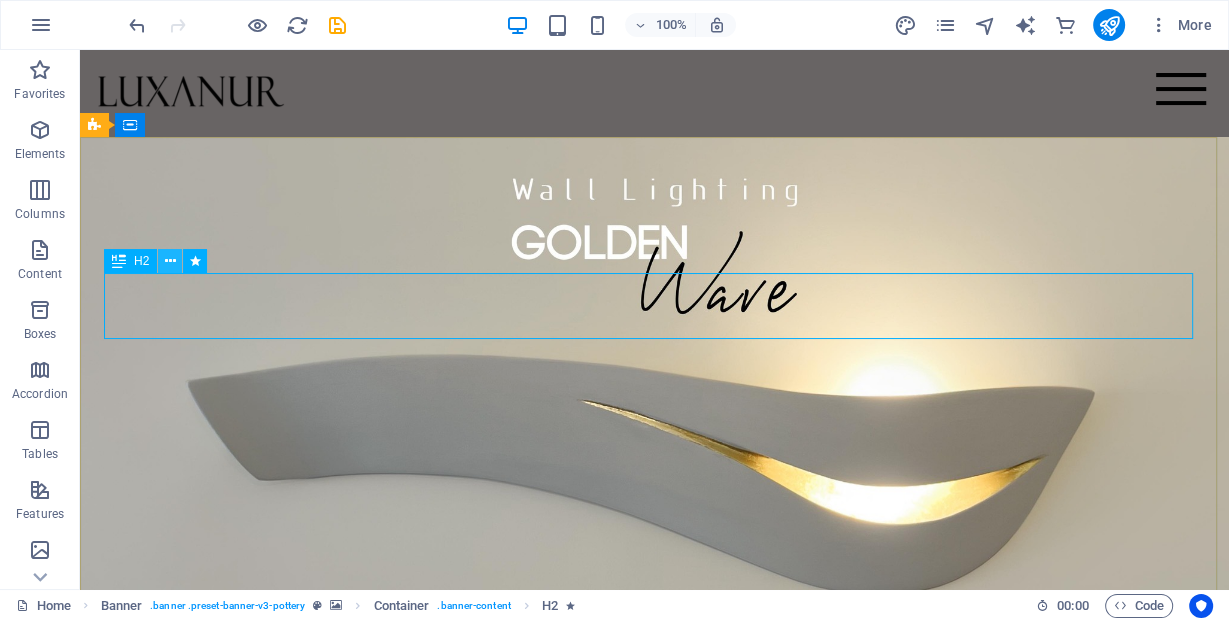 click at bounding box center (170, 261) 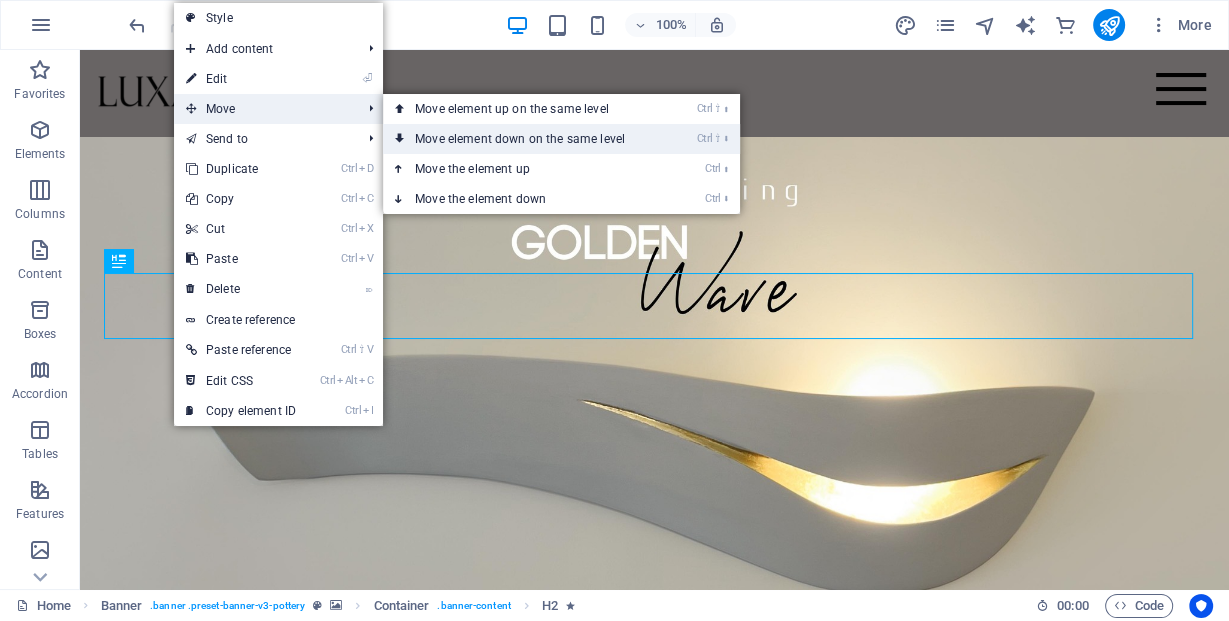 click on "Ctrl ⇧ ⬇  Move element down on the same level" at bounding box center [524, 139] 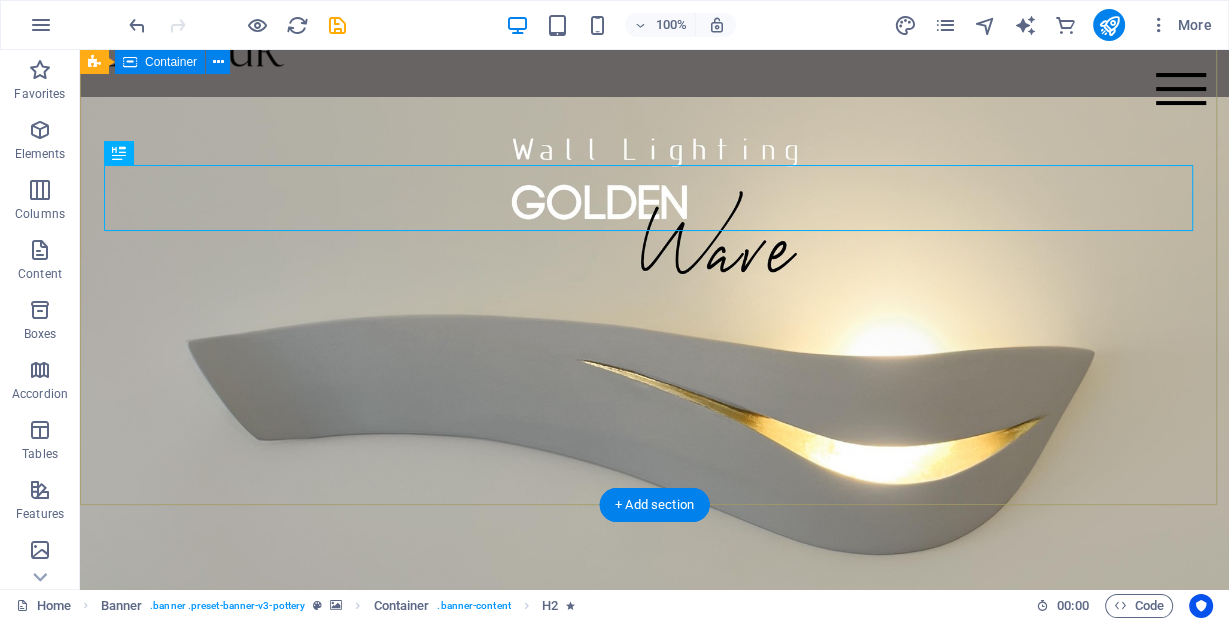 scroll, scrollTop: 0, scrollLeft: 0, axis: both 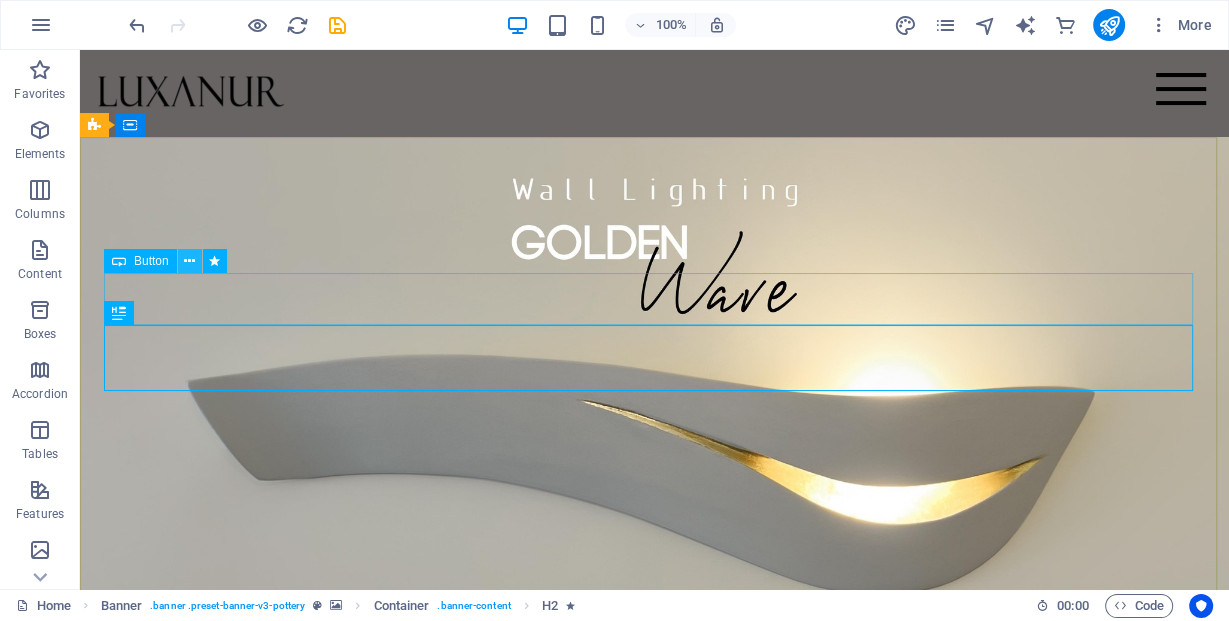click at bounding box center (189, 261) 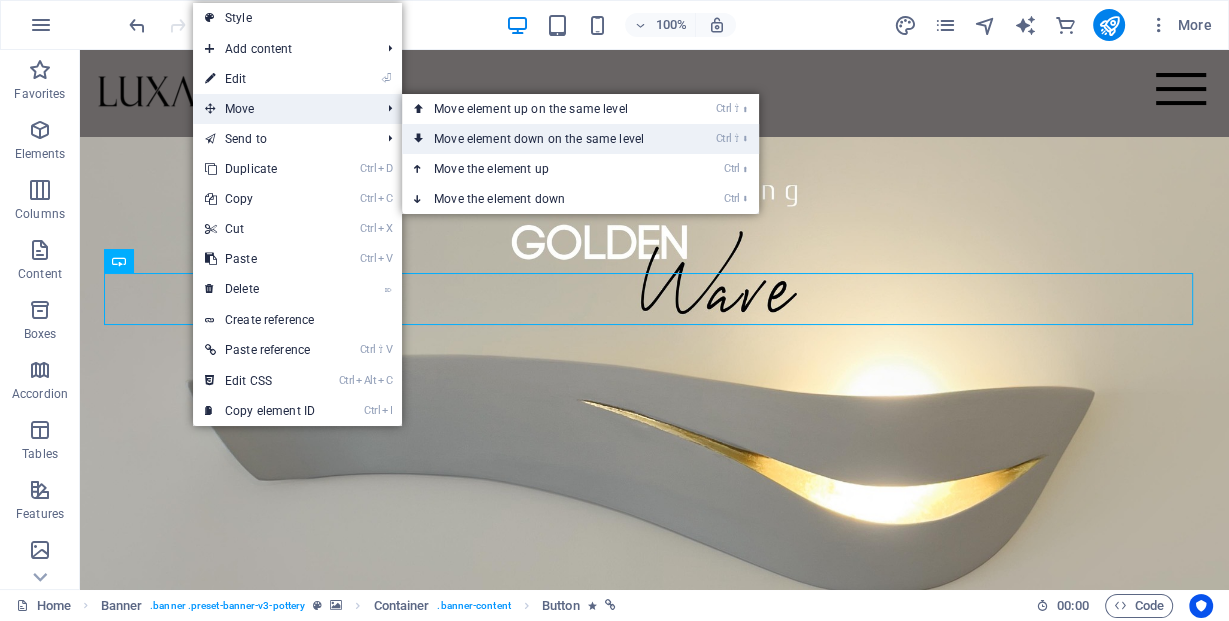click on "Ctrl ⇧ ⬇  Move element down on the same level" at bounding box center [543, 139] 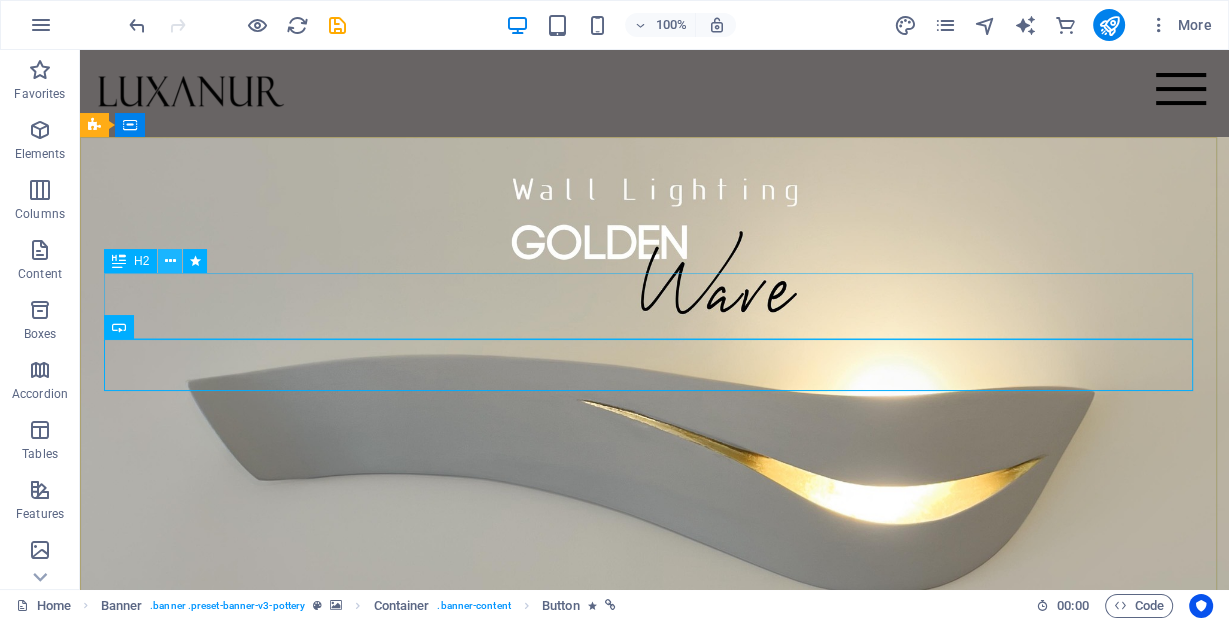 click at bounding box center (170, 261) 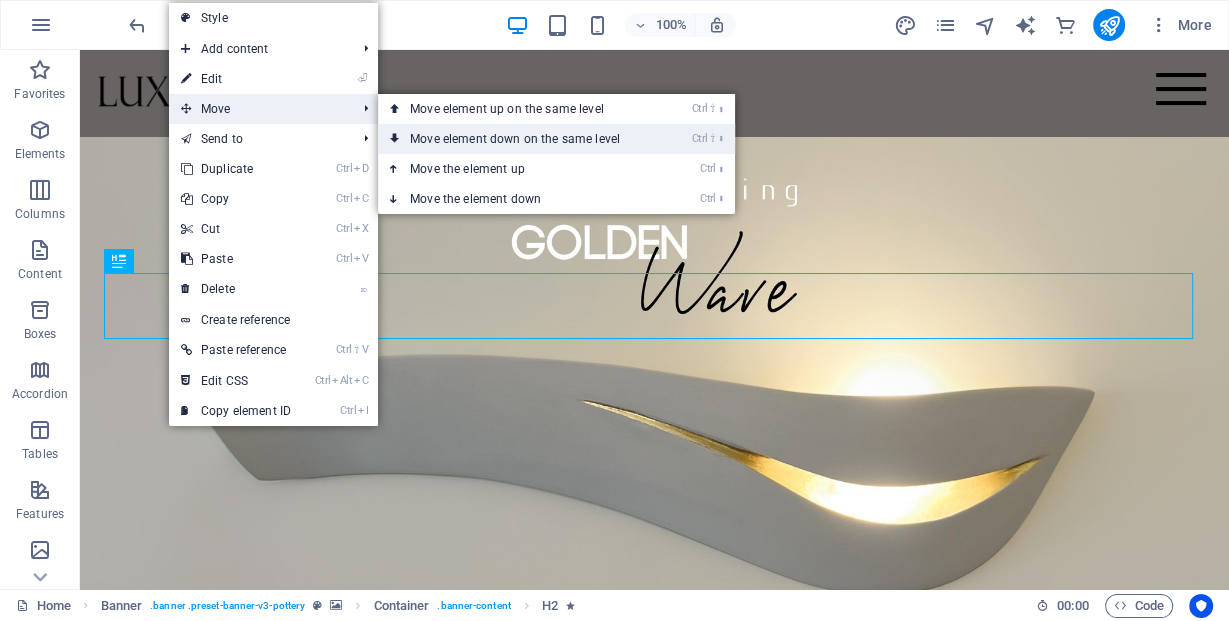 click on "Ctrl ⇧ ⬇  Move element down on the same level" at bounding box center (519, 139) 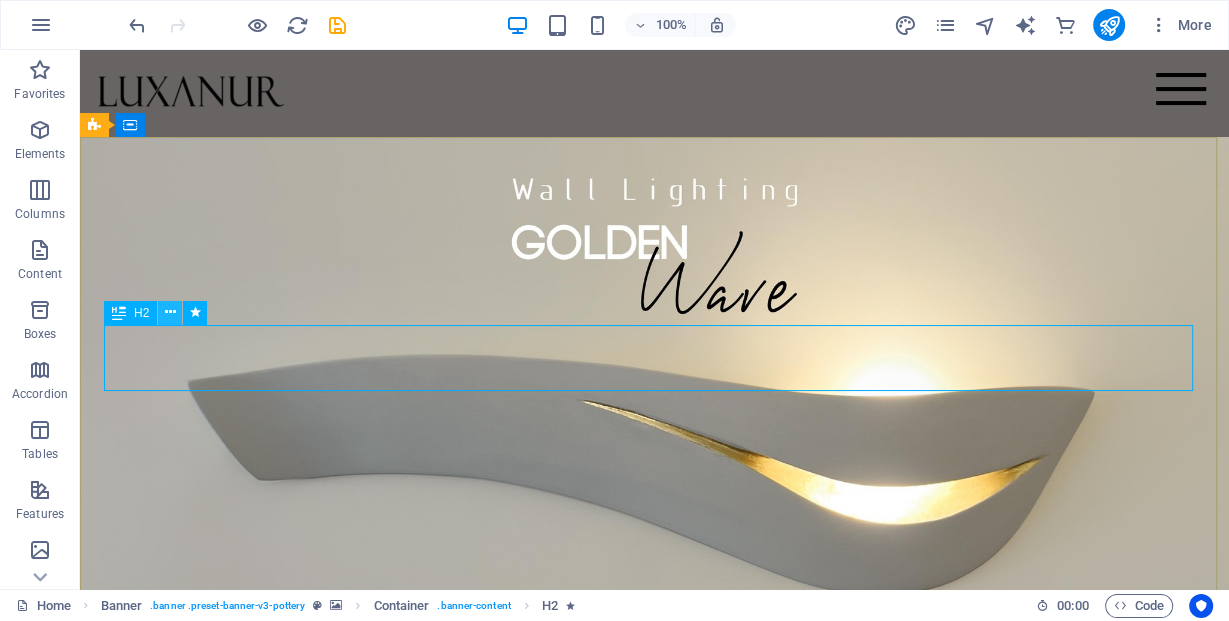 click at bounding box center (170, 312) 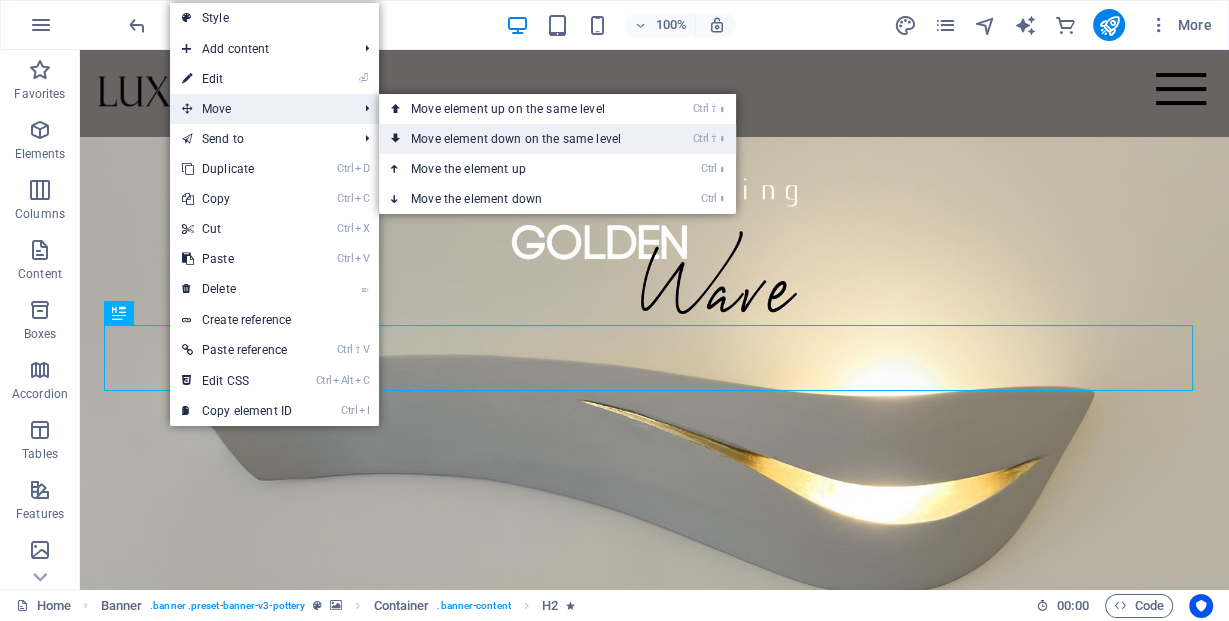 click on "Ctrl ⇧ ⬇  Move element down on the same level" at bounding box center (520, 139) 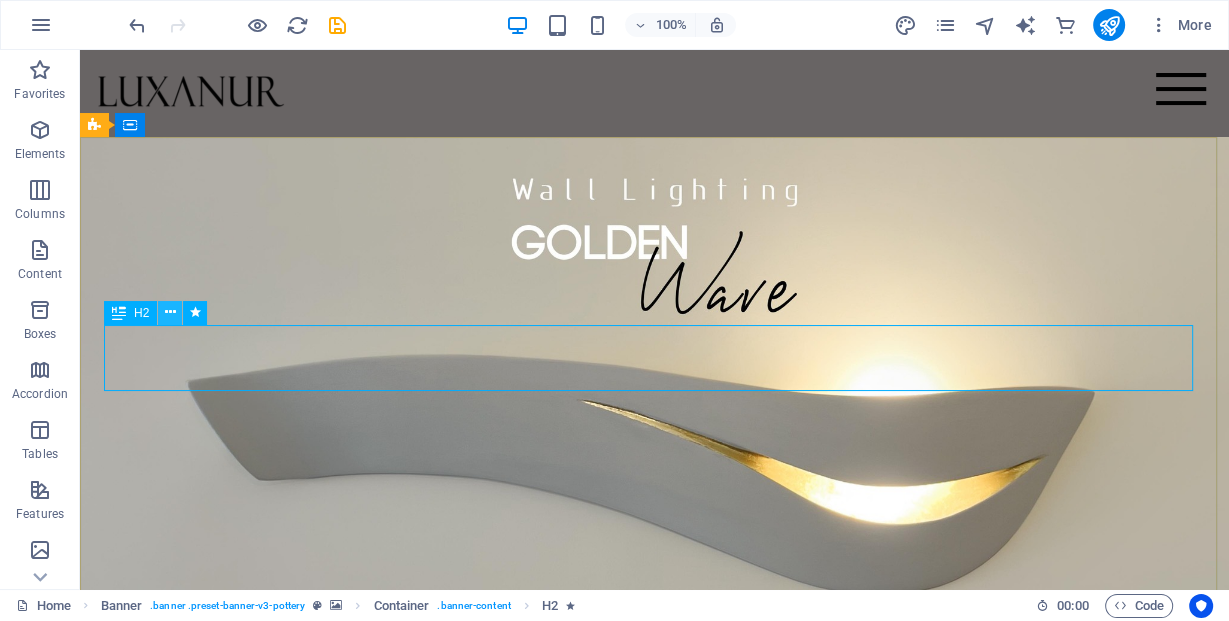 click at bounding box center (170, 312) 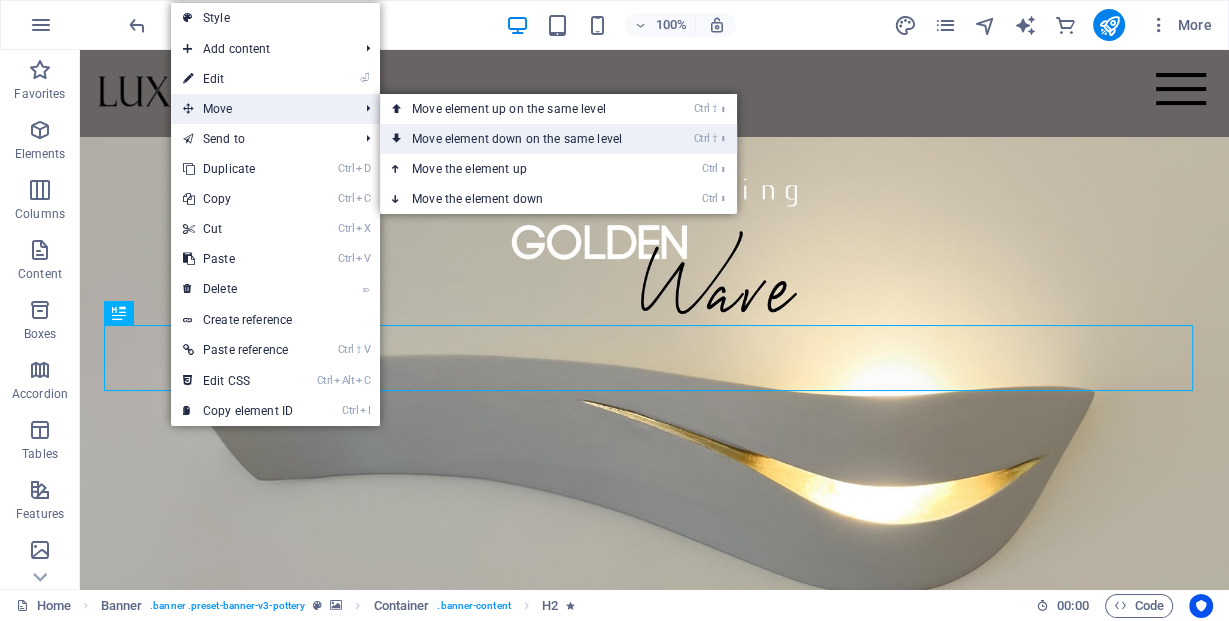click on "Ctrl ⇧ ⬇  Move element down on the same level" at bounding box center [521, 139] 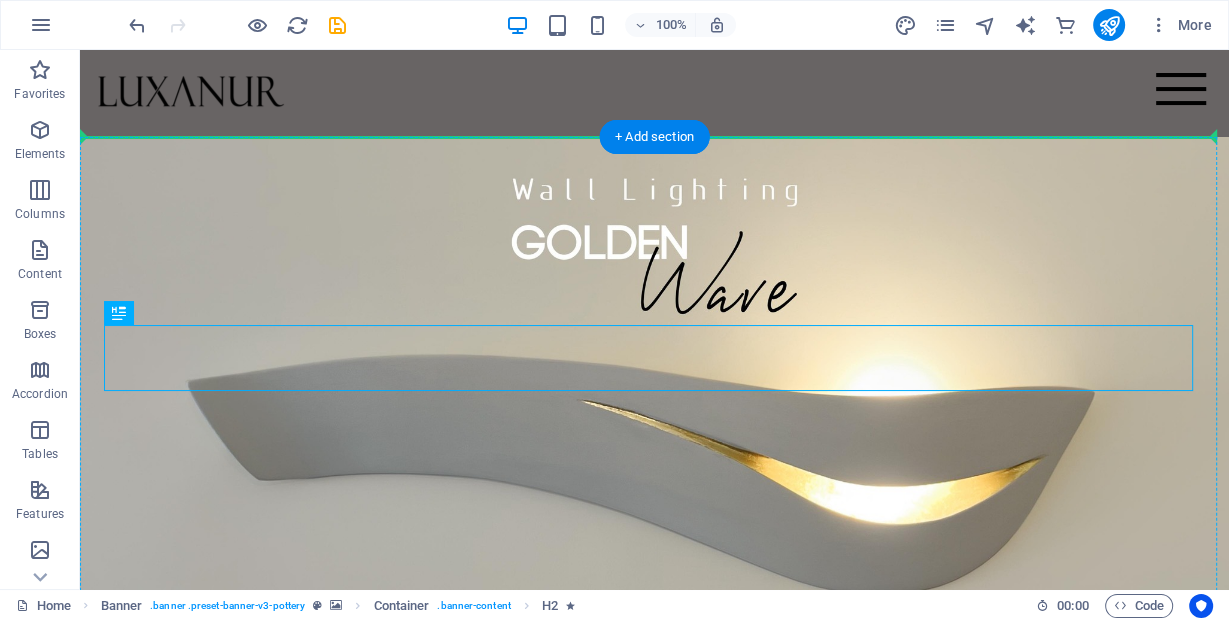 drag, startPoint x: 503, startPoint y: 344, endPoint x: 503, endPoint y: 412, distance: 68 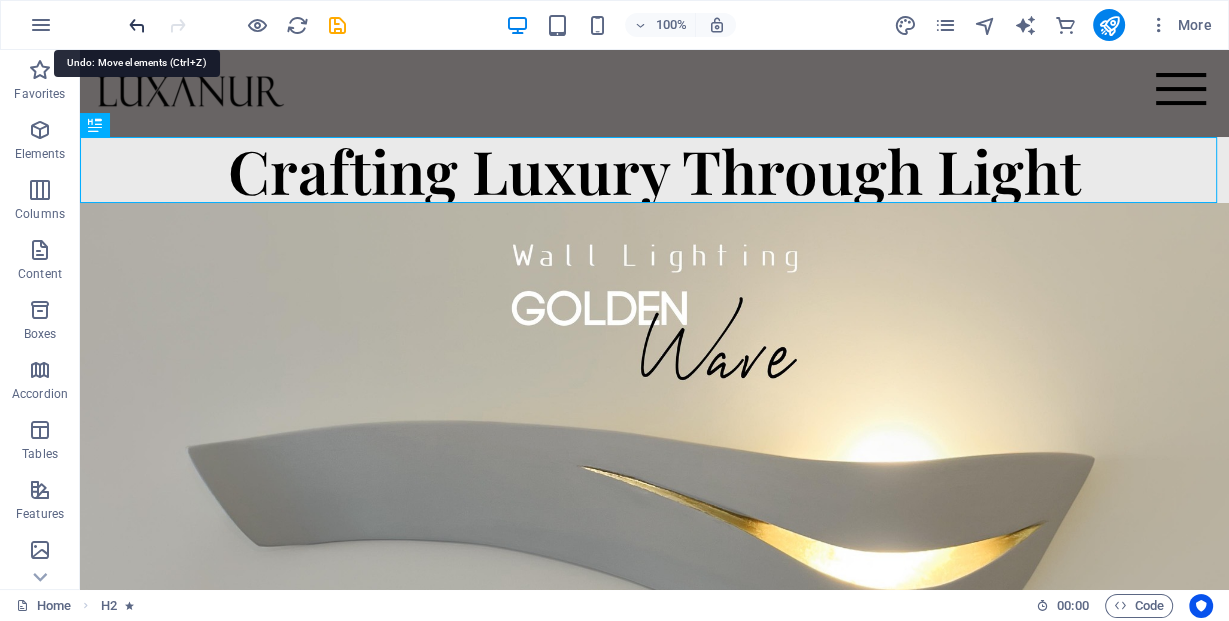 click at bounding box center [137, 25] 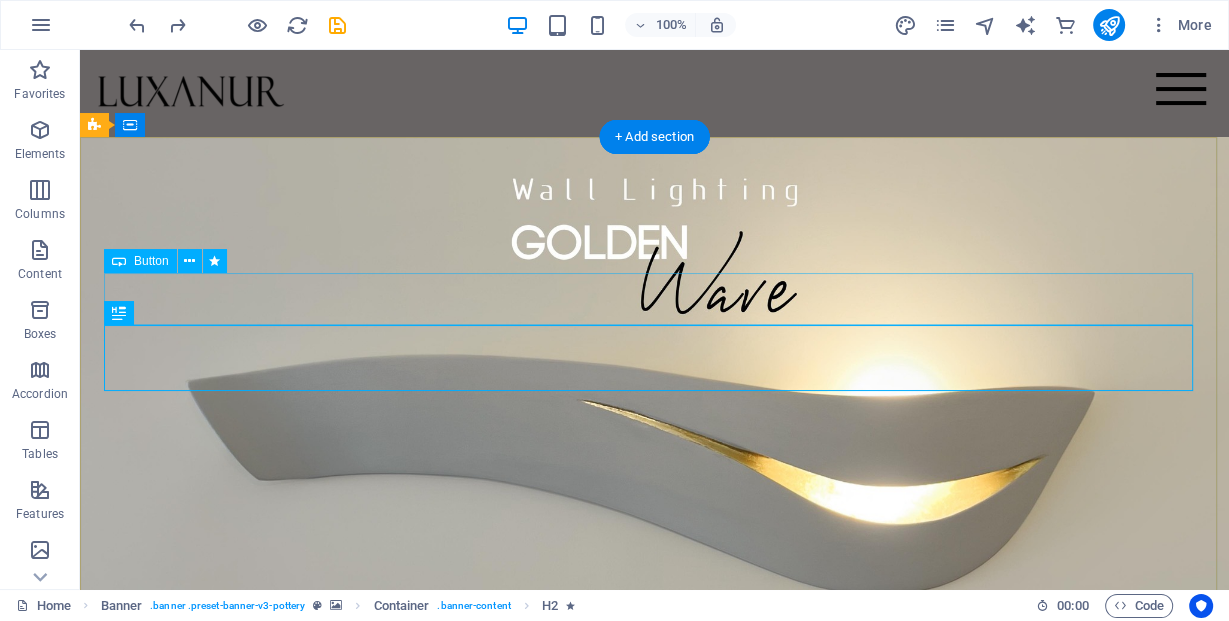 click on "Explore" at bounding box center [654, 913] 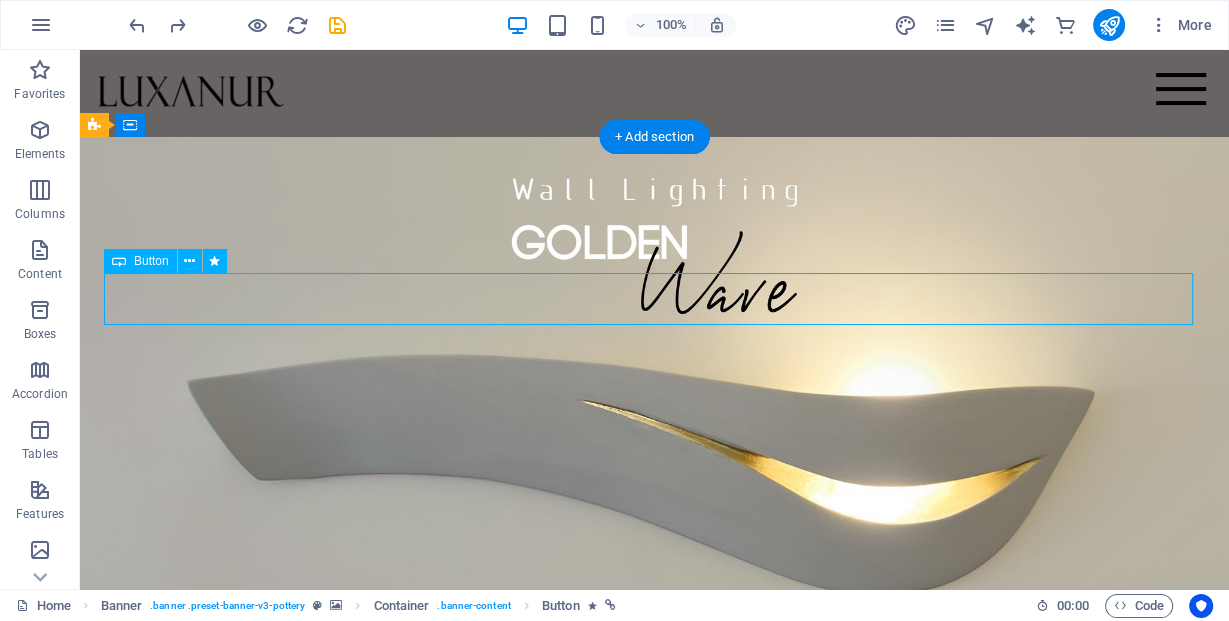 click on "Explore" at bounding box center (654, 913) 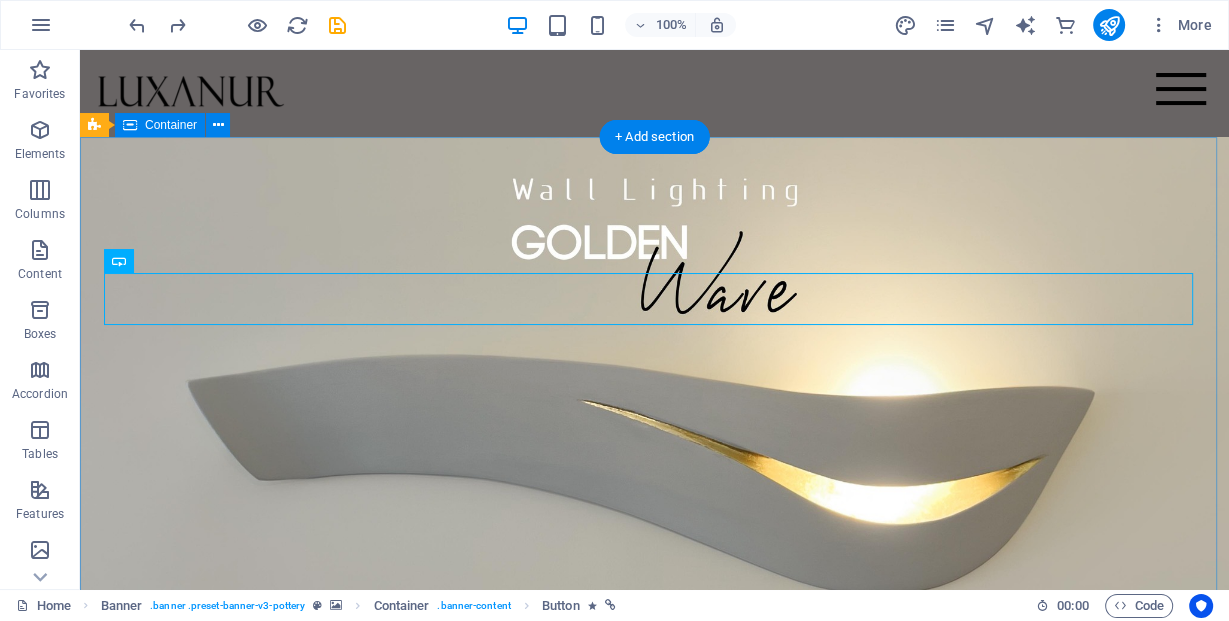click on "Explore Crafting Luxury Through Light" at bounding box center (654, 918) 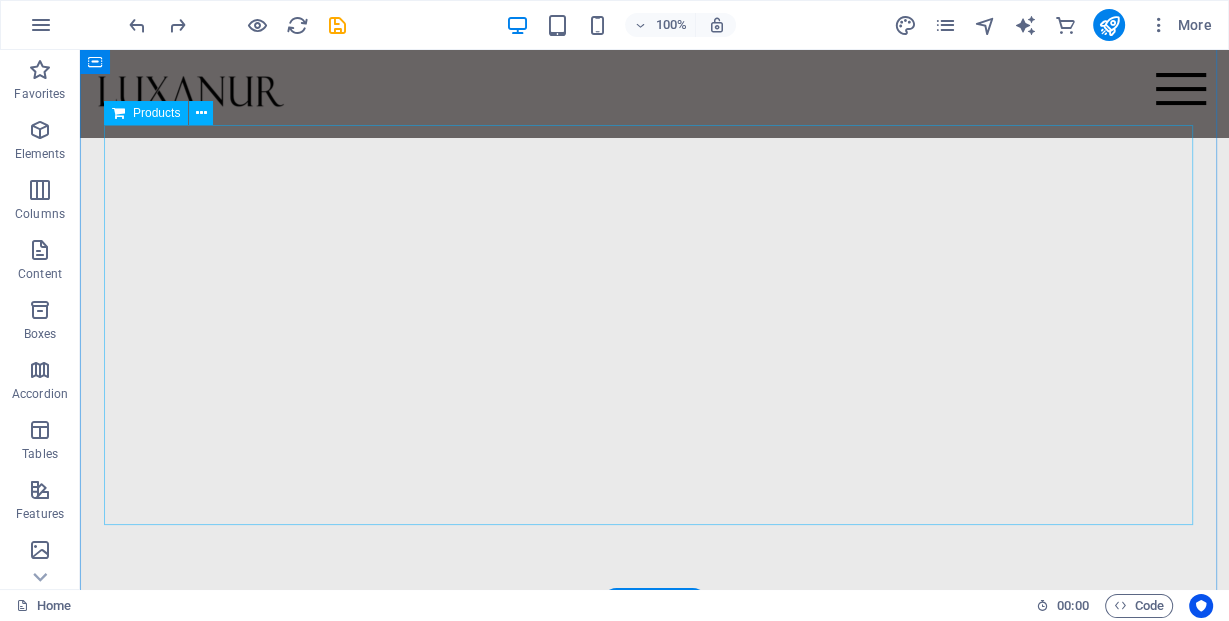 scroll, scrollTop: 880, scrollLeft: 0, axis: vertical 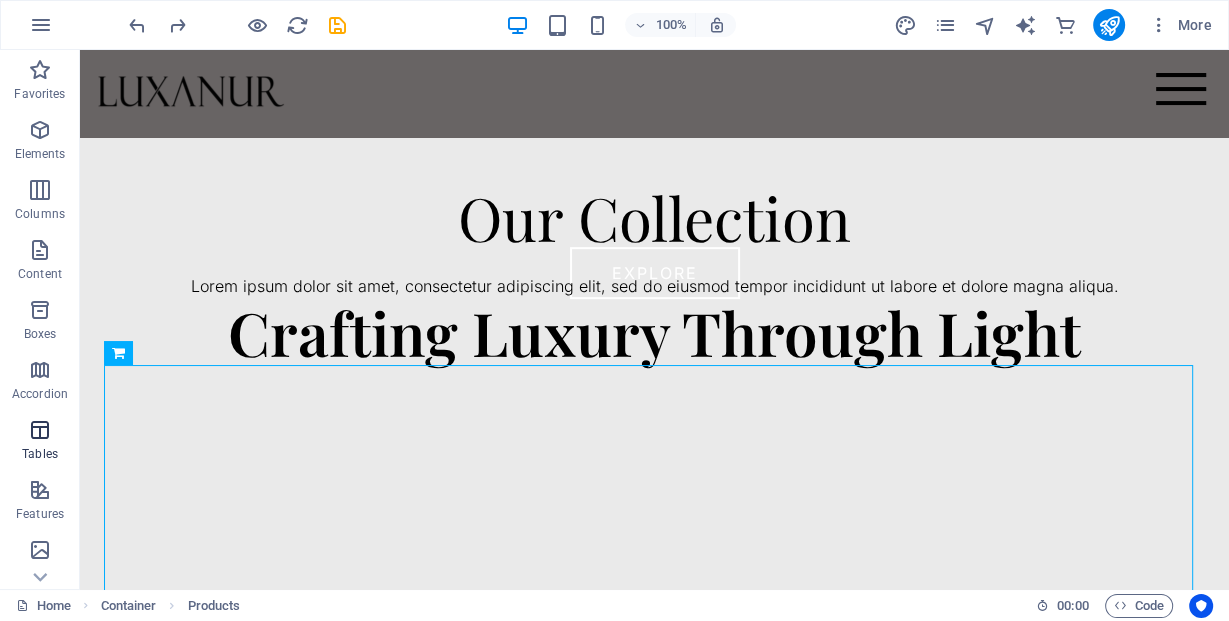 click at bounding box center [40, 430] 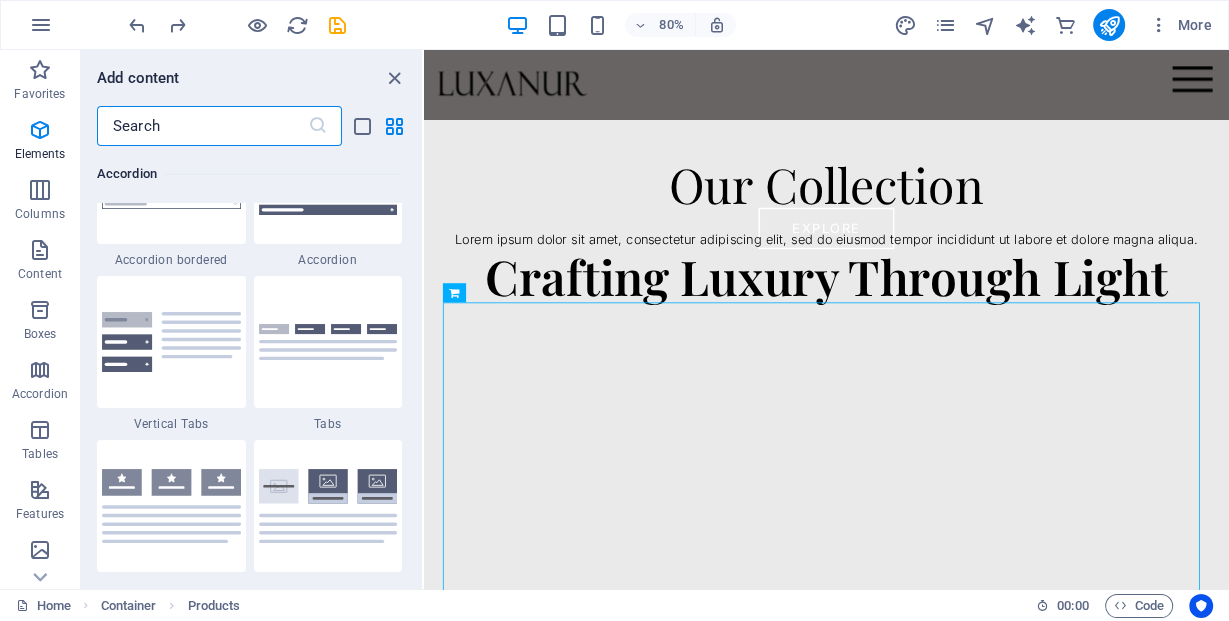 scroll, scrollTop: 6926, scrollLeft: 0, axis: vertical 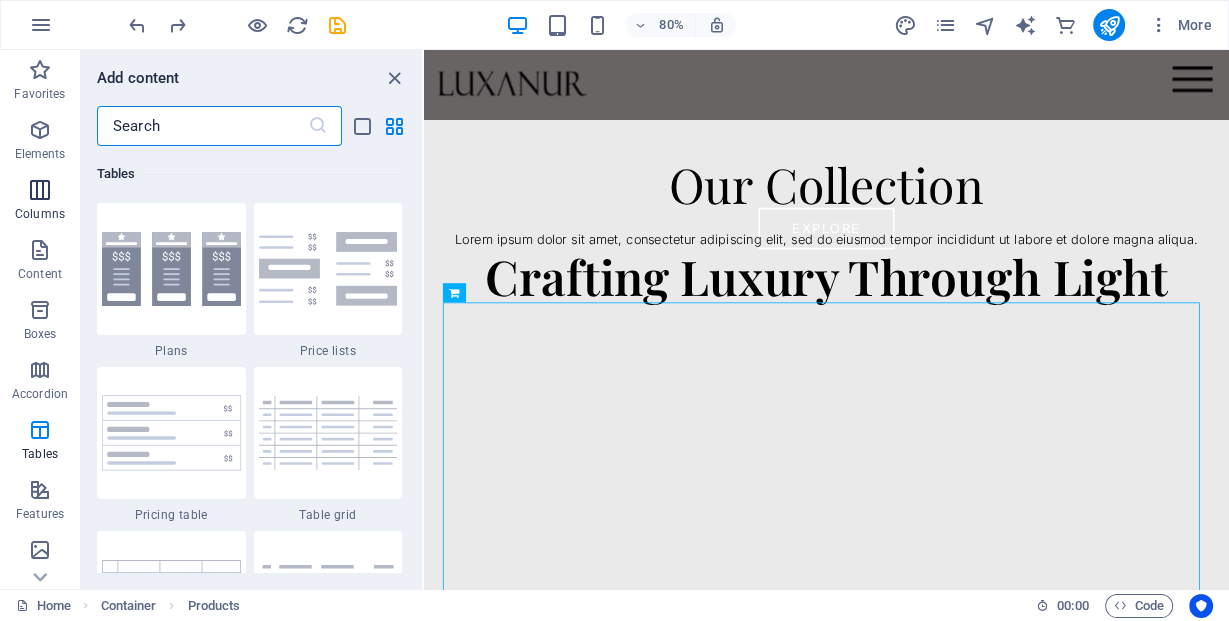 click on "Columns" at bounding box center (40, 214) 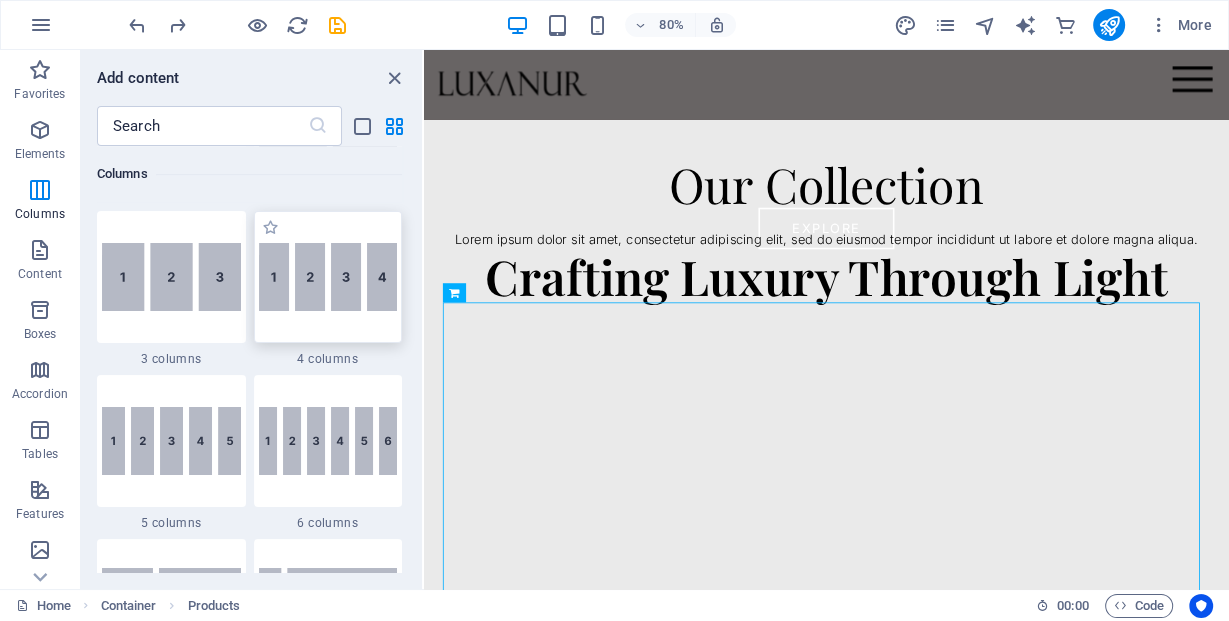 scroll, scrollTop: 1070, scrollLeft: 0, axis: vertical 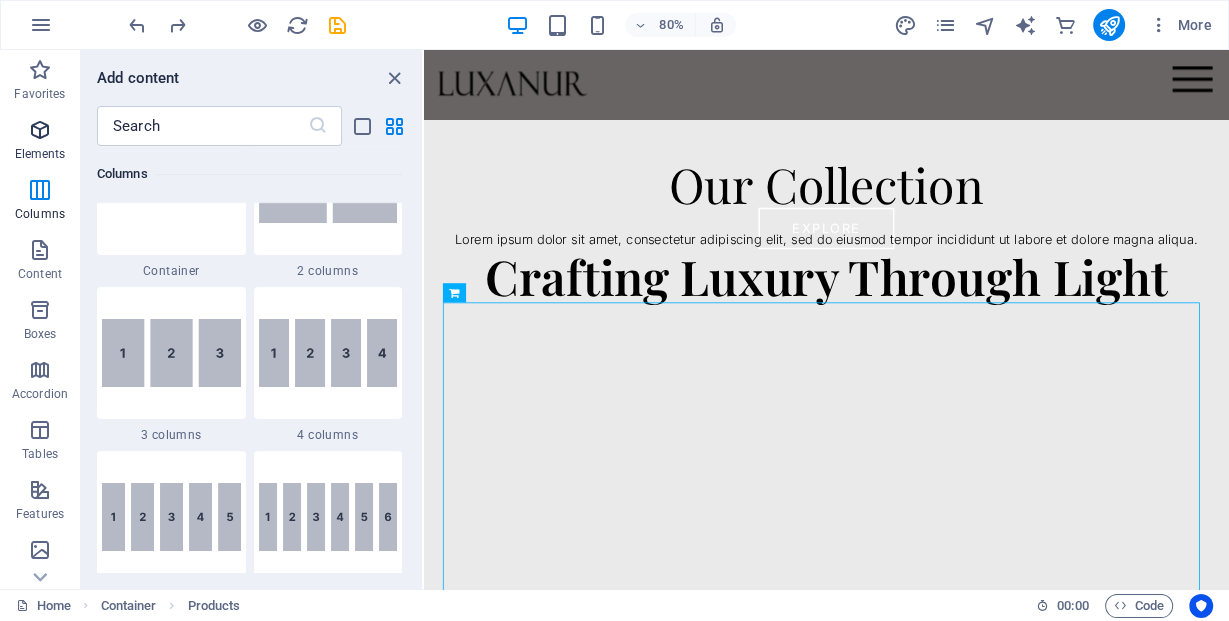 click on "Elements" at bounding box center [40, 142] 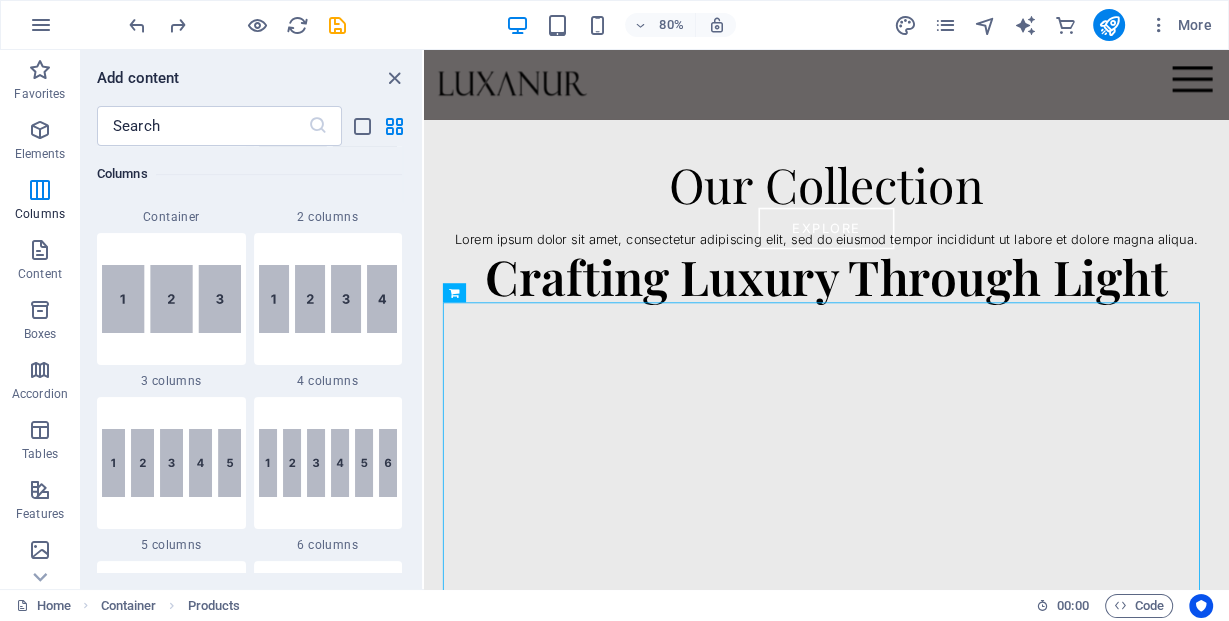 scroll, scrollTop: 1173, scrollLeft: 0, axis: vertical 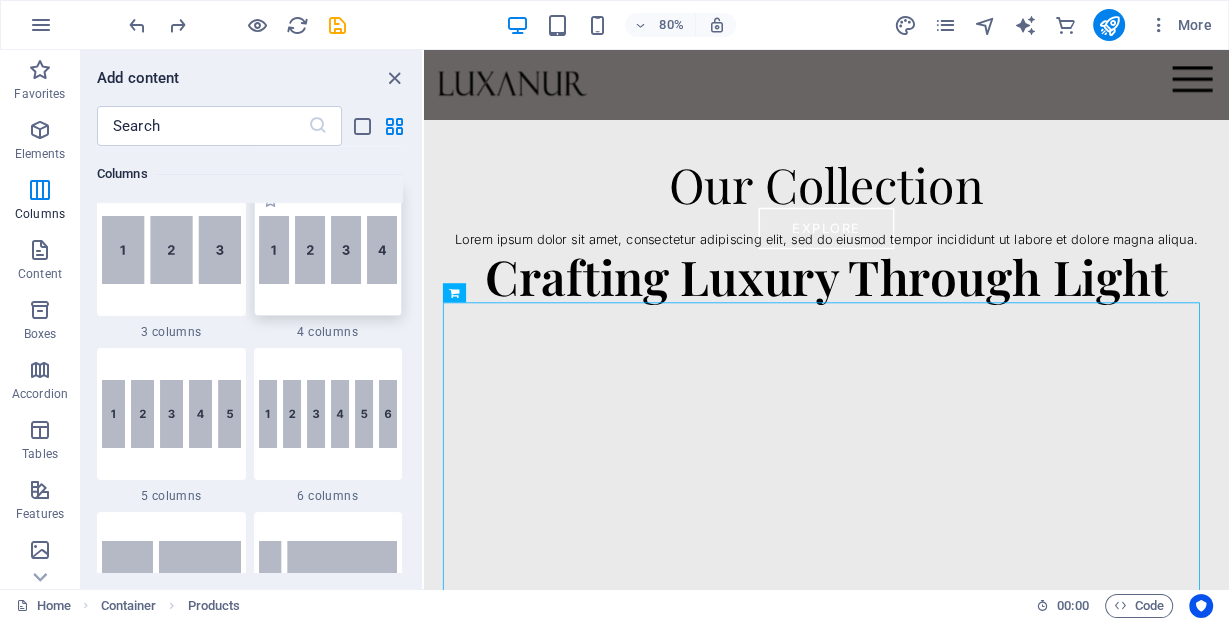 click at bounding box center [328, 250] 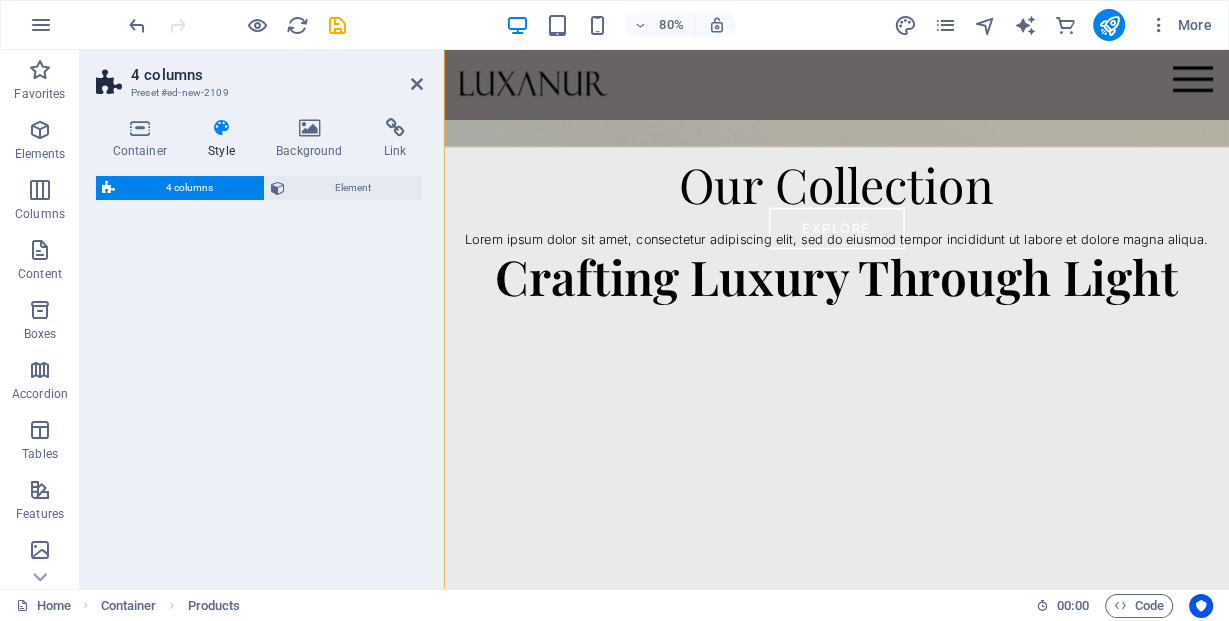 scroll, scrollTop: 1460, scrollLeft: 0, axis: vertical 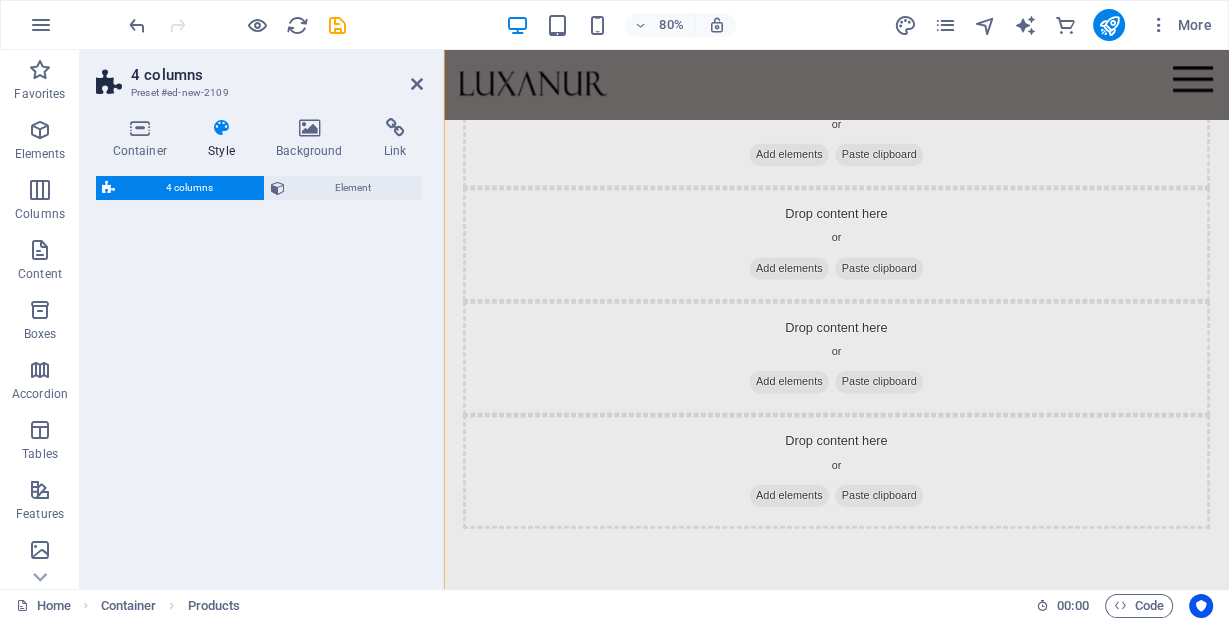 select on "rem" 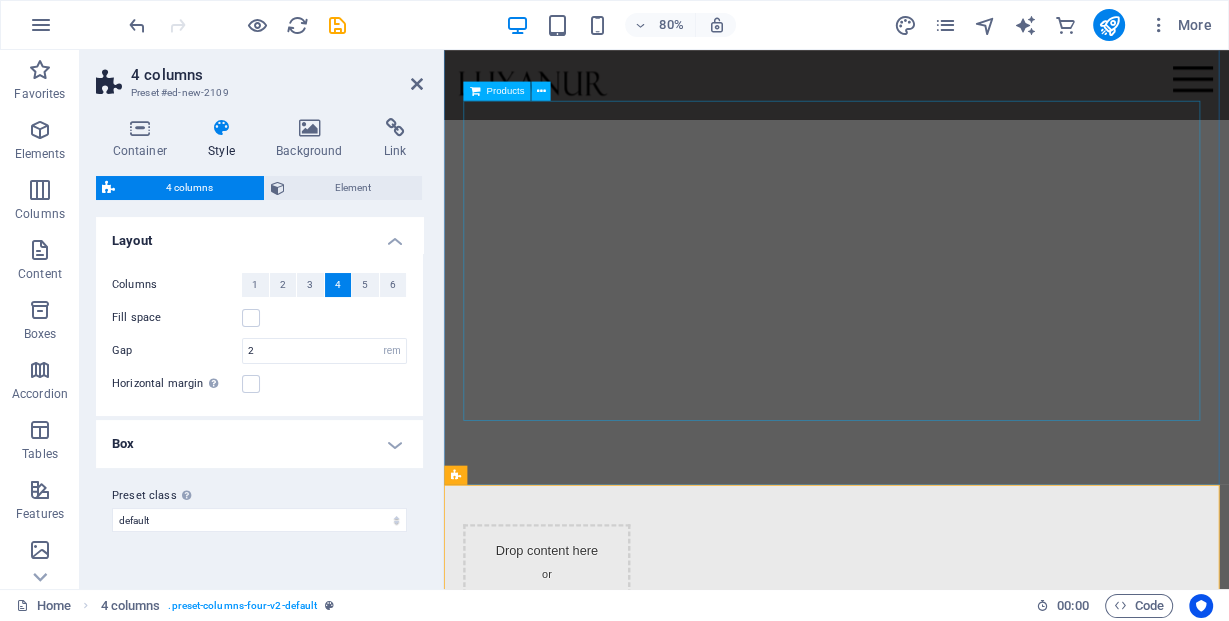 scroll, scrollTop: 900, scrollLeft: 0, axis: vertical 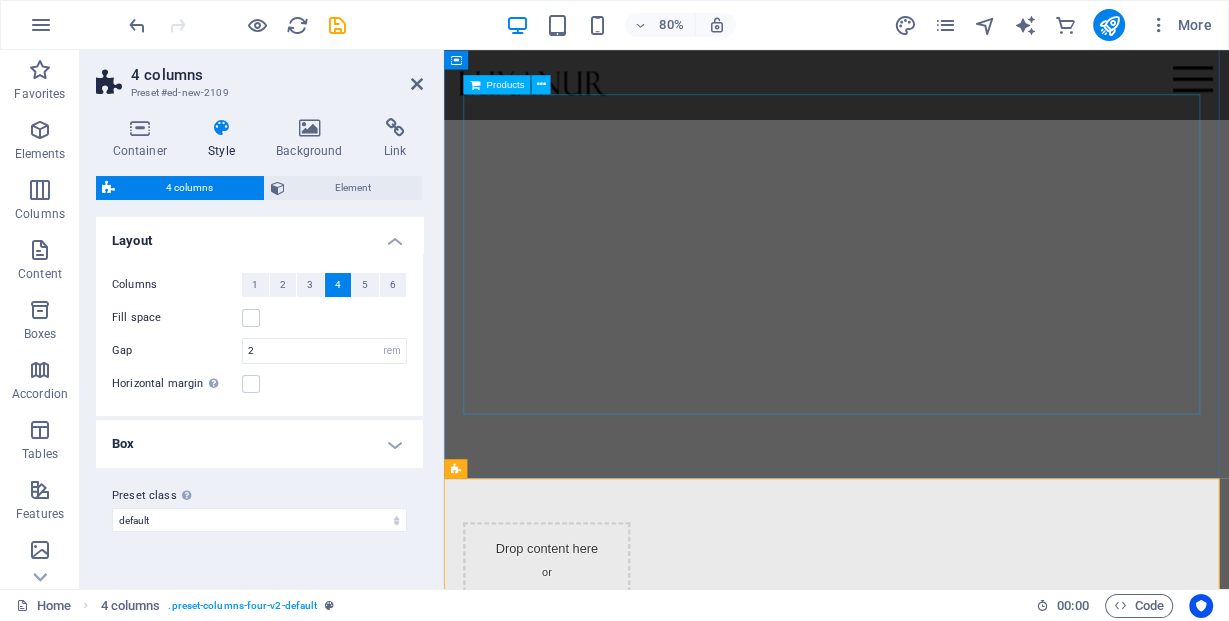 click at bounding box center [934, 280] 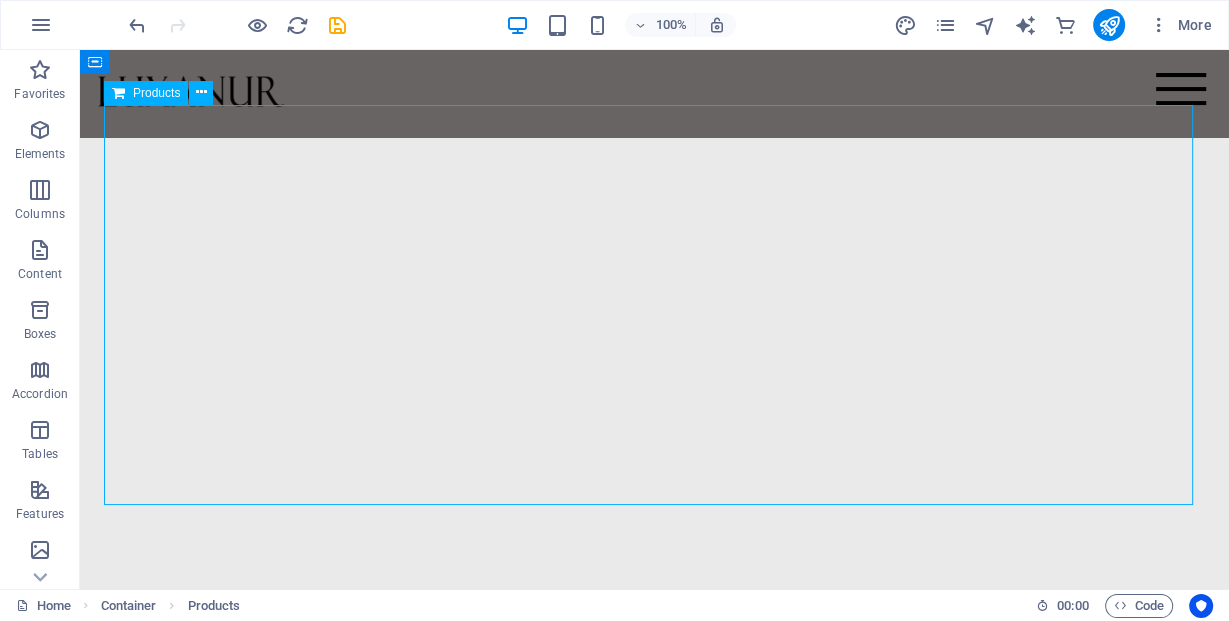 click at bounding box center (654, 280) 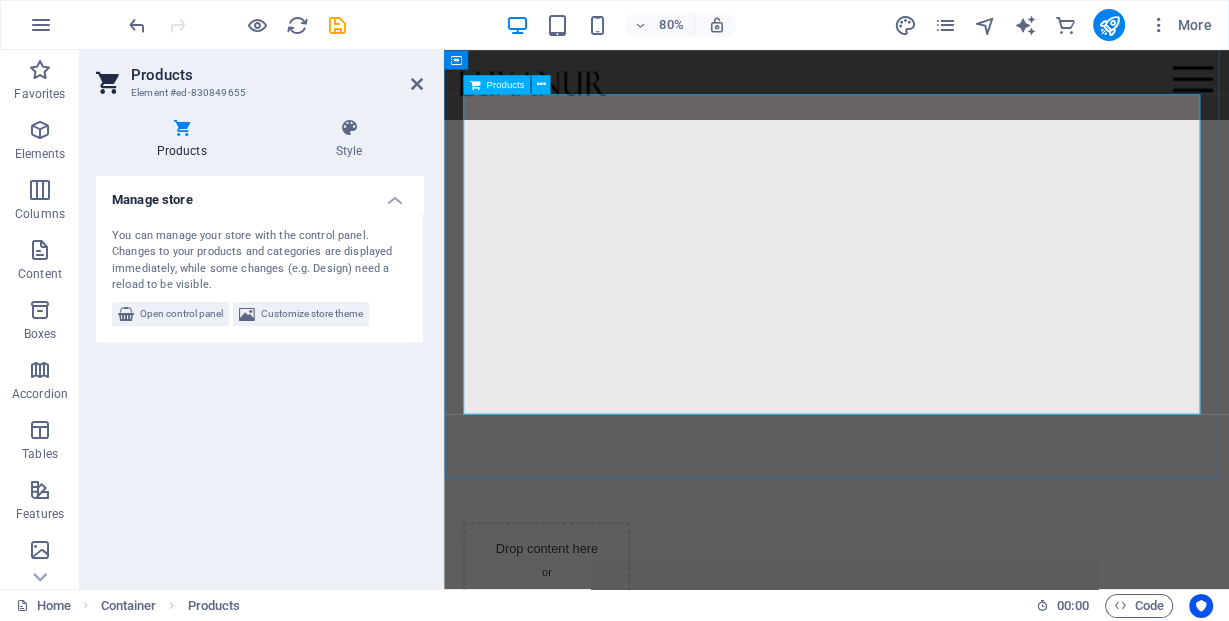 click at bounding box center (475, 84) 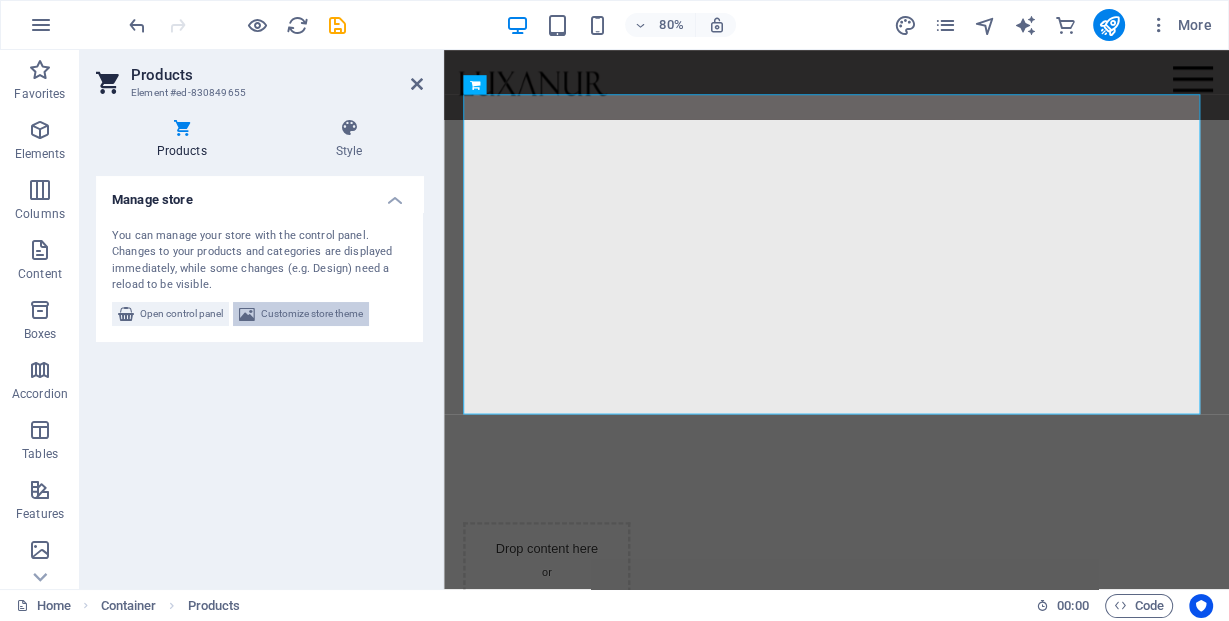 click on "Customize store theme" at bounding box center [312, 314] 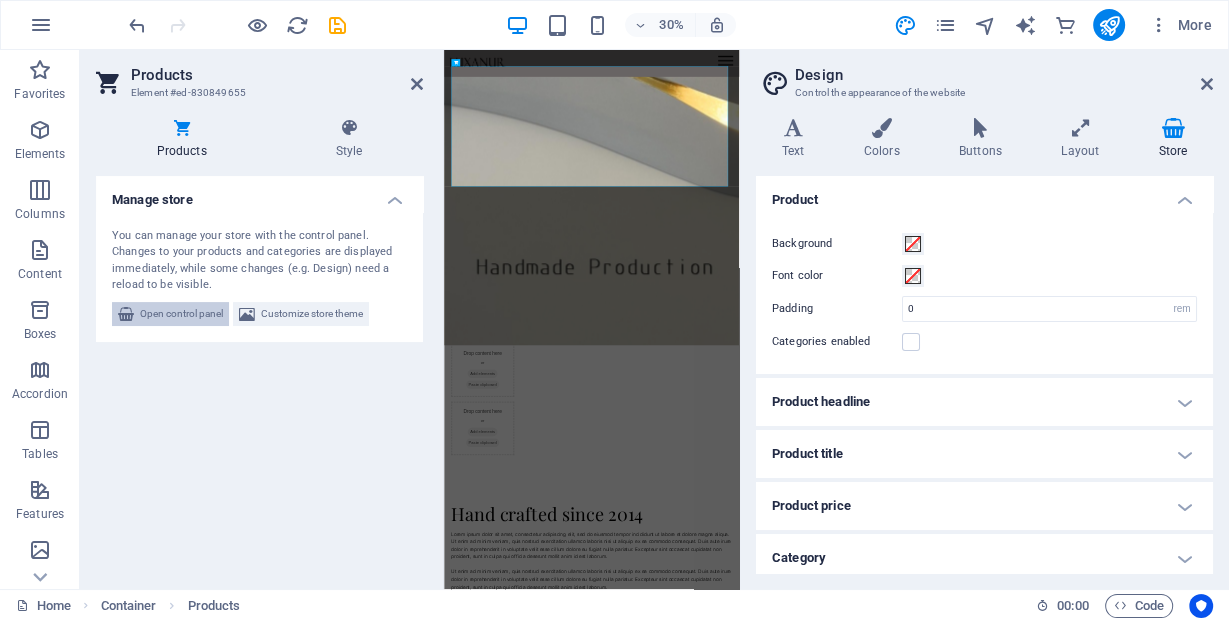 click on "Open control panel" at bounding box center (181, 314) 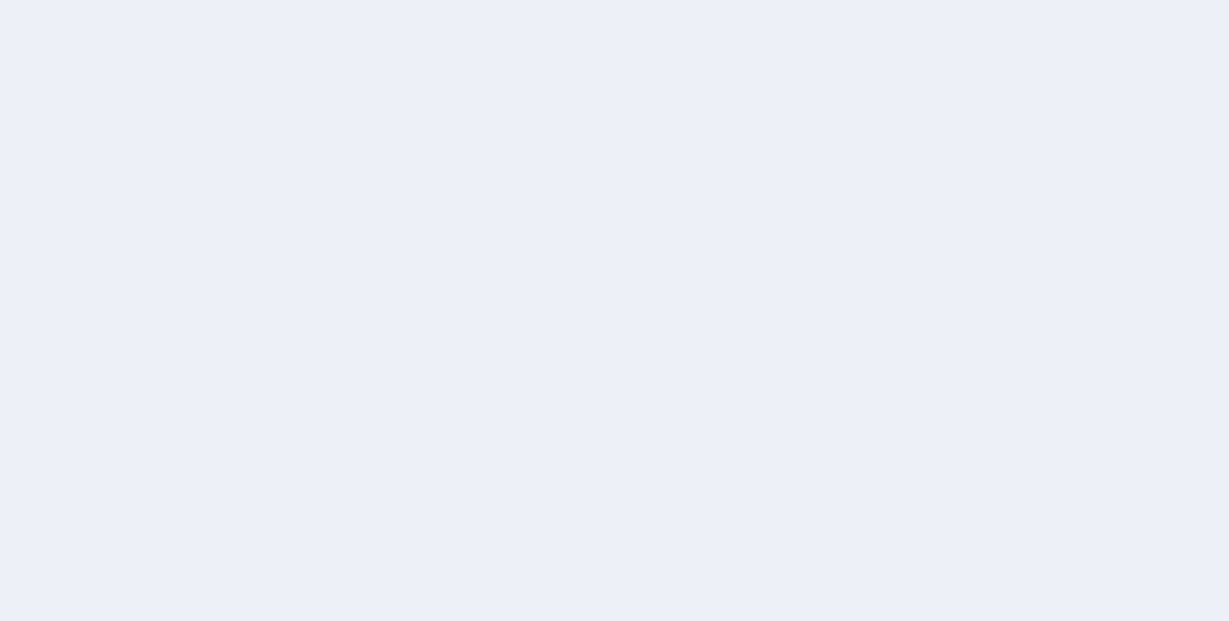 scroll, scrollTop: 0, scrollLeft: 0, axis: both 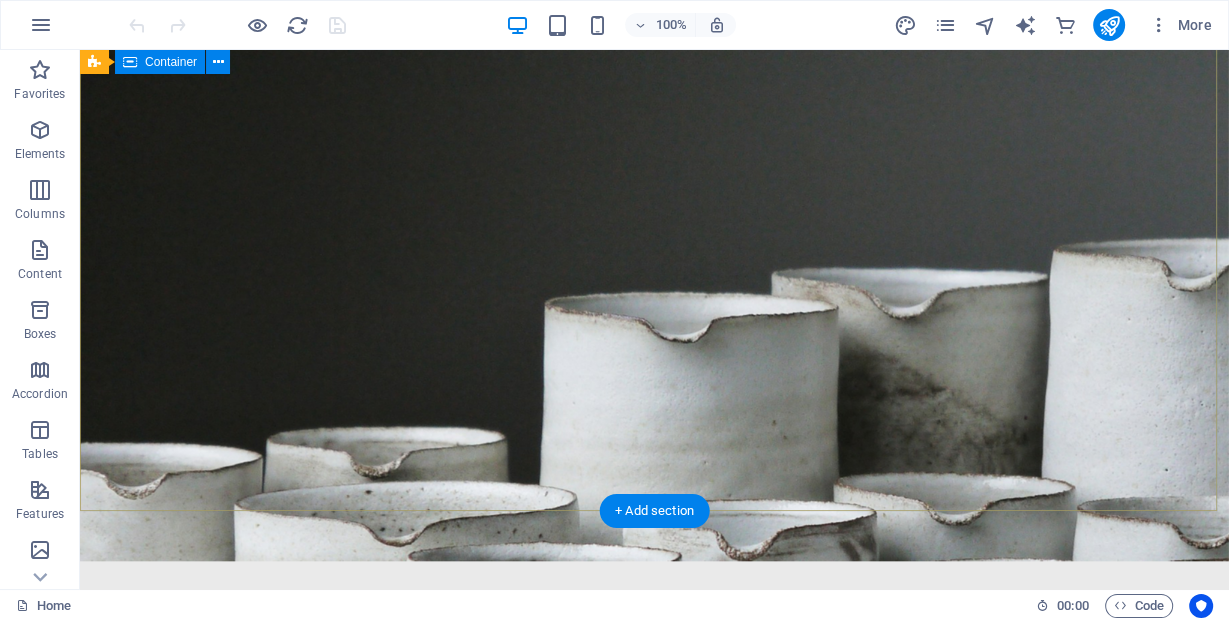 click on "Pottery is our passion Lorem ipsum dolor sit amet, consectetur adipiscing elit, sed do eiusmod tempor incididunt ut labore et dolore magna aliqua. Explore" at bounding box center [654, 752] 